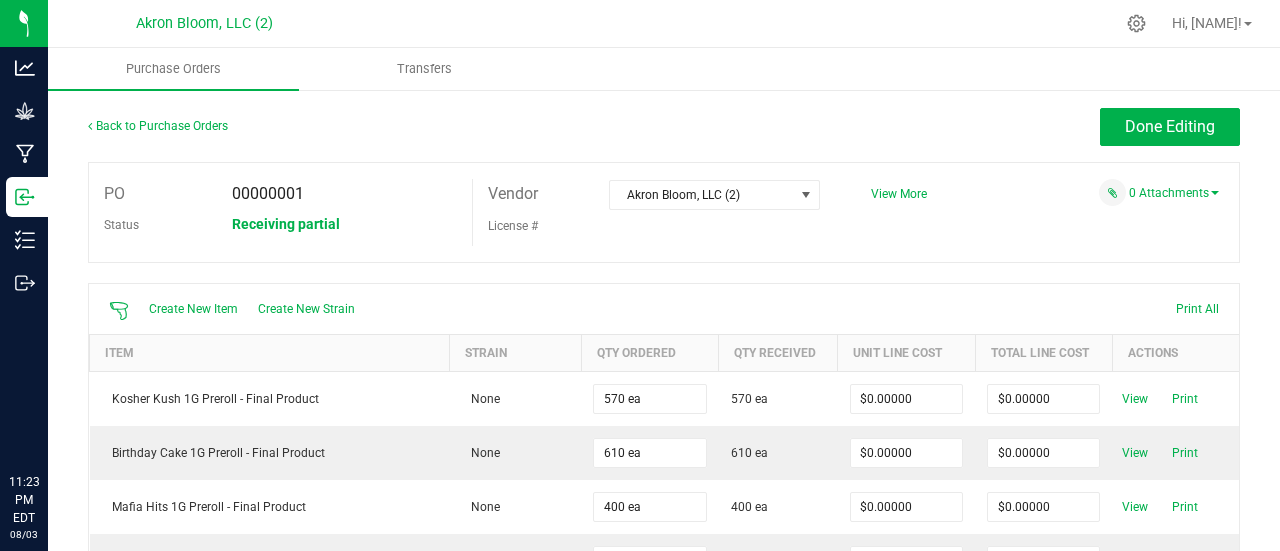 scroll, scrollTop: 0, scrollLeft: 0, axis: both 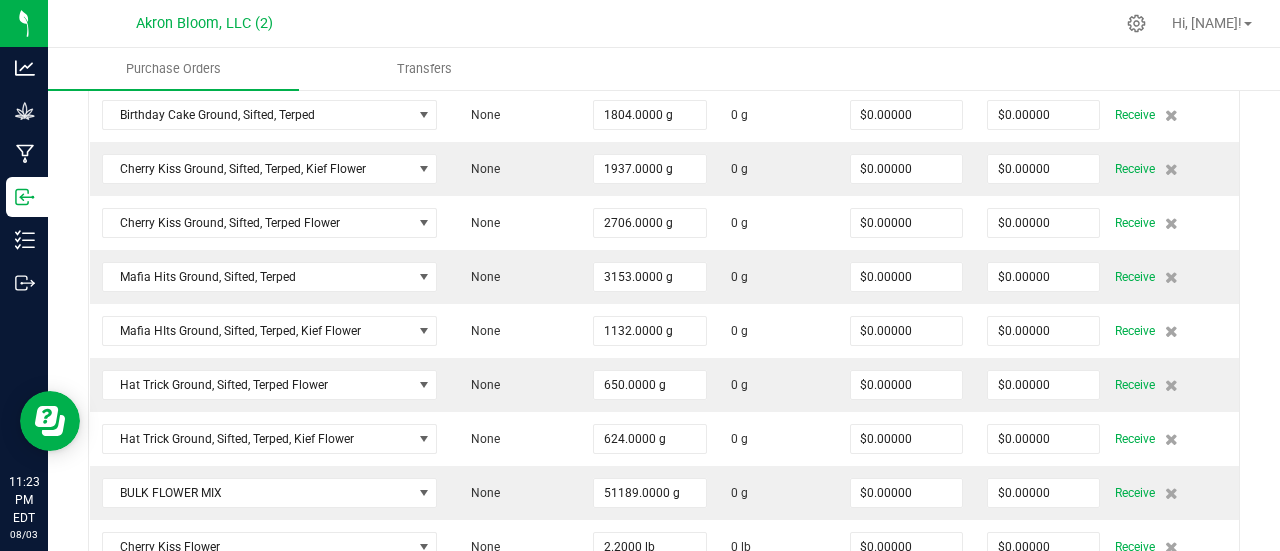 click on "Akron Bloom, LLC (2)   Hi, Jason!" at bounding box center [664, 24] 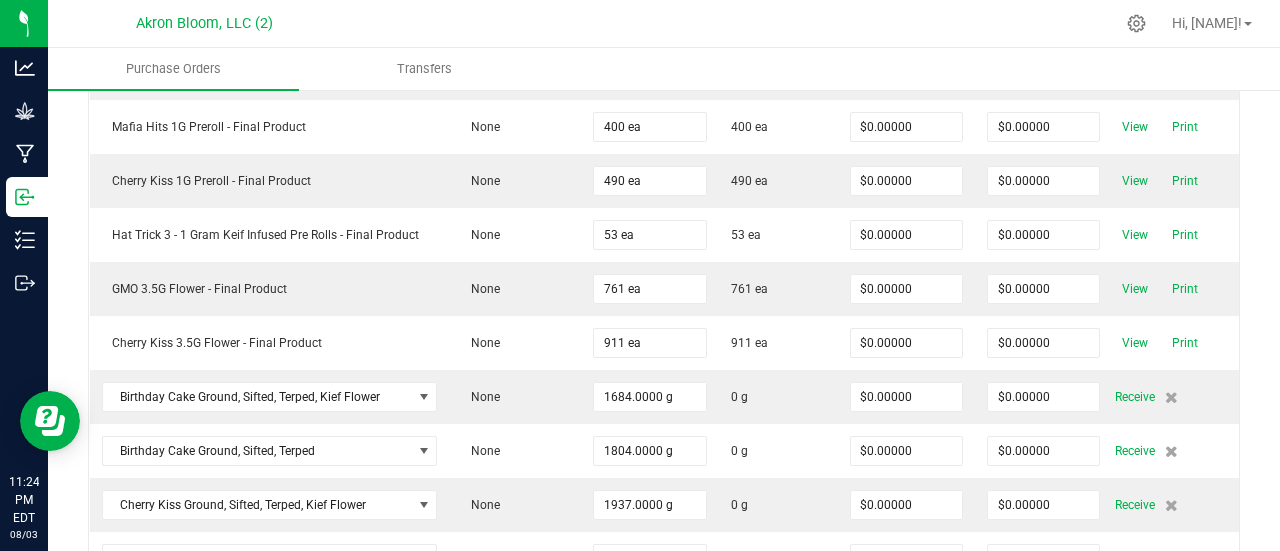 scroll, scrollTop: 387, scrollLeft: 0, axis: vertical 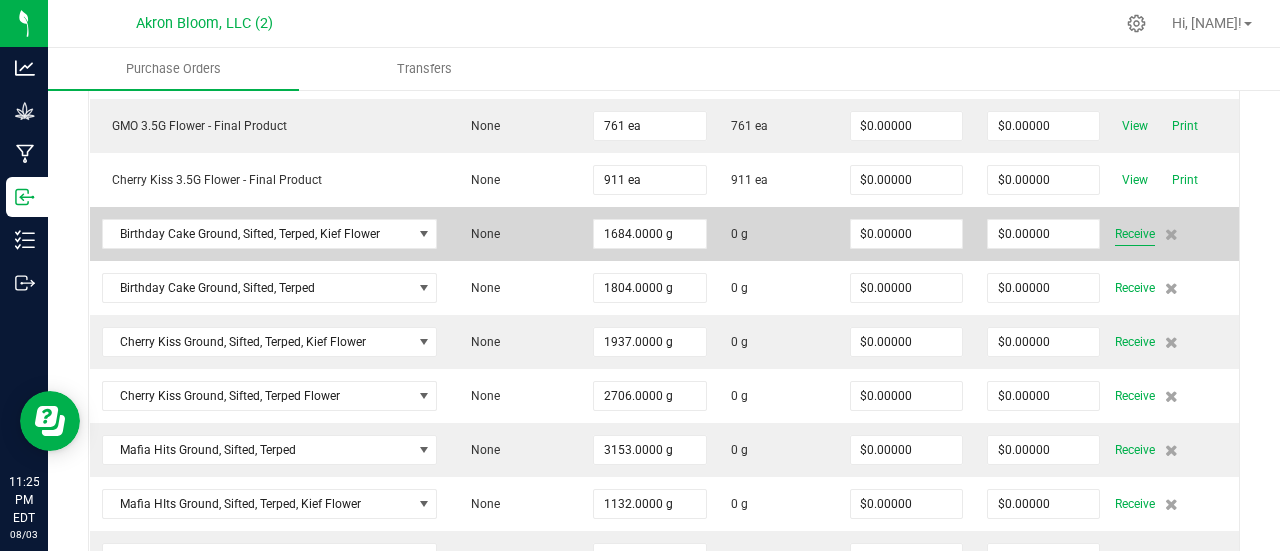 click on "Receive" at bounding box center (1135, 234) 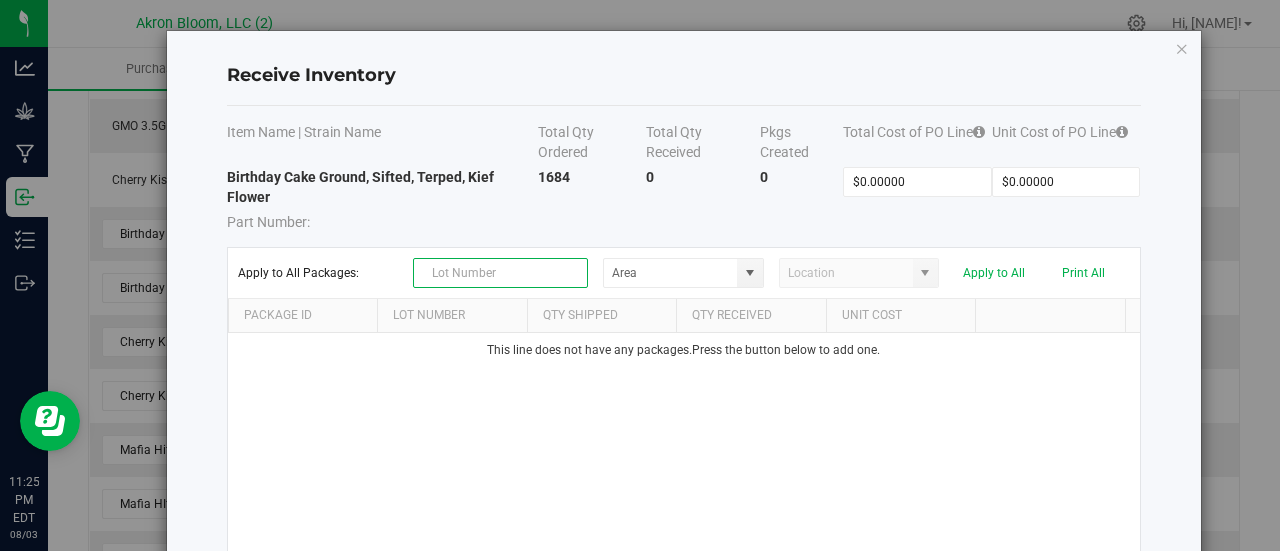 click at bounding box center [500, 273] 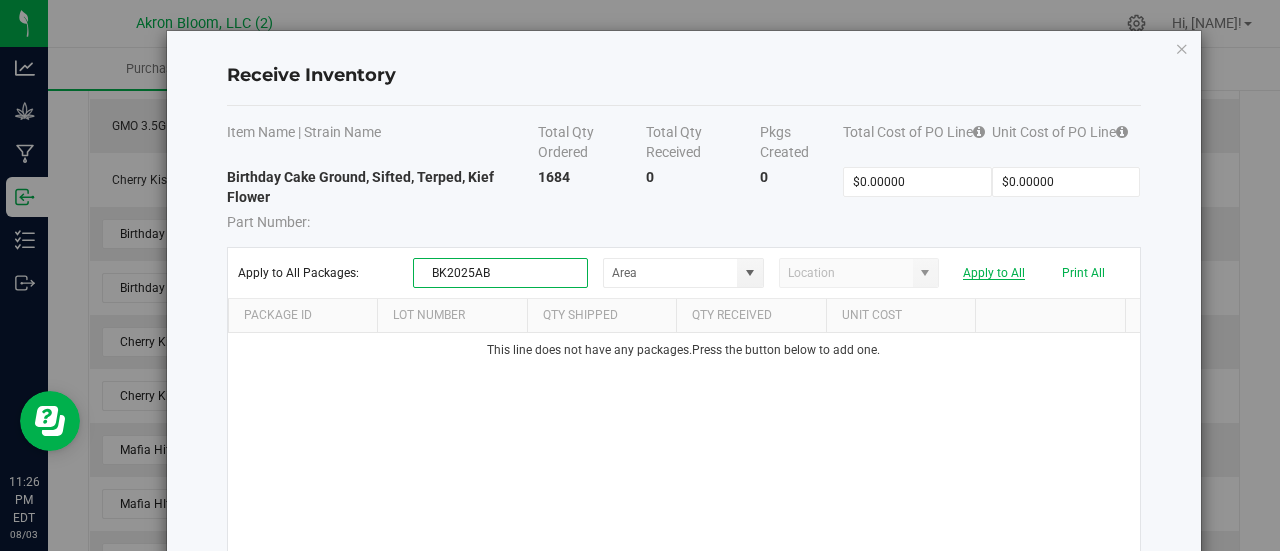 type on "BK2025AB" 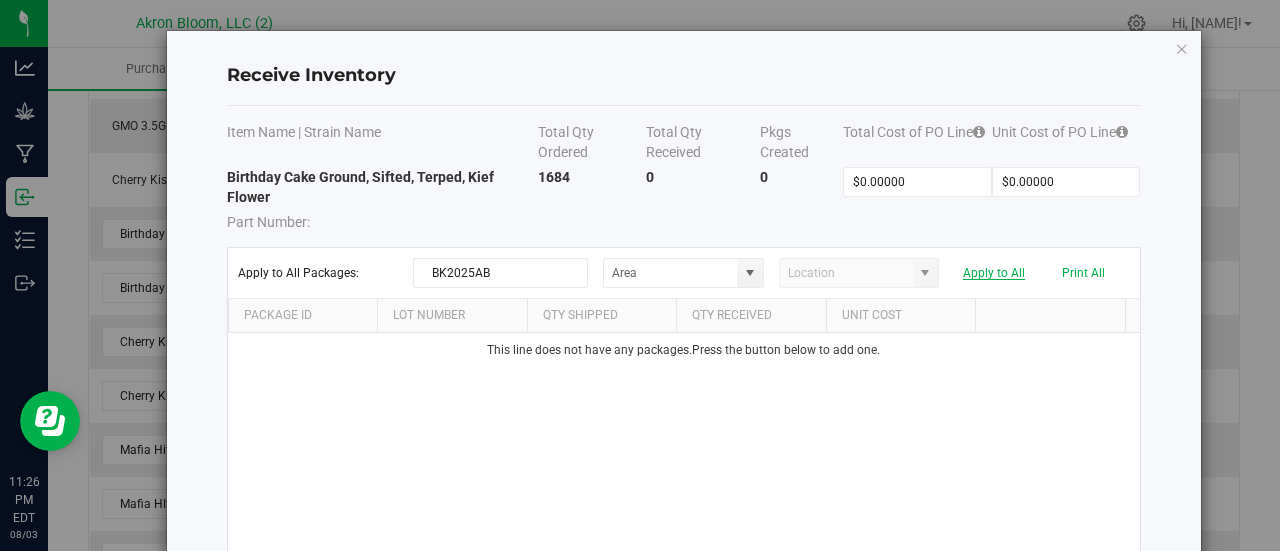 click on "Apply to All" at bounding box center [994, 273] 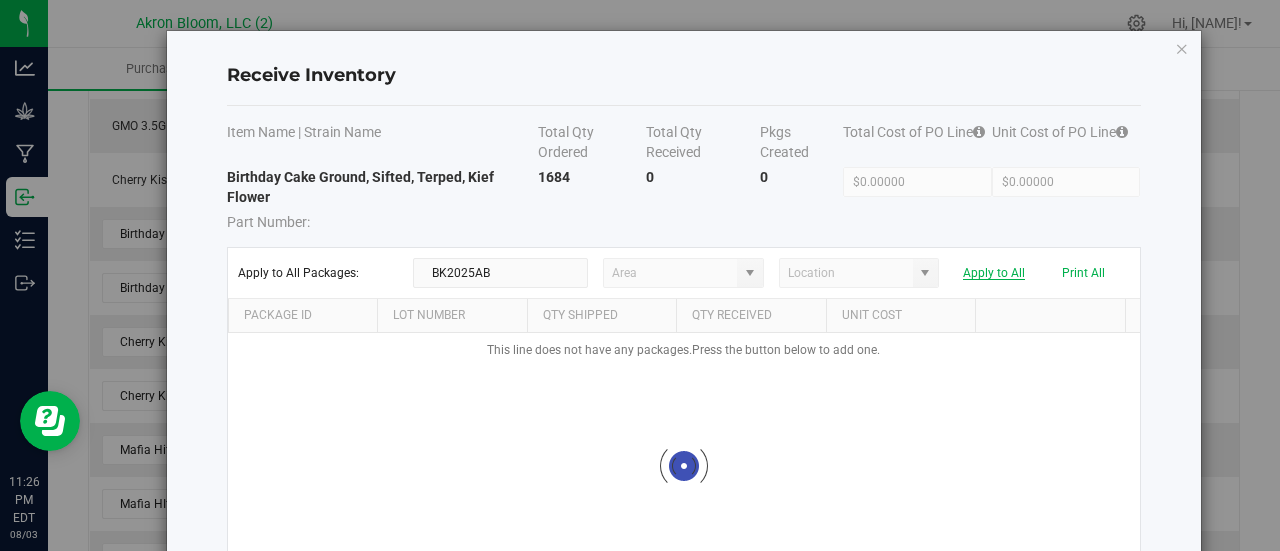 type 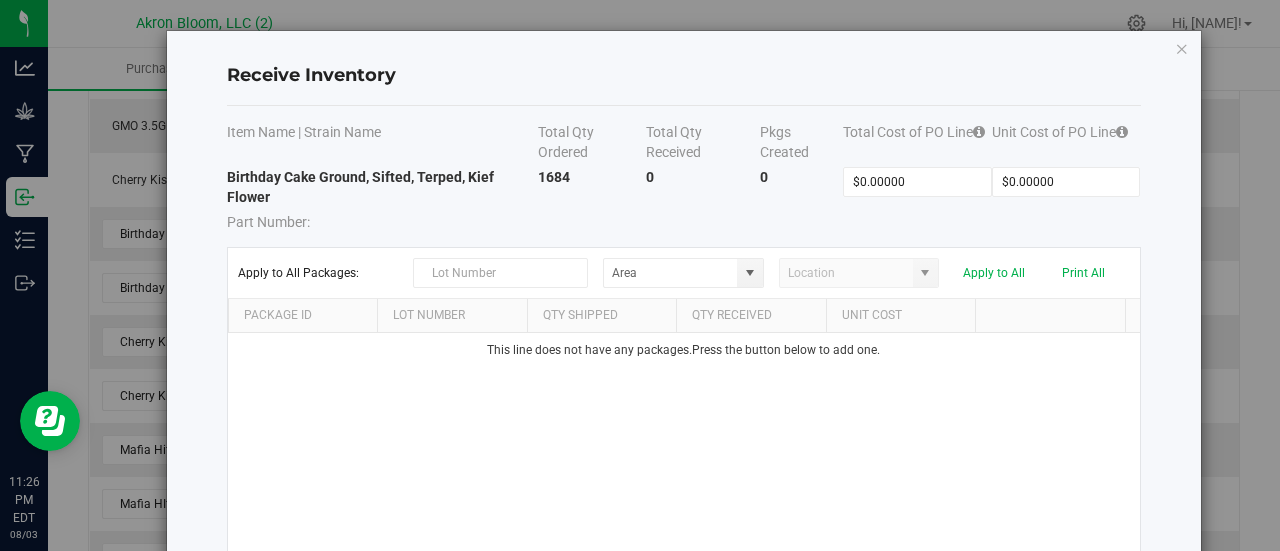click on "This line does not have any packages.   Press the button below to add one." at bounding box center [684, 466] 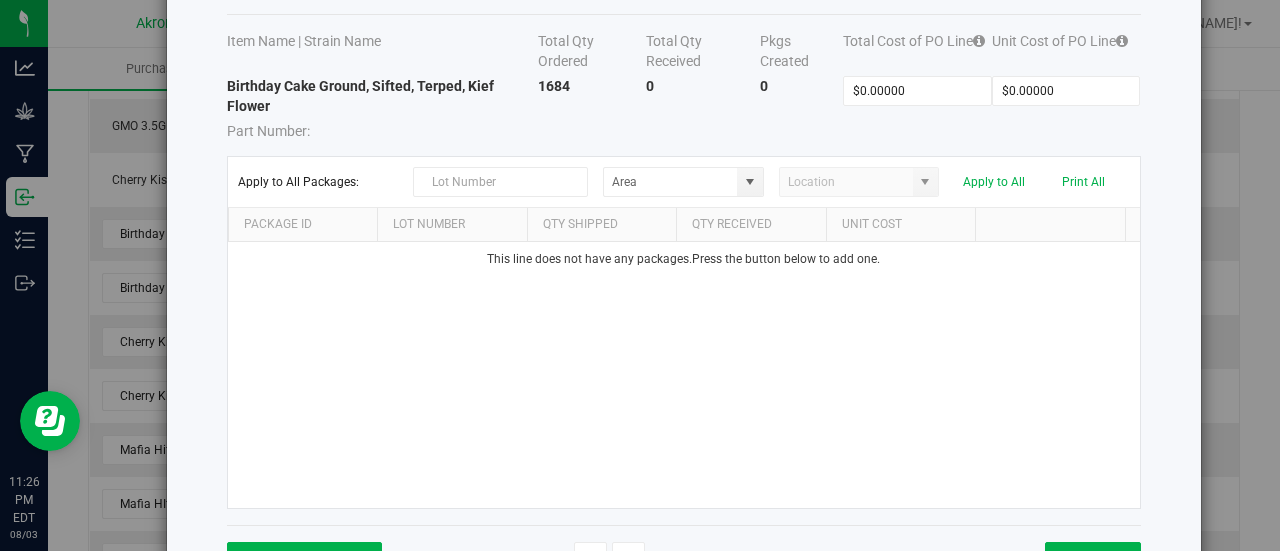 scroll, scrollTop: 120, scrollLeft: 0, axis: vertical 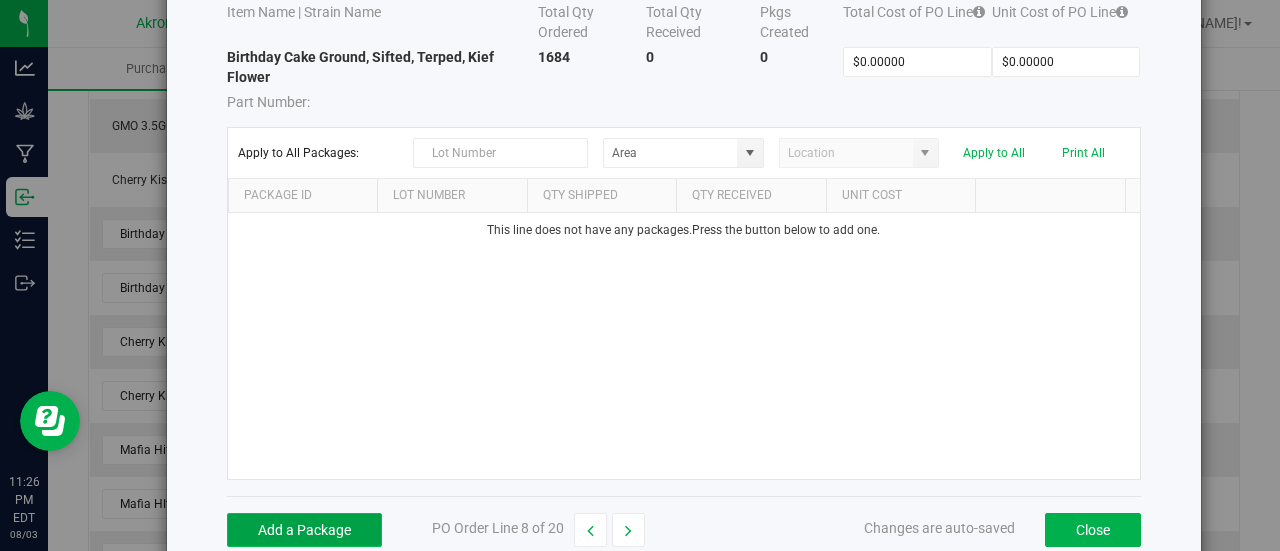 click on "Add a Package" at bounding box center [304, 530] 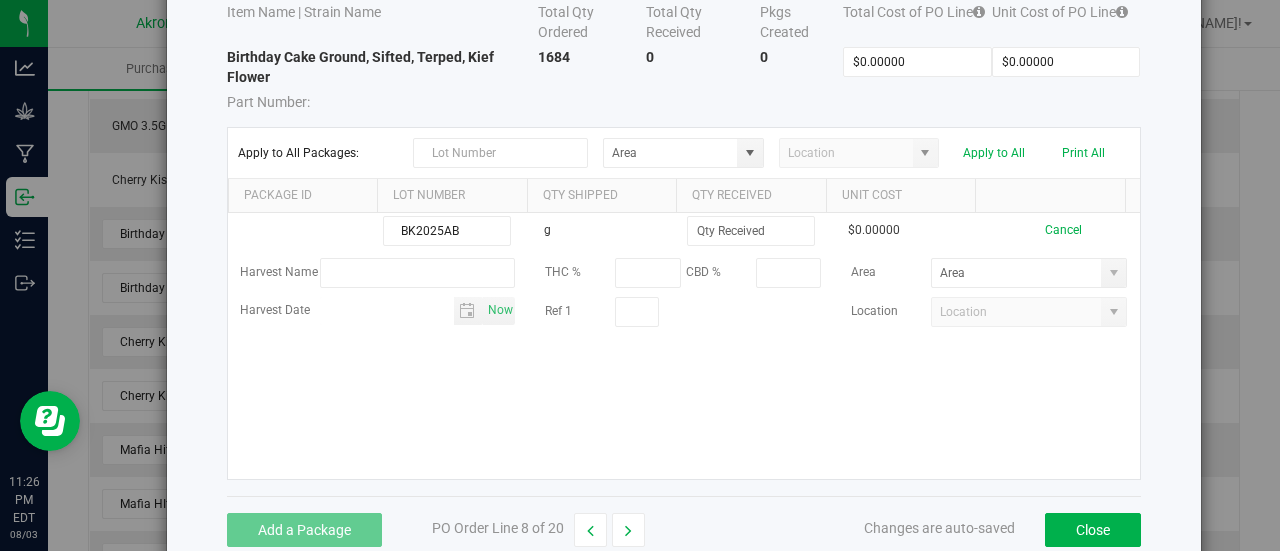 type on "BK2025AB" 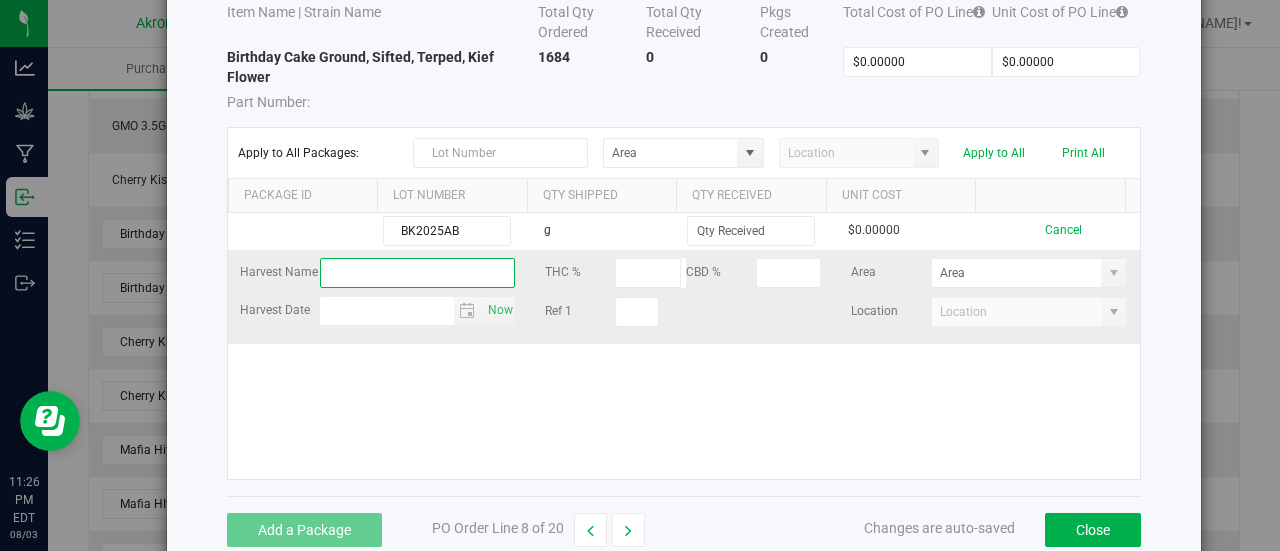 click at bounding box center [418, 273] 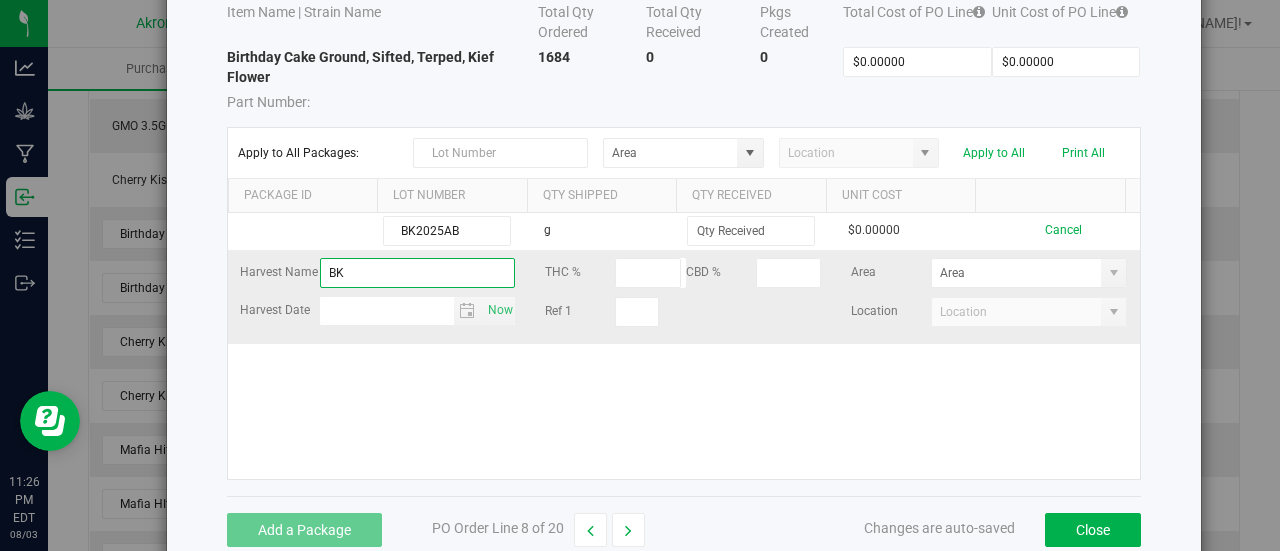 type on "BK2025AB" 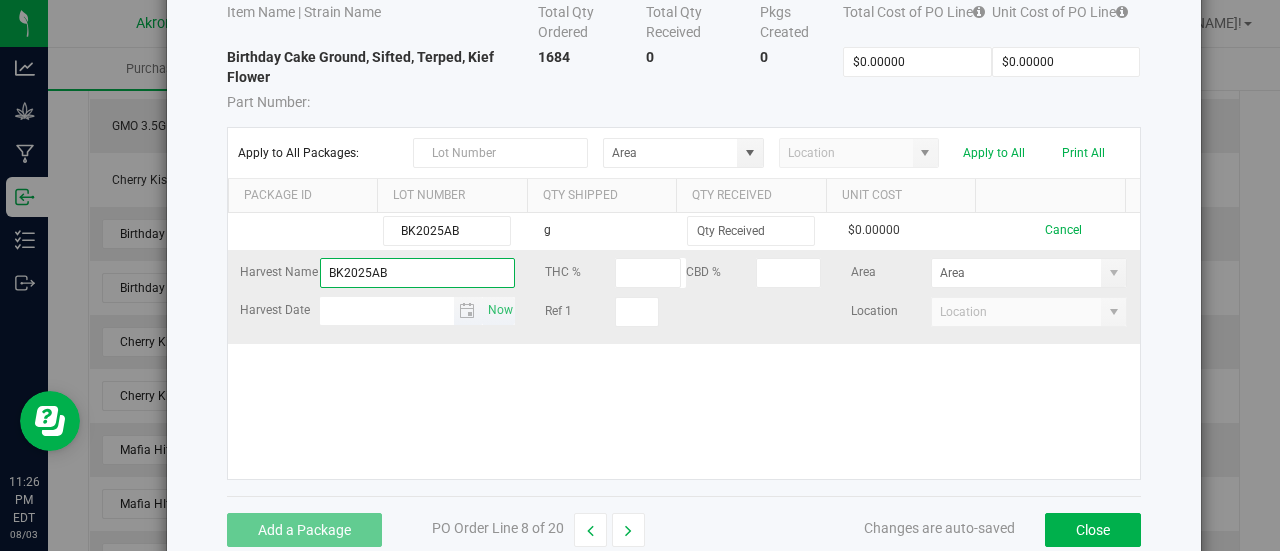 click at bounding box center [467, 311] 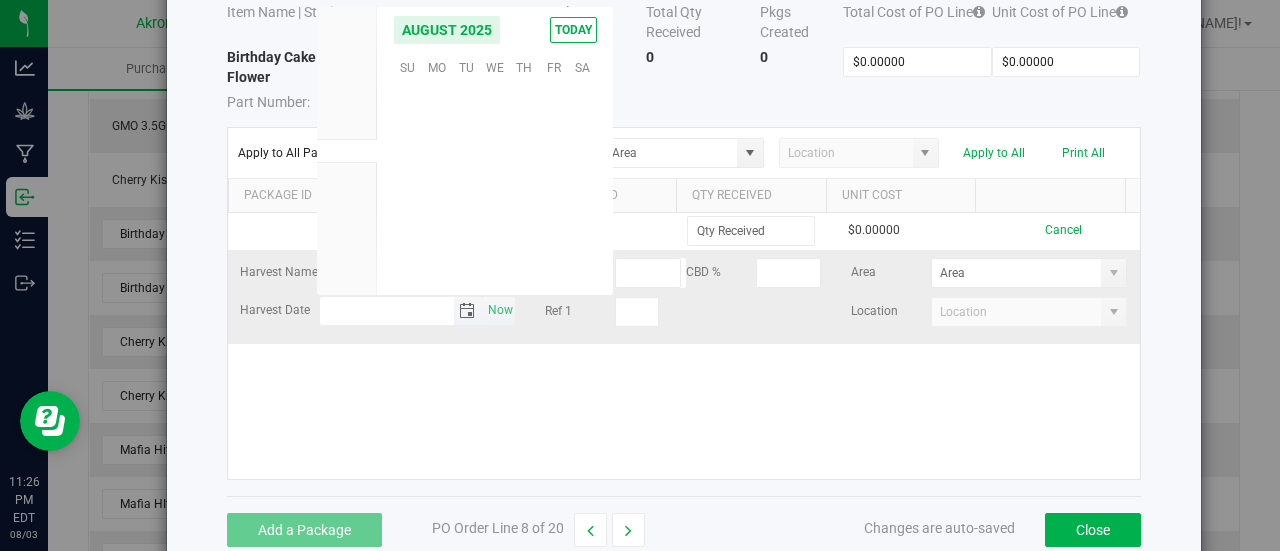 scroll, scrollTop: 0, scrollLeft: 0, axis: both 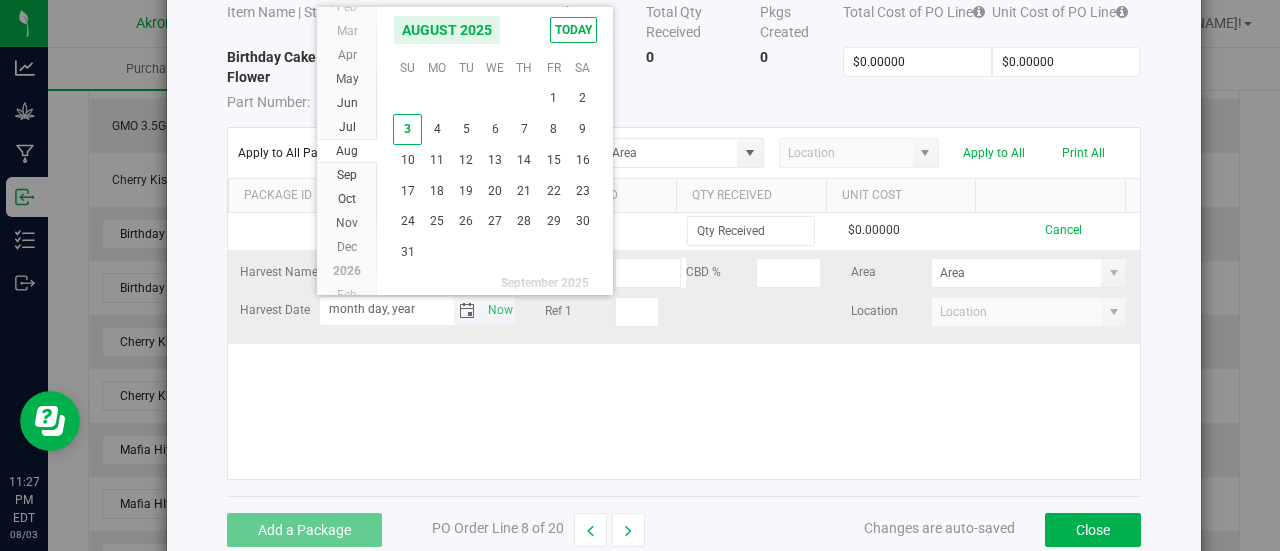 click on "month day, year" at bounding box center (387, 309) 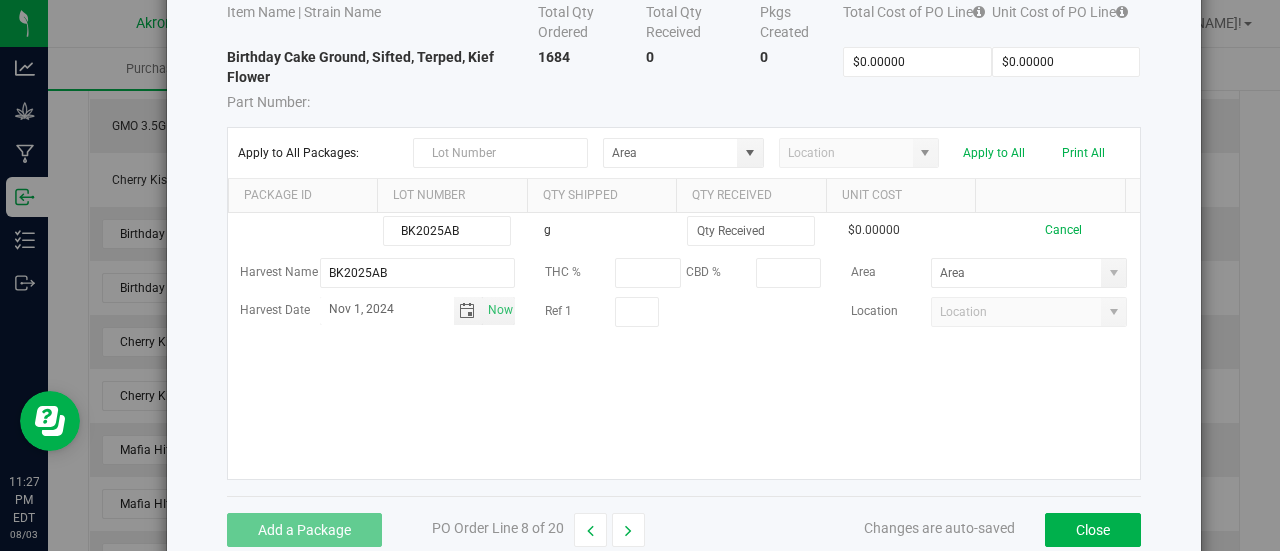 type on "Nov 1, 2024" 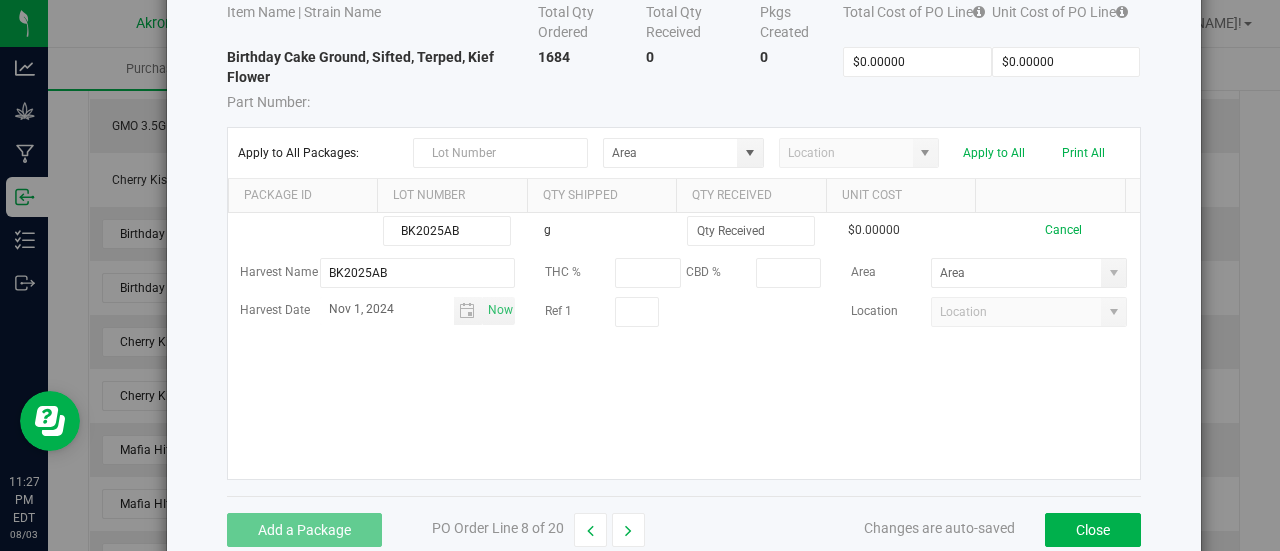 click on "BK2025AB   g   $0.00000   Cancel   Harvest Name  BK2025AB  THC %   CBD %   Area   Harvest Date  Nov 1, 2024
Now
Ref 1   Location" at bounding box center (684, 346) 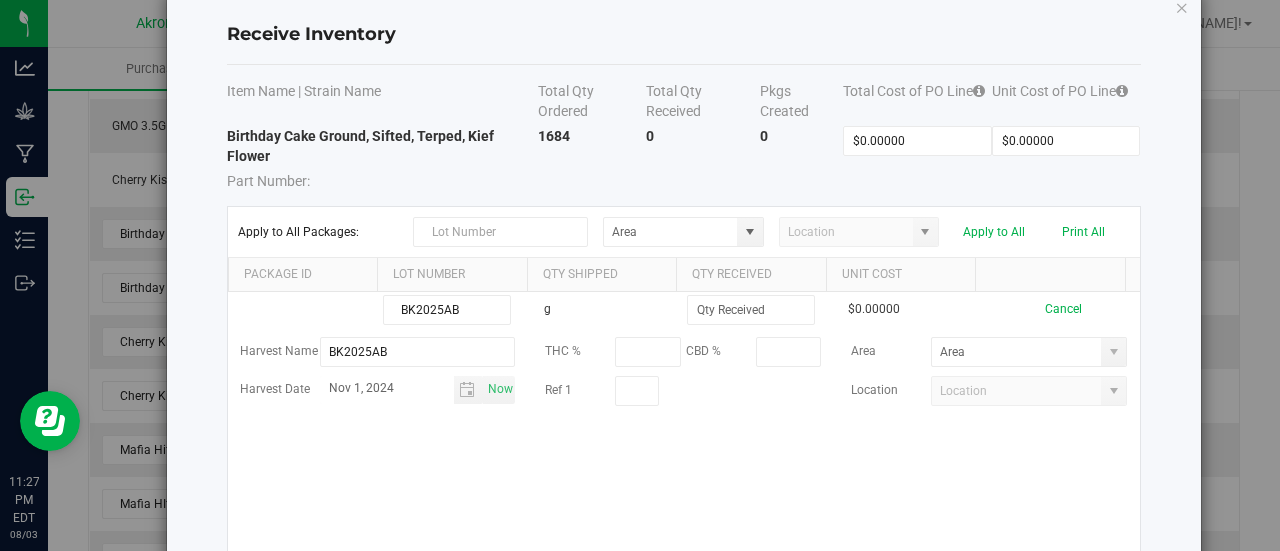 scroll, scrollTop: 40, scrollLeft: 0, axis: vertical 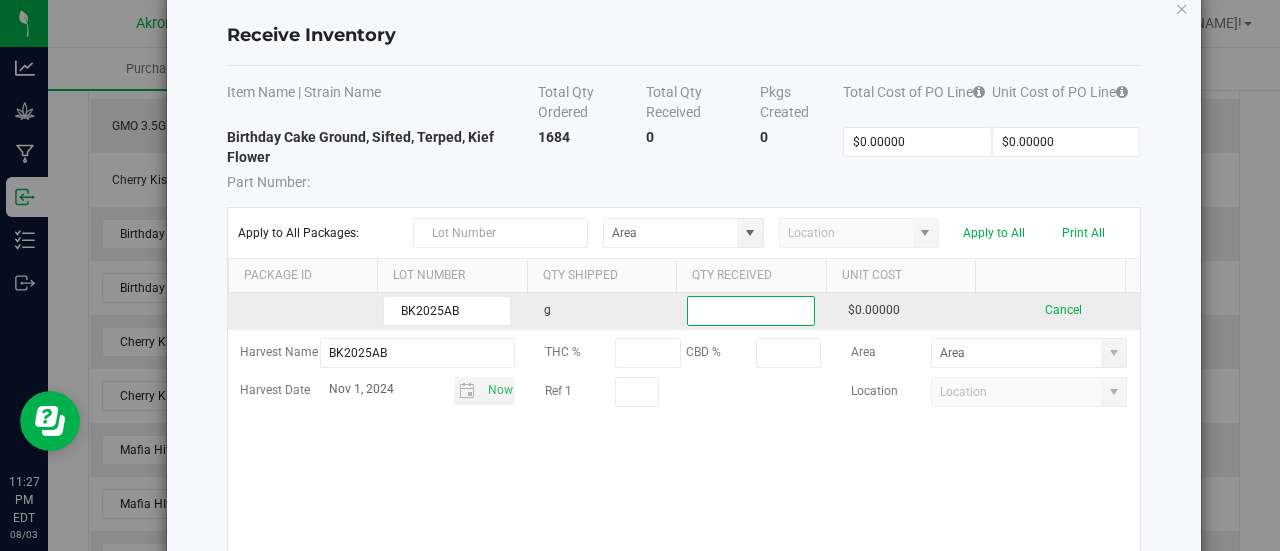click at bounding box center (751, 311) 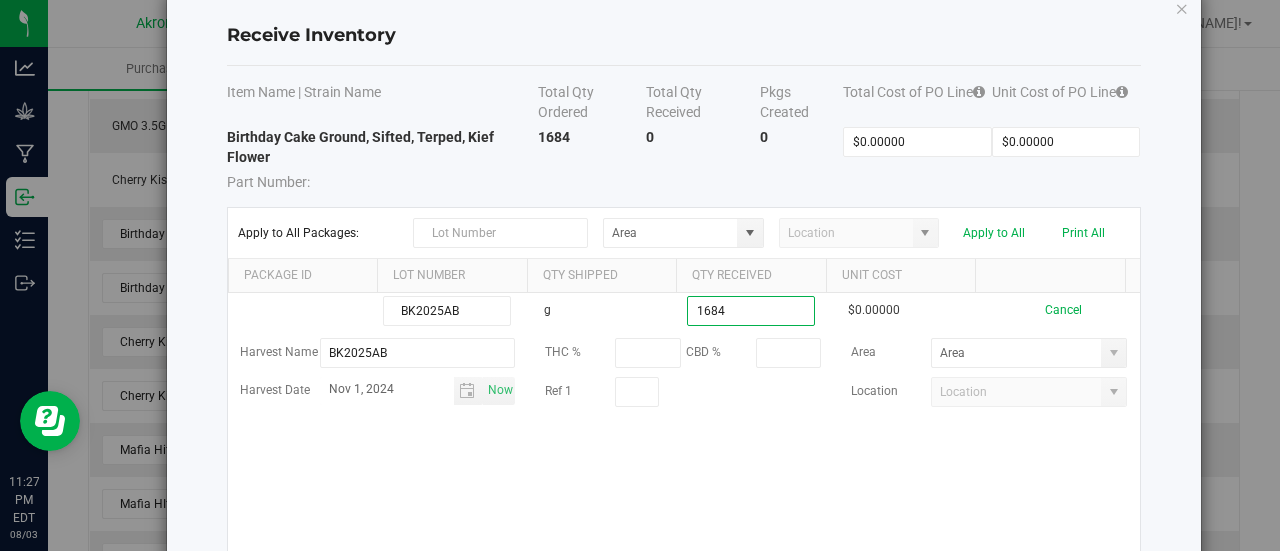 type on "1684.0000 g" 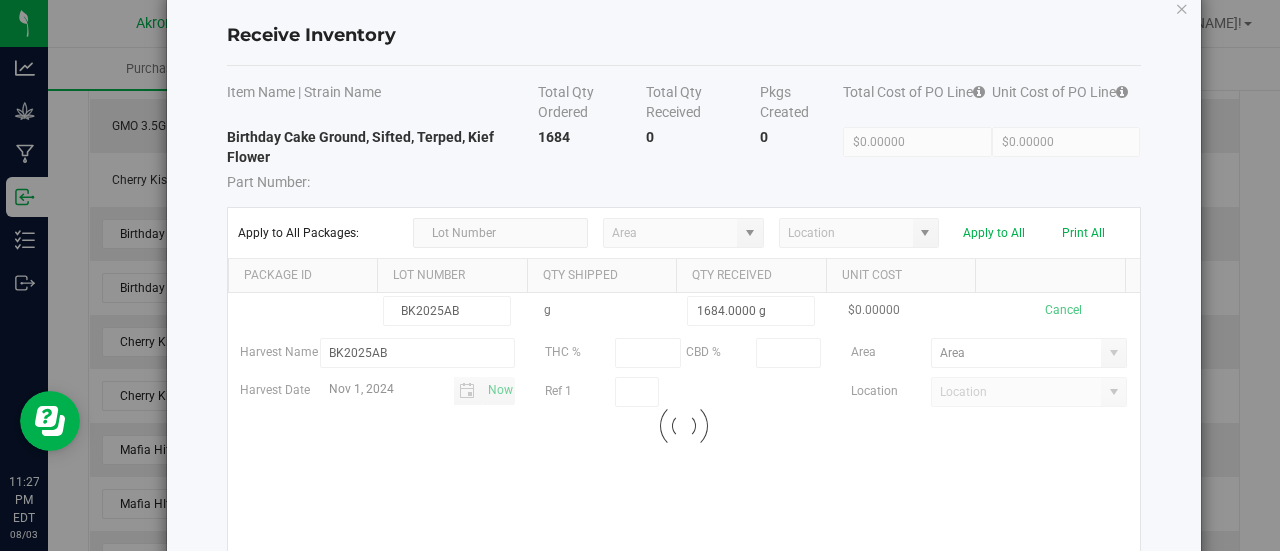 click on "BK2025AB   g  1684.0000 g  $0.00000   Cancel   Harvest Name  BK2025AB  THC %   CBD %   Area   Harvest Date  Nov 1, 2024
Now
Ref 1   Location  Loading" at bounding box center (684, 426) 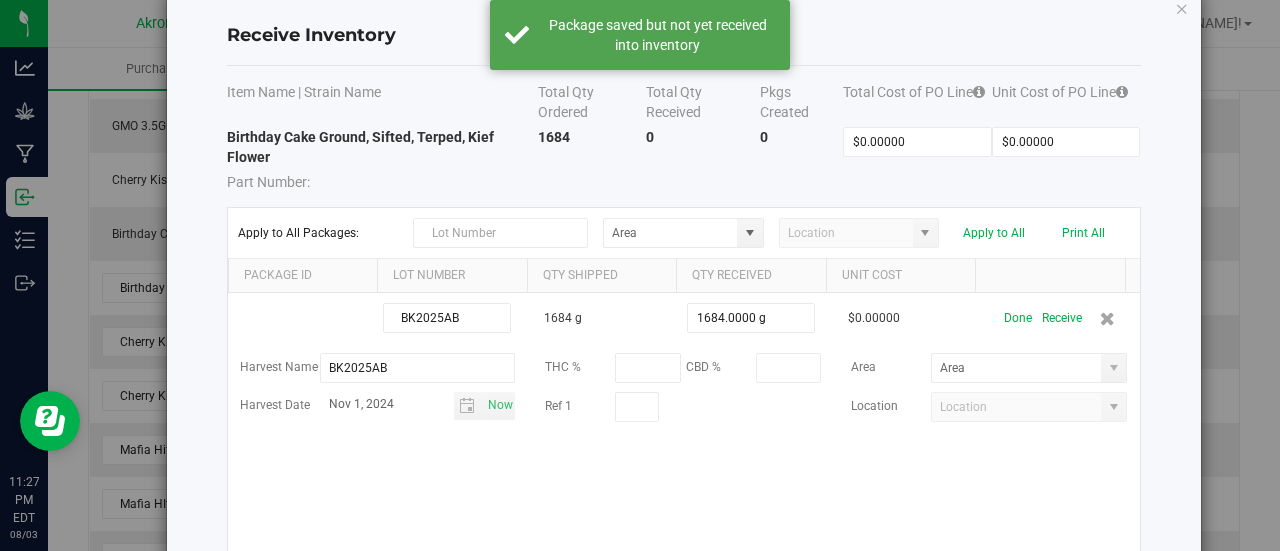 scroll, scrollTop: 80, scrollLeft: 0, axis: vertical 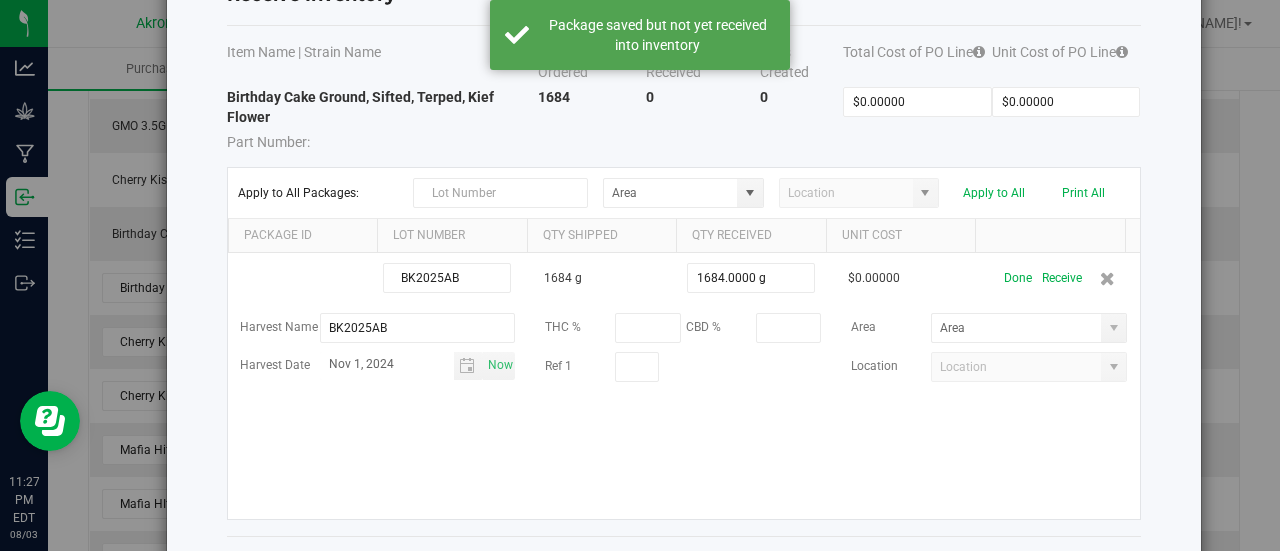 click on "BK2025AB  1684 g  1684.0000 g  $0.00000   Done   Receive   Harvest Name  BK2025AB  THC %   CBD %   Area   Harvest Date  Nov 1, 2024
Now
Ref 1   Location" at bounding box center (684, 386) 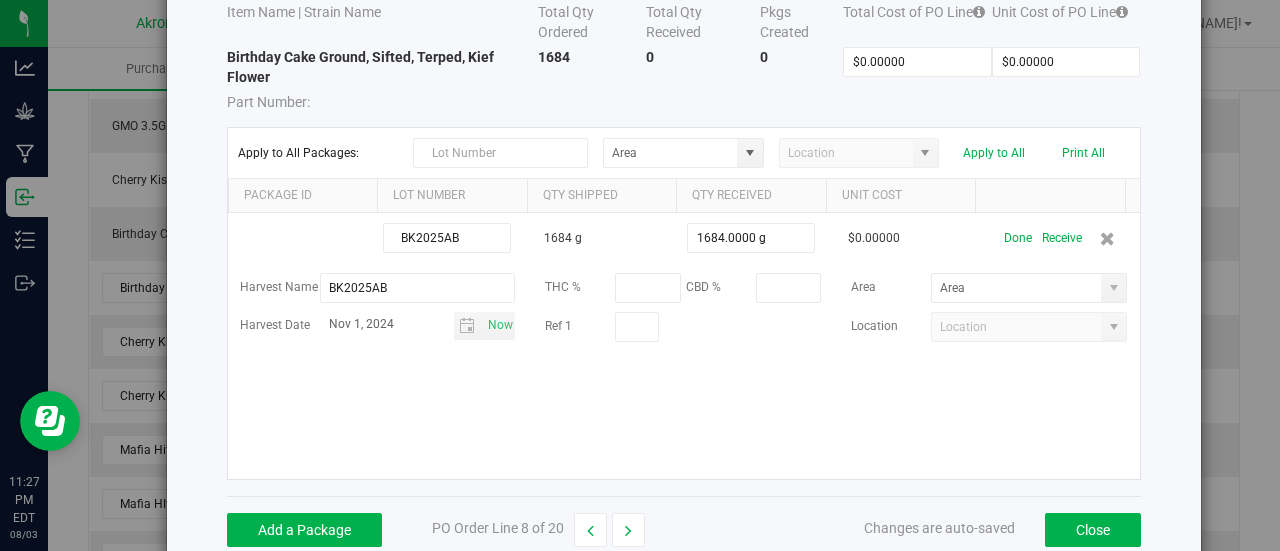 scroll, scrollTop: 159, scrollLeft: 0, axis: vertical 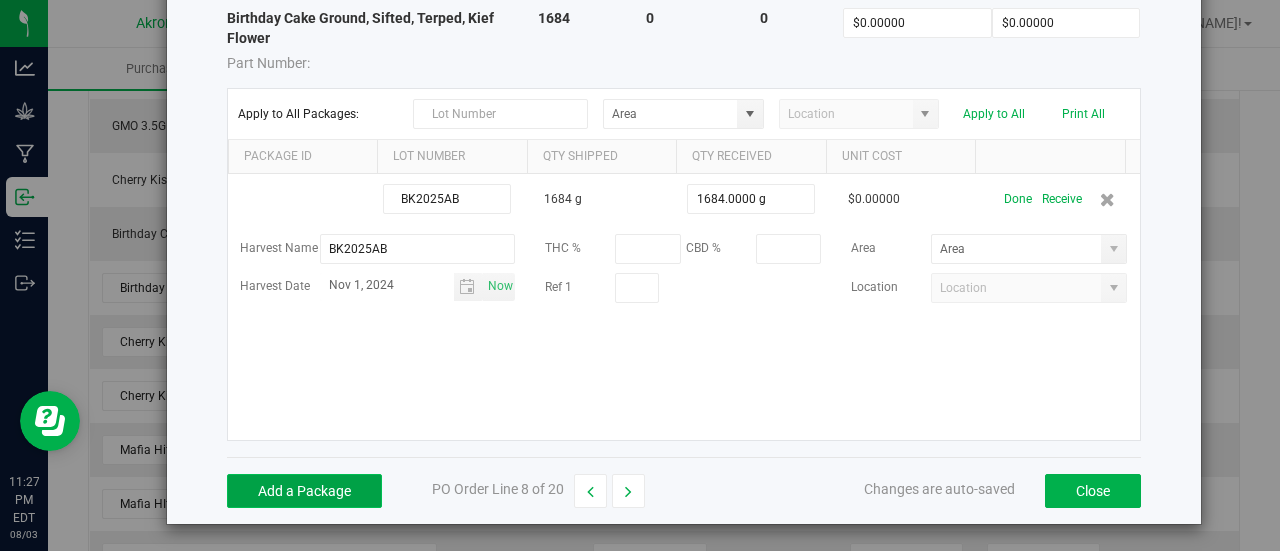 click on "Add a Package" at bounding box center (304, 491) 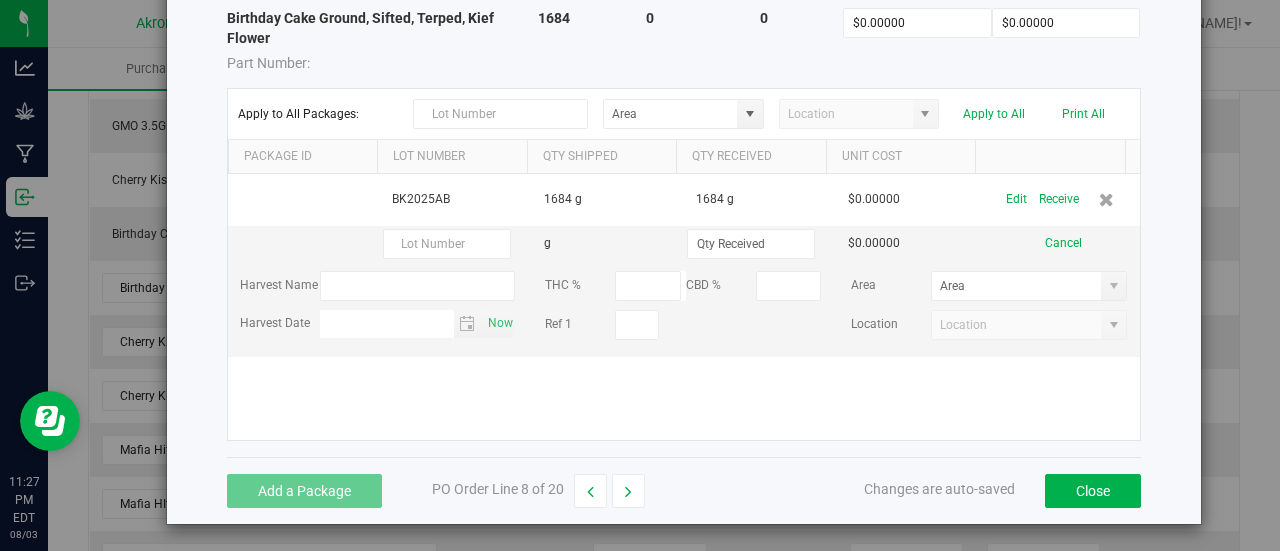 click on "Receive Inventory Item Name | Strain Name Total Qty Ordered Total Qty Received Pkgs Created Total Cost of PO Line  Unit Cost of PO Line  Birthday Cake Ground, Sifted, Terped, Kief Flower  Part Number:    1684 0 0 $0.00000 $0.00000  Apply to All Packages:   Apply to All   Print All  Package Id Lot Number Qty Shipped Qty Received Unit Cost    BK2025AB  1684 g   1684 g   $0.00000   Edit   Receive       g   $0.00000   Cancel   Harvest Name   THC %   CBD %   Area   Harvest Date
Now
Ref 1   Location   Add a Package  PO Order Line 8 of 20 Changes are auto-saved  Close" at bounding box center [684, 198] 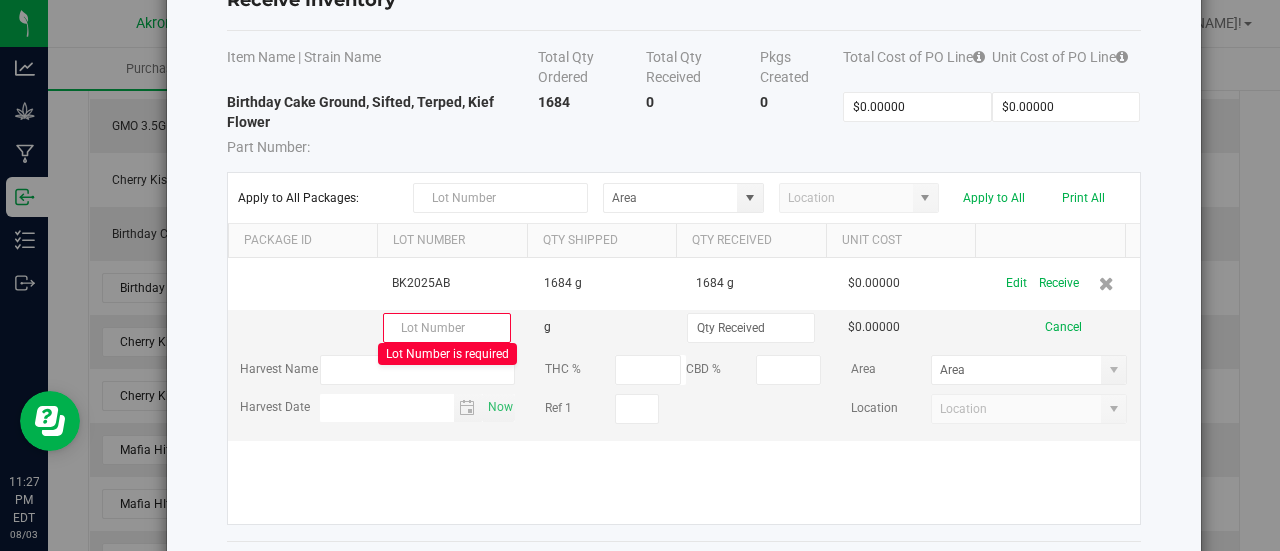 scroll, scrollTop: 80, scrollLeft: 0, axis: vertical 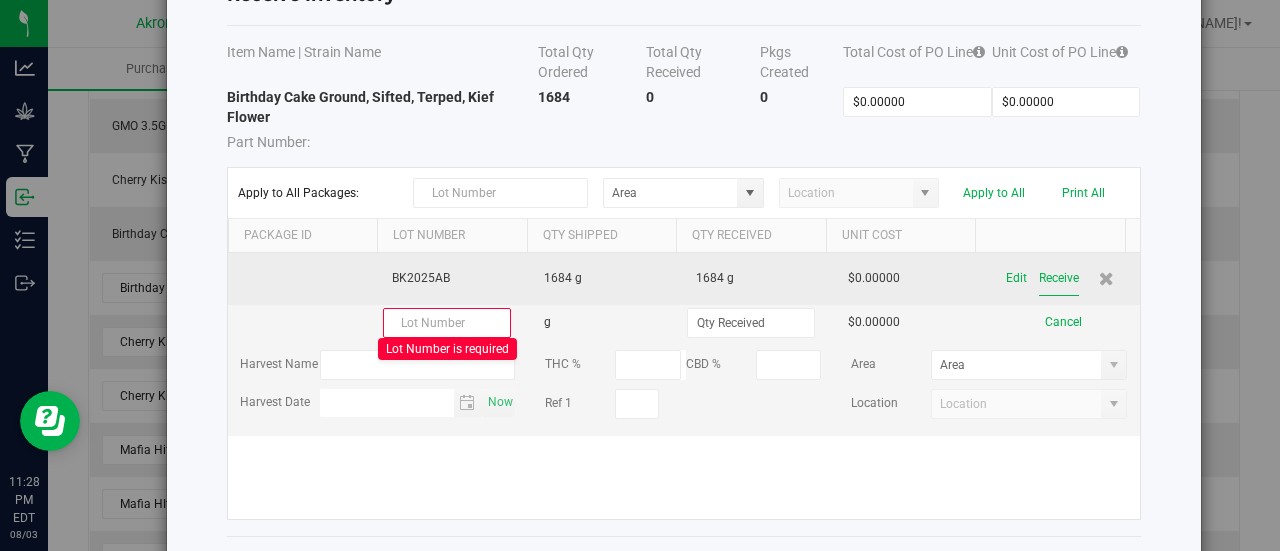 click on "Receive" at bounding box center (1059, 278) 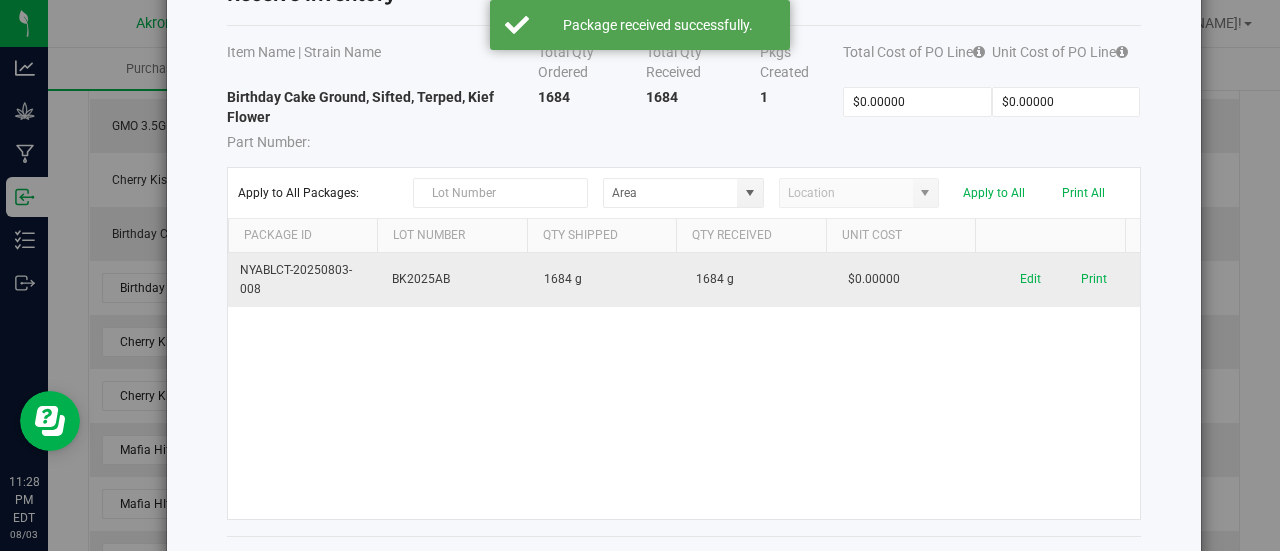click on "NYABLCT-20250803-008  BK2025AB  1684 g   1684 g   $0.00000   Edit   Print" at bounding box center (684, 386) 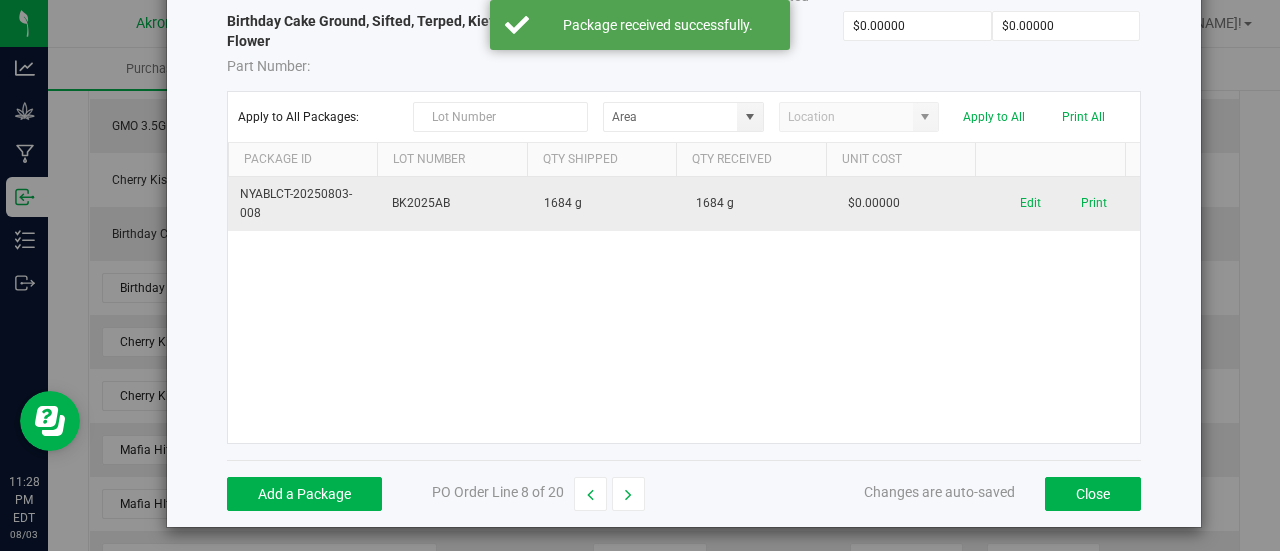 scroll, scrollTop: 159, scrollLeft: 0, axis: vertical 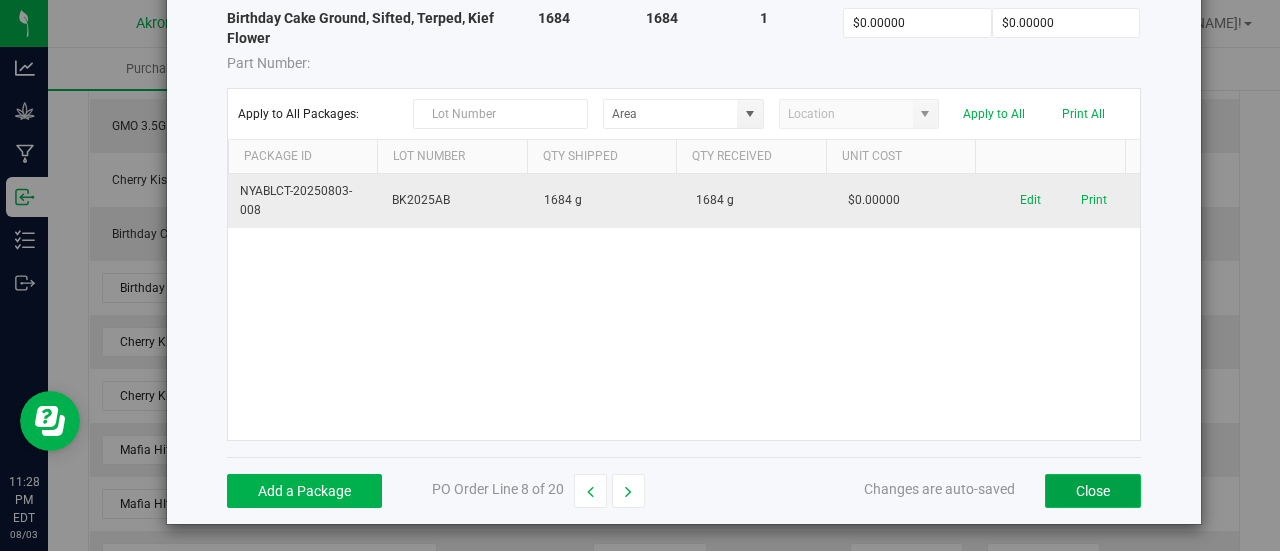 click on "Close" at bounding box center [1093, 491] 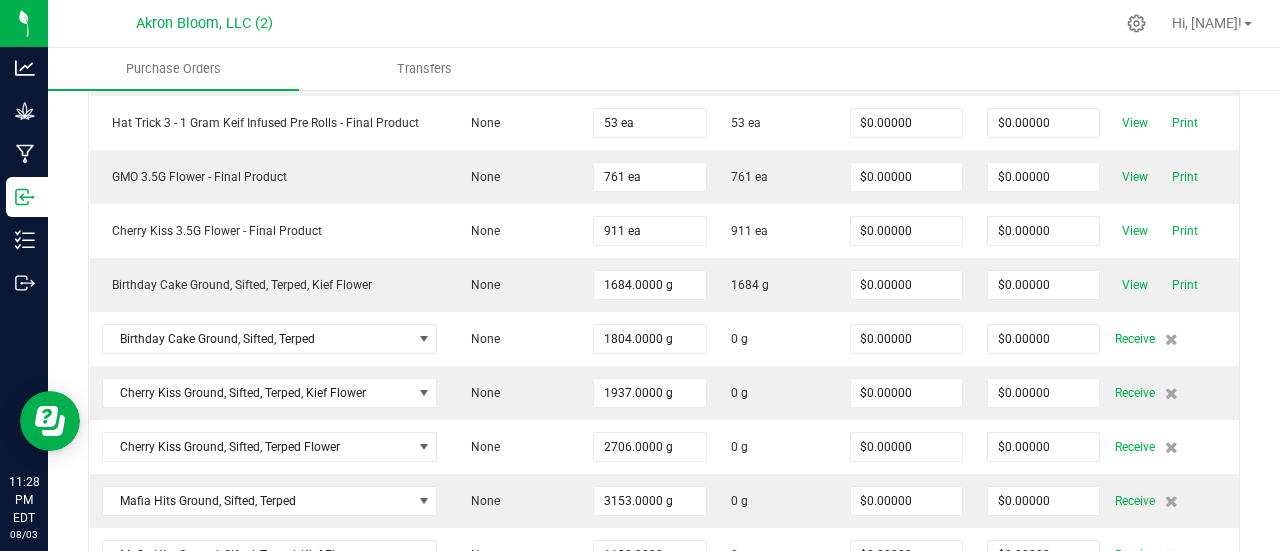 scroll, scrollTop: 515, scrollLeft: 0, axis: vertical 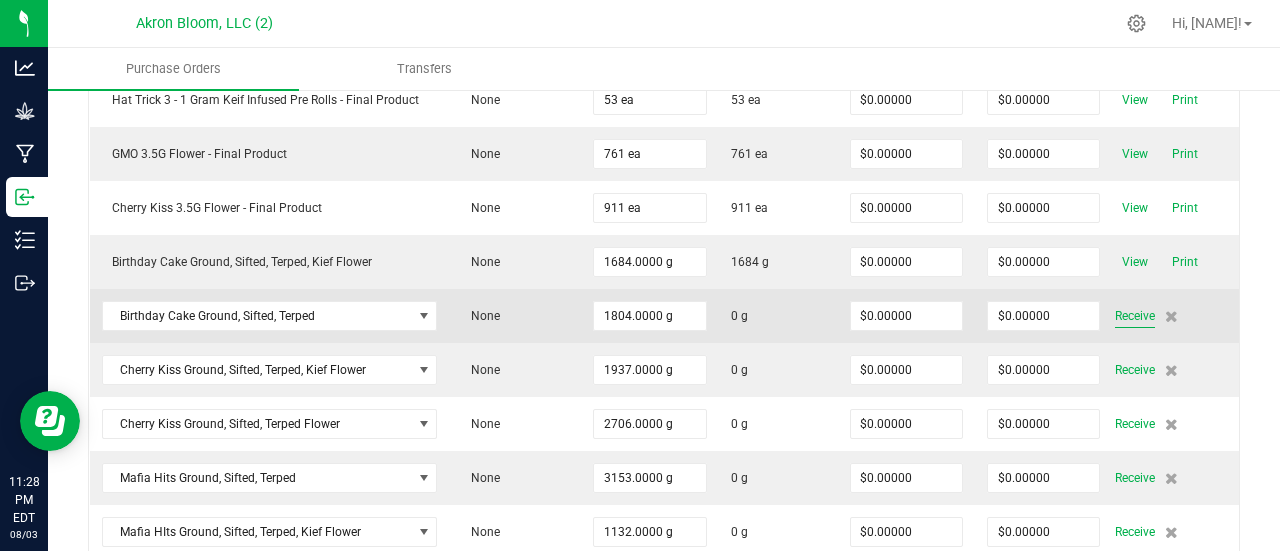 click on "Receive" at bounding box center (1135, 316) 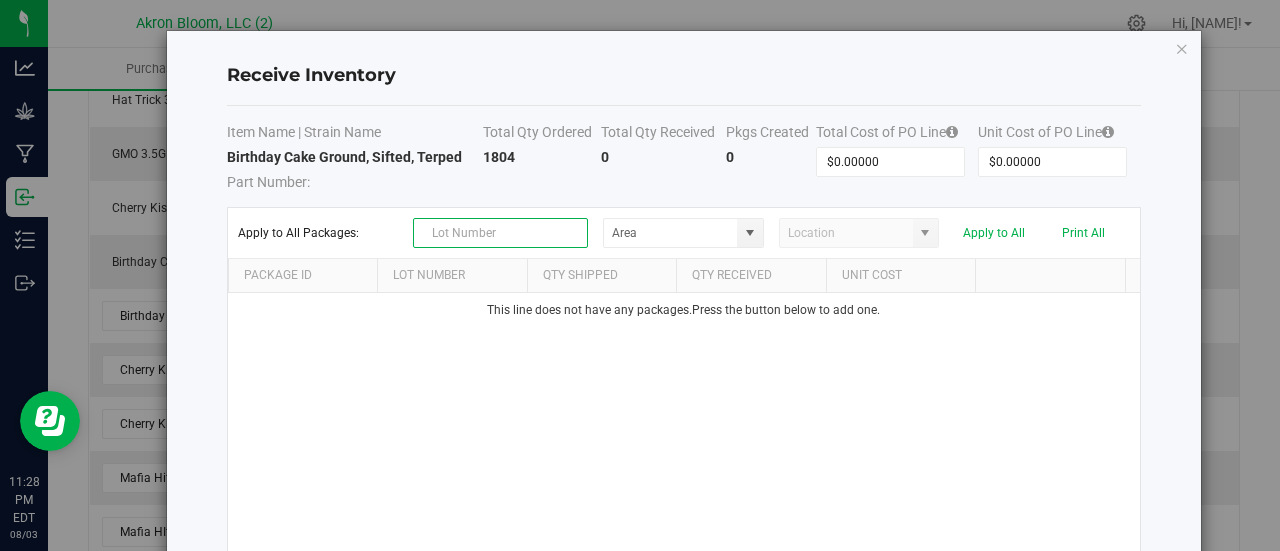 click at bounding box center (500, 233) 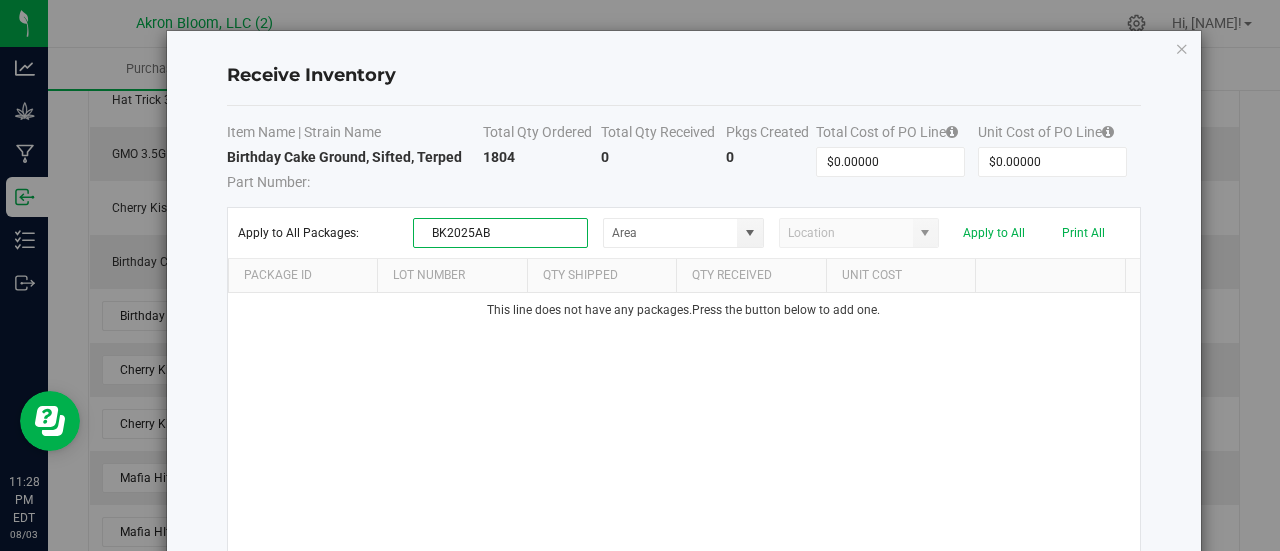 type on "BK2025AB" 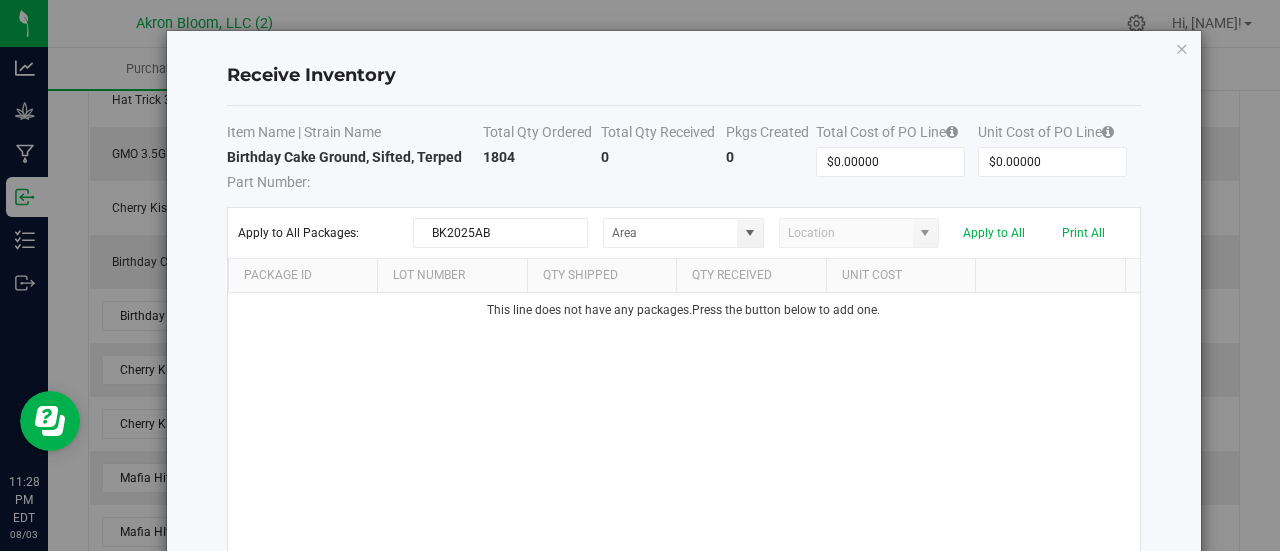 click on "This line does not have any packages.   Press the button below to add one." at bounding box center (684, 426) 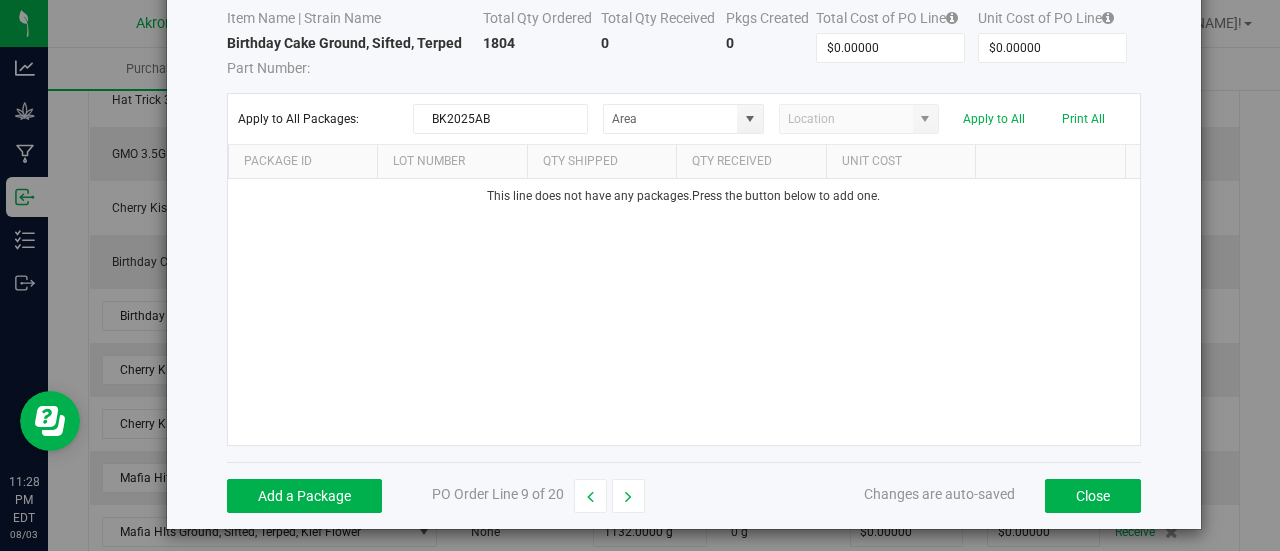 scroll, scrollTop: 119, scrollLeft: 0, axis: vertical 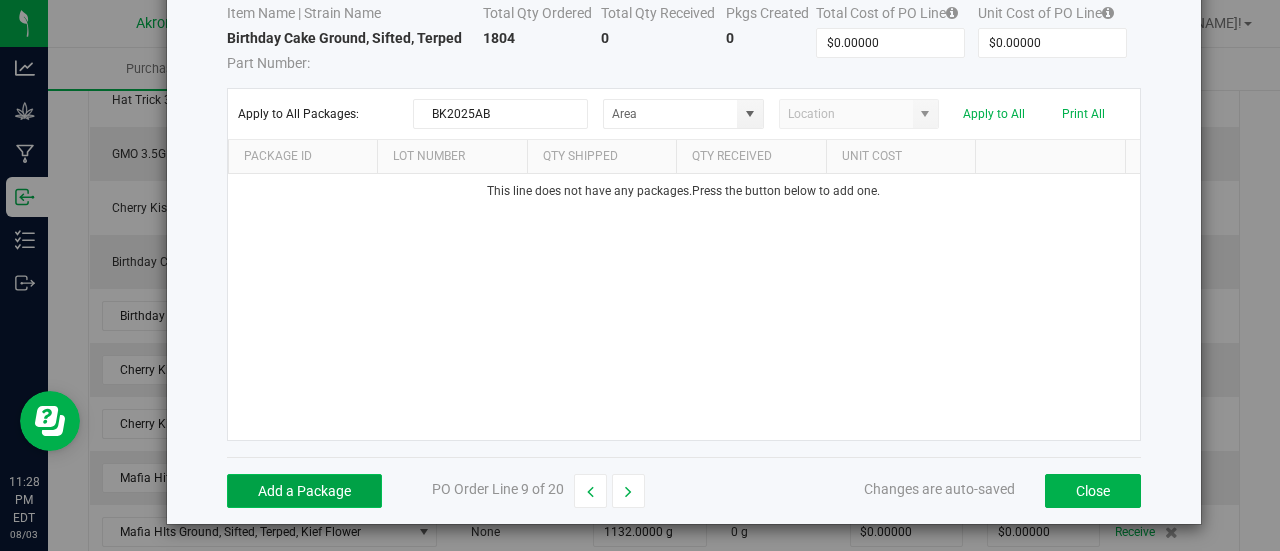 click on "Add a Package" at bounding box center (304, 491) 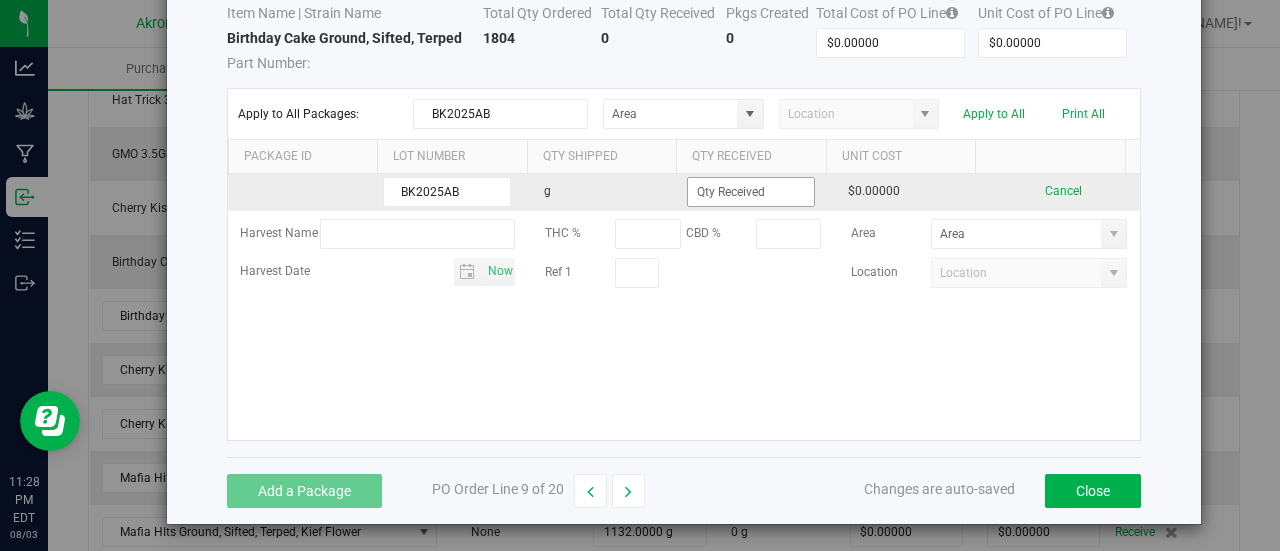 type on "BK2025AB" 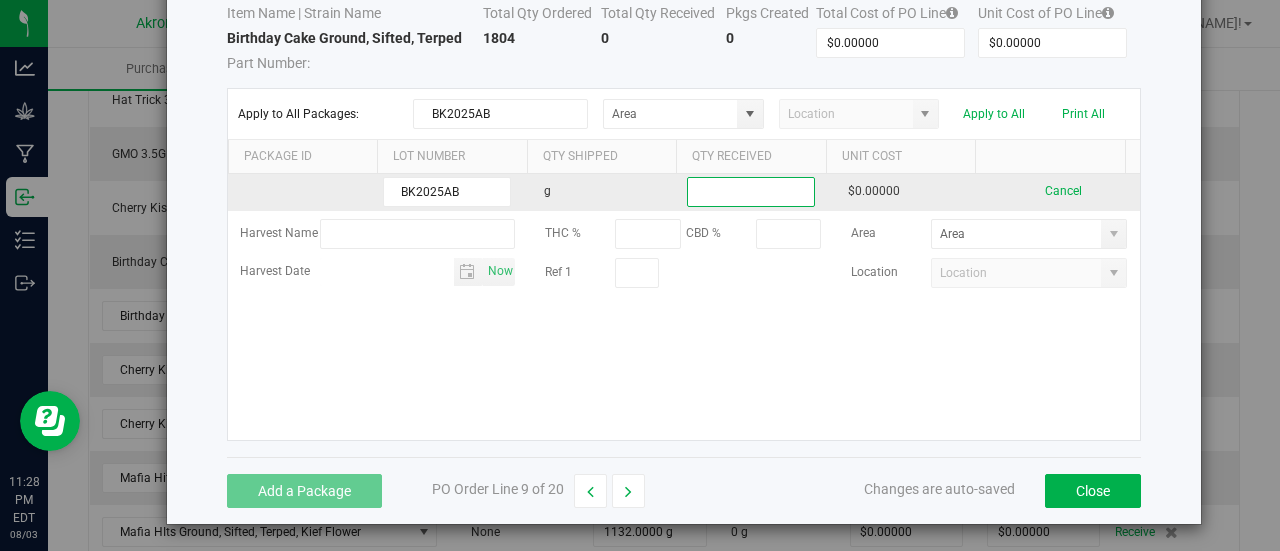 click at bounding box center [751, 192] 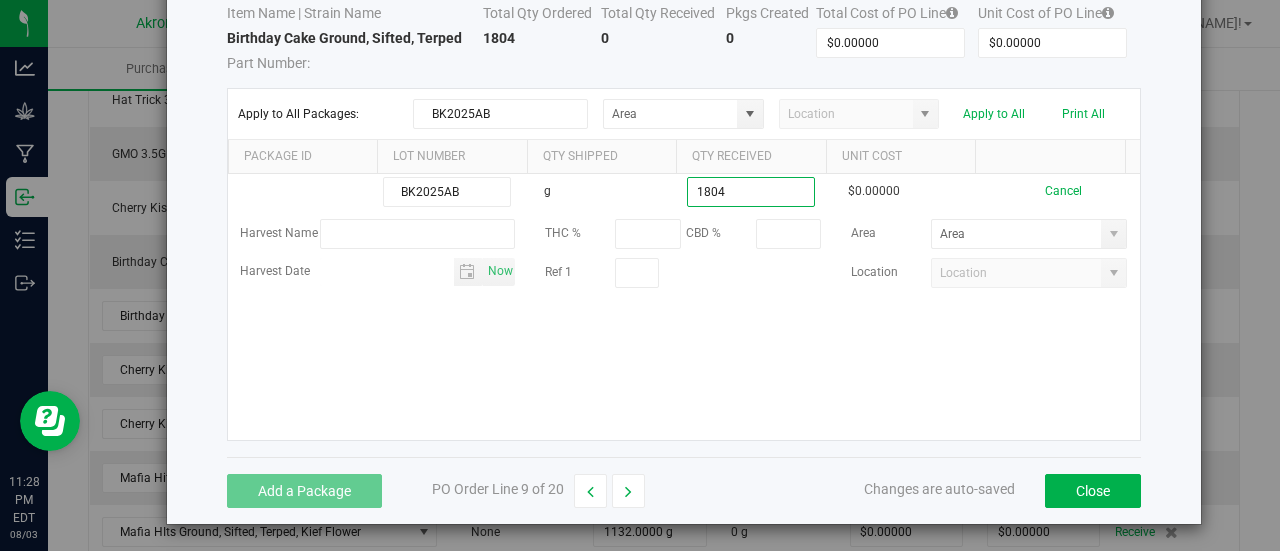 type on "1804.0000 g" 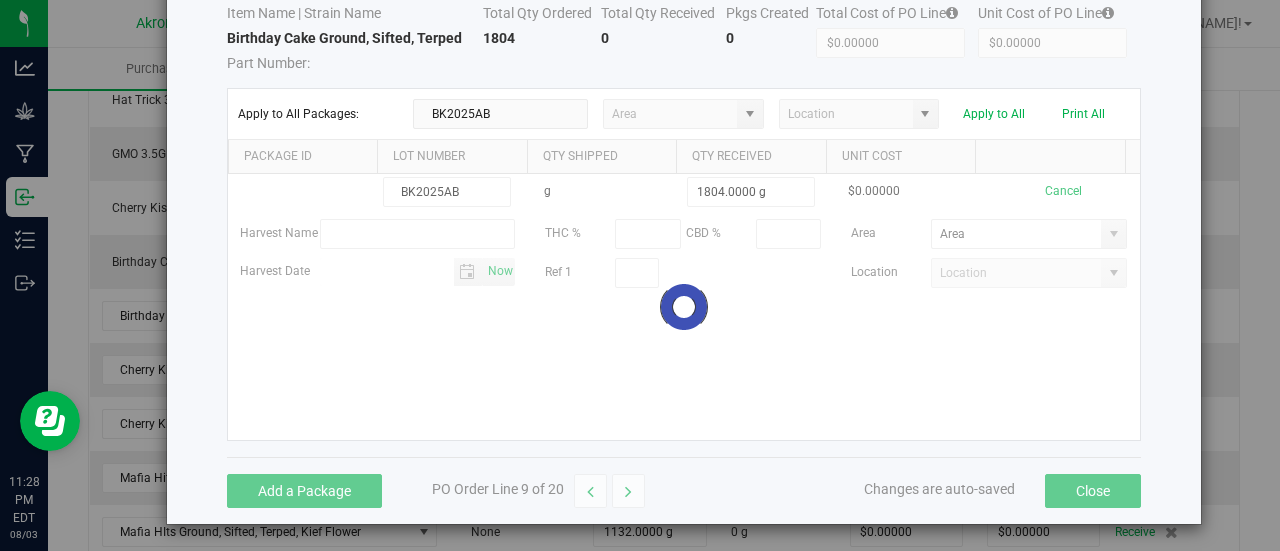 click on "BK2025AB   g  1804.0000 g  $0.00000   Cancel   Harvest Name   THC %   CBD %   Area   Harvest Date
Now
Ref 1   Location  Loading" at bounding box center [684, 307] 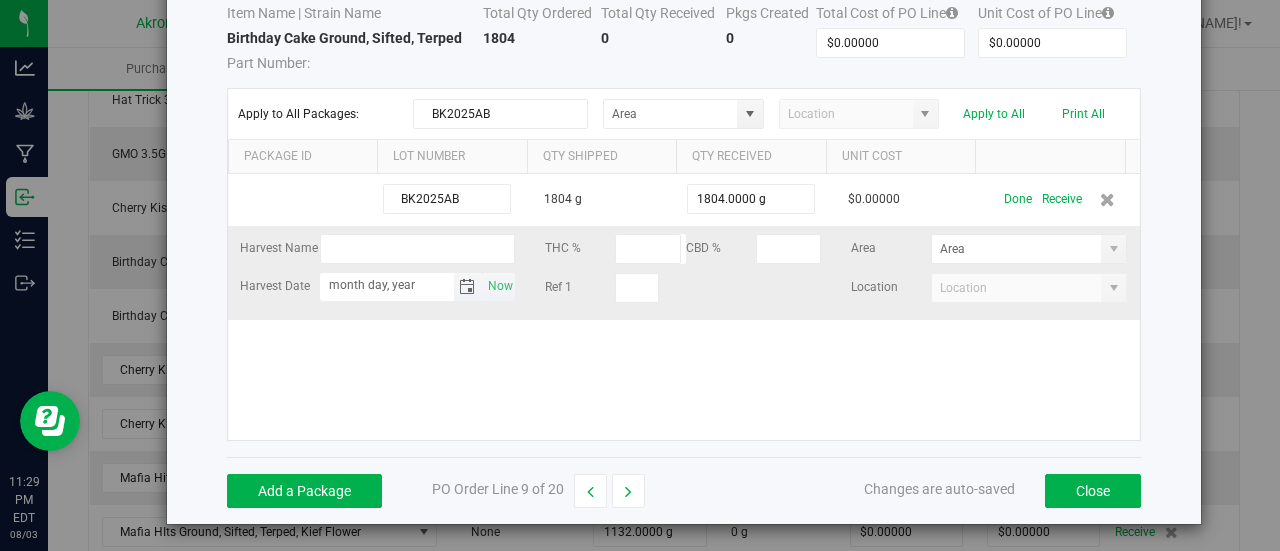 click on "month day, year" at bounding box center [387, 285] 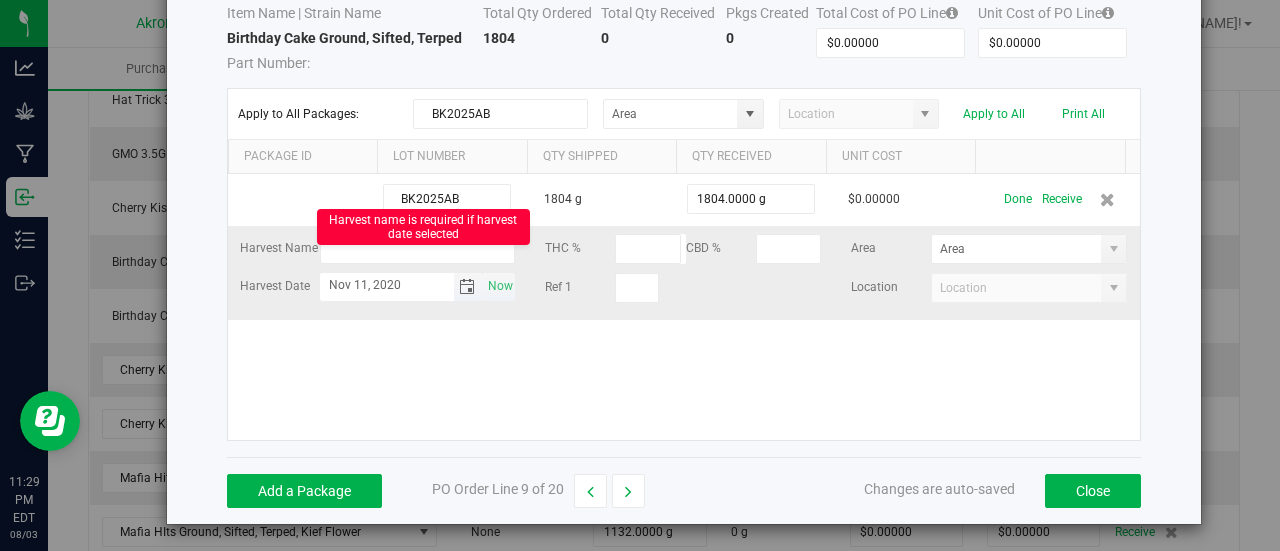 click on "Nov 11, 2020" at bounding box center [387, 285] 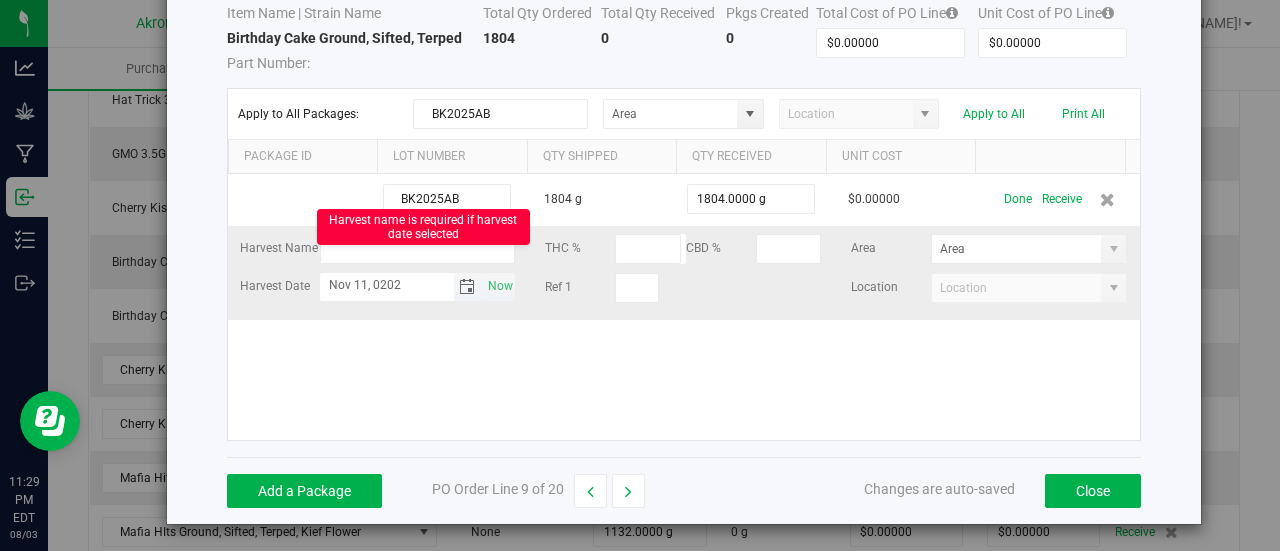 click on "Nov 11, 0[YEAR]" at bounding box center [387, 285] 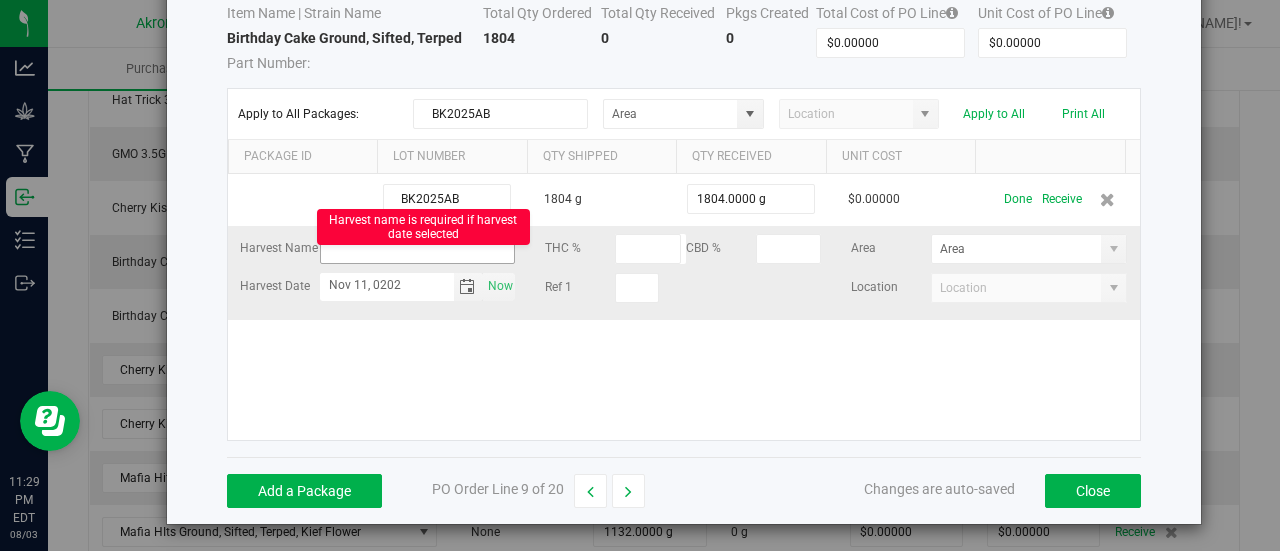 type on "Nov 11, 0[YEAR]" 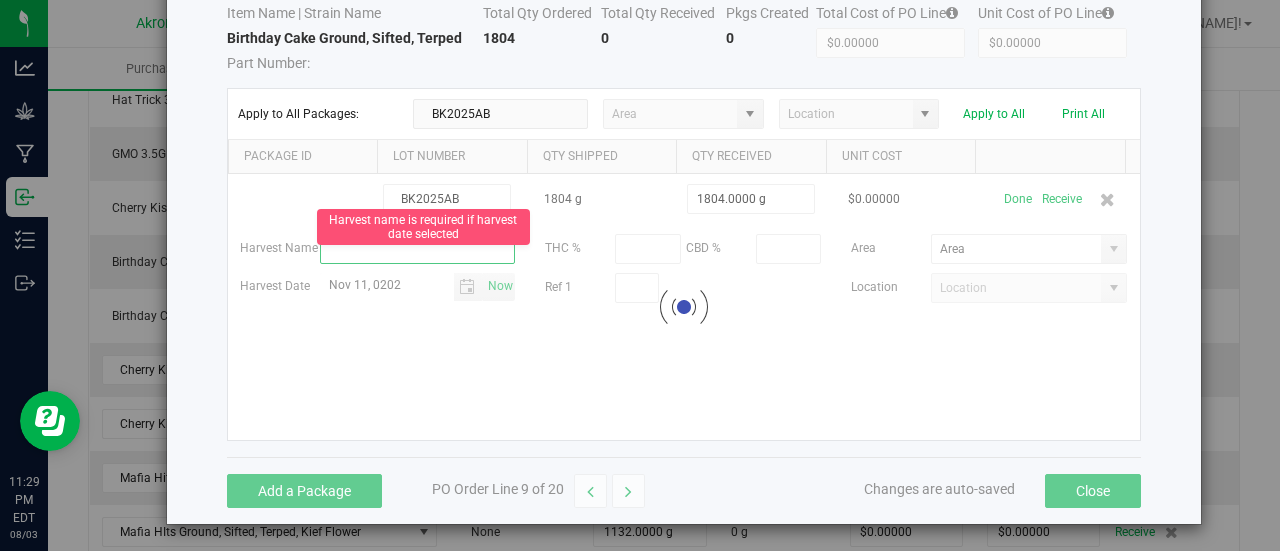 click on "BK2025AB  1804 g  1804.0000 g  $0.00000   Done   Receive   Harvest Name   Harvest name is required if harvest date selected   THC %   CBD %   Area   Harvest Date  Nov 11, 0202
Now
Ref 1   Location  Loading" at bounding box center (684, 307) 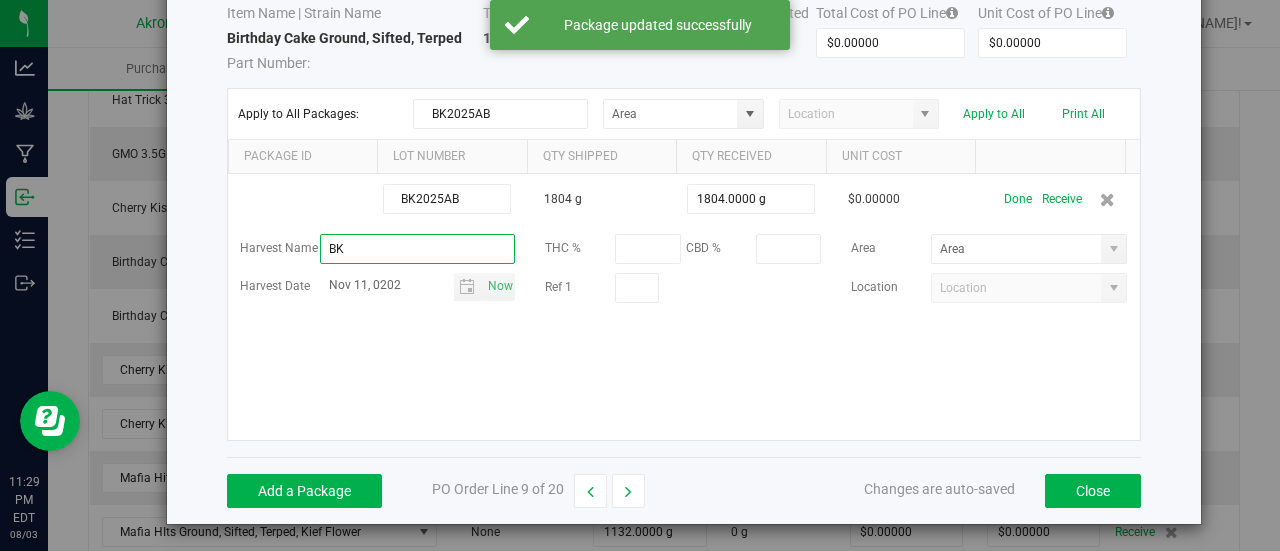 type on "BK2025AB" 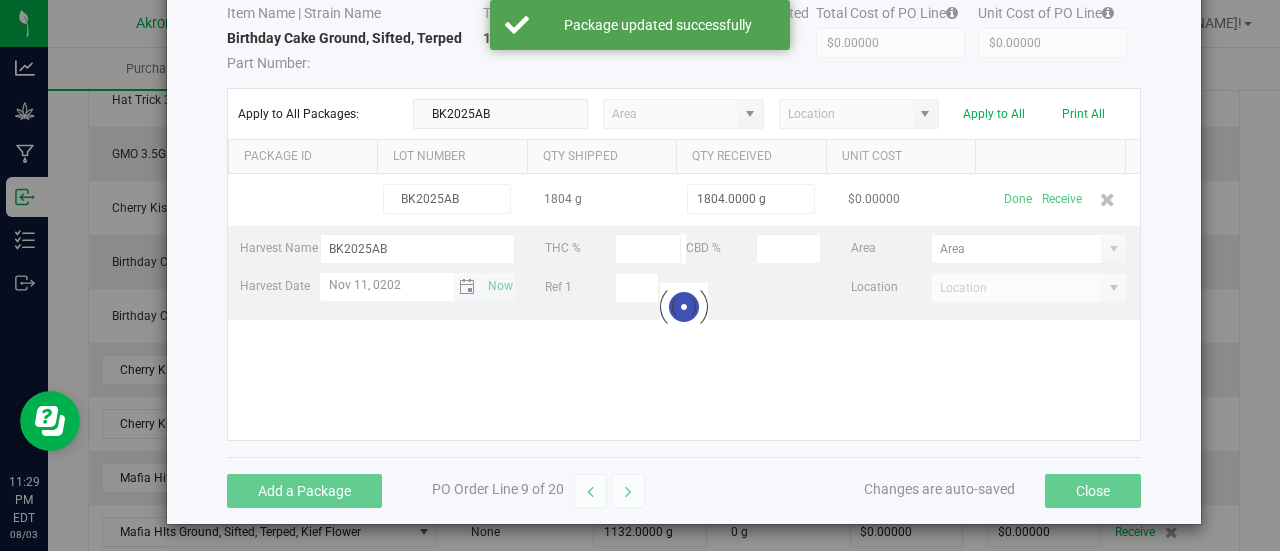 click on "Nov 11, 0[YEAR]" at bounding box center [387, 285] 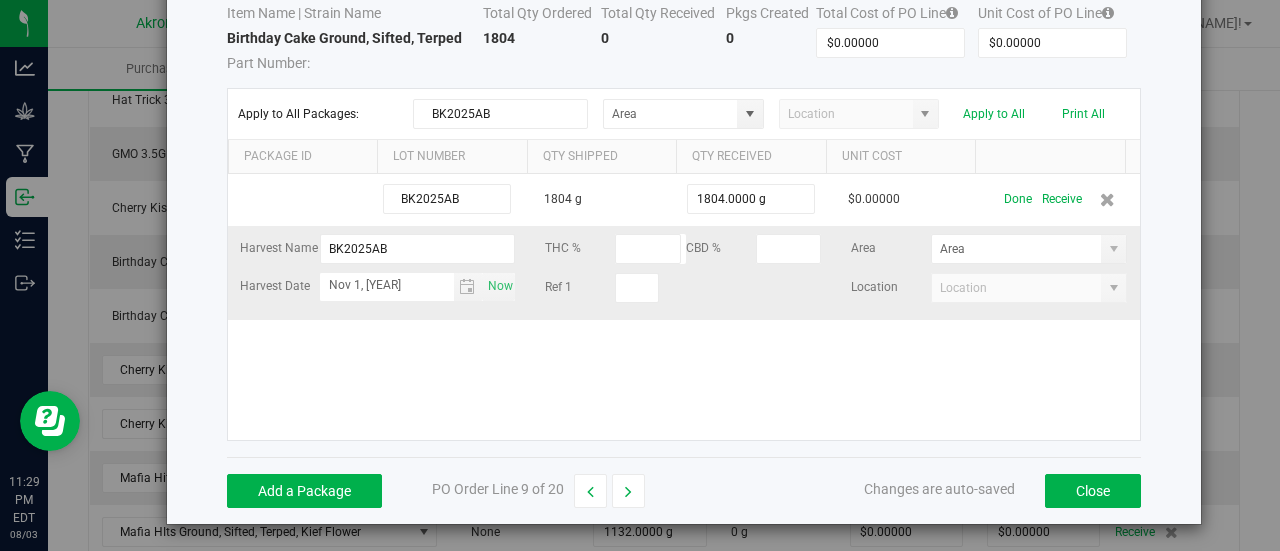 click on "Harvest Name  [PRODUCTCODE]  THC %   CBD %   Area   Harvest Date  [MONTH] [YEAR]
Now
Ref 1   Location" at bounding box center [684, 273] 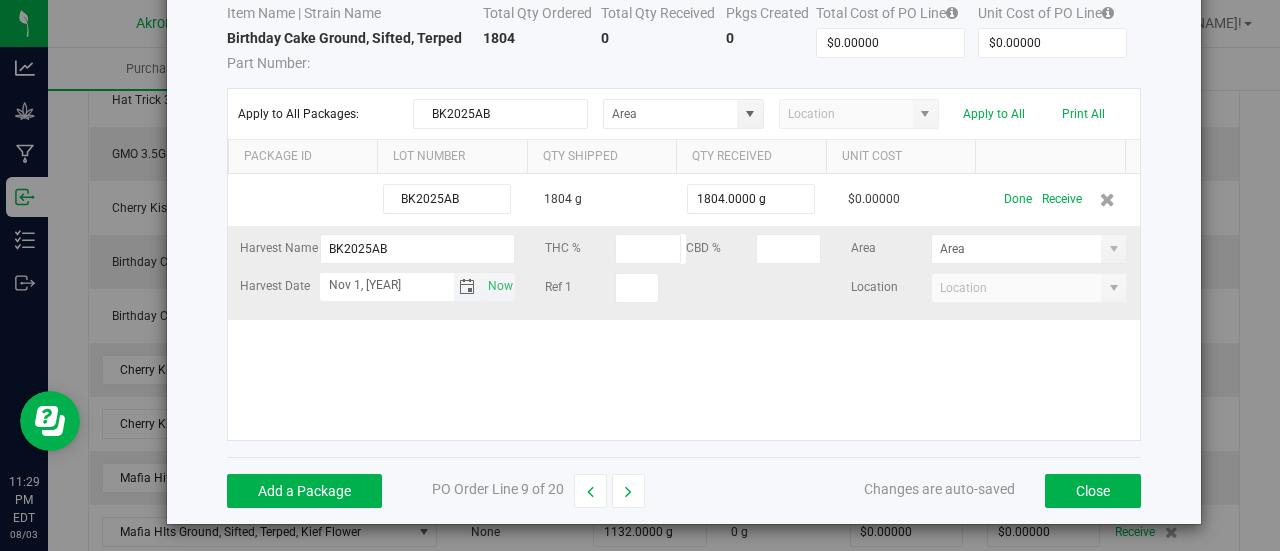 click on "Nov 1, [YEAR]" at bounding box center [387, 285] 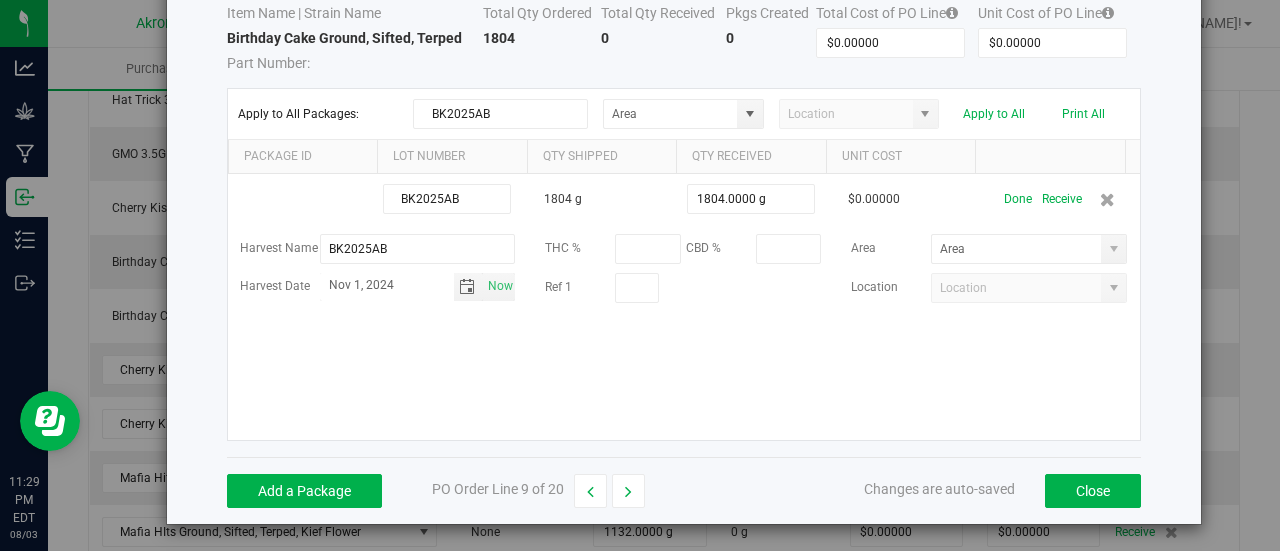 type on "Nov 1, 2024" 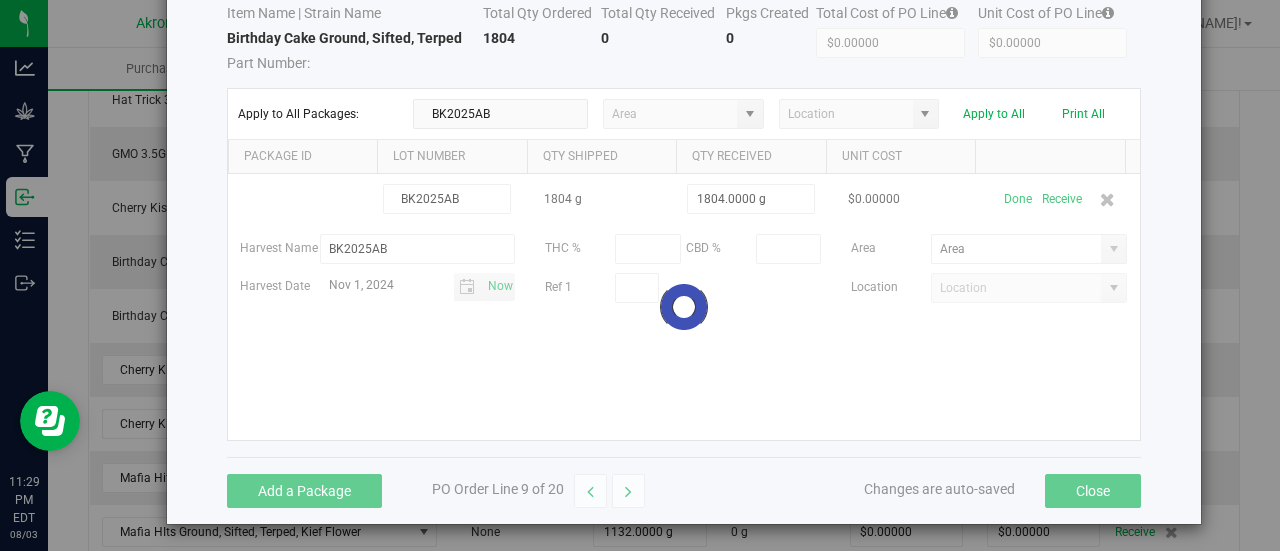 click on "BK2025AB  1804 g  1804.0000 g  $0.00000   Done   Receive   Harvest Name  BK2025AB  THC %   CBD %   Area   Harvest Date  Nov 1, 2024
Now
Ref 1   Location" at bounding box center (684, 307) 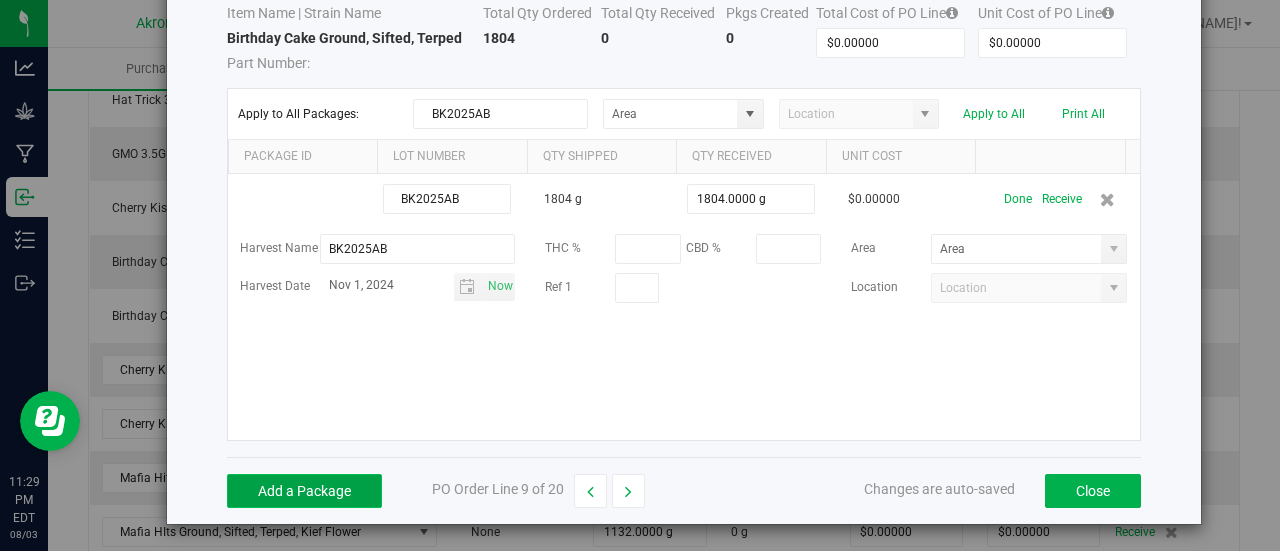 click on "Add a Package" at bounding box center (304, 491) 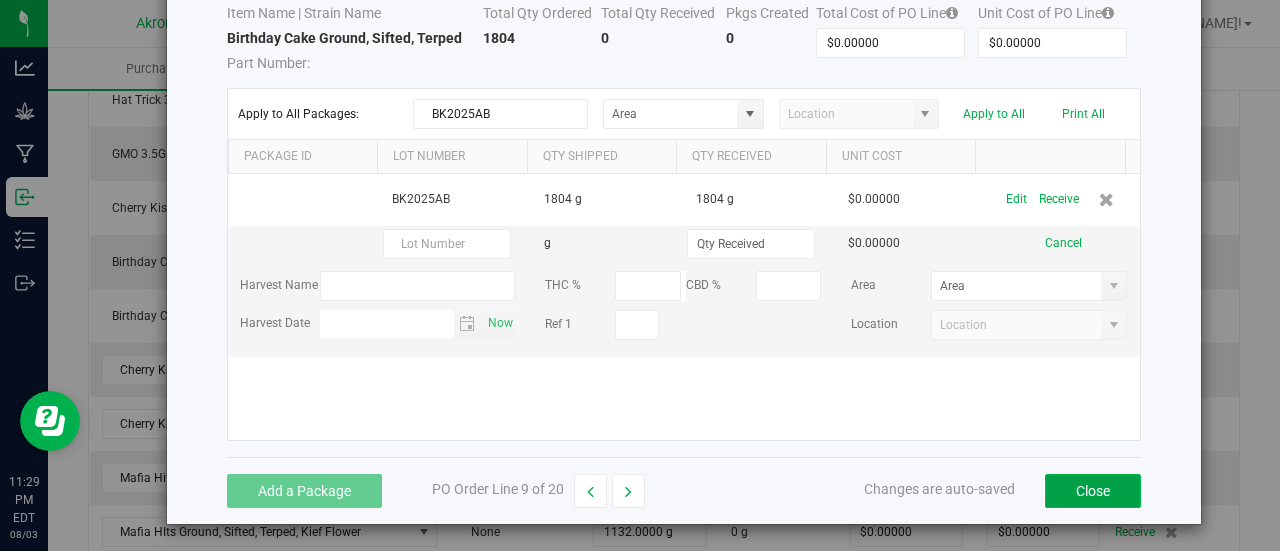 click on "Close" at bounding box center (1093, 491) 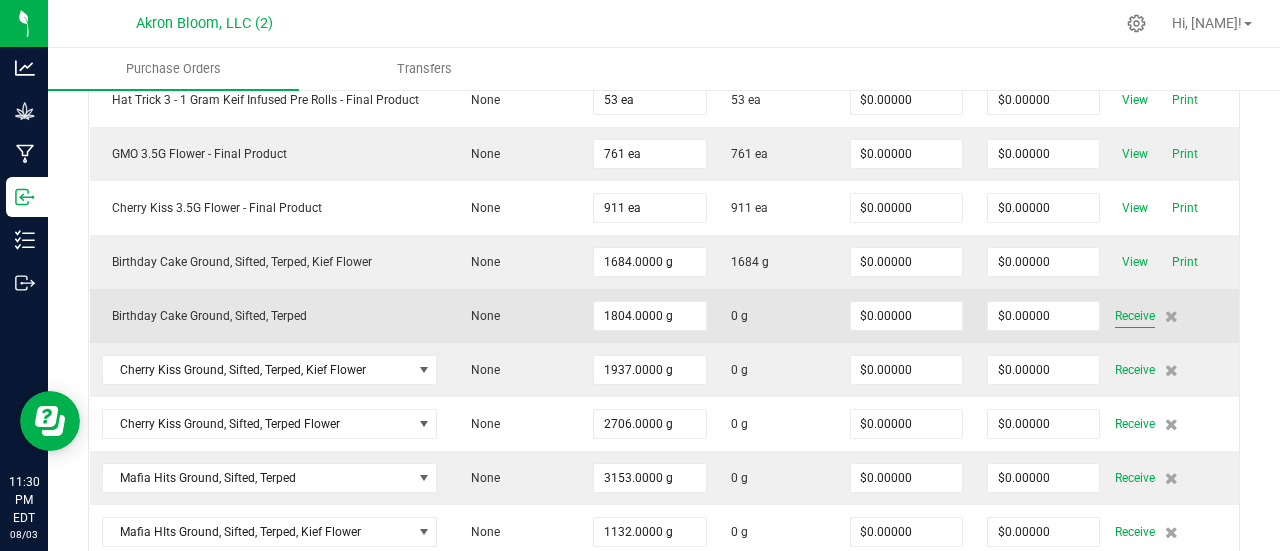 click on "Receive" at bounding box center (1135, 316) 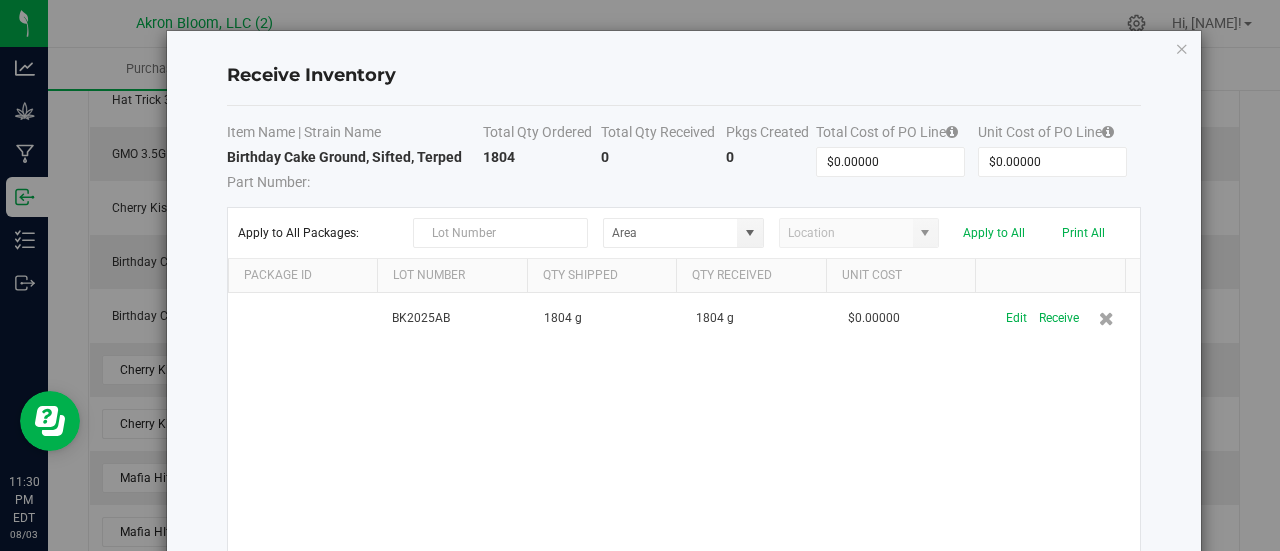 click on "Receive Inventory Item Name | Strain Name Total Qty Ordered Total Qty Received Pkgs Created Total Cost of PO Line  Unit Cost of PO Line  Birthday Cake Ground, Sifted, Terped  Part Number:    1804 0 0 $0.00000 $0.00000  Apply to All Packages:   Apply to All   Print All  Package Id Lot Number Qty Shipped Qty Received Unit Cost    BK2025AB  1804 g   1804 g   $0.00000   Edit   Receive   Add a Package  PO Order Line 9 of 20 Changes are auto-saved  Close" at bounding box center [647, 275] 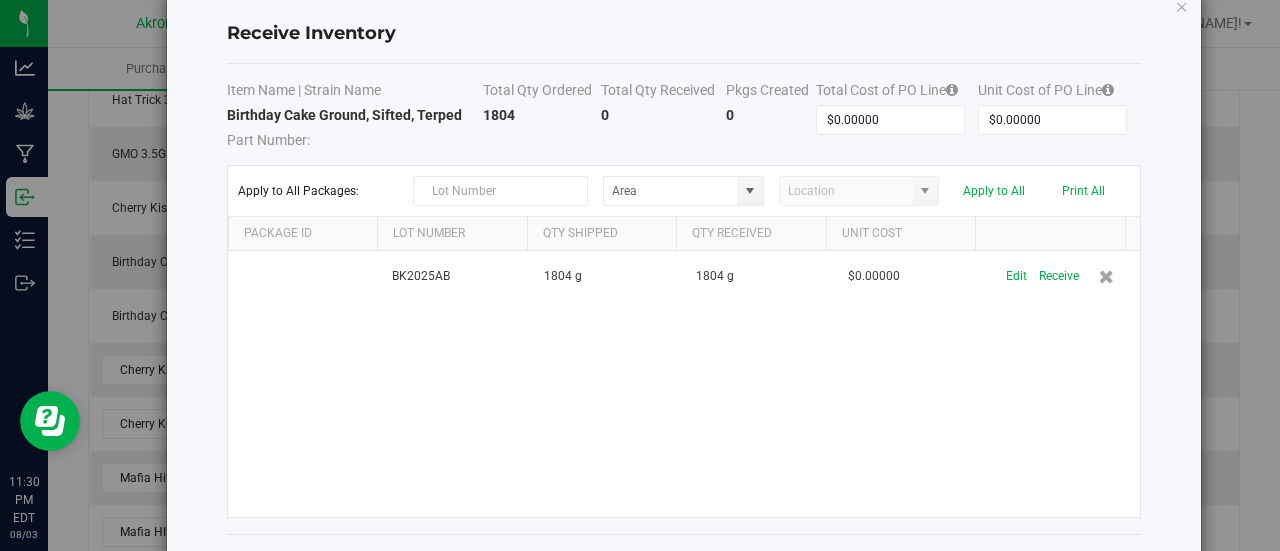 scroll, scrollTop: 39, scrollLeft: 0, axis: vertical 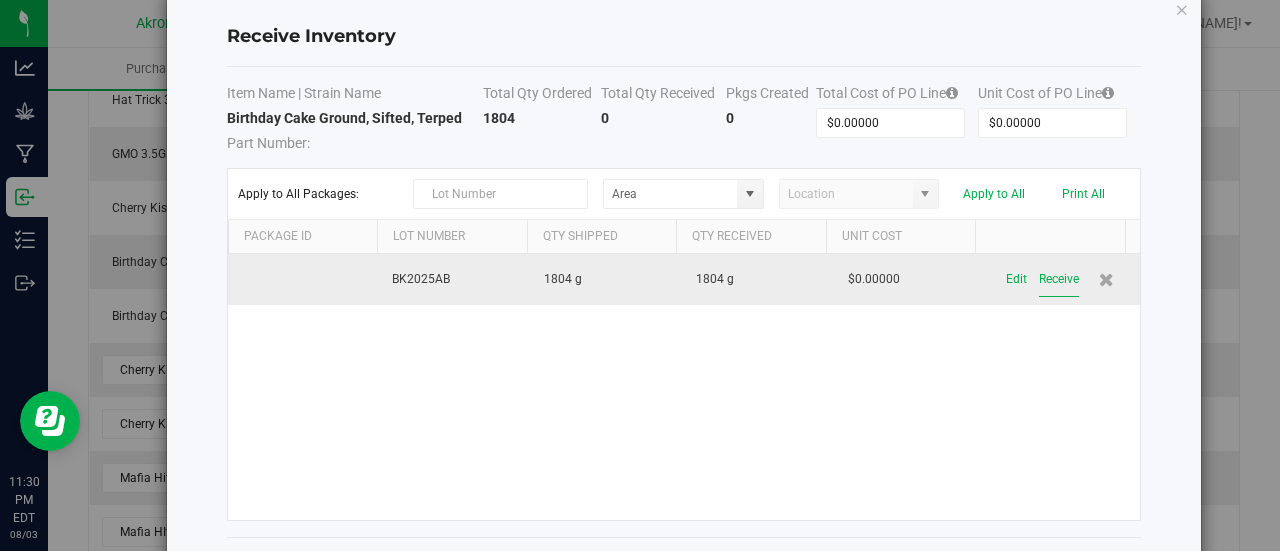 click on "Receive" at bounding box center [1059, 279] 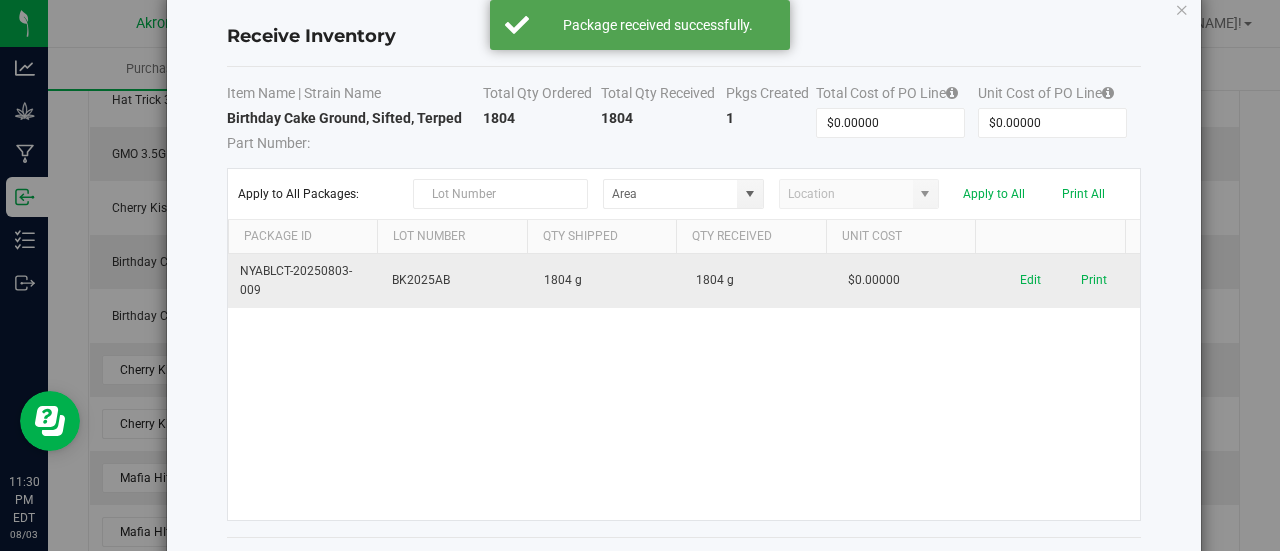 click on "Receive Inventory Item Name | Strain Name Total Qty Ordered Total Qty Received Pkgs Created Total Cost of PO Line  Unit Cost of PO Line  Birthday Cake Ground, Sifted, Terped  Part Number:    1804 1804 1 $0.00000 $0.00000  Apply to All Packages:   Apply to All   Print All  Package Id Lot Number Qty Shipped Qty Received Unit Cost  NYABLCT-20250803-009  BK2025AB  1804 g   1804 g   $0.00000   Edit   Print   Add a Package  PO Order Line 9 of 20 Changes are auto-saved  Close" at bounding box center (684, 298) 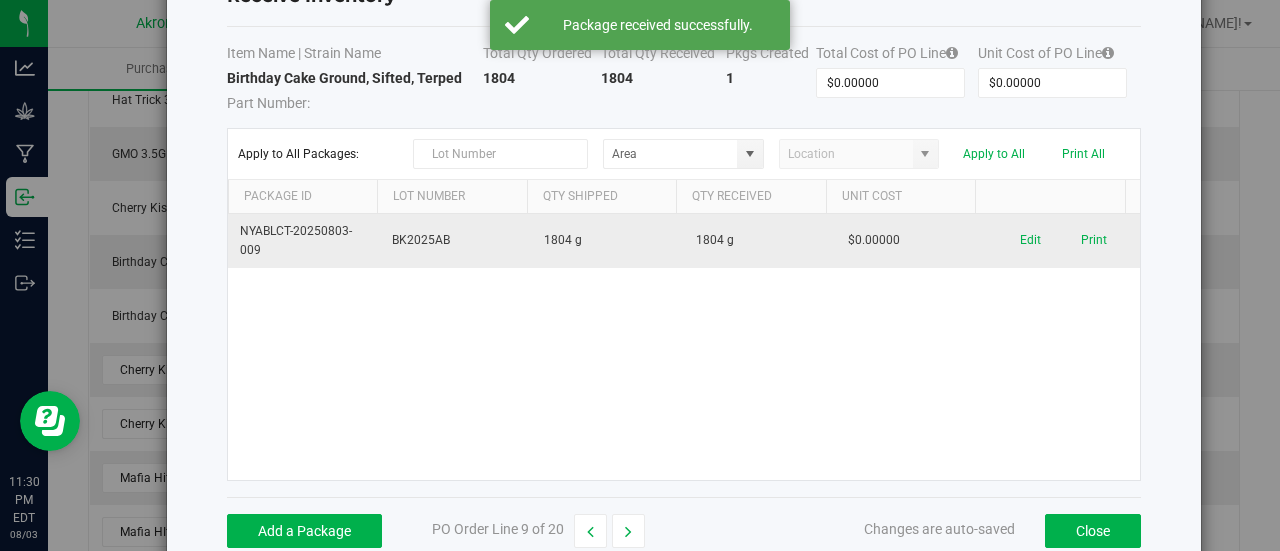 scroll, scrollTop: 119, scrollLeft: 0, axis: vertical 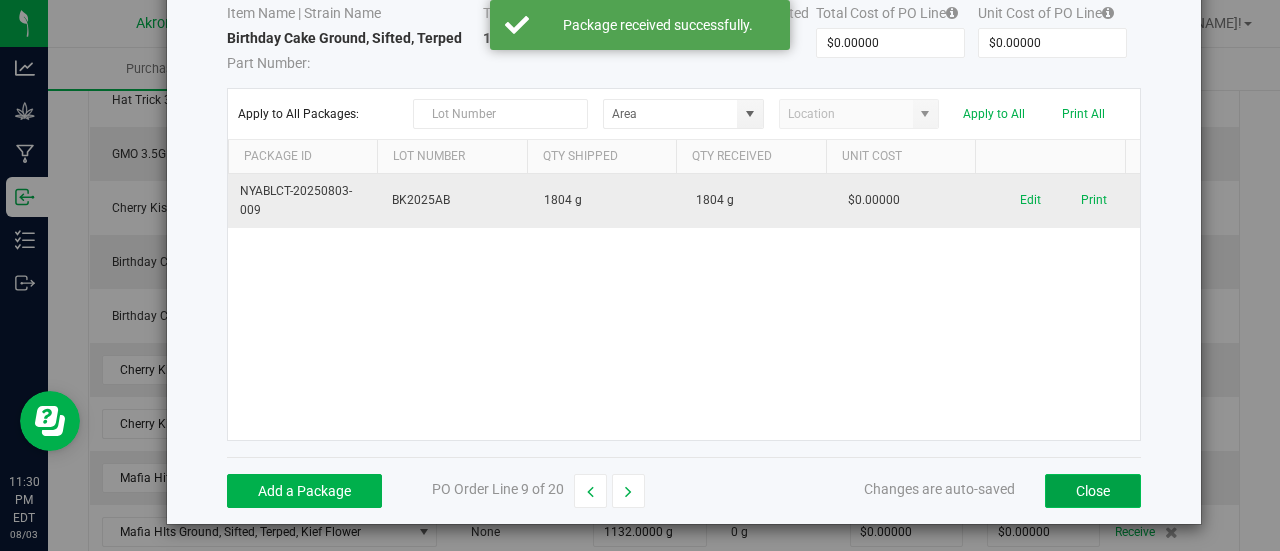 click on "Close" at bounding box center [1093, 491] 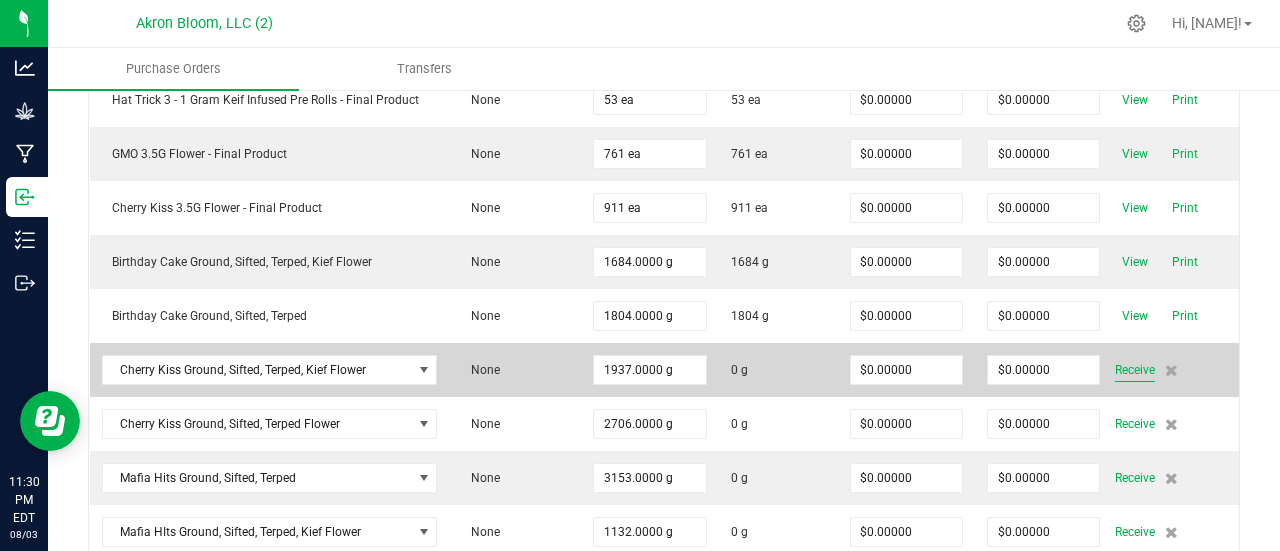 click on "Receive" at bounding box center (1135, 370) 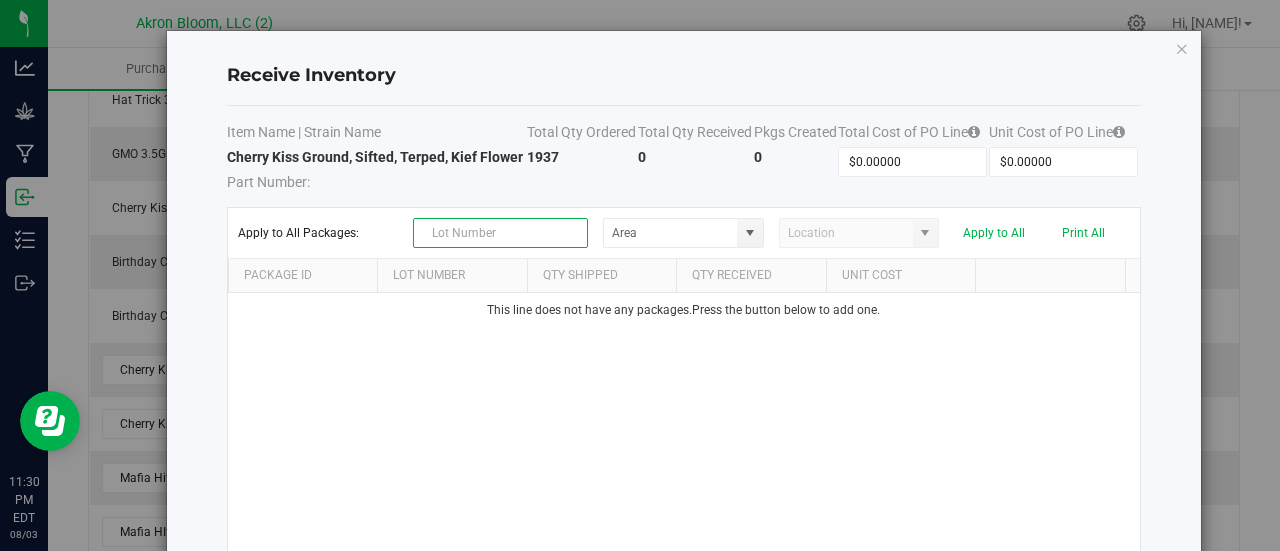 click at bounding box center [500, 233] 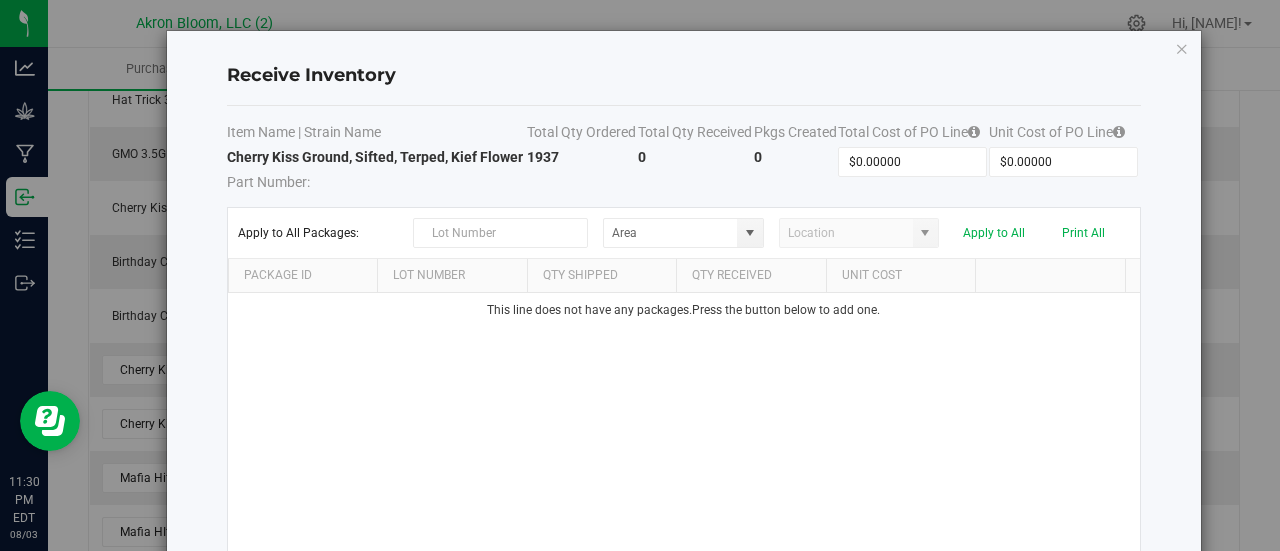 click on "0" at bounding box center (796, 169) 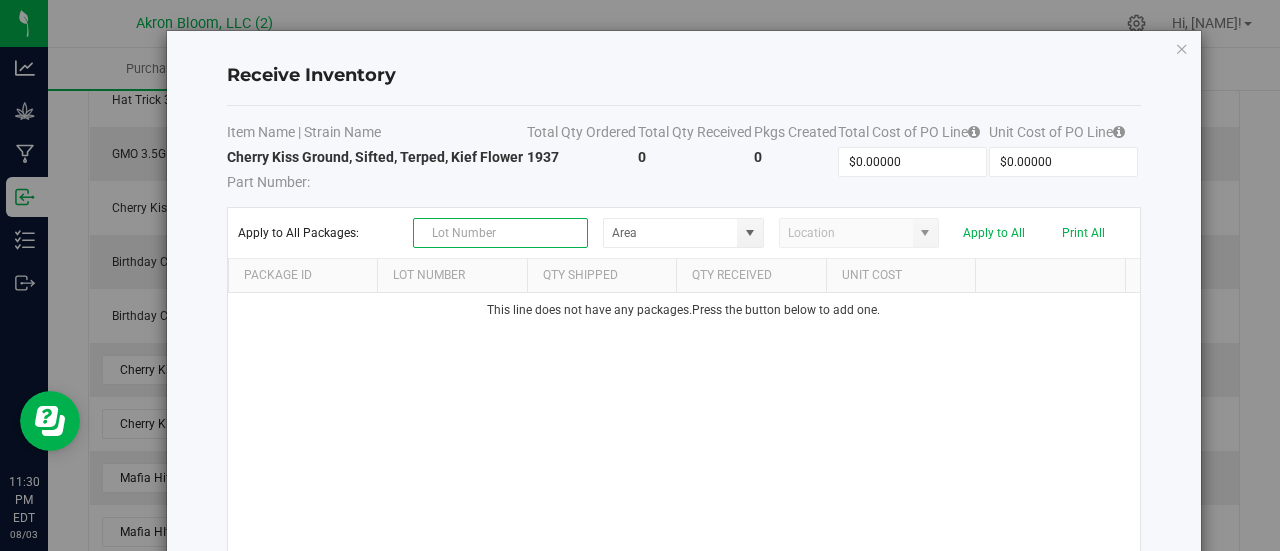 click at bounding box center [500, 233] 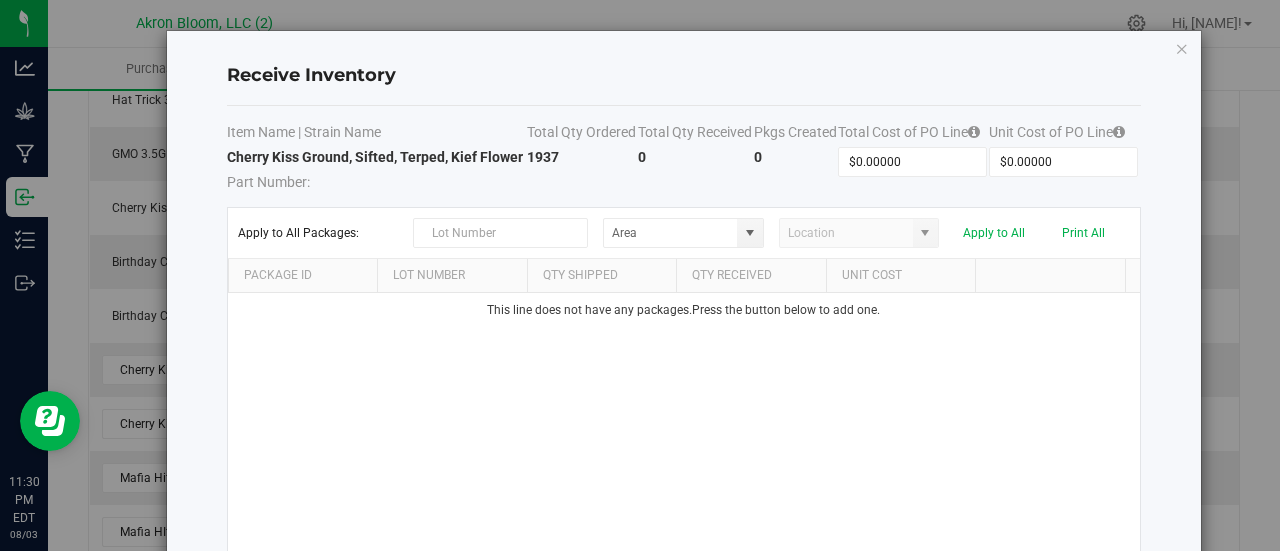 click on "This line does not have any packages.   Press the button below to add one." at bounding box center [684, 426] 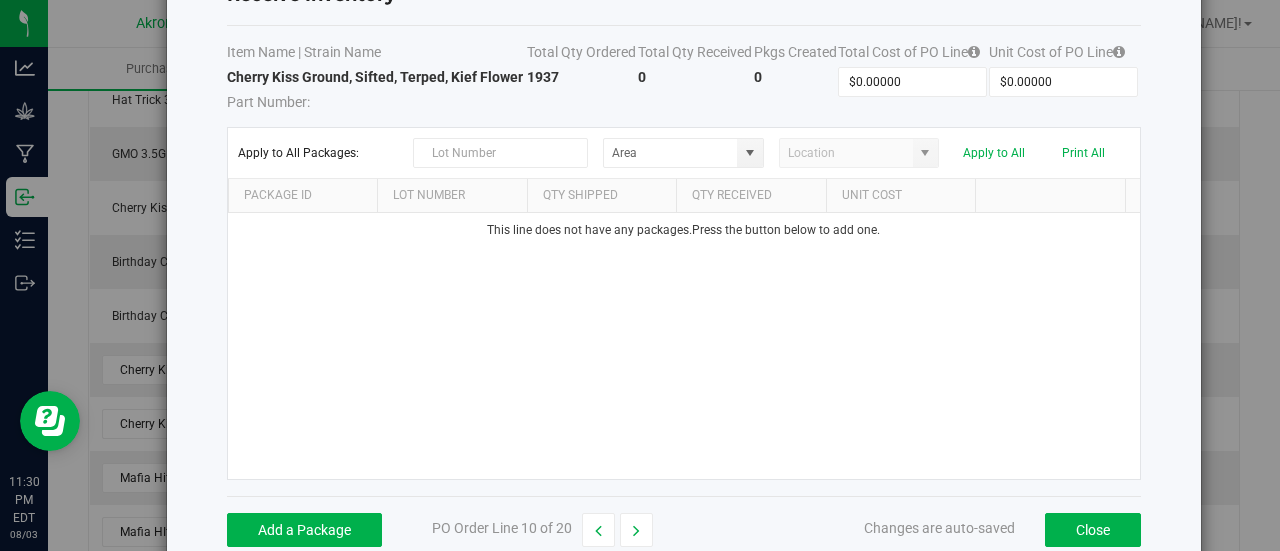 scroll, scrollTop: 119, scrollLeft: 0, axis: vertical 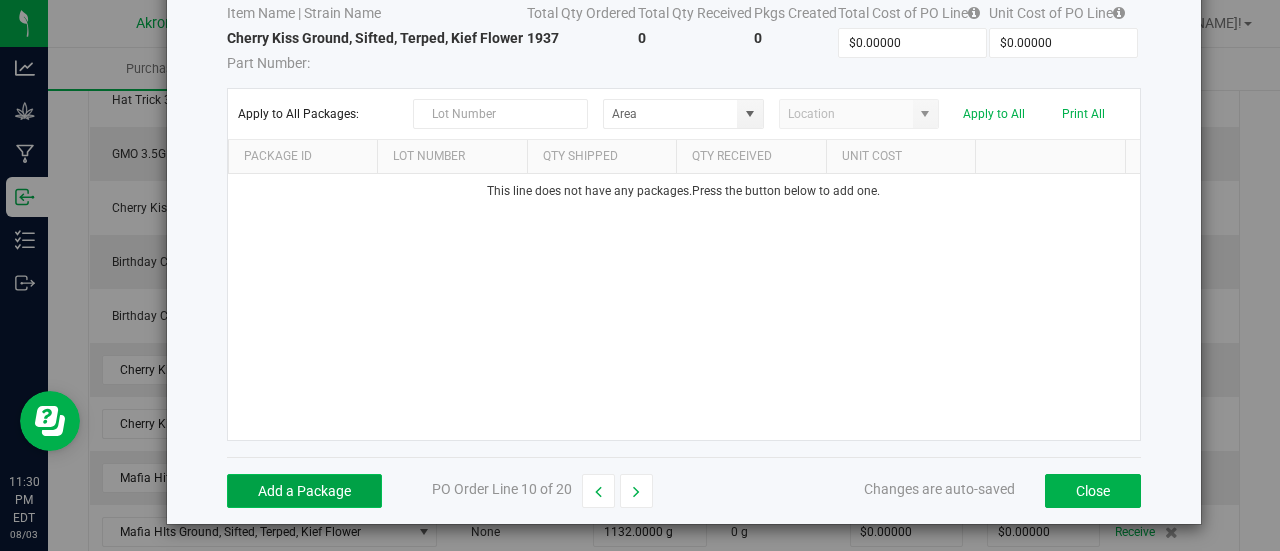 click on "Add a Package" at bounding box center (304, 491) 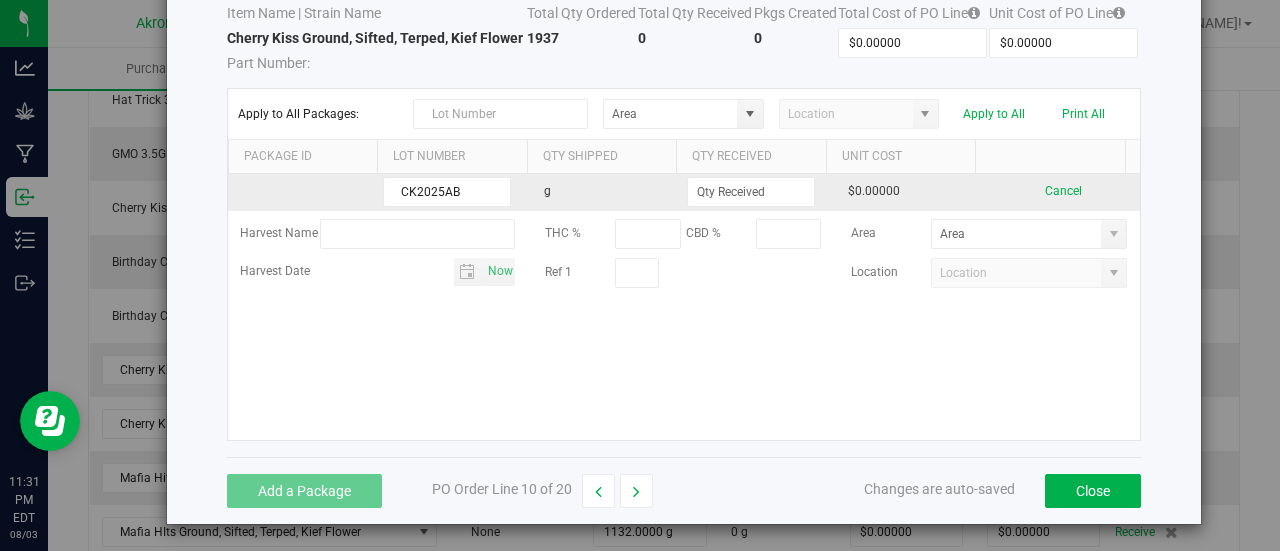 type on "CK2025AB" 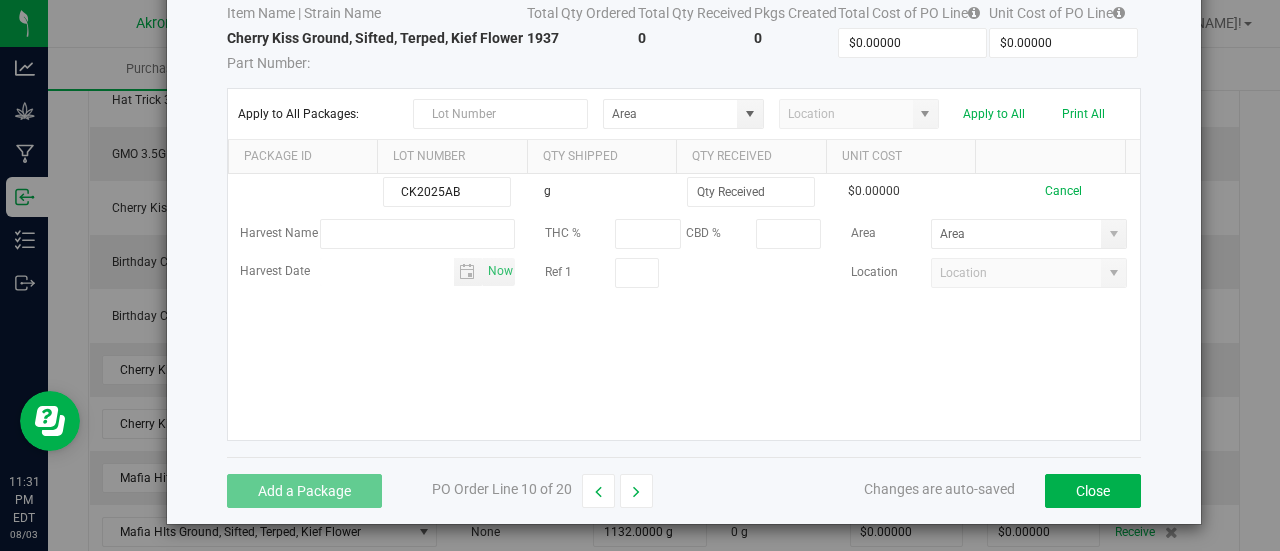 click on "CK2025AB   g   $0.00000   Cancel   Harvest Name   THC %   CBD %   Area   Harvest Date
Now
Ref 1   Location" at bounding box center (684, 307) 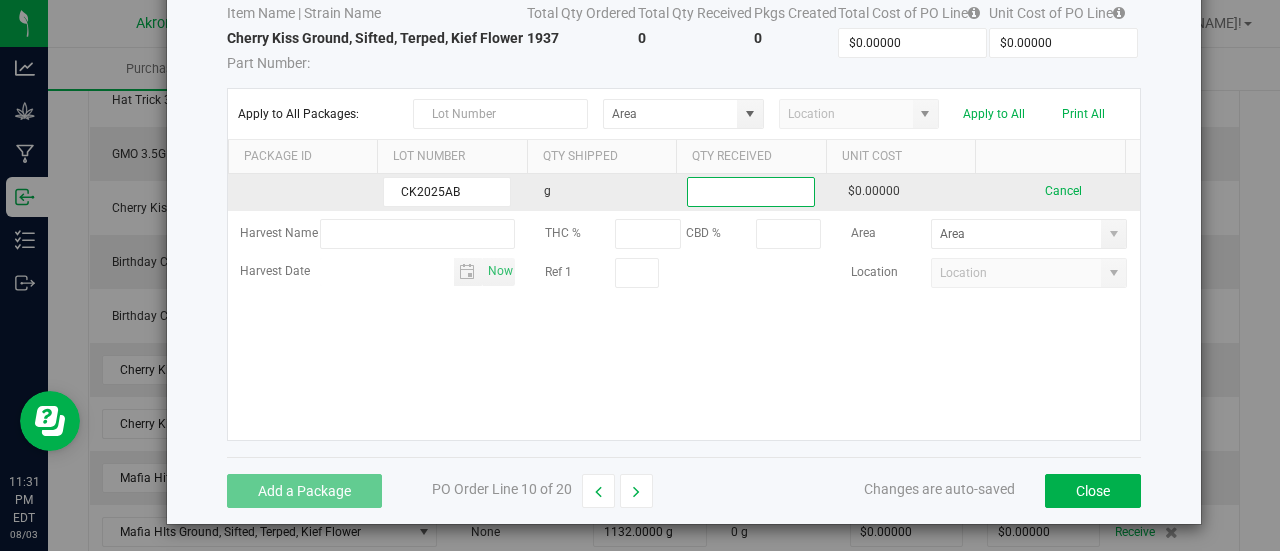 click at bounding box center [751, 192] 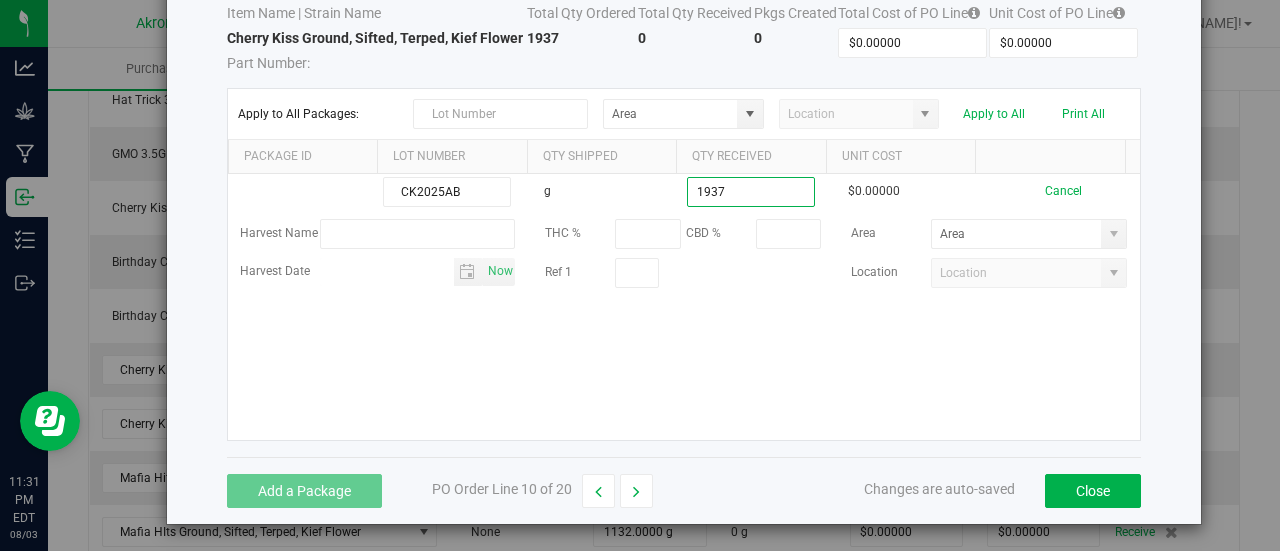 type on "1937.0000 g" 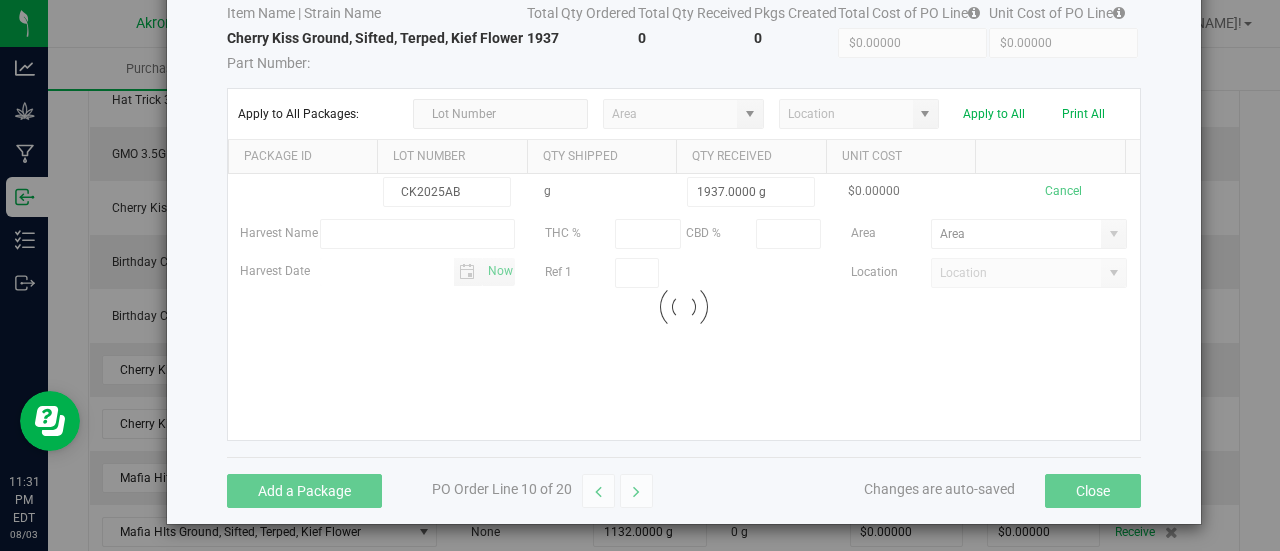 click on "CK2025AB   g  1937.0000 g  $0.00000   Cancel   Harvest Name   THC %   CBD %   Area   Harvest Date
Now
Ref 1   Location  Loading" at bounding box center (684, 307) 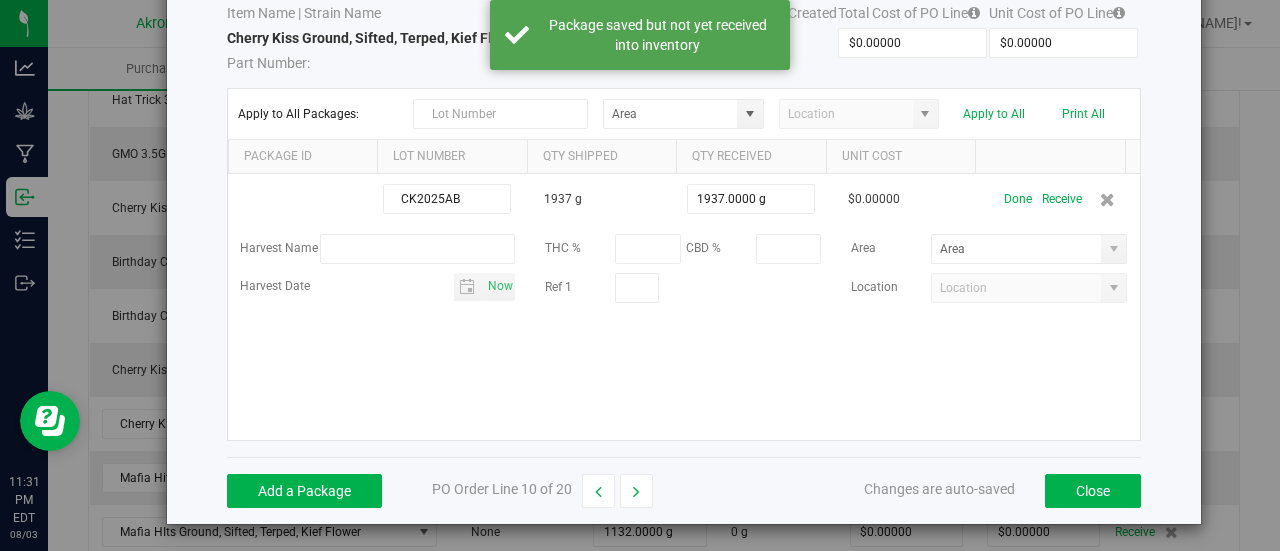 scroll, scrollTop: 79, scrollLeft: 0, axis: vertical 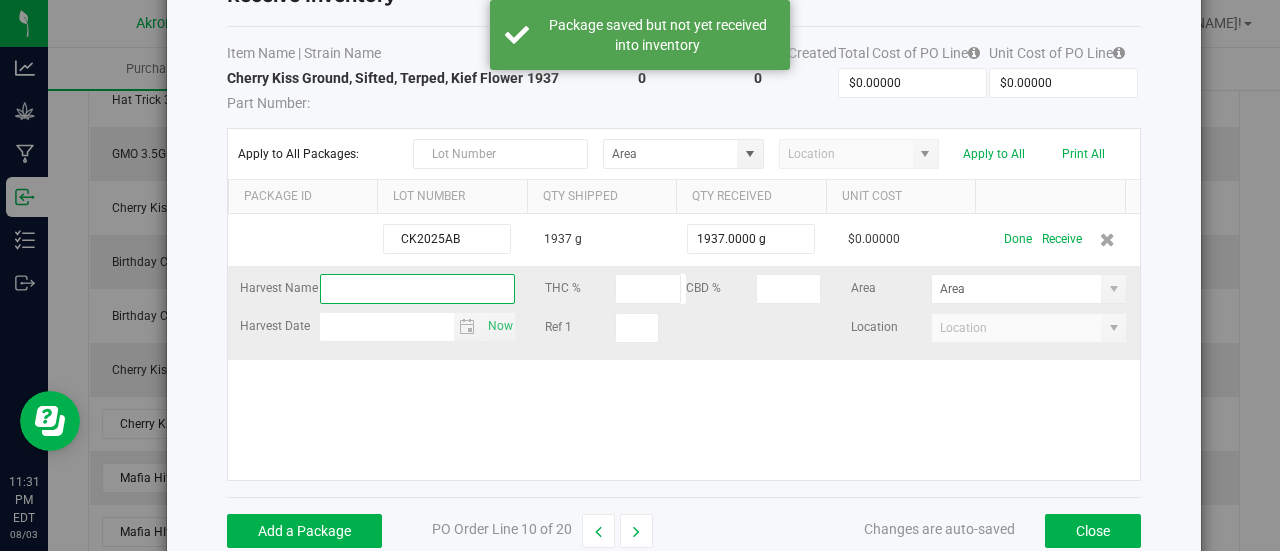 click at bounding box center (418, 289) 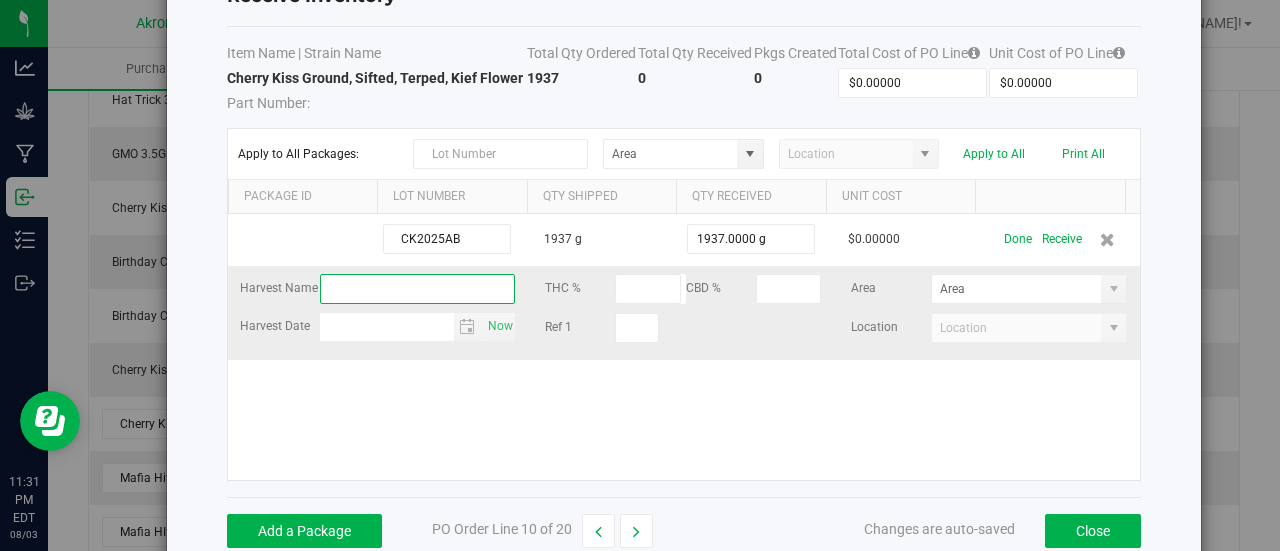 type on "CK2025AB" 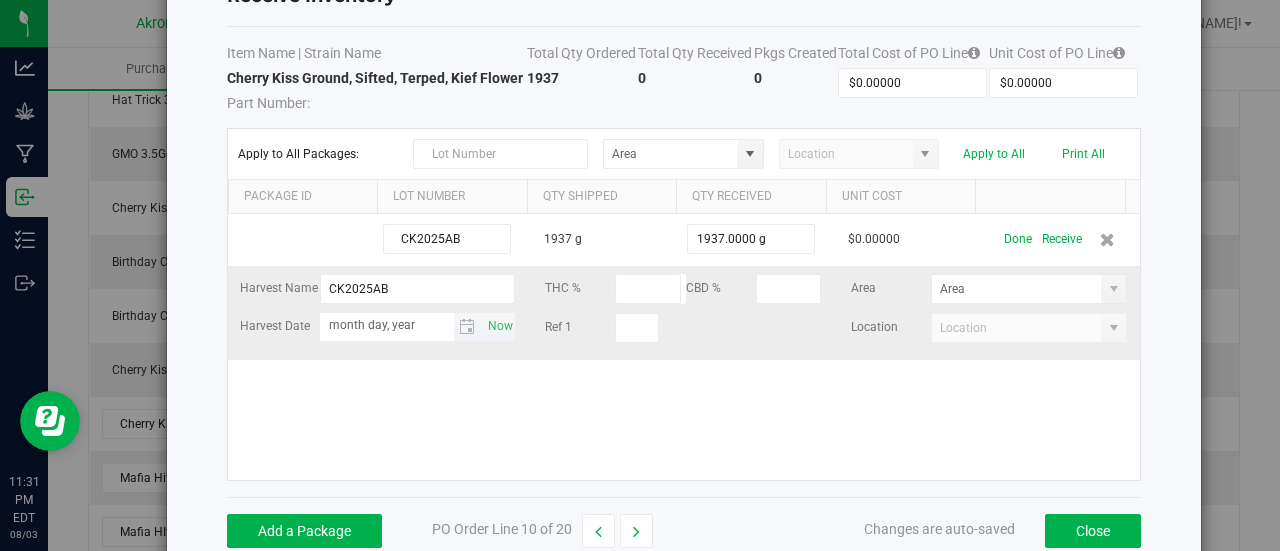 click on "month day, year" at bounding box center [387, 325] 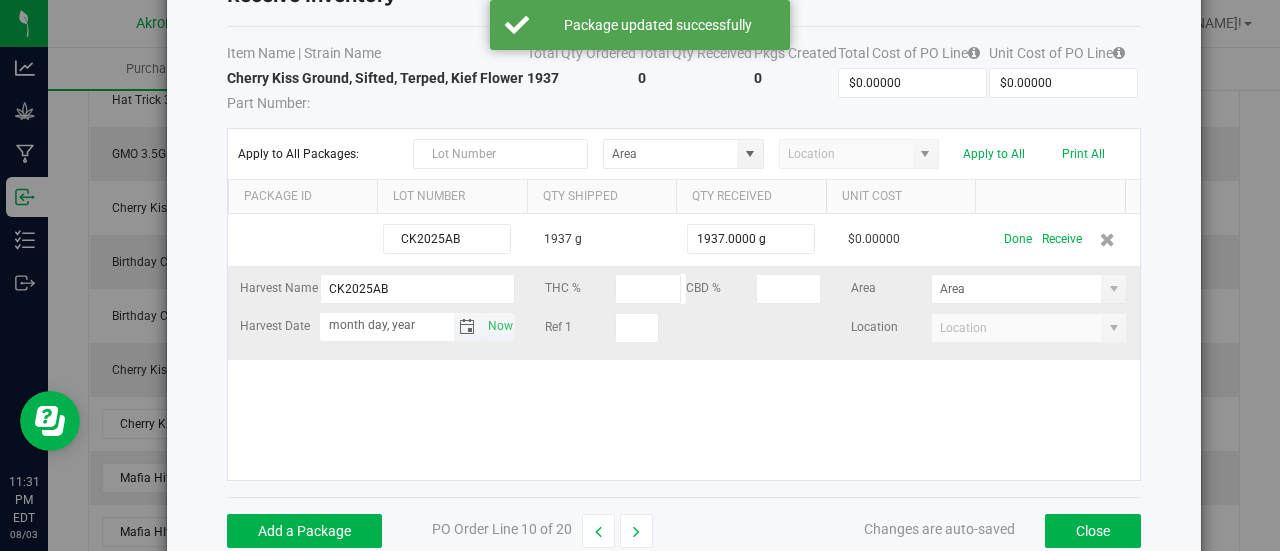 click on "month day, year" at bounding box center [387, 325] 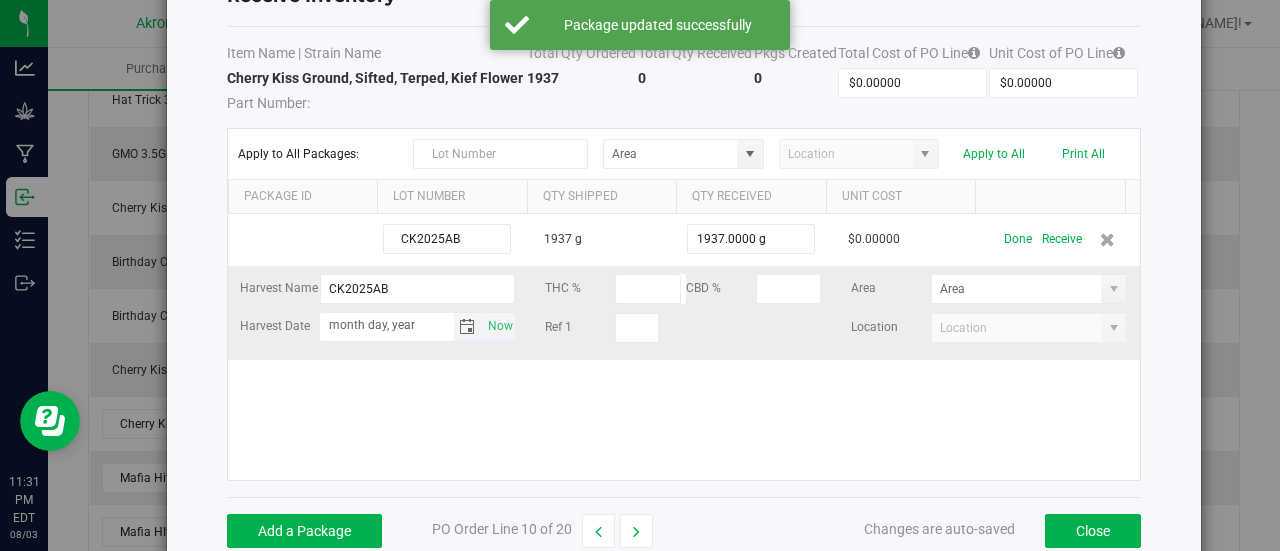 click on "month day, year" at bounding box center [387, 325] 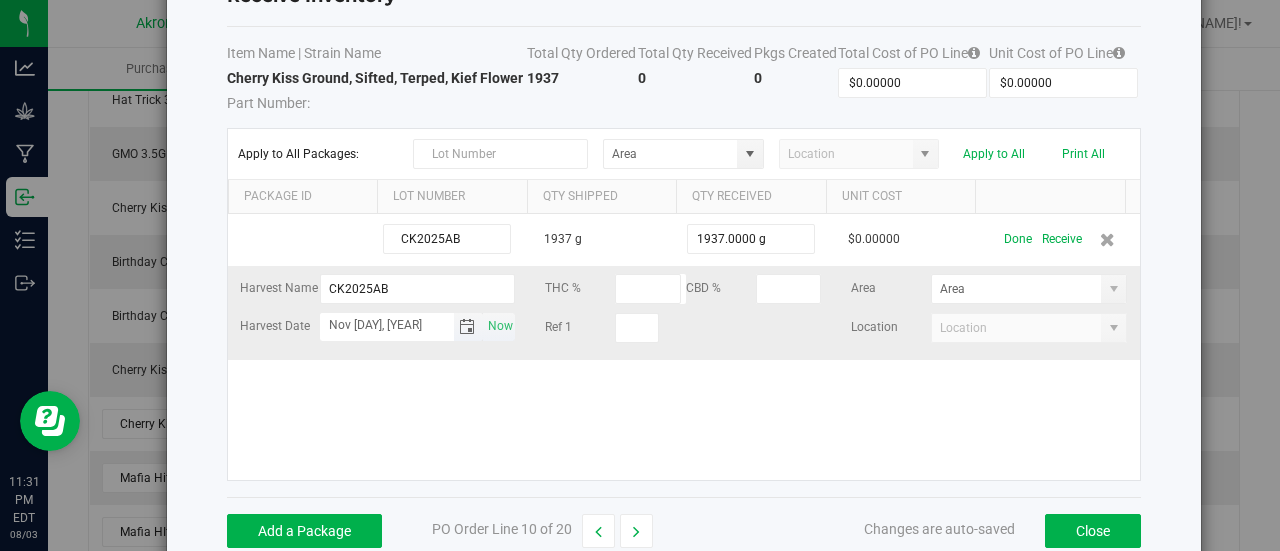 click on "[MONTH] [DAY], [YEAR]" at bounding box center [387, 325] 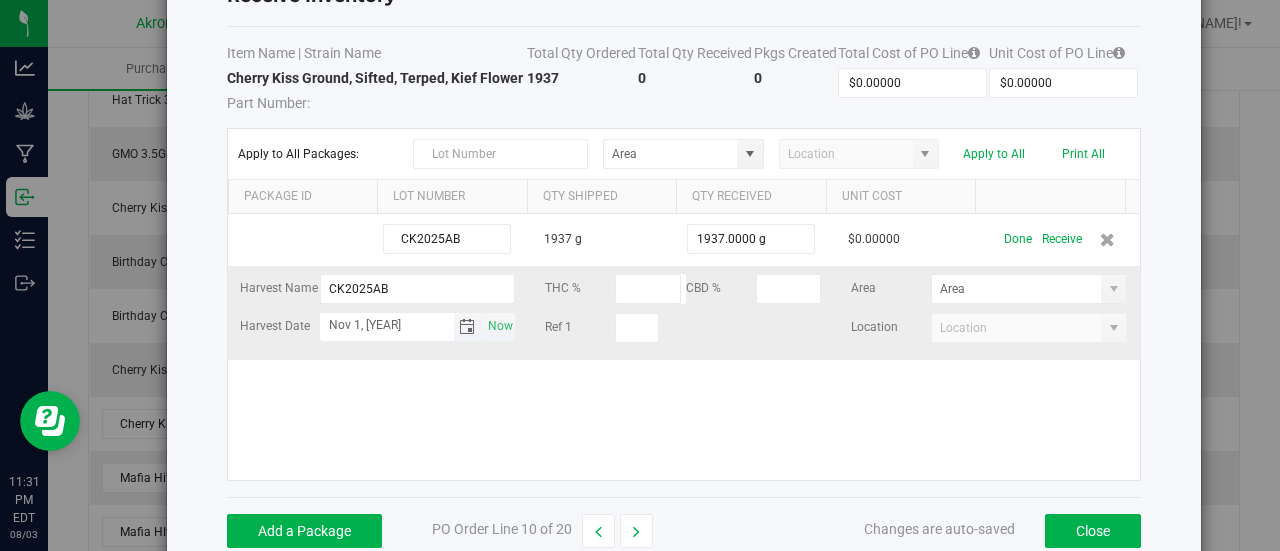 click on "Nov 1, [YEAR]" at bounding box center (387, 325) 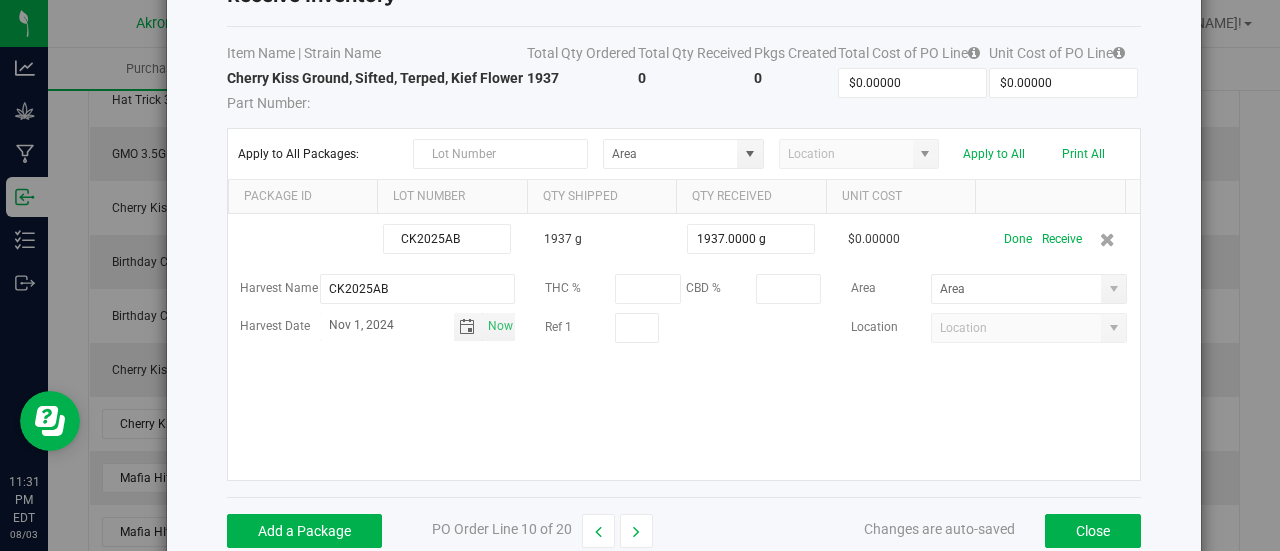 type on "Nov 1, 2024" 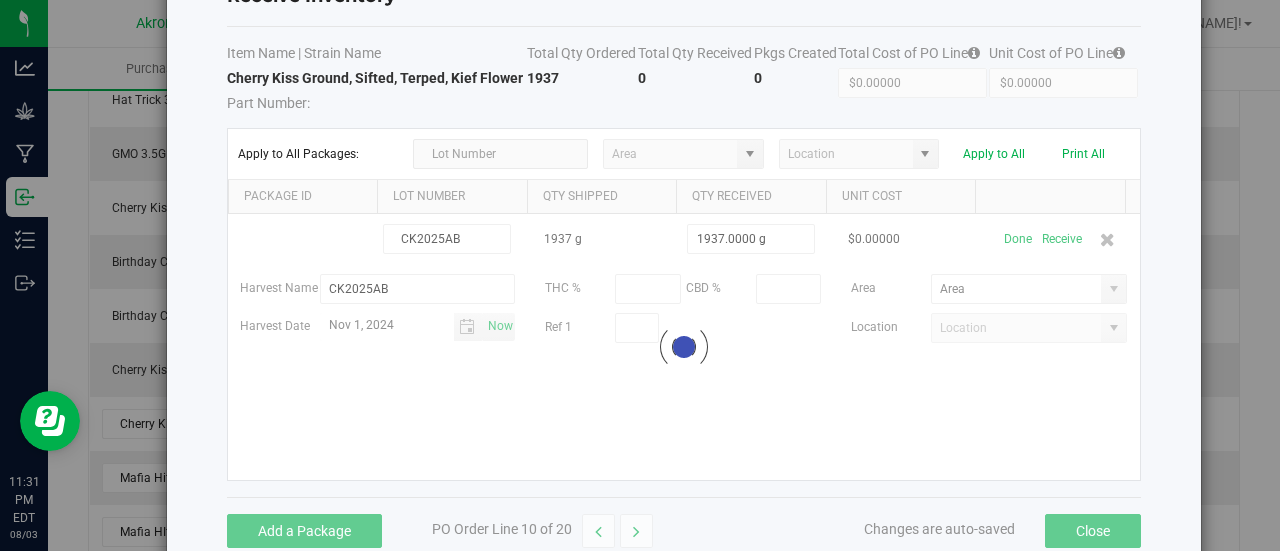 click on "CK2025AB  1937 g  1937.0000 g  $0.00000   Done   Receive   Harvest Name  CK2025AB  THC %   CBD %   Area   Harvest Date  Nov 1, 2024
Now
Ref 1   Location" at bounding box center (684, 347) 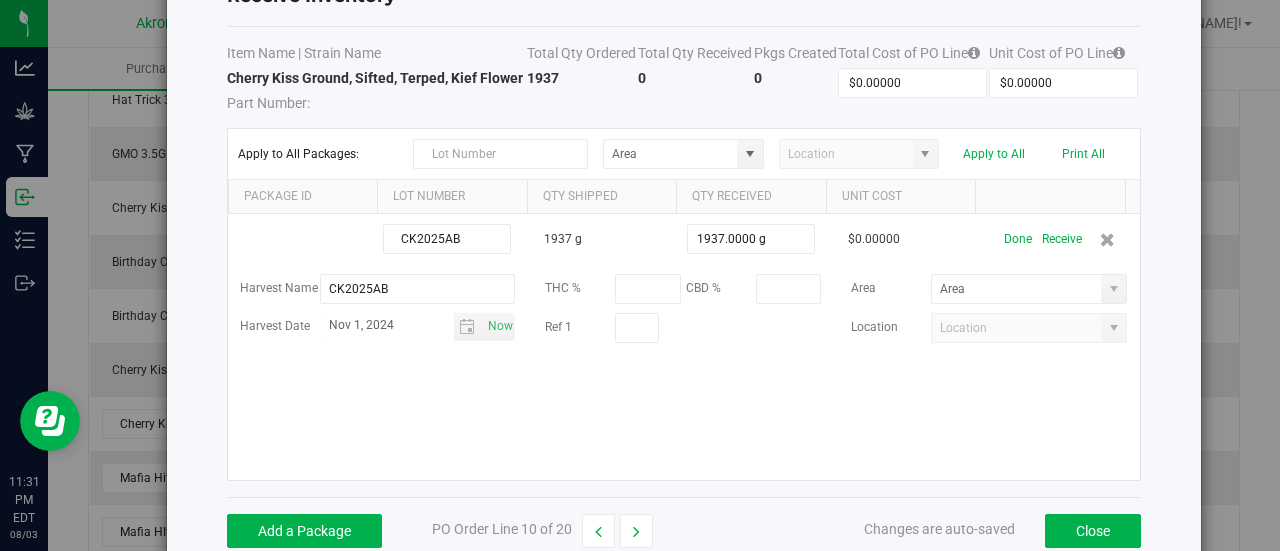 scroll, scrollTop: 39, scrollLeft: 0, axis: vertical 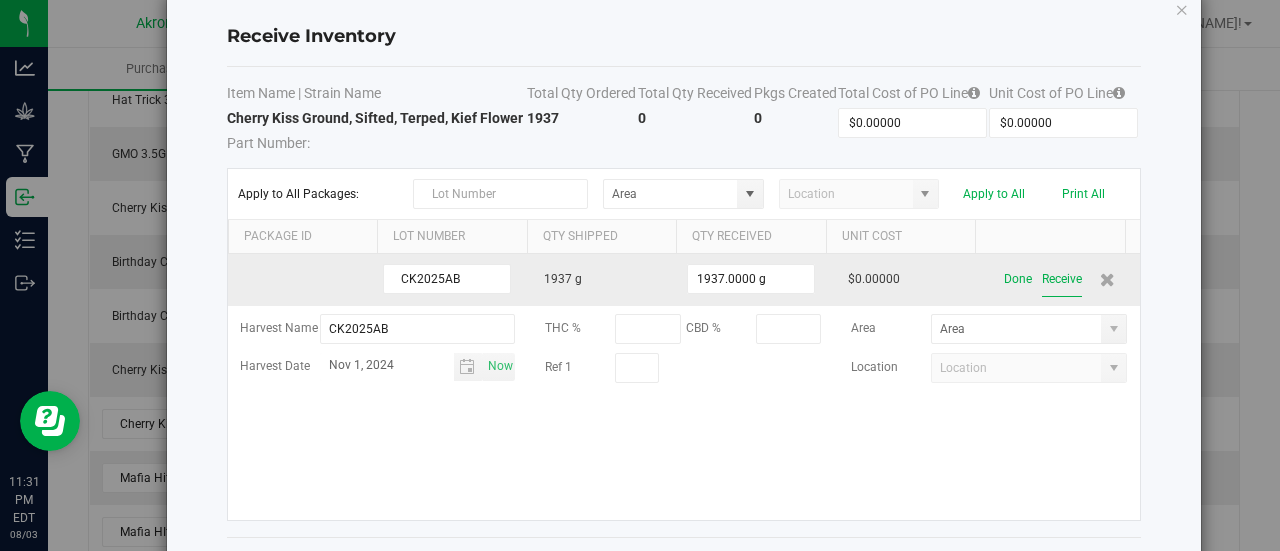 click on "Receive" at bounding box center [1062, 279] 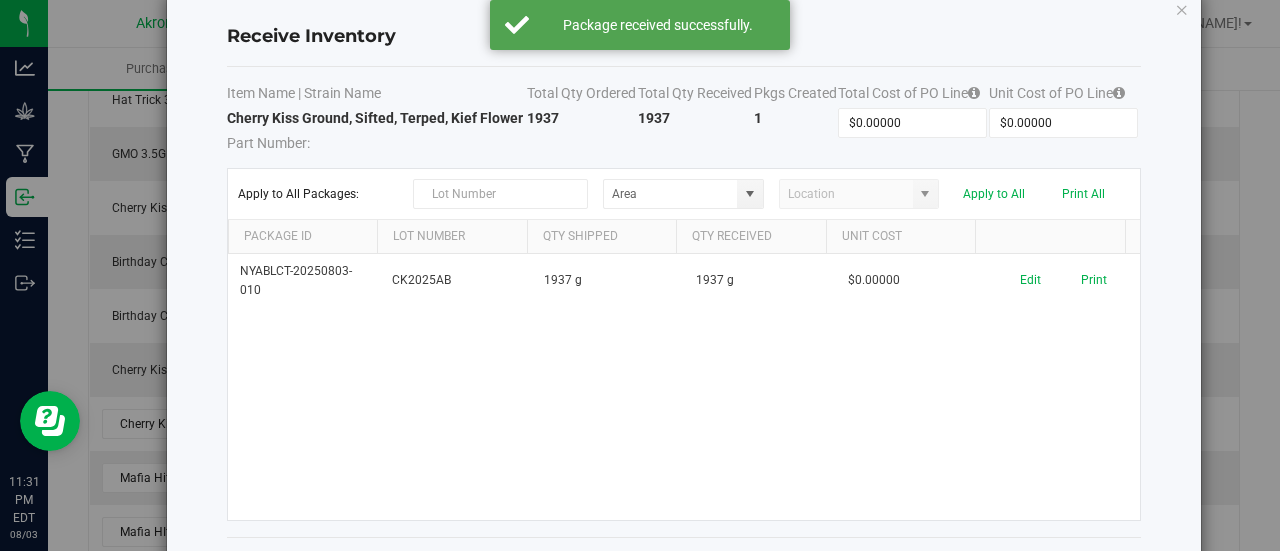 click on "NYABLCT-20250803-010  CK2025AB  1937 g   1937 g   $0.00000   Edit   Print" at bounding box center [684, 387] 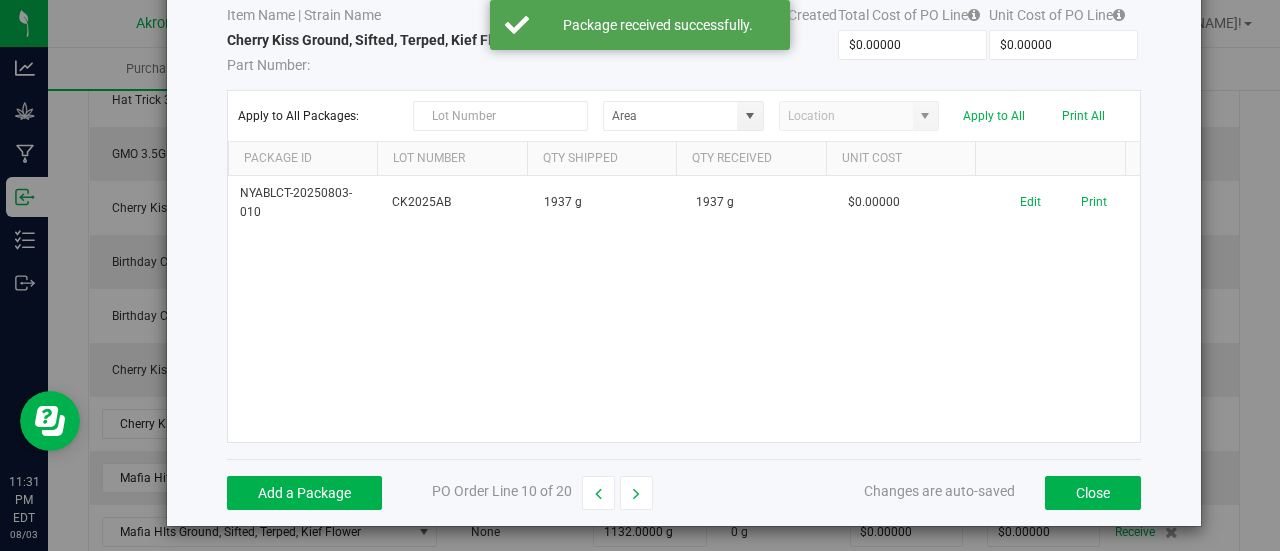 scroll, scrollTop: 119, scrollLeft: 0, axis: vertical 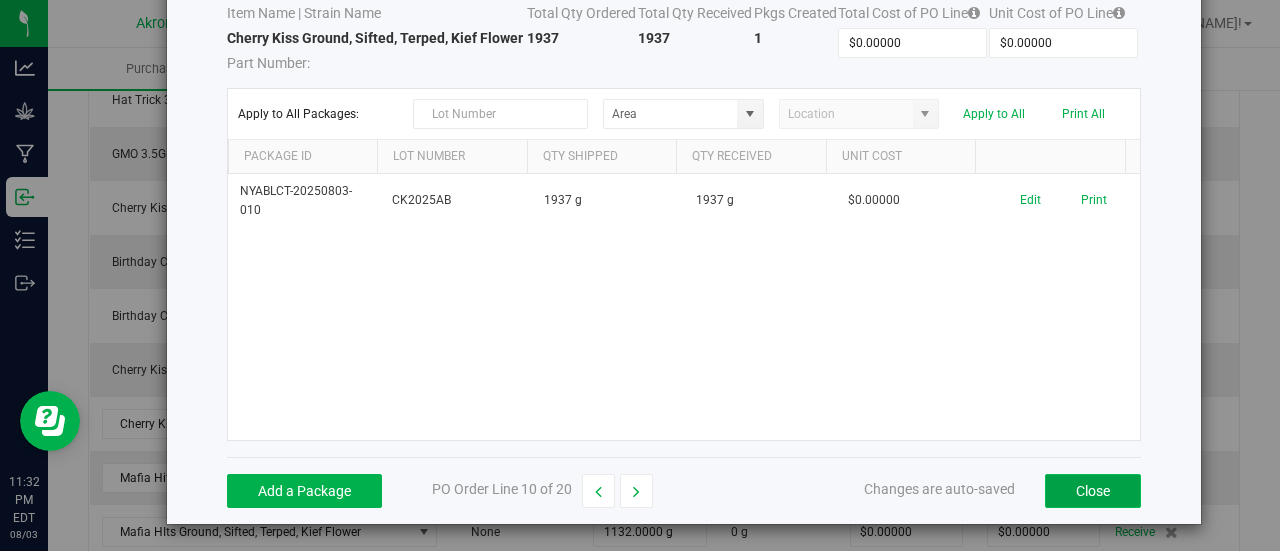 click on "Close" at bounding box center [1093, 491] 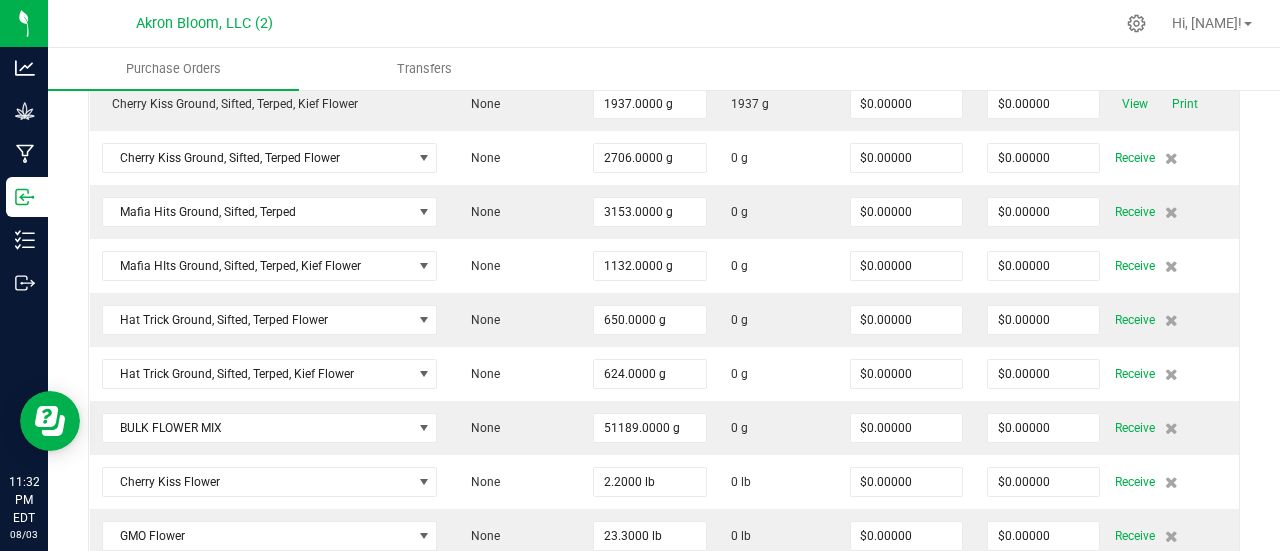 scroll, scrollTop: 776, scrollLeft: 0, axis: vertical 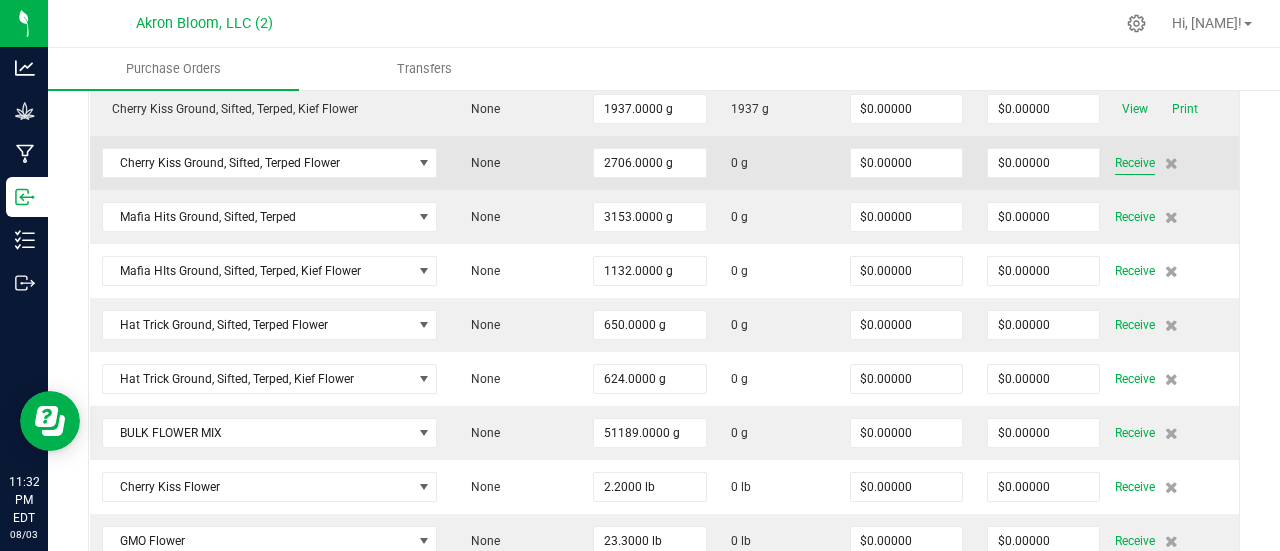 click on "Receive" at bounding box center (1135, 163) 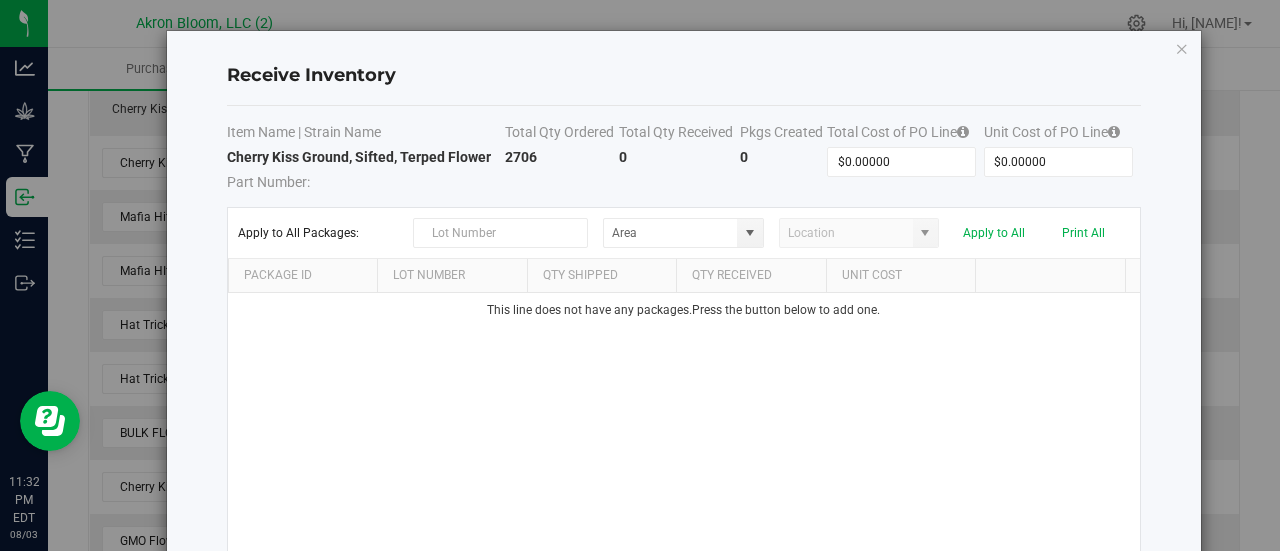 click on "Receive Inventory Item Name | Strain Name Total Qty Ordered Total Qty Received Pkgs Created Total Cost of PO Line  Unit Cost of PO Line  Cherry Kiss Ground, Sifted, Terped Flower  Part Number:    2706 0 0 $0.00000 $0.00000  Apply to All Packages:   Apply to All   Print All  Package Id Lot Number Qty Shipped Qty Received Unit Cost  This line does not have any packages.   Press the button below to add one.   Add a Package  PO Order Line 11 of 20 Changes are auto-saved  Close" at bounding box center [684, 337] 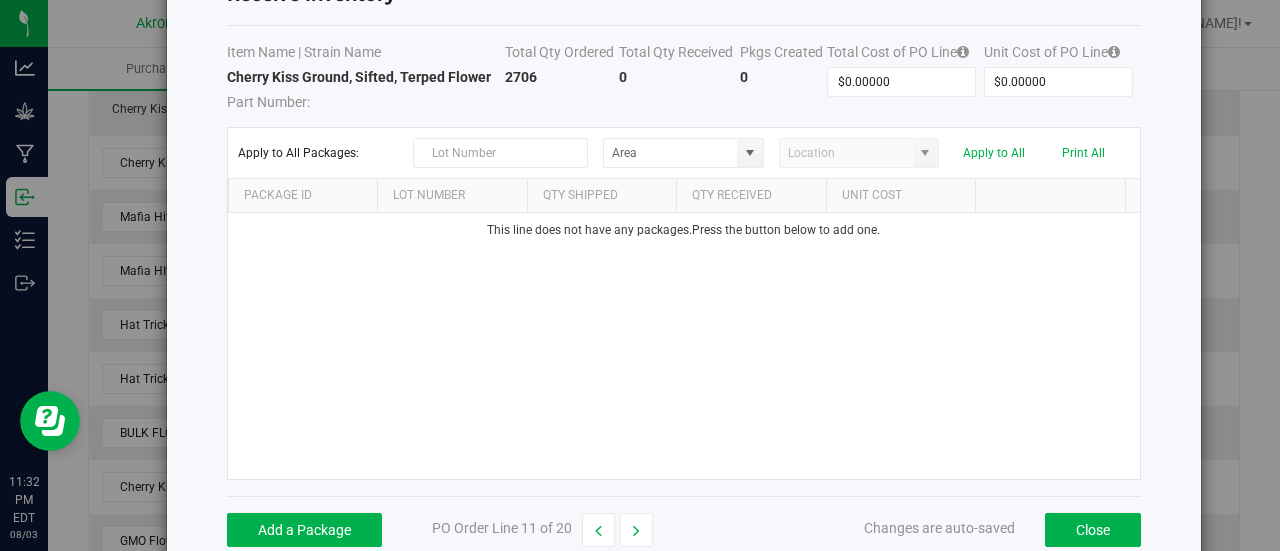 scroll, scrollTop: 119, scrollLeft: 0, axis: vertical 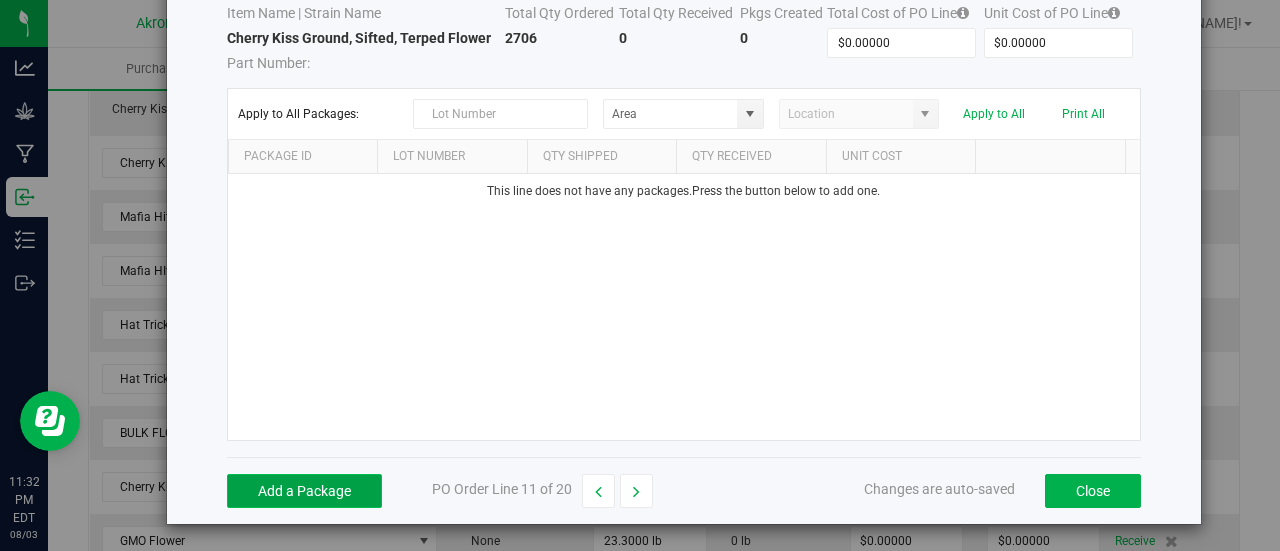 click on "Add a Package" at bounding box center [304, 491] 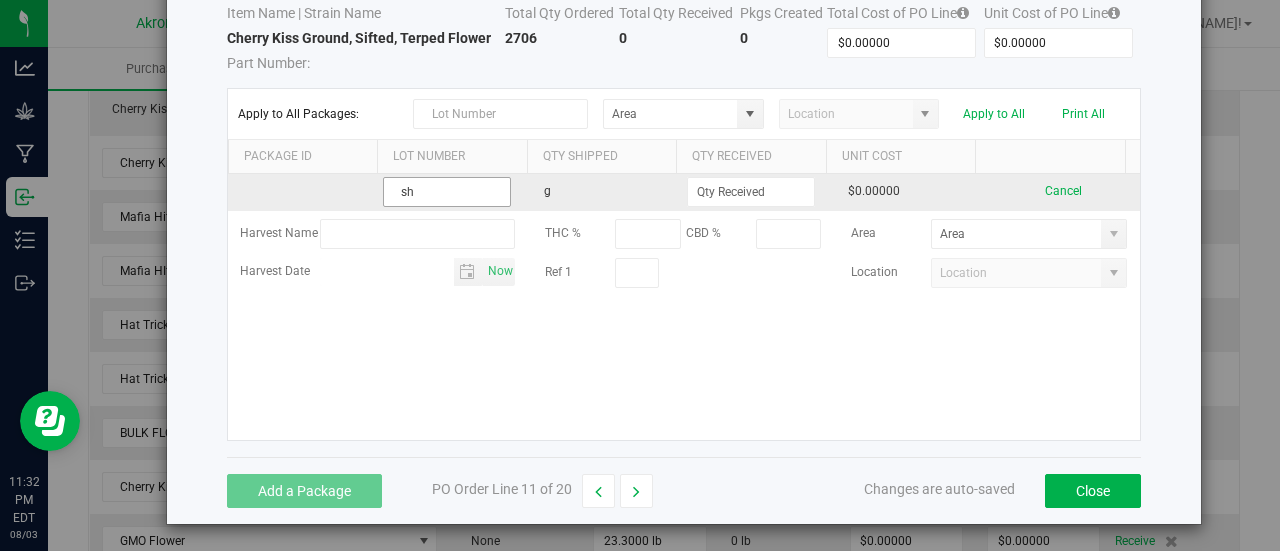 type on "s" 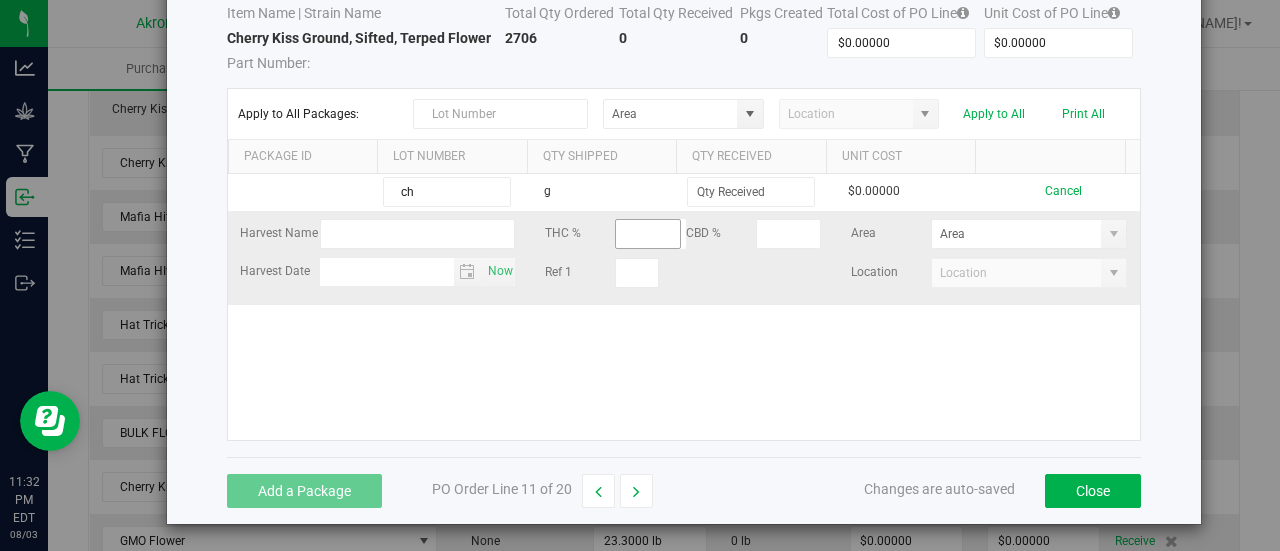 type on "c" 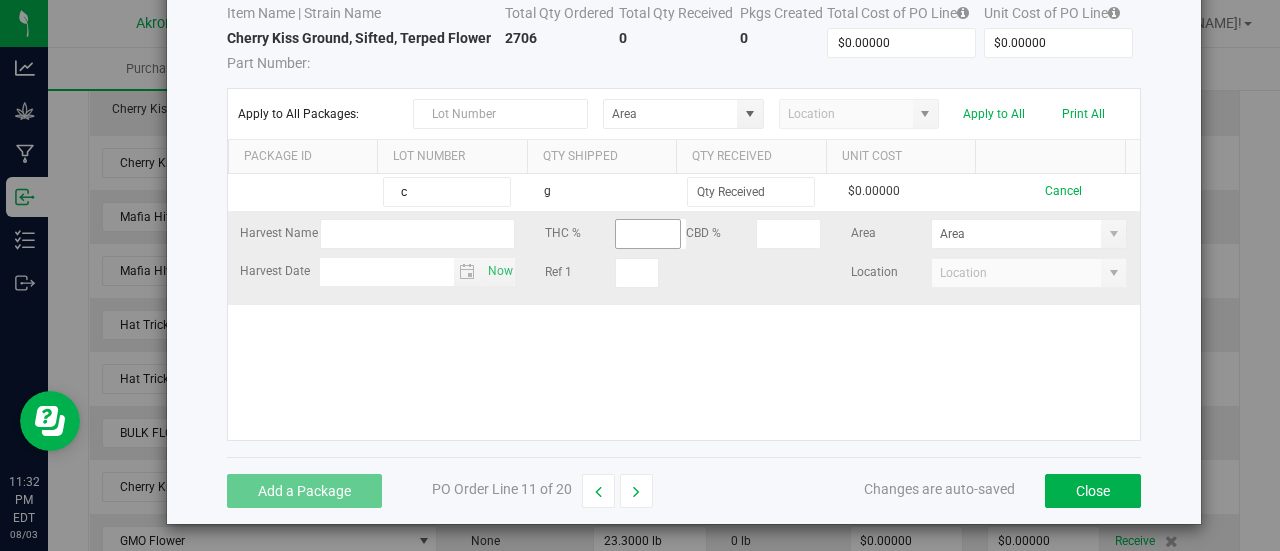 type 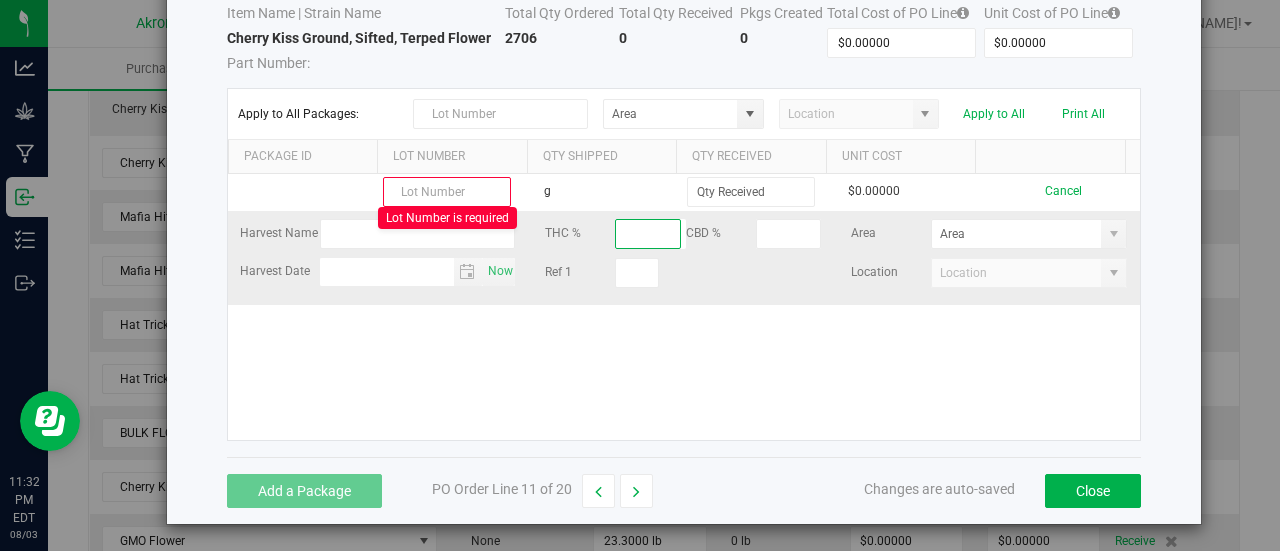 click at bounding box center [648, 234] 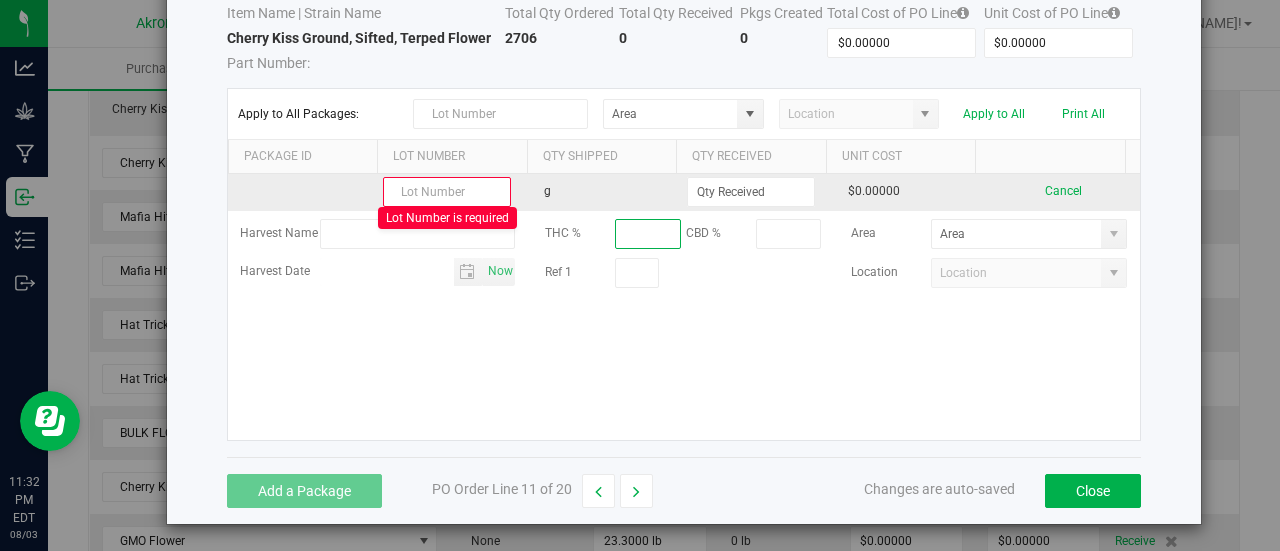 click at bounding box center [447, 192] 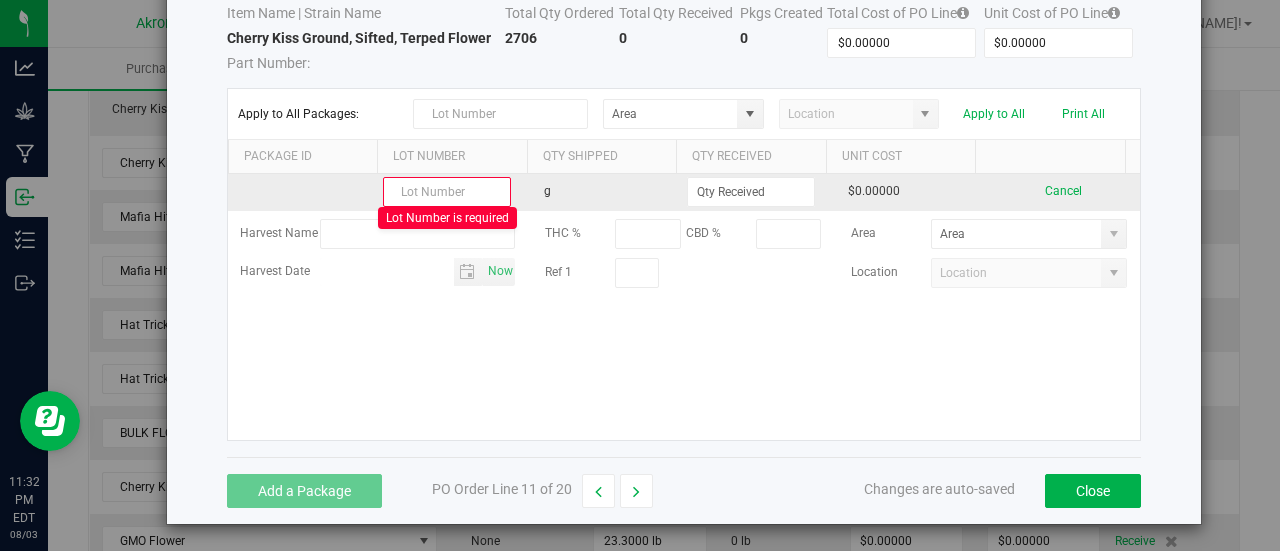 click at bounding box center [447, 192] 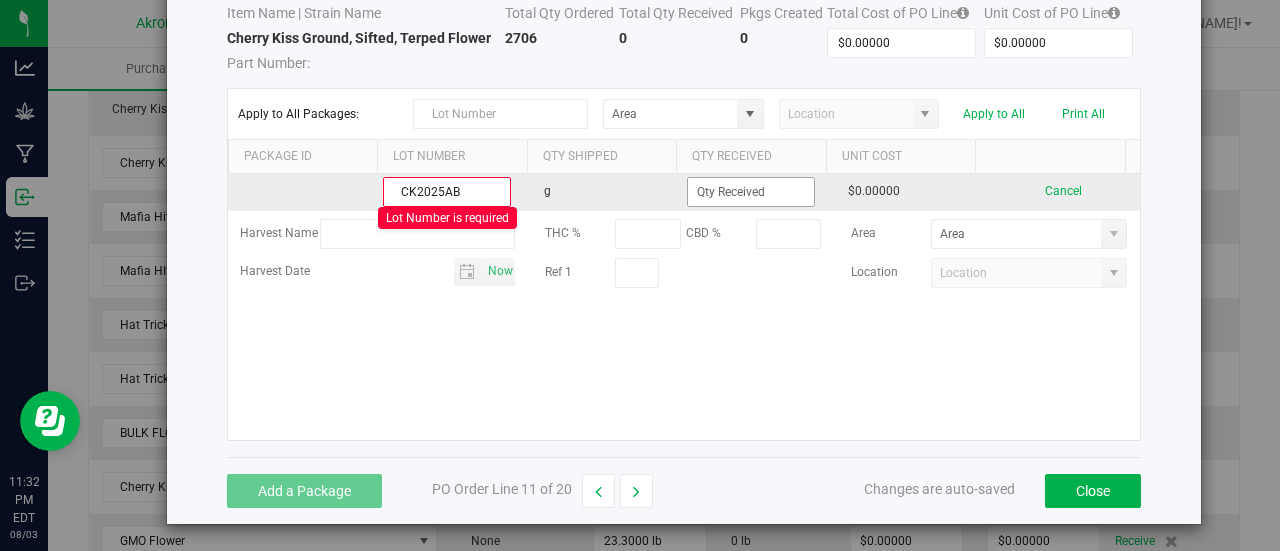 type on "CK2025AB" 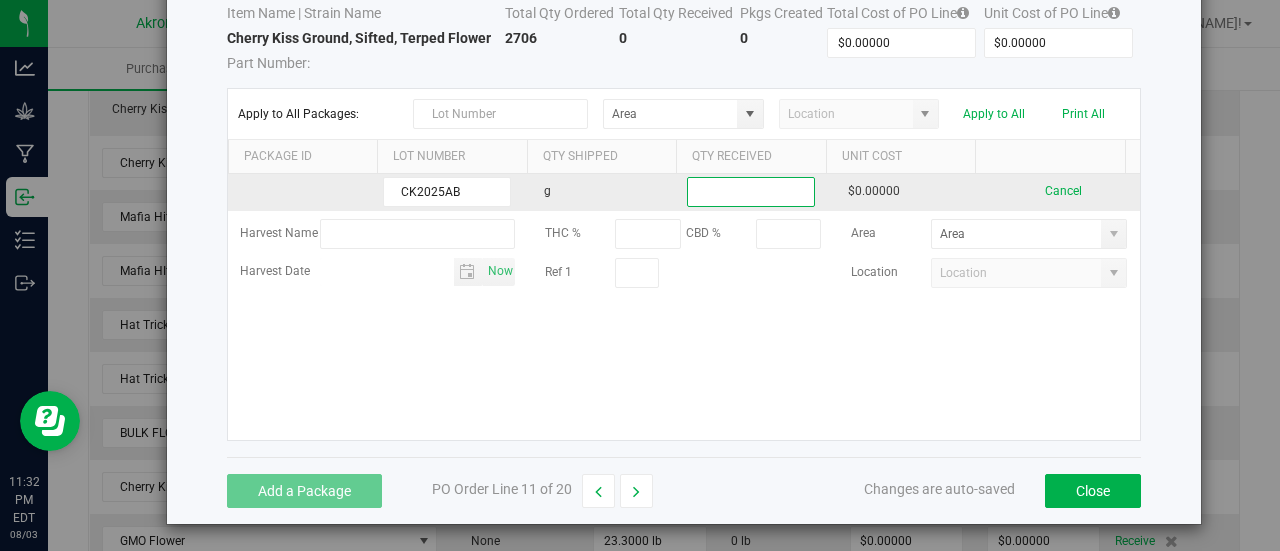 click at bounding box center [751, 192] 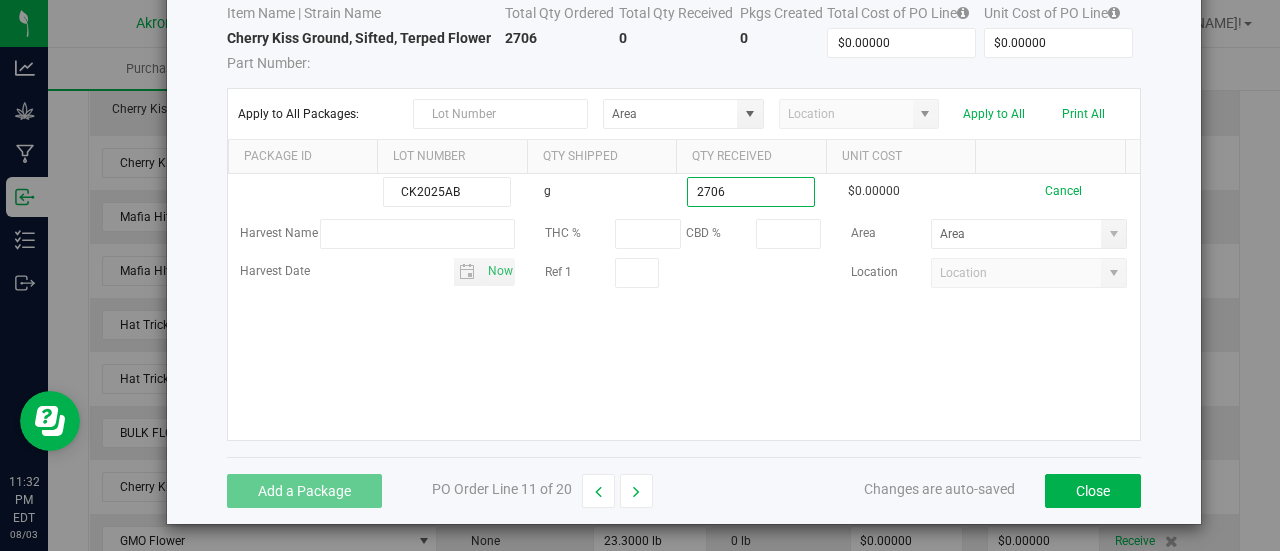 type on "2706.0000 g" 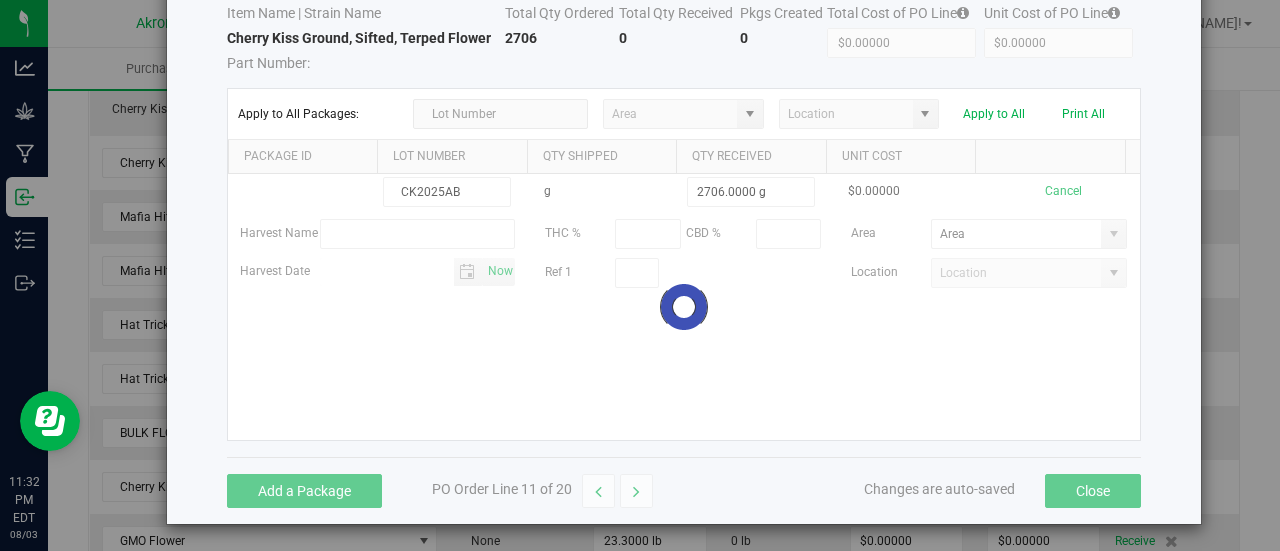 click on "CK2025AB   g  2706.0000 g  $0.00000   Cancel   Harvest Name   THC %   CBD %   Area   Harvest Date
Now
Ref 1   Location  Loading" at bounding box center (684, 307) 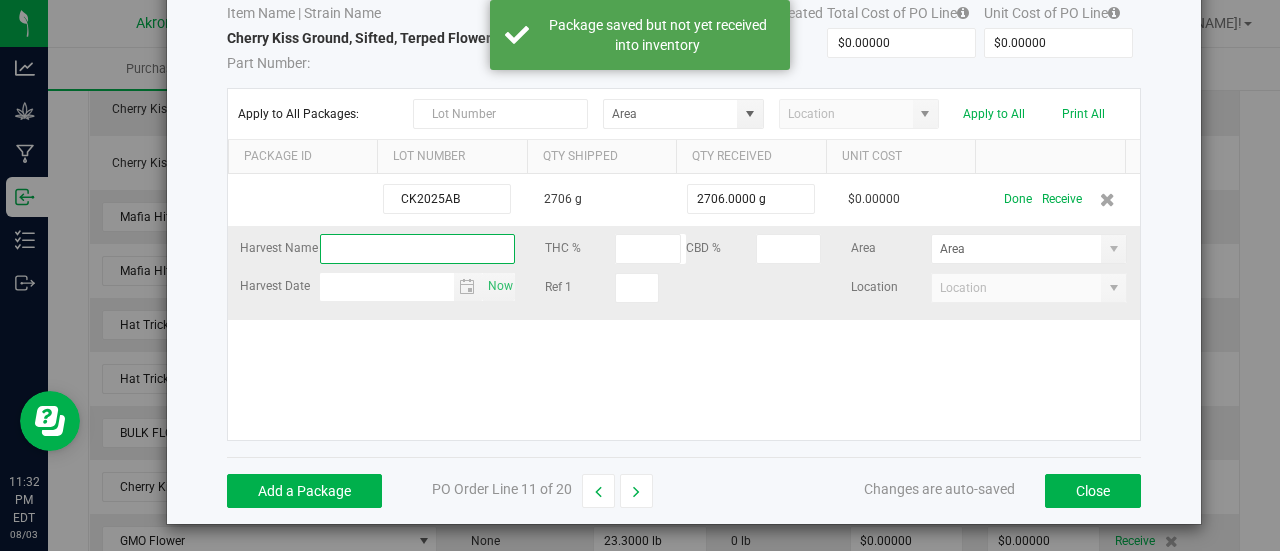 click at bounding box center (418, 249) 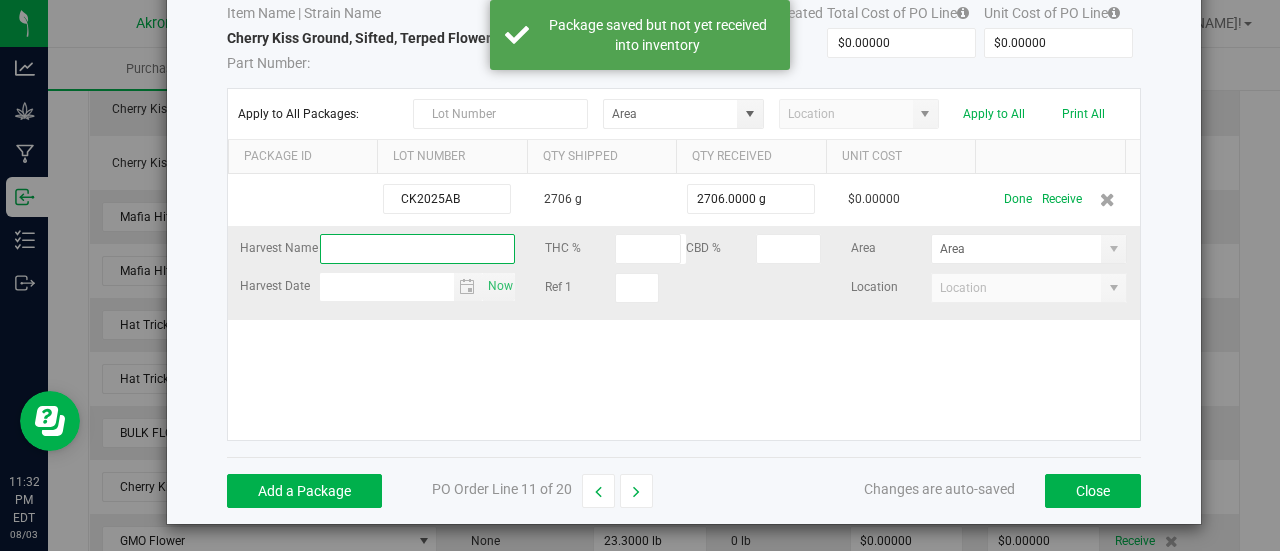 type on "CK2025AB" 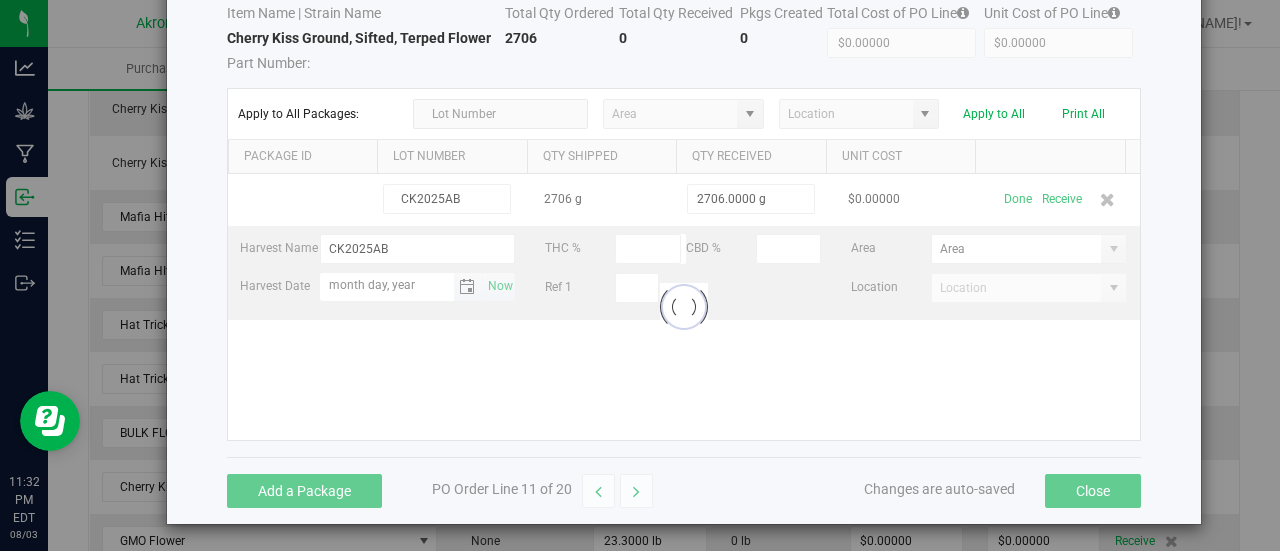 click on "month day, year" at bounding box center [387, 285] 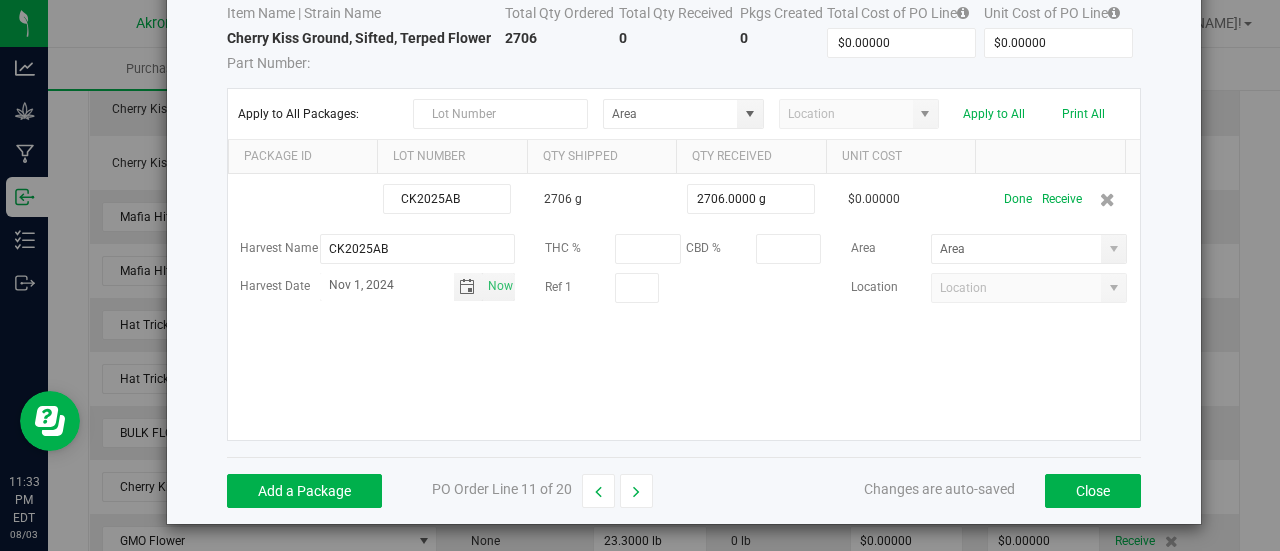 type on "Nov 1, 2024" 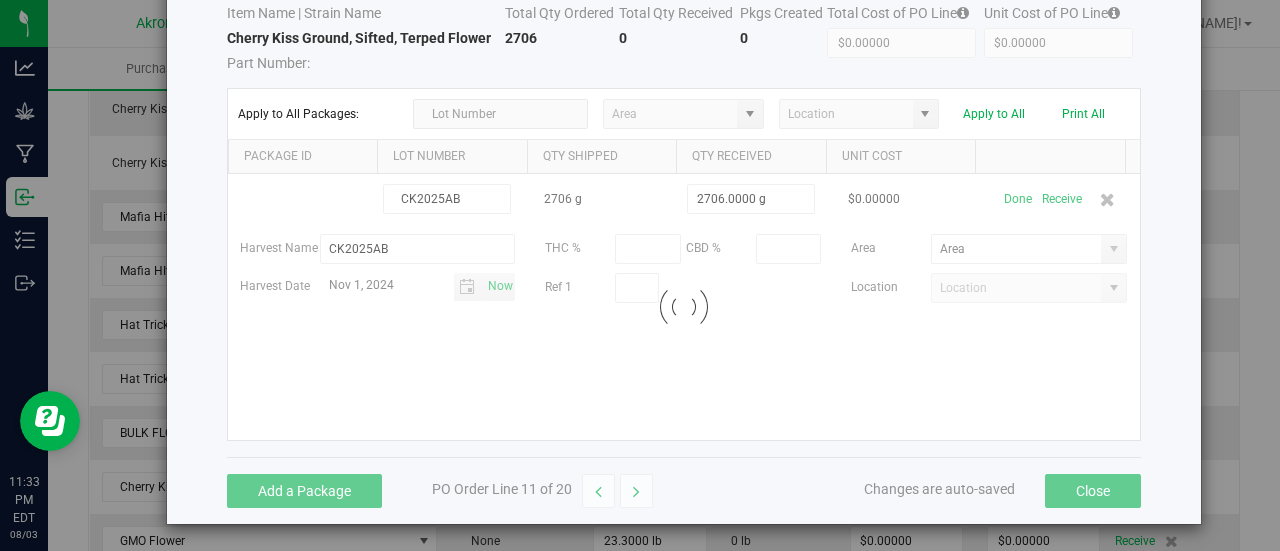 click on "CK2025AB  2706 g  2706.0000 g  $0.00000   Done   Receive   Harvest Name  CK2025AB  THC %   CBD %   Area   Harvest Date  Nov 1, 2024
Now
Ref 1   Location" at bounding box center (684, 307) 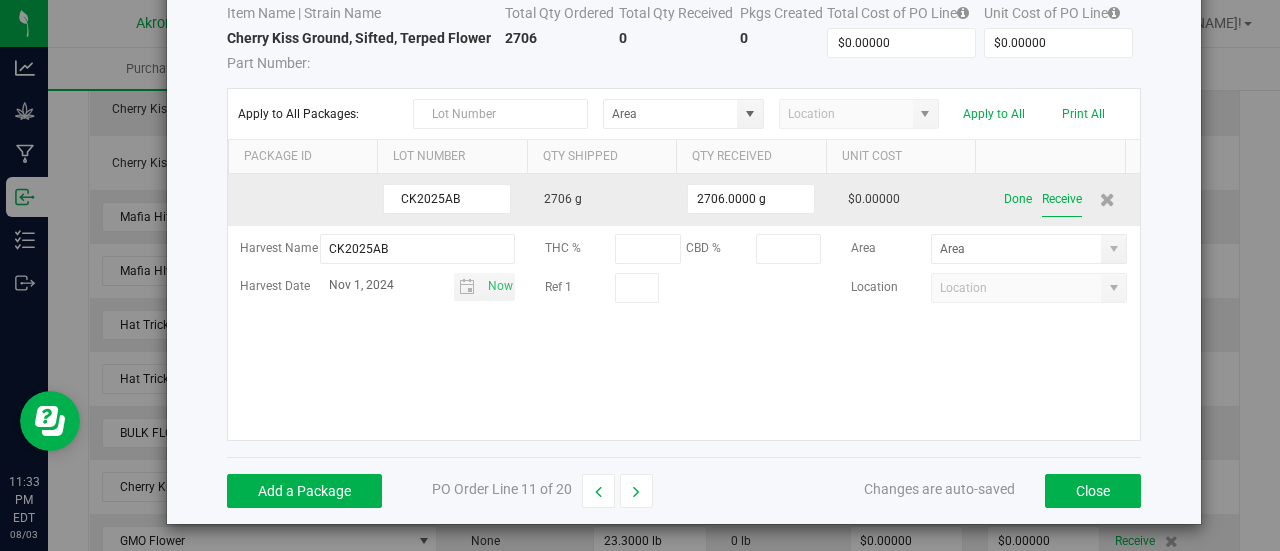click on "Receive" at bounding box center (1062, 199) 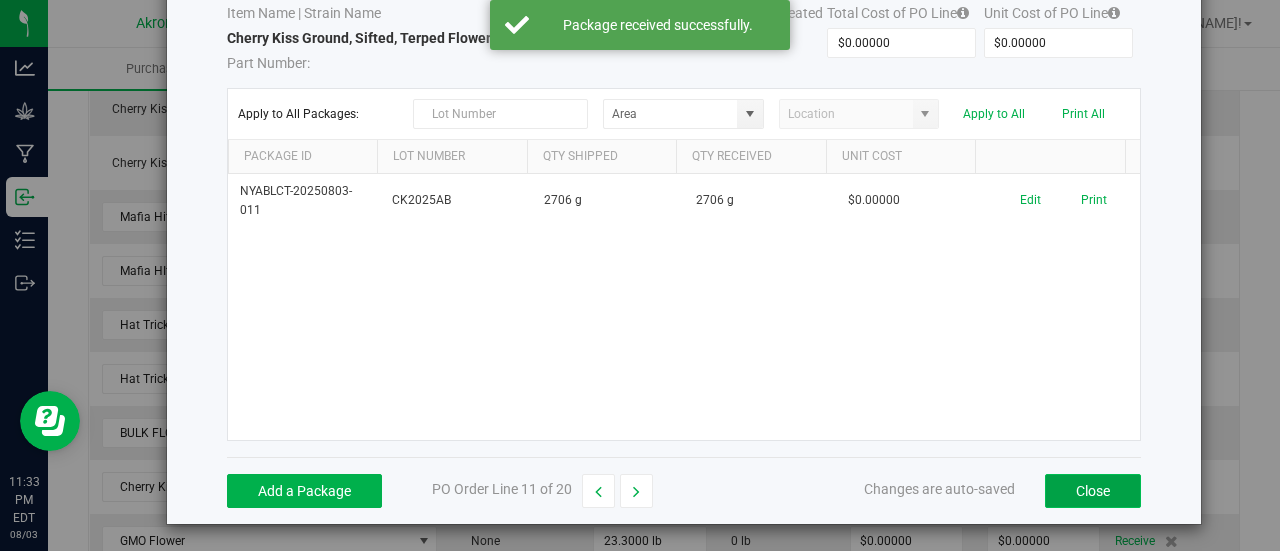 click on "Close" at bounding box center (1093, 491) 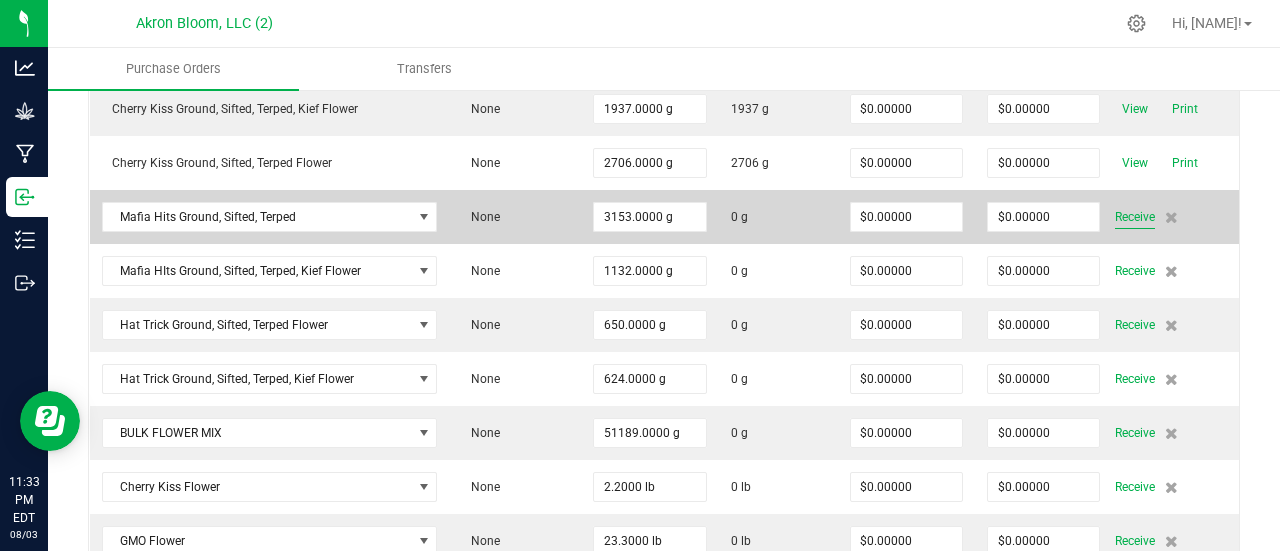 click on "Receive" at bounding box center [1135, 217] 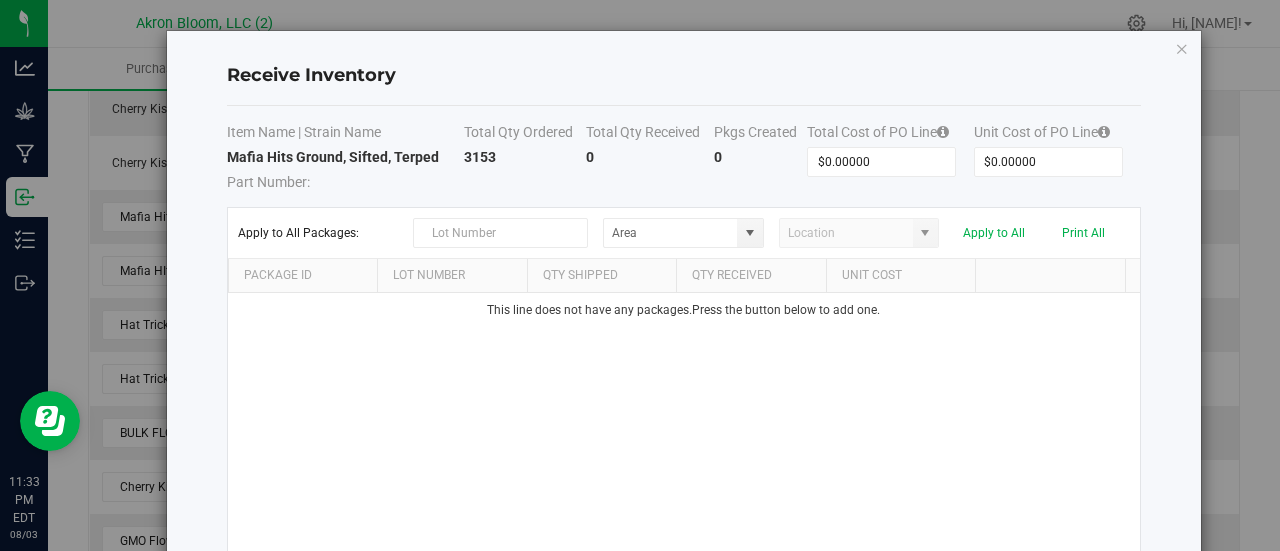 click on "This line does not have any packages.   Press the button below to add one." at bounding box center [684, 426] 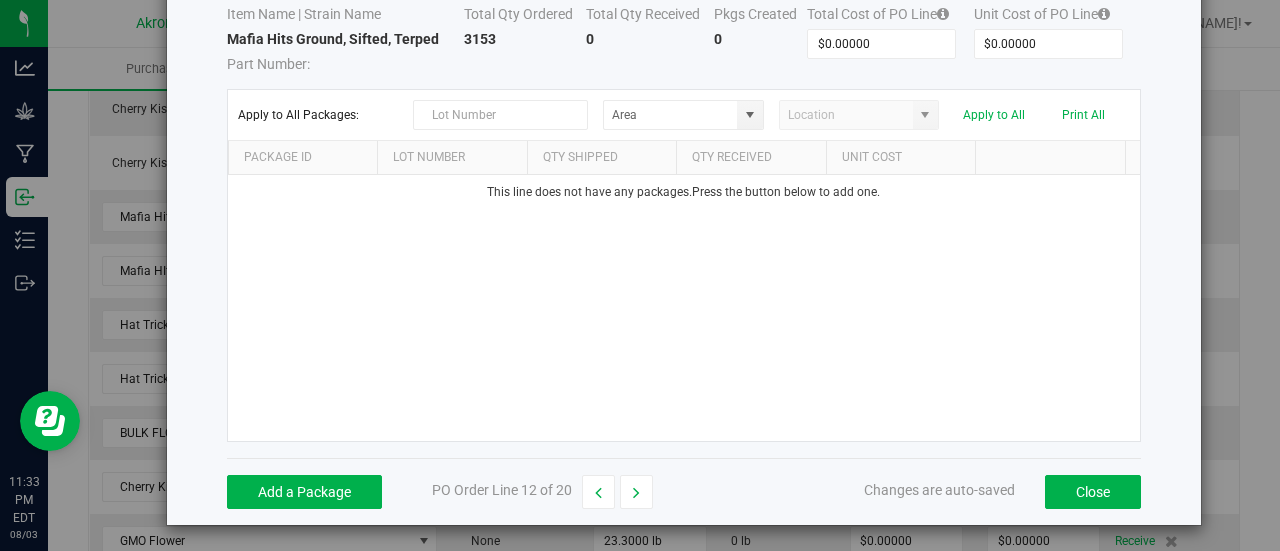 scroll, scrollTop: 119, scrollLeft: 0, axis: vertical 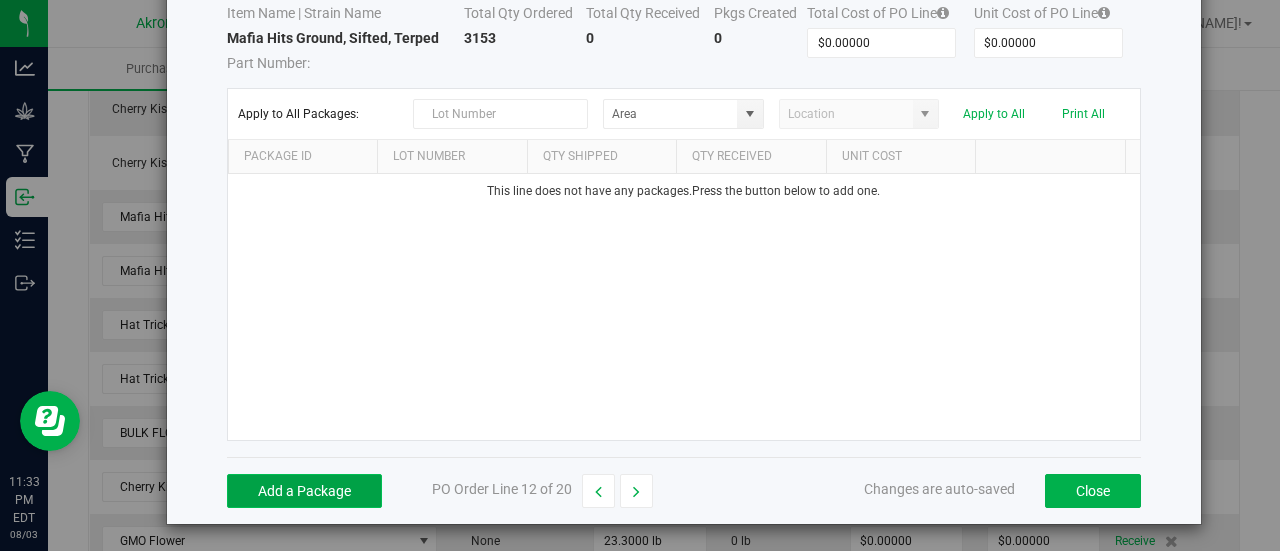 click on "Add a Package" at bounding box center (304, 491) 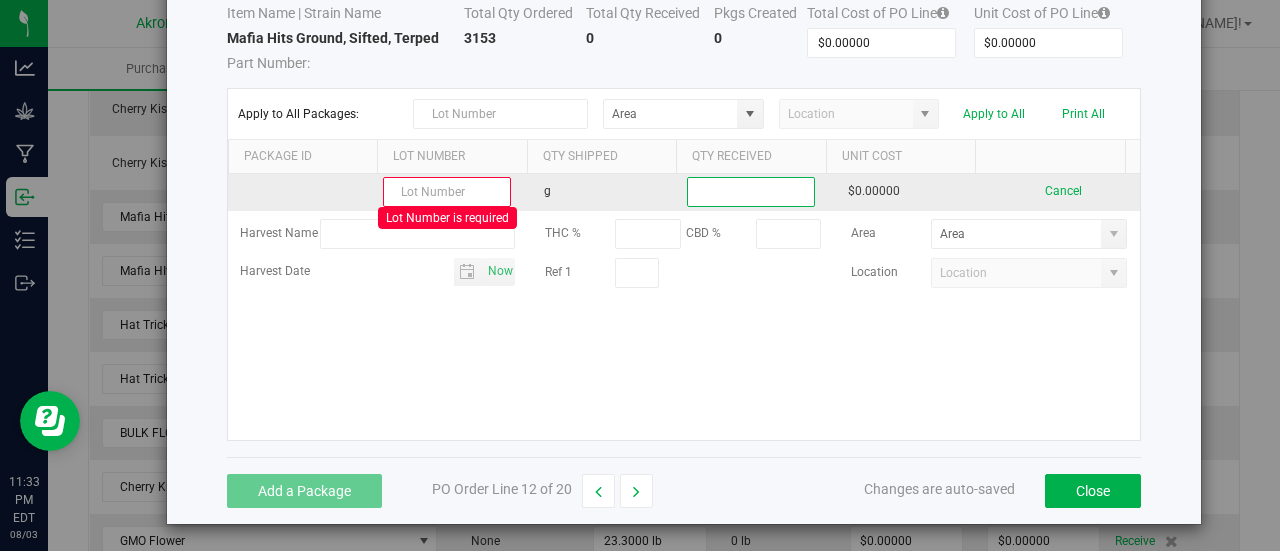 click at bounding box center (751, 192) 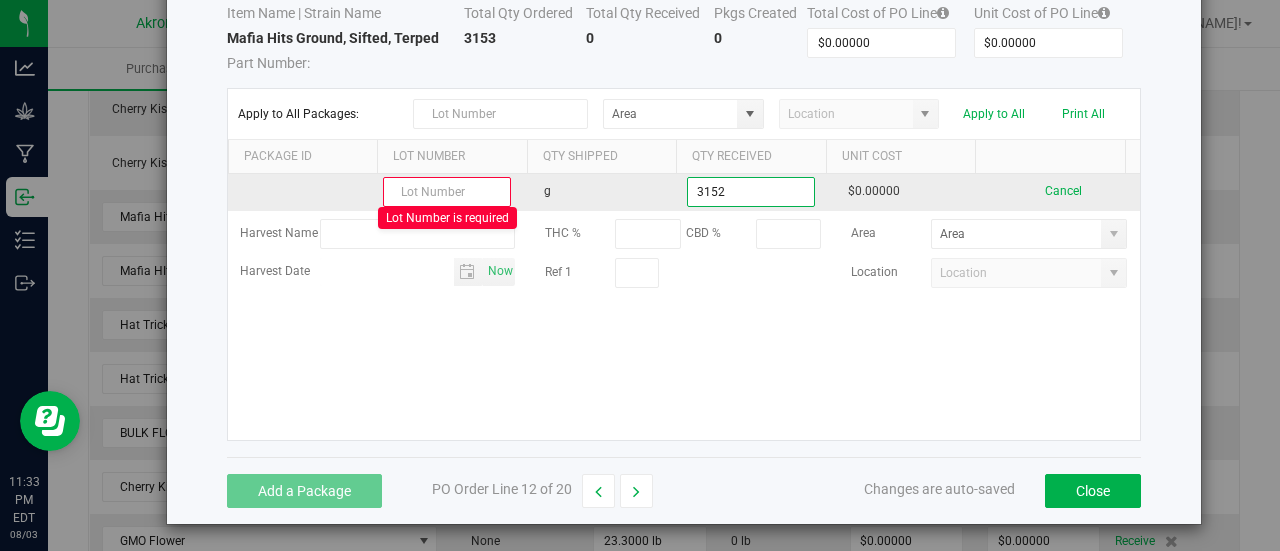 type on "3152.0000 g" 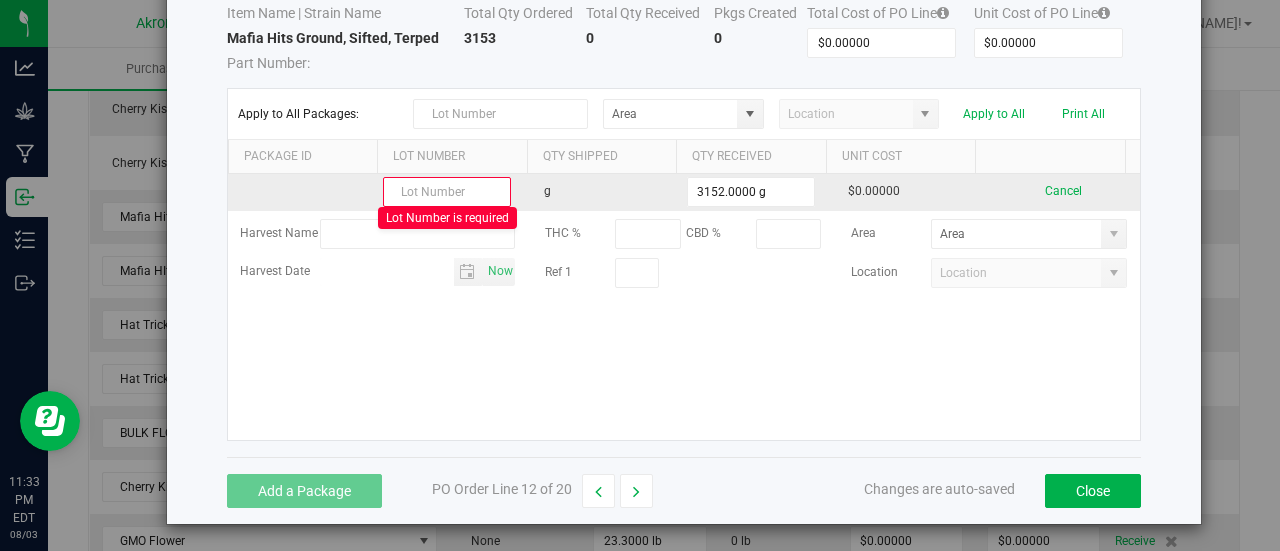 click at bounding box center (447, 192) 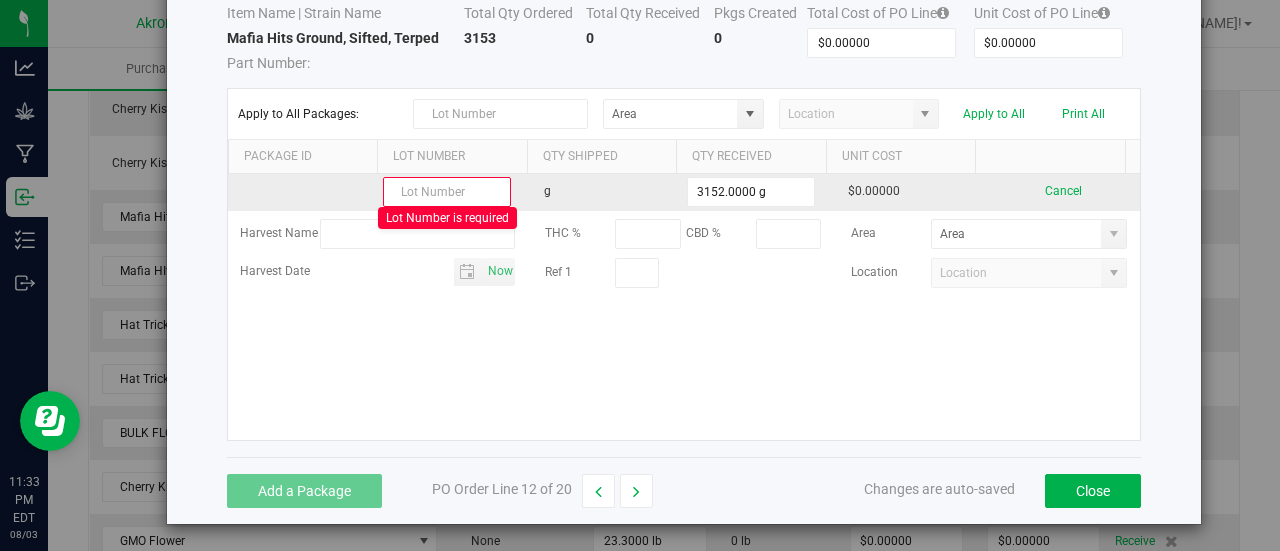 type on "B" 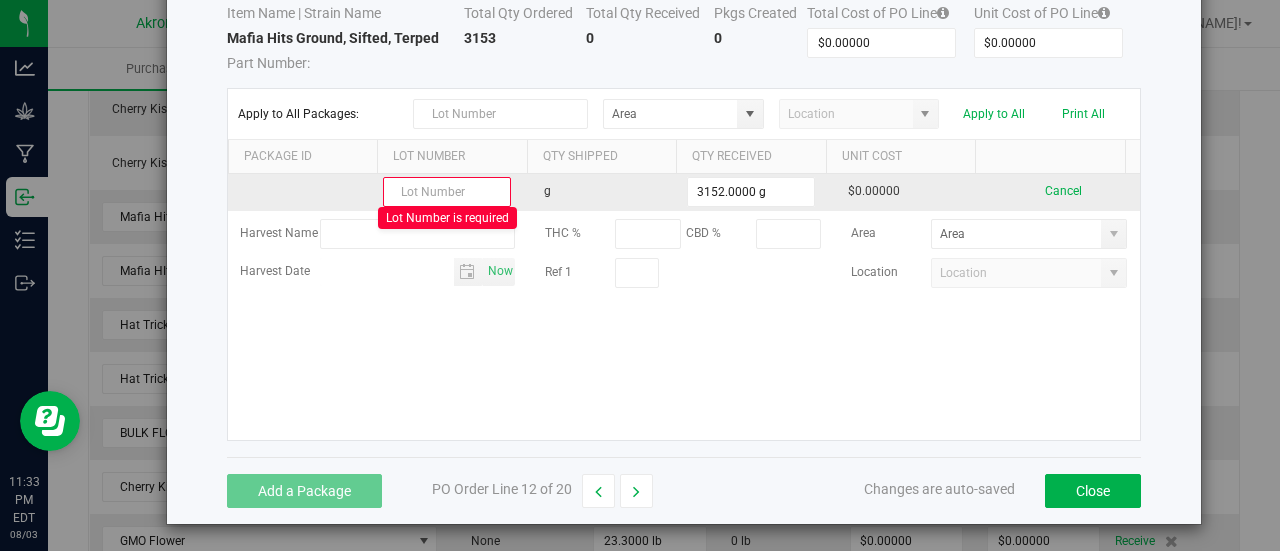 type on "C" 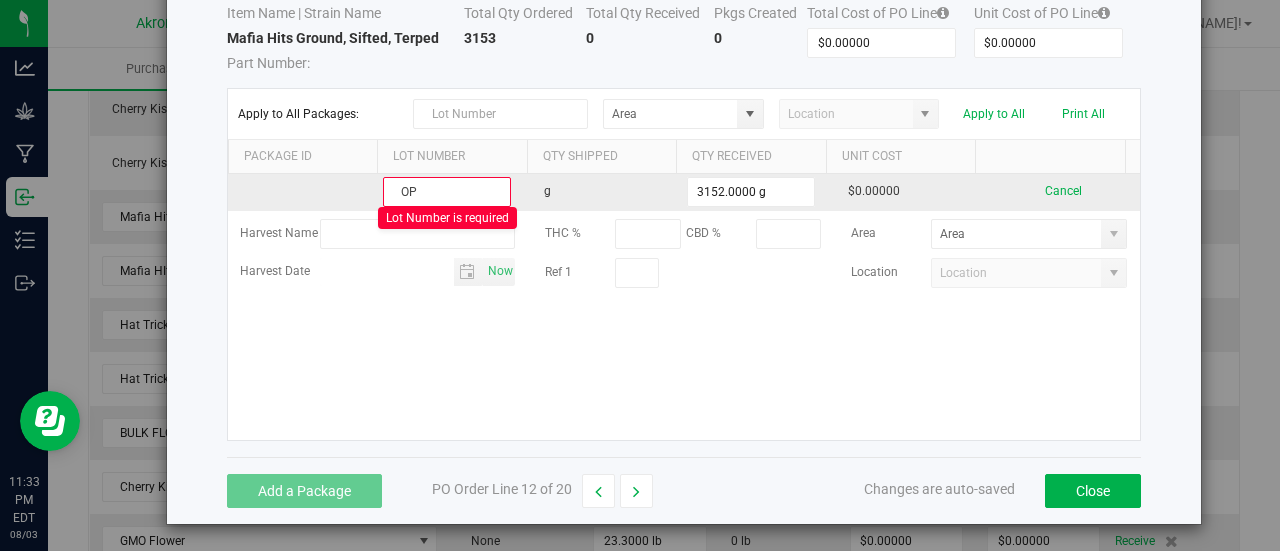 type on "O" 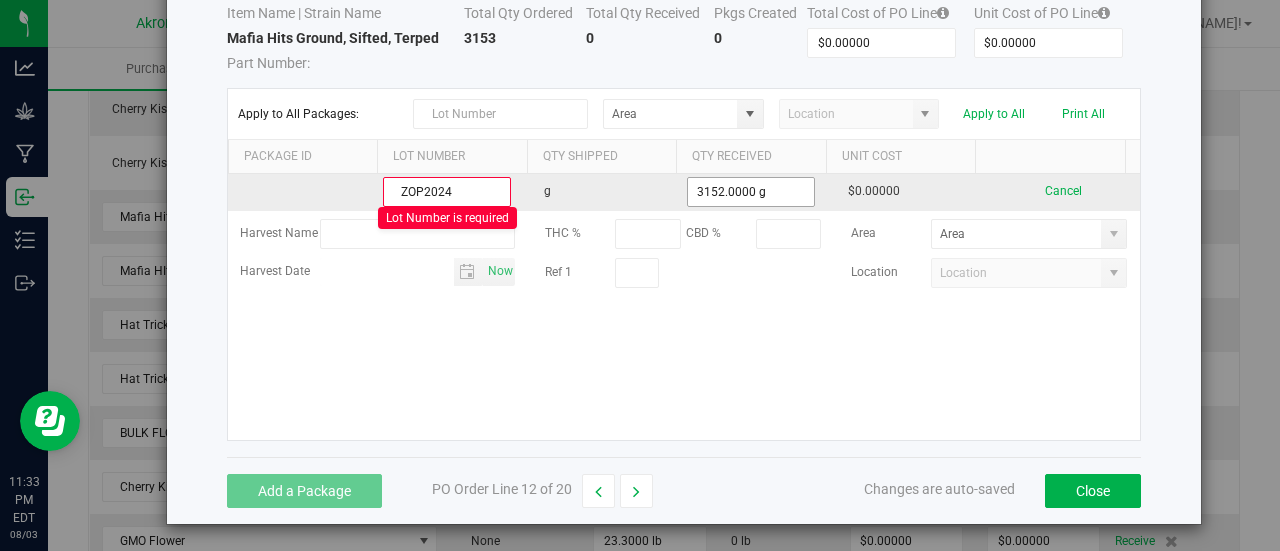 type on "ZOP2024" 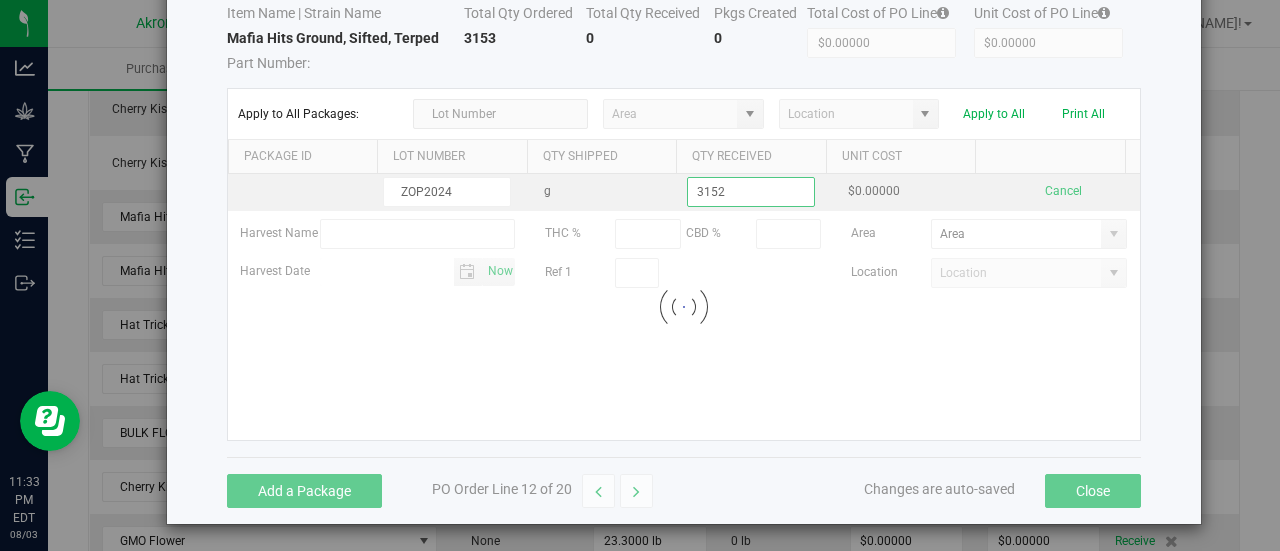 click on "ZOP2024   g  3152  $0.00000   Cancel   Harvest Name   THC %   CBD %   Area   Harvest Date
Now
Ref 1   Location  Loading" at bounding box center (684, 307) 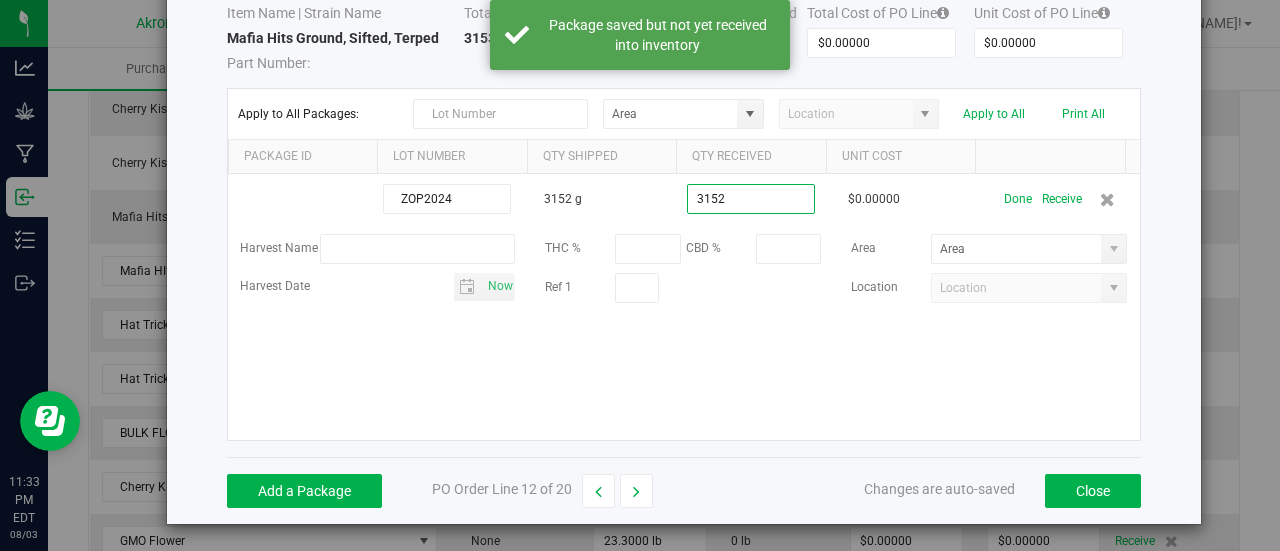 click on "3152" at bounding box center [751, 199] 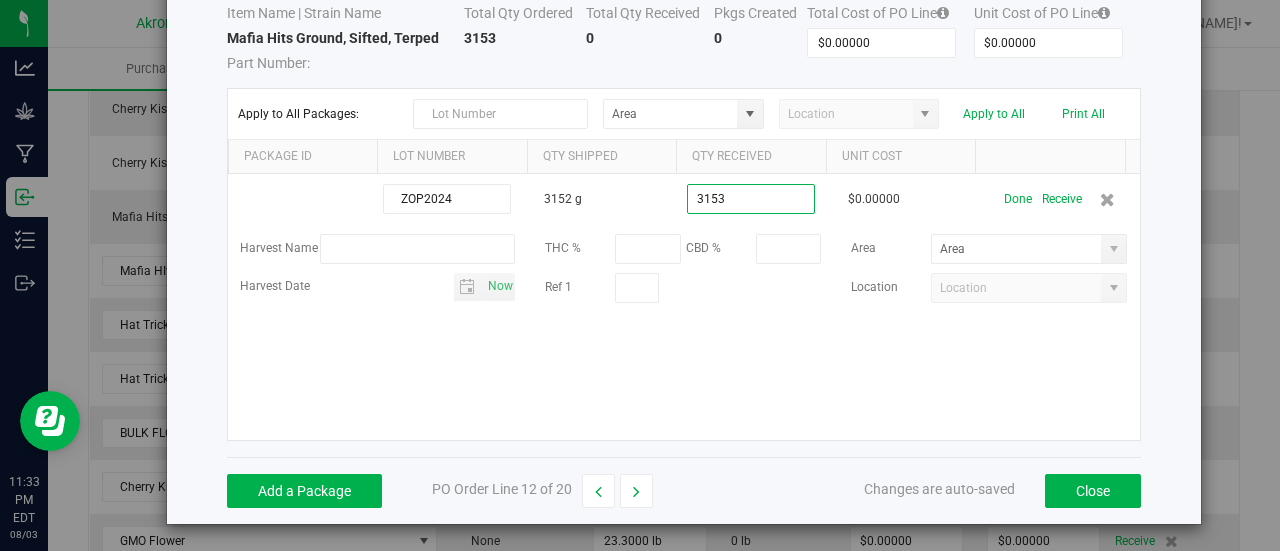 type on "3153.0000 g" 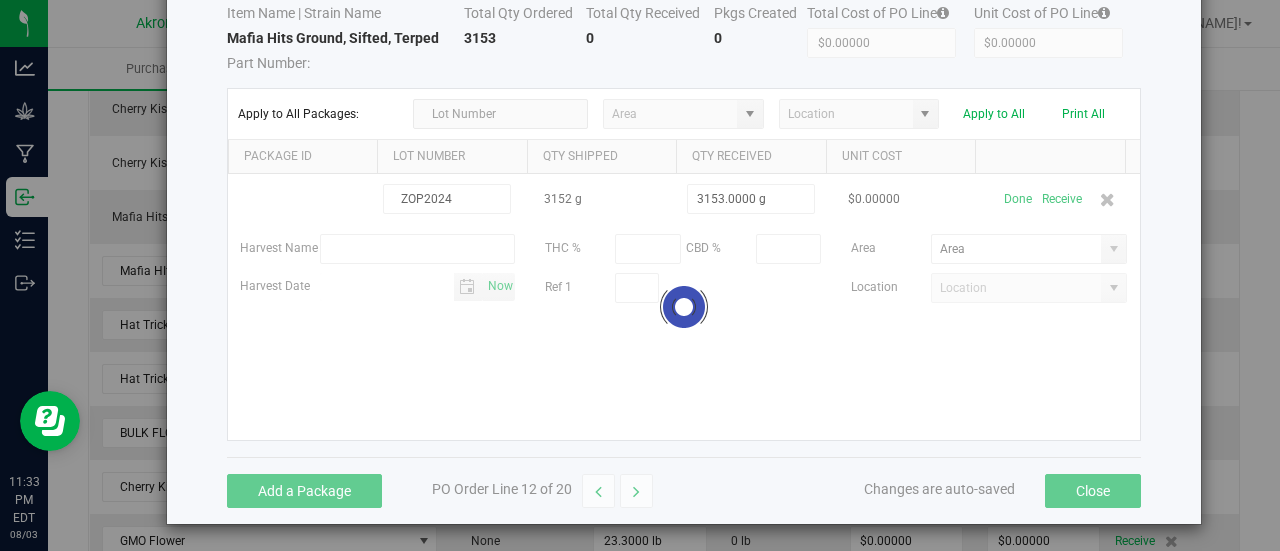 click on "ZOP2024  3152 g  3153.0000 g  $0.00000   Done   Receive   Harvest Name   THC %   CBD %   Area   Harvest Date
Now
Ref 1   Location  Loading" at bounding box center (684, 307) 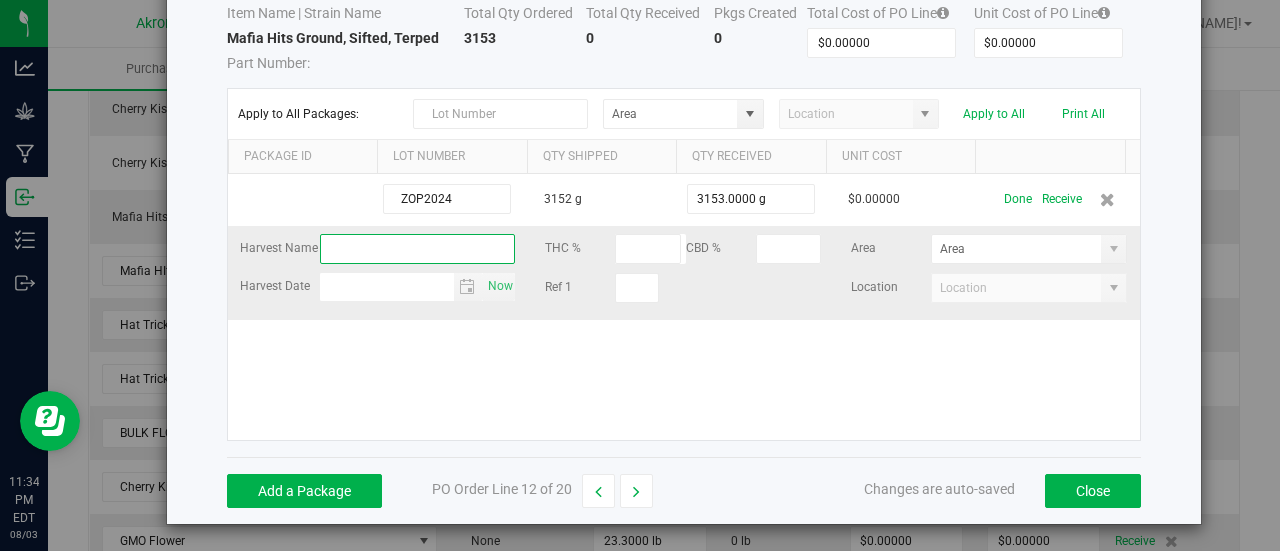 click at bounding box center [418, 249] 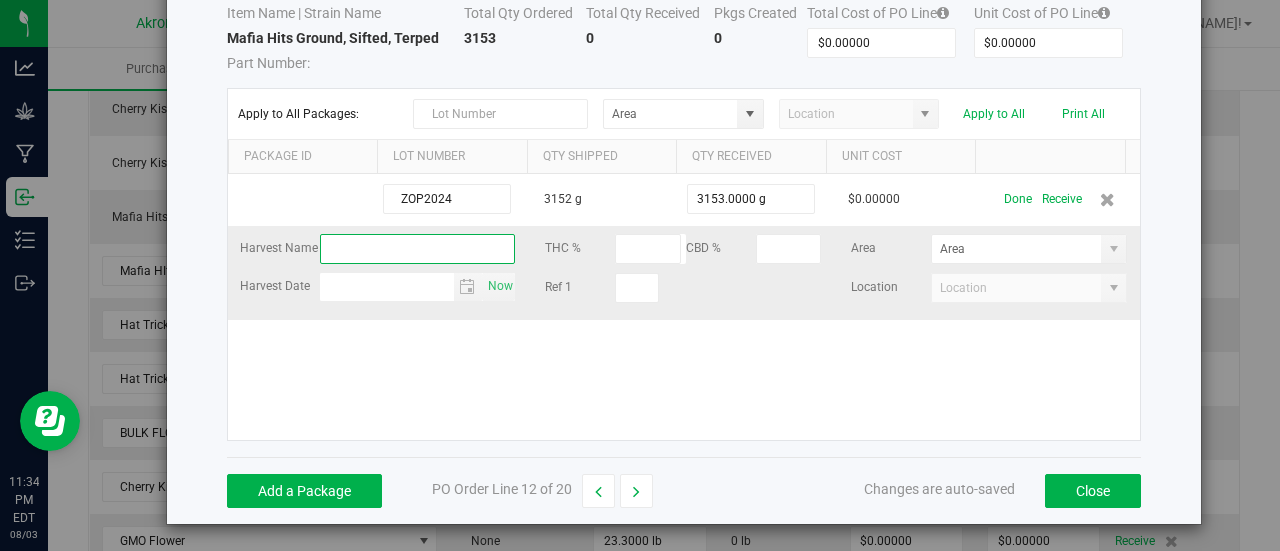 type on "ZOP2024" 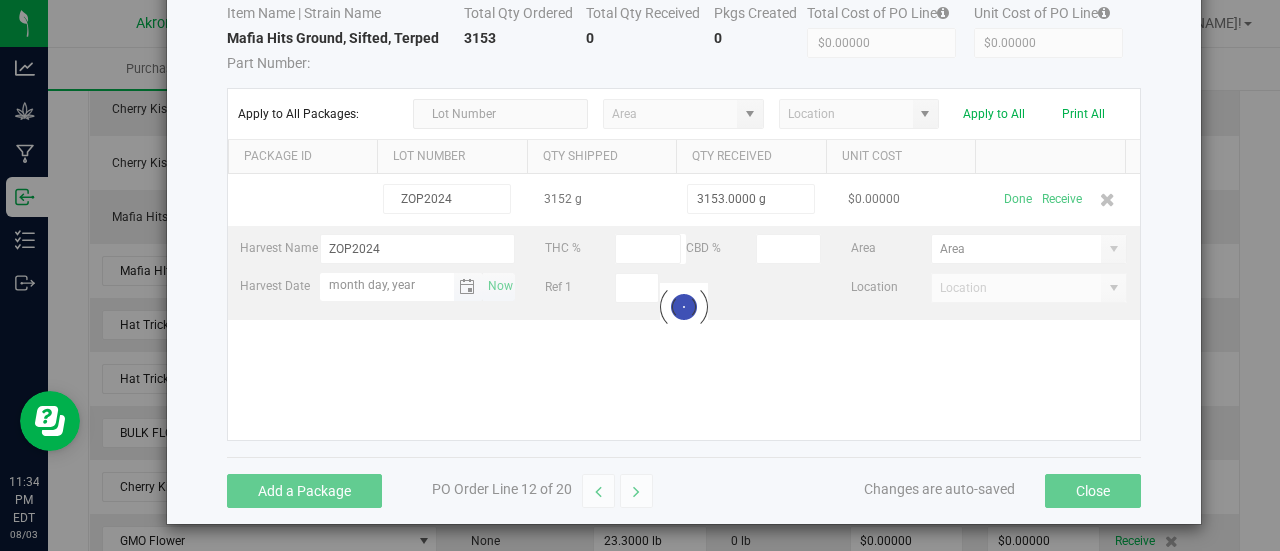 click on "month day, year" at bounding box center (387, 285) 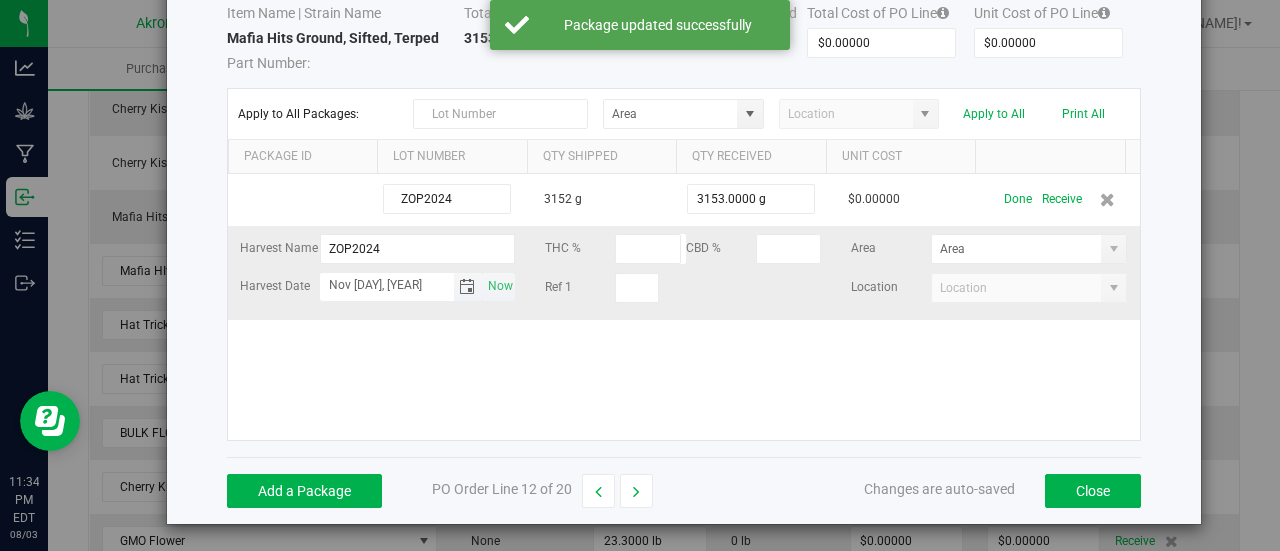 click on "[MONTH] [DAY], [YEAR]" at bounding box center (387, 285) 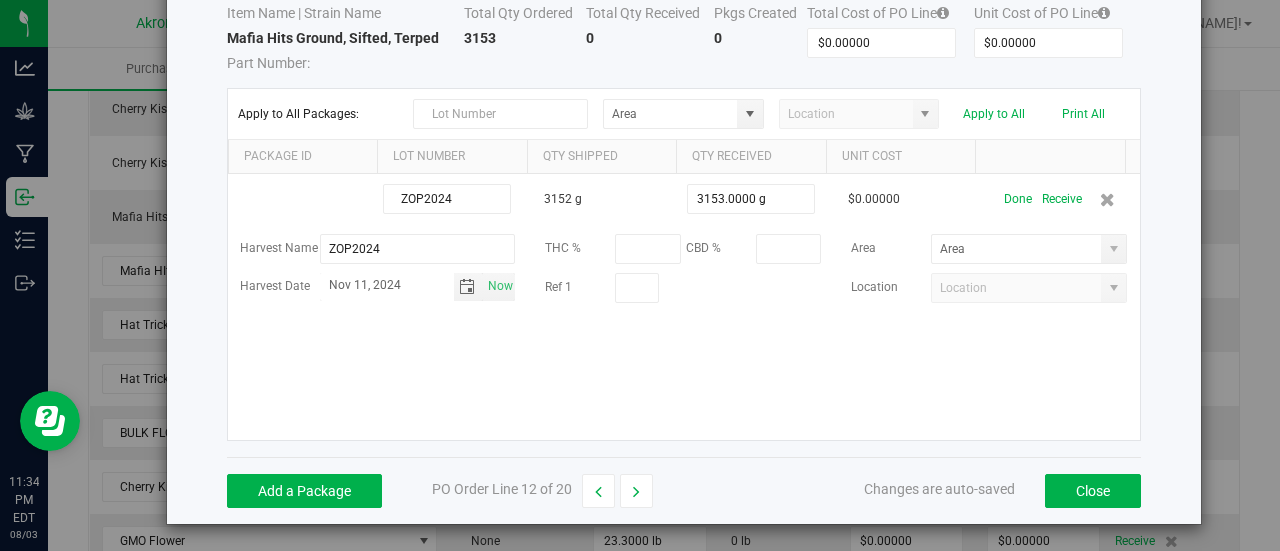type on "[MONTH] [DAY], [YEAR]" 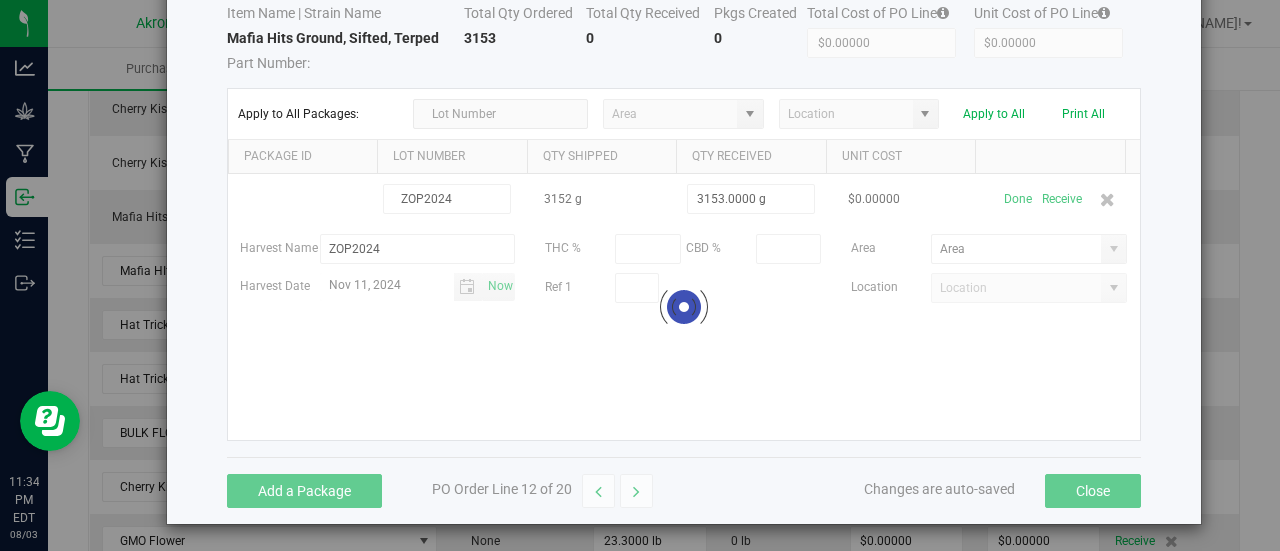 click on "ZOP2024  3152 g  3153.0000 g  $0.00000   Done   Receive   Harvest Name  ZOP2024  THC %   CBD %   Area   Harvest Date  Nov 11, 2024
Now
Ref 1   Location" at bounding box center [684, 307] 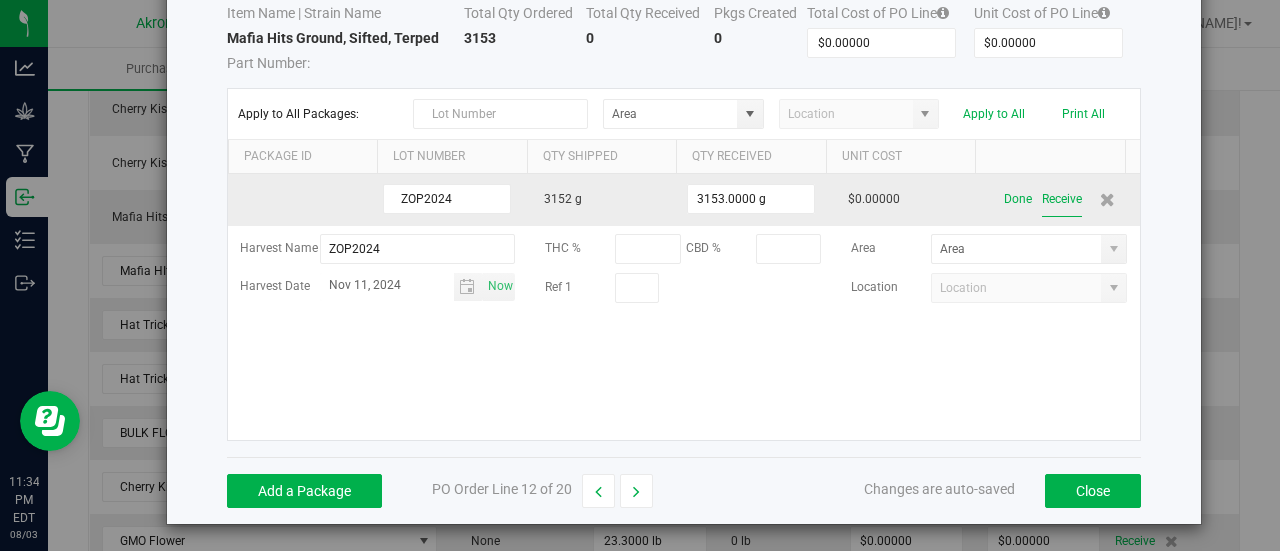 click on "Receive" at bounding box center (1062, 199) 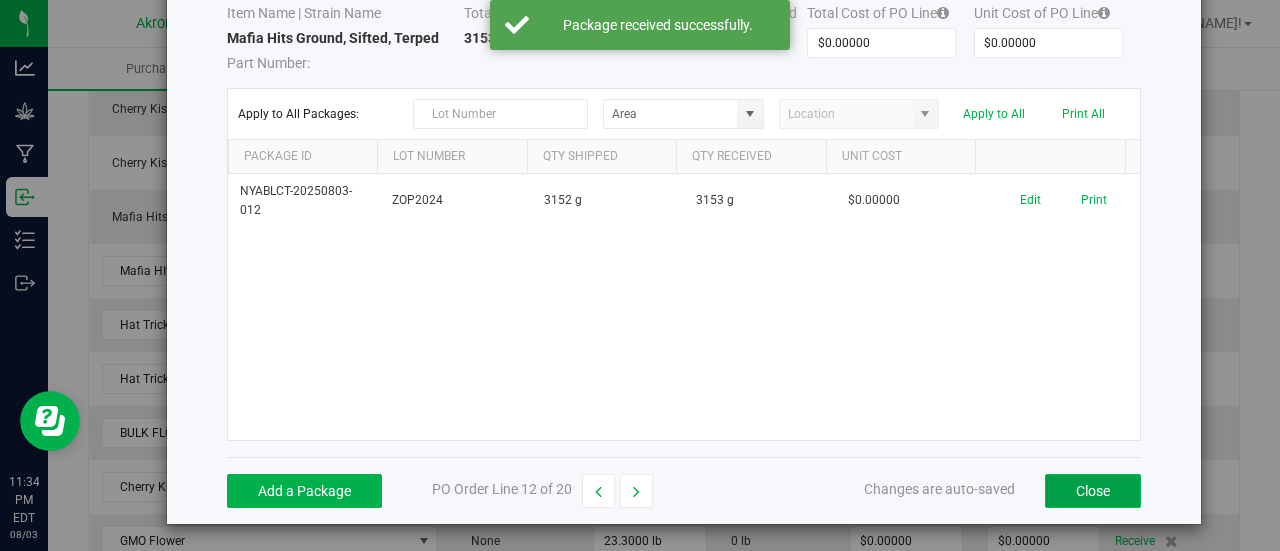 click on "Close" at bounding box center (1093, 491) 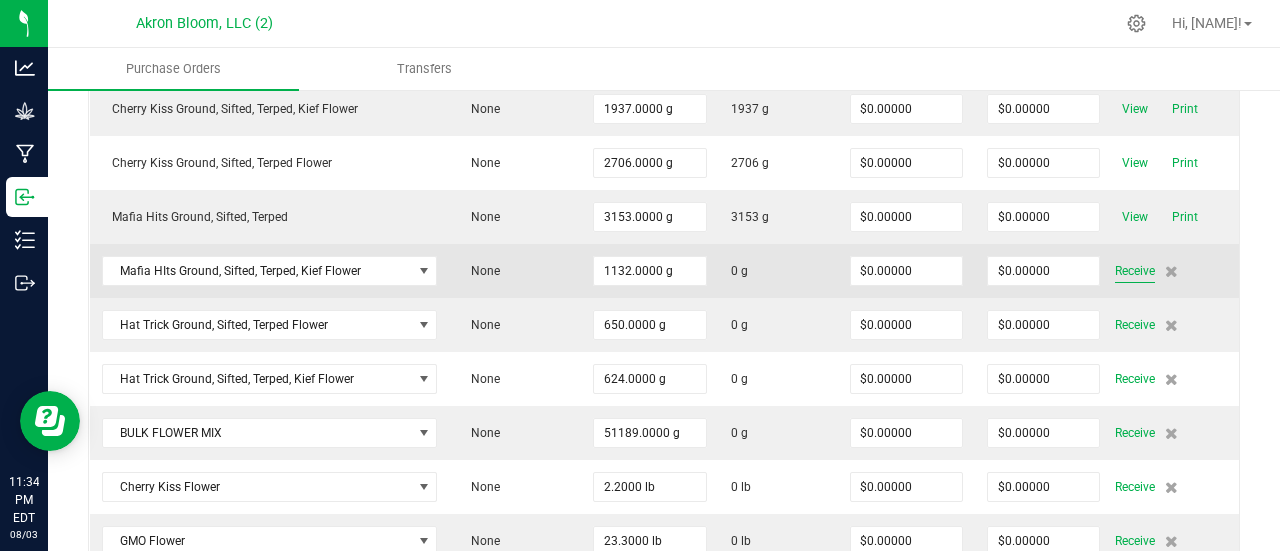 click on "Receive" at bounding box center [1135, 271] 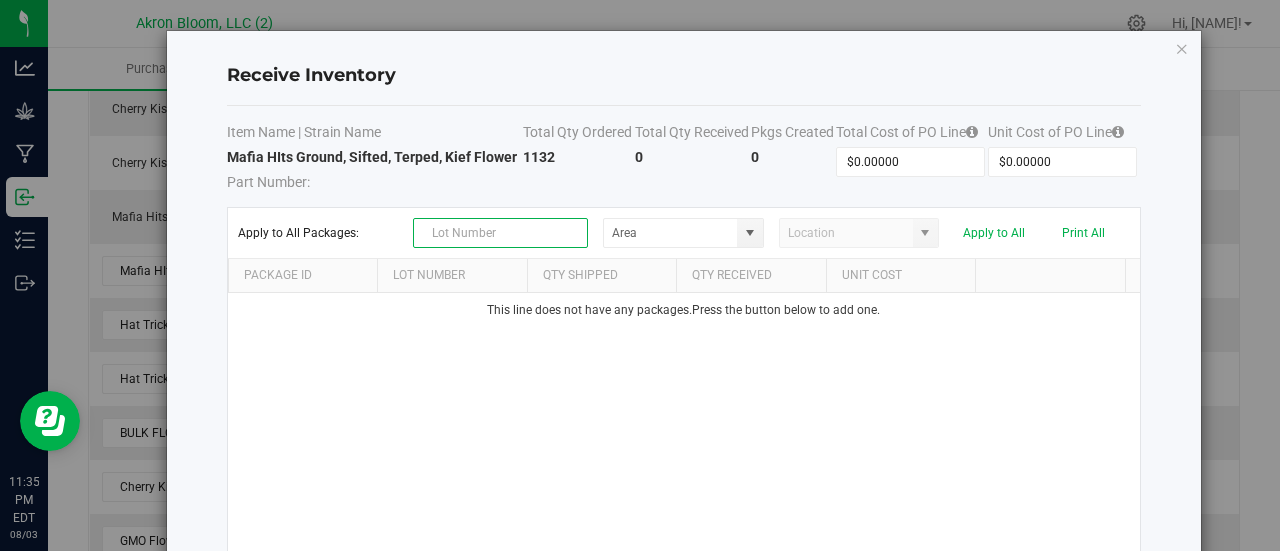 click at bounding box center [500, 233] 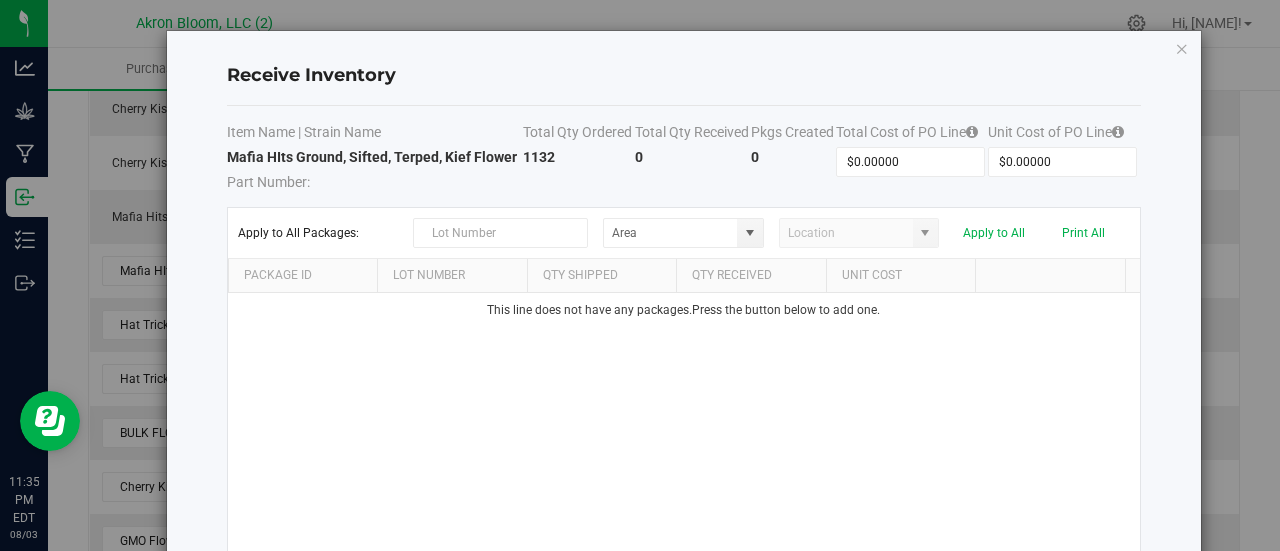 click on "This line does not have any packages.   Press the button below to add one." at bounding box center [684, 426] 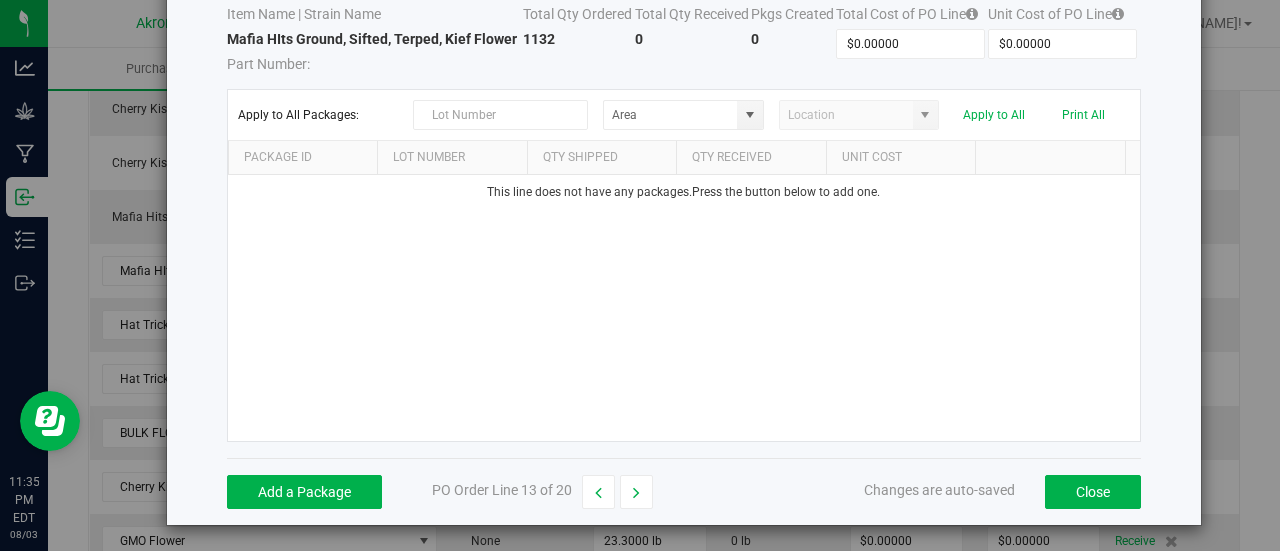 scroll, scrollTop: 119, scrollLeft: 0, axis: vertical 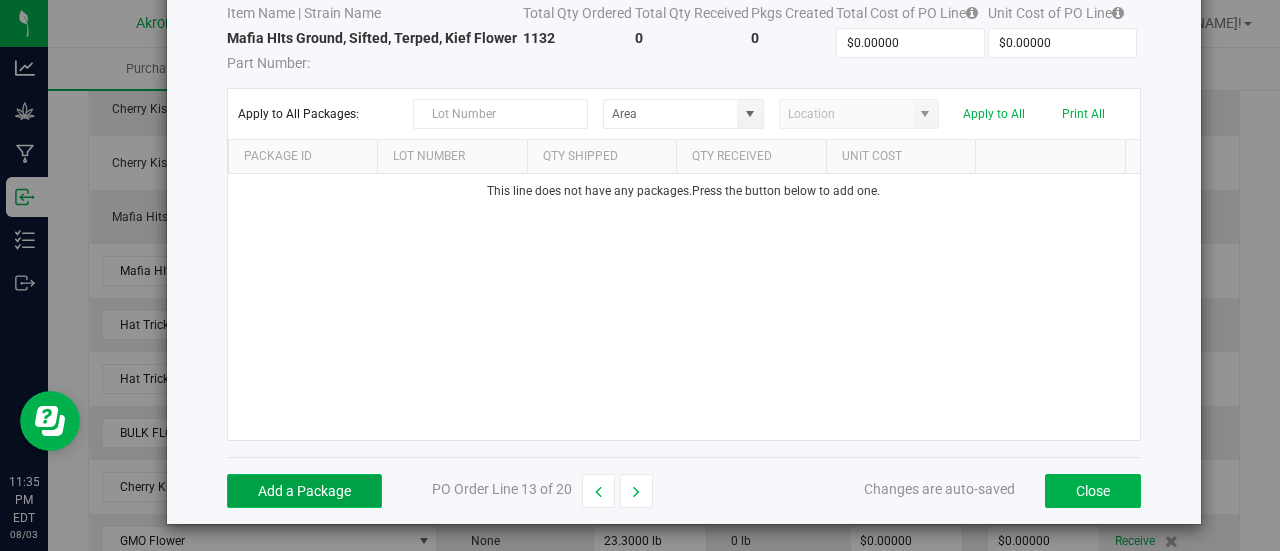 click on "Add a Package" at bounding box center [304, 491] 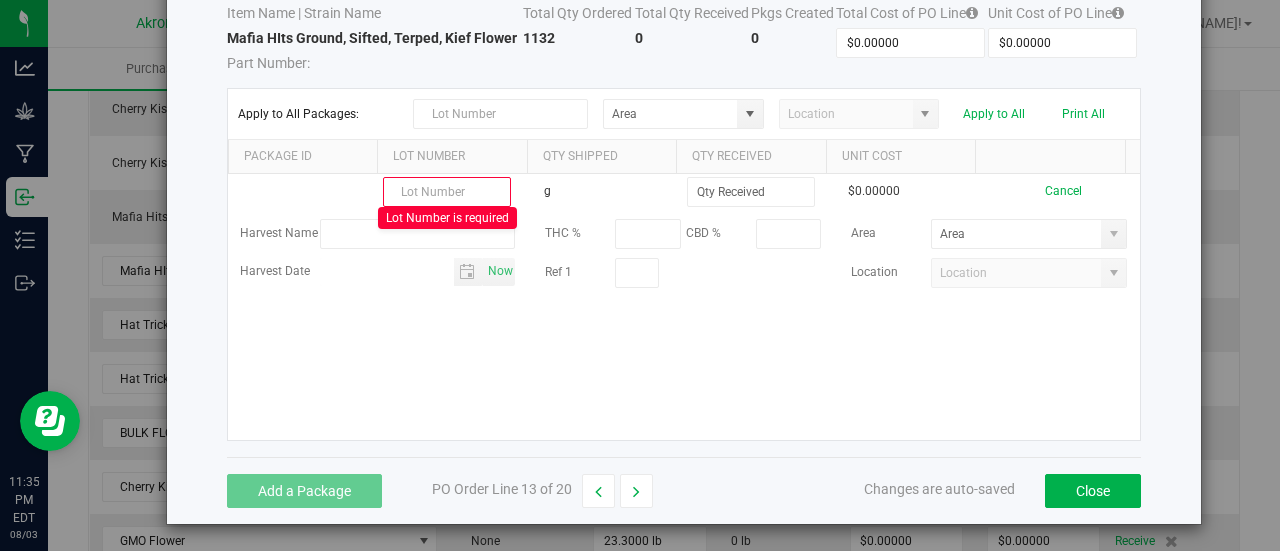 click on "Mafia HIts Ground, Sifted, Terped, Kief Flower" at bounding box center (372, 38) 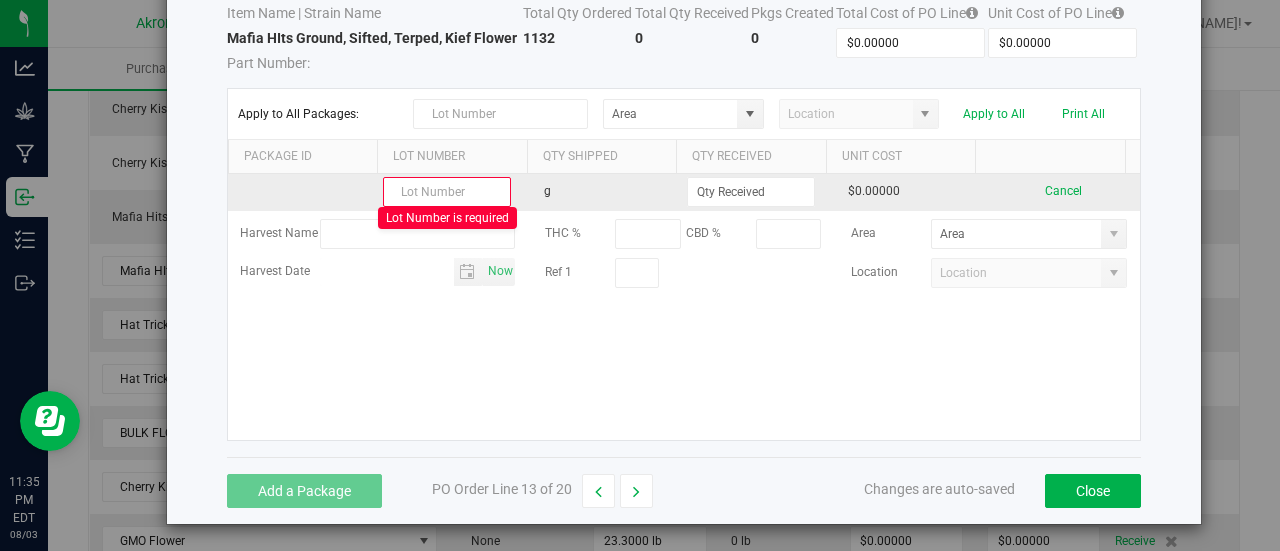 click at bounding box center (447, 192) 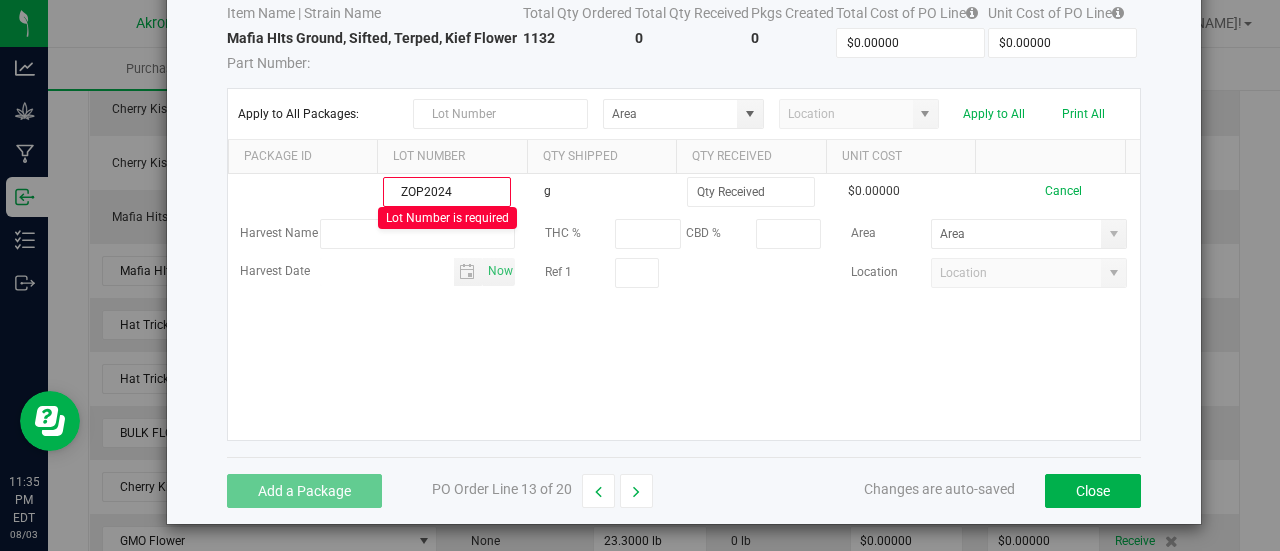 type on "ZOP2024" 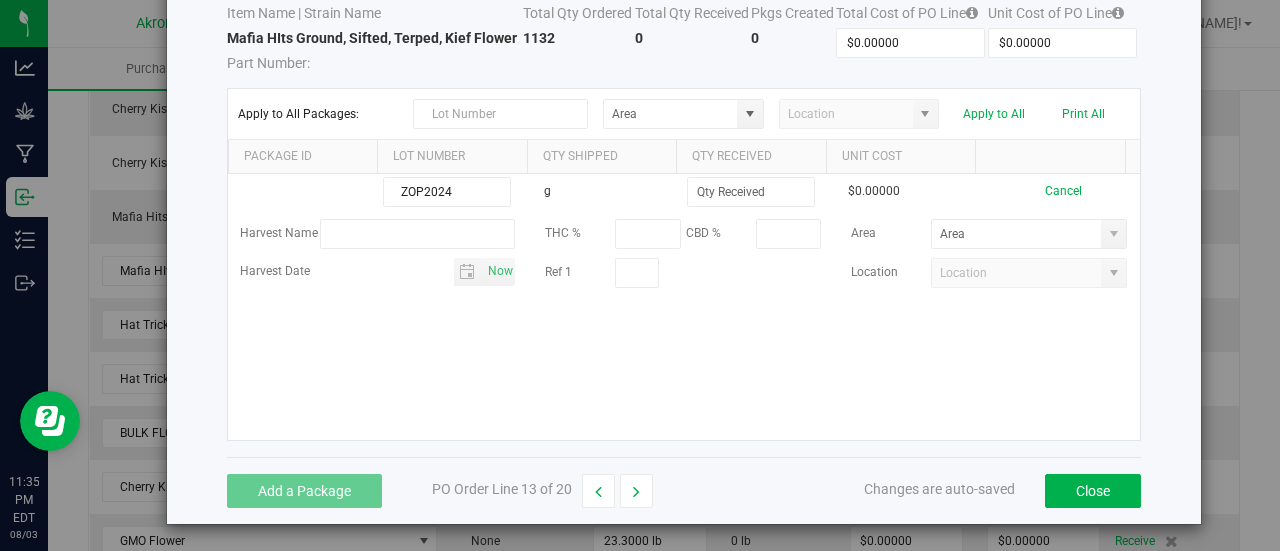 click on "ZOP2024   g   $0.00000   Cancel   Harvest Name   THC %   CBD %   Area   Harvest Date
Now
Ref 1   Location" at bounding box center (684, 307) 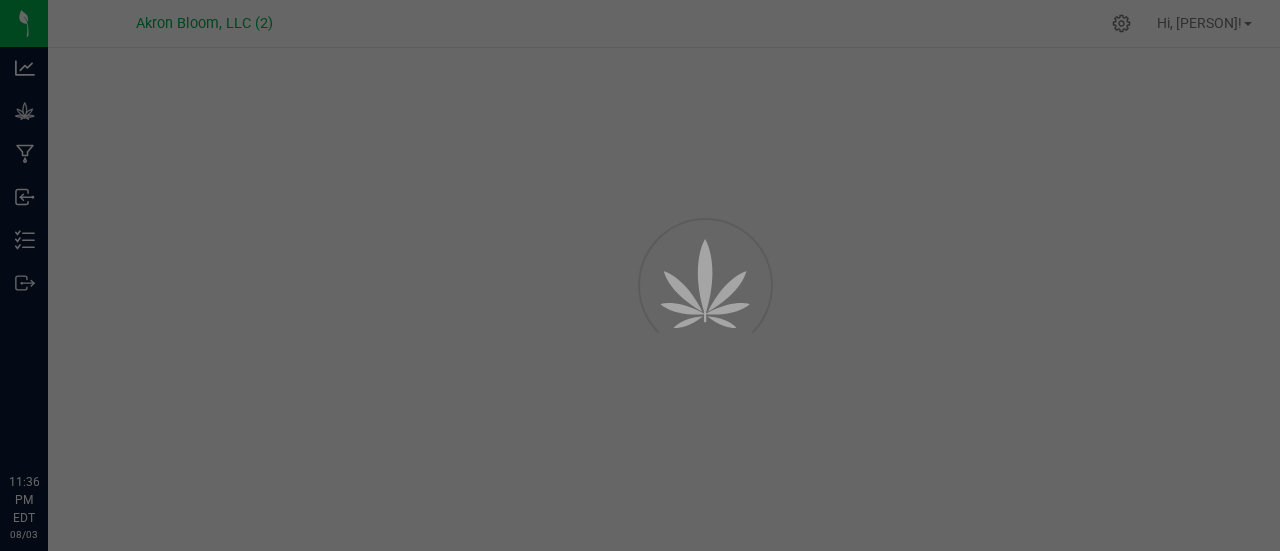 scroll, scrollTop: 0, scrollLeft: 0, axis: both 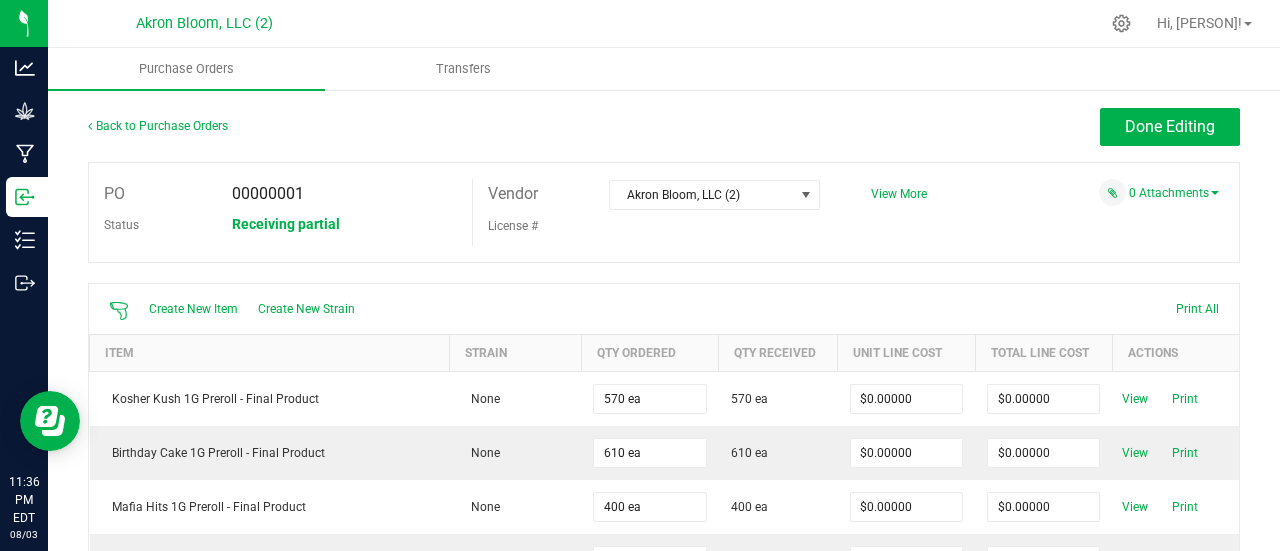 click on "Done Editing" at bounding box center (808, 127) 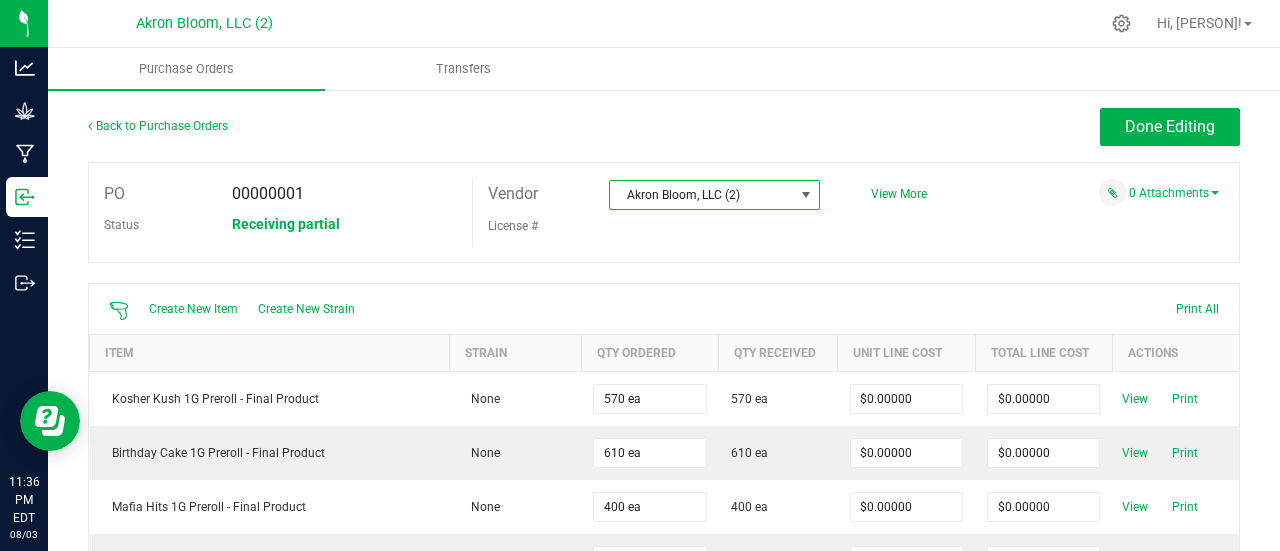 click at bounding box center (806, 195) 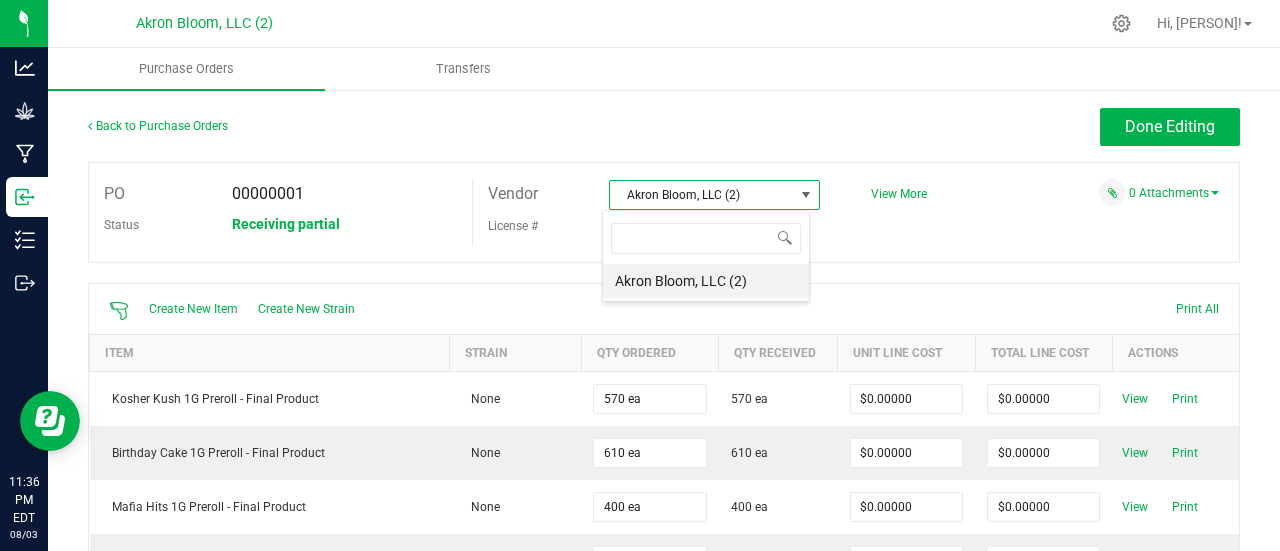 scroll, scrollTop: 99970, scrollLeft: 99792, axis: both 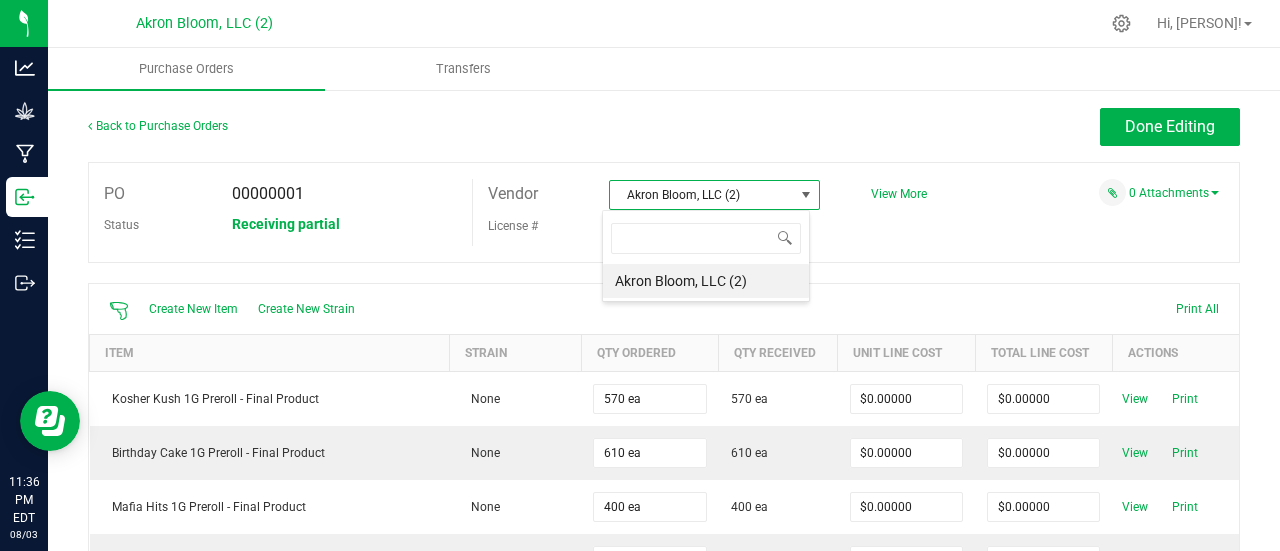 click on "Purchase Orders
Transfers" at bounding box center (688, 69) 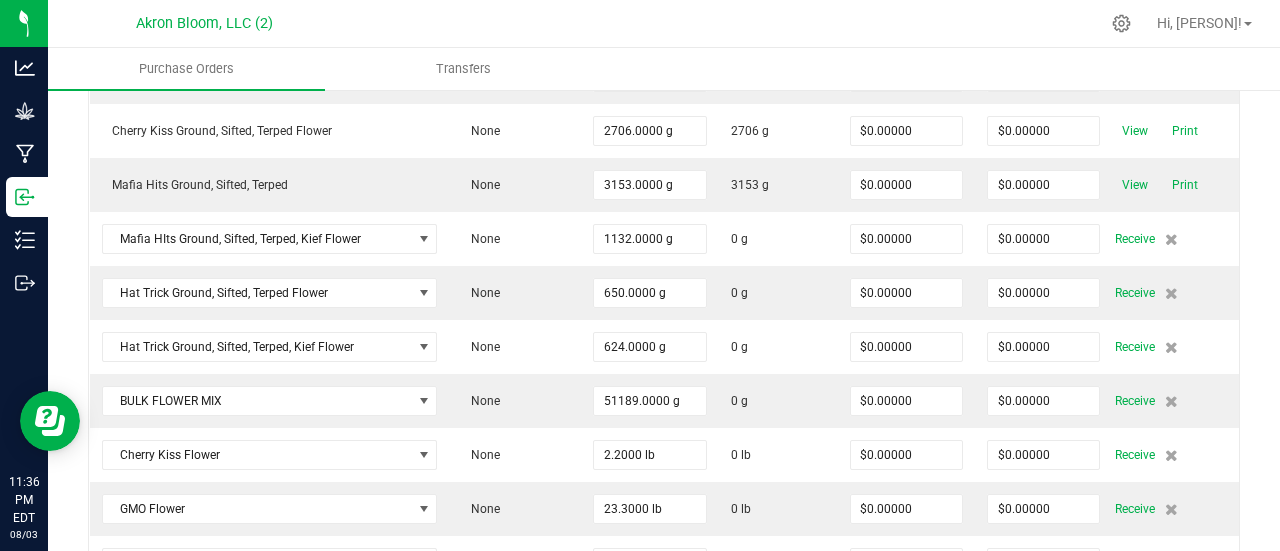 scroll, scrollTop: 803, scrollLeft: 0, axis: vertical 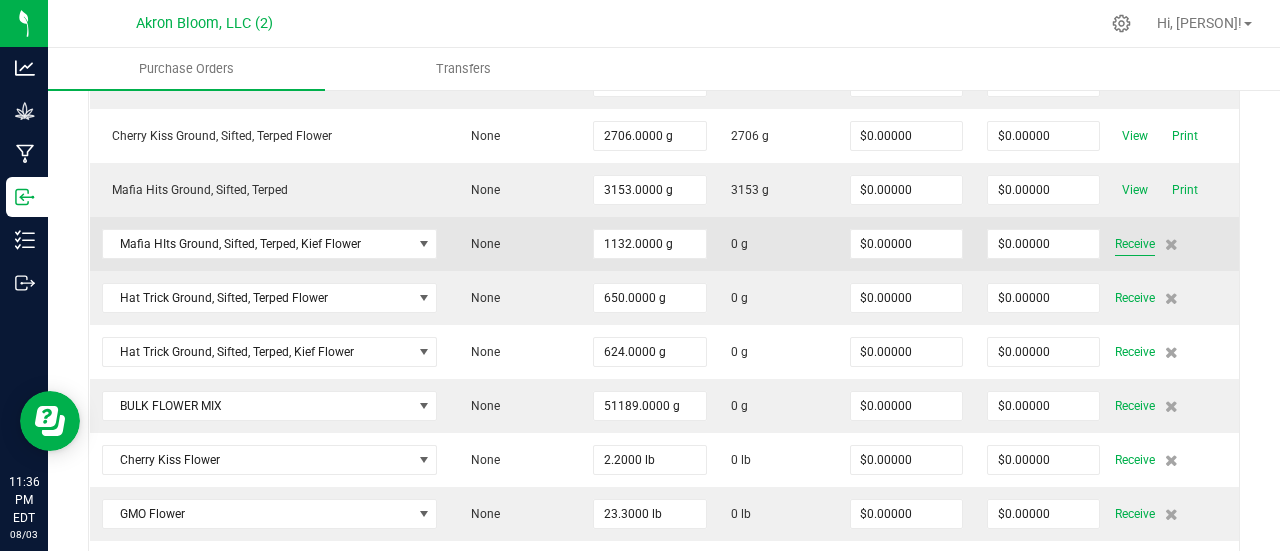 click on "Receive" at bounding box center (1135, 244) 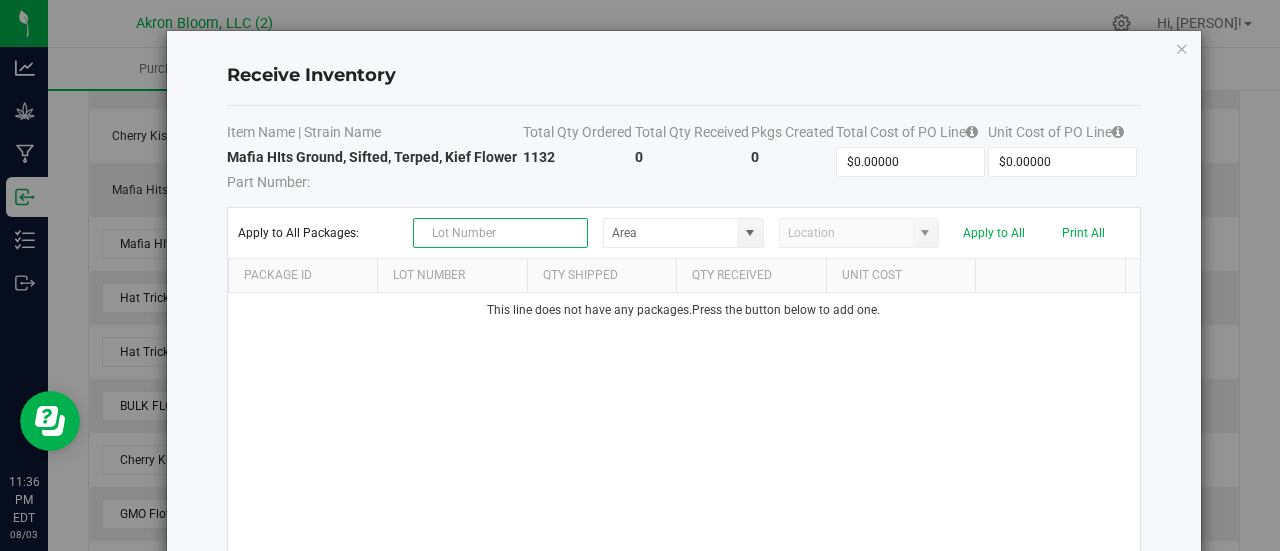 click at bounding box center [500, 233] 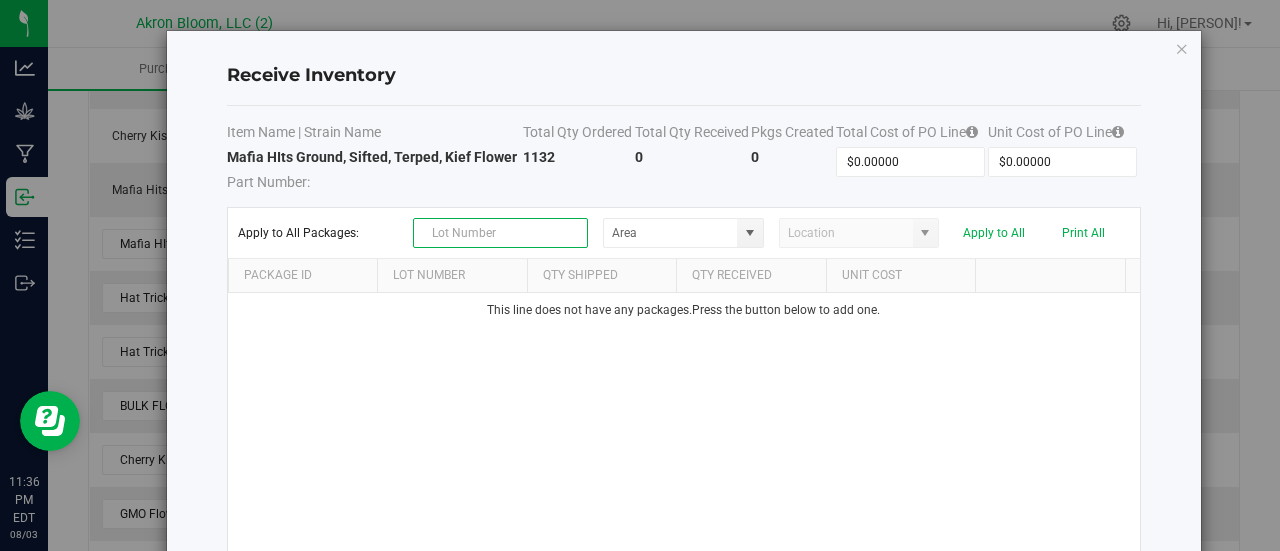 click at bounding box center [500, 233] 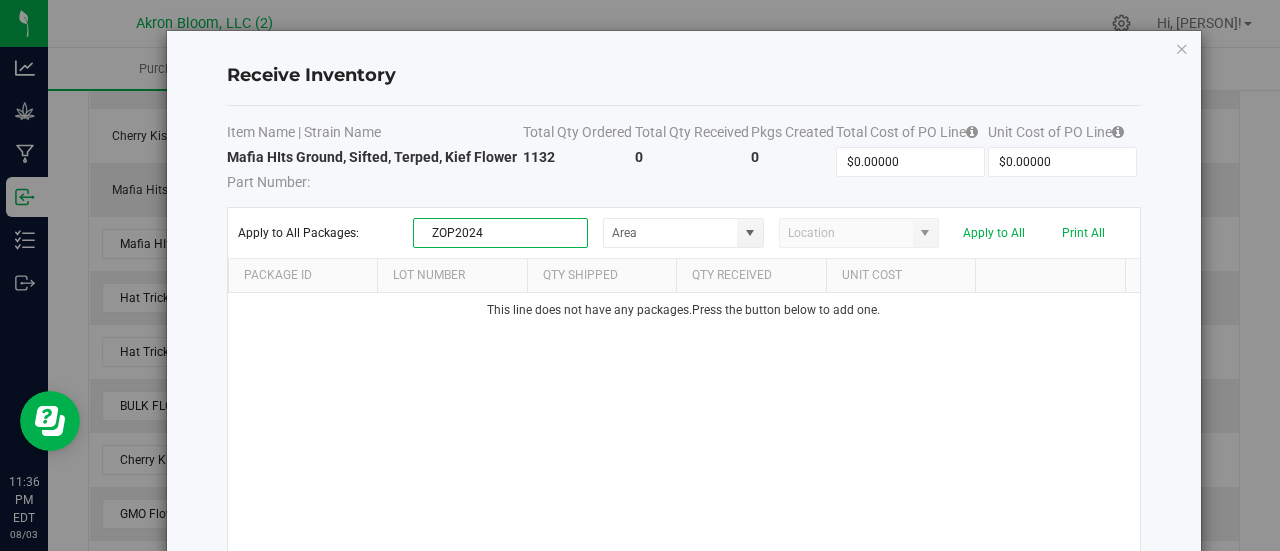 type on "ZOP2024" 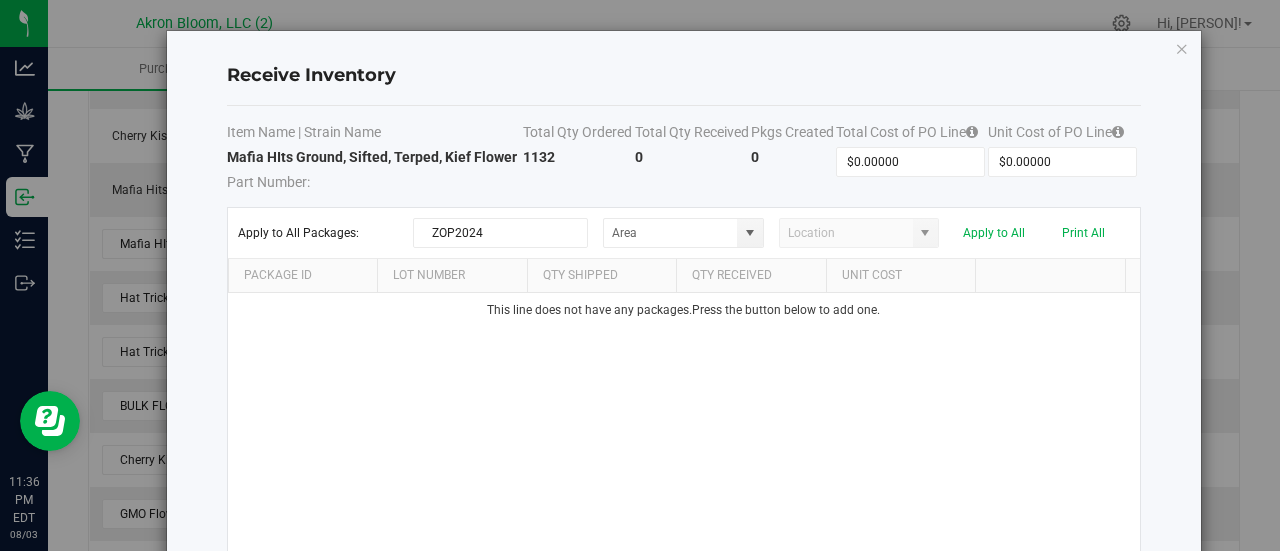click on "This line does not have any packages.   Press the button below to add one." at bounding box center (684, 426) 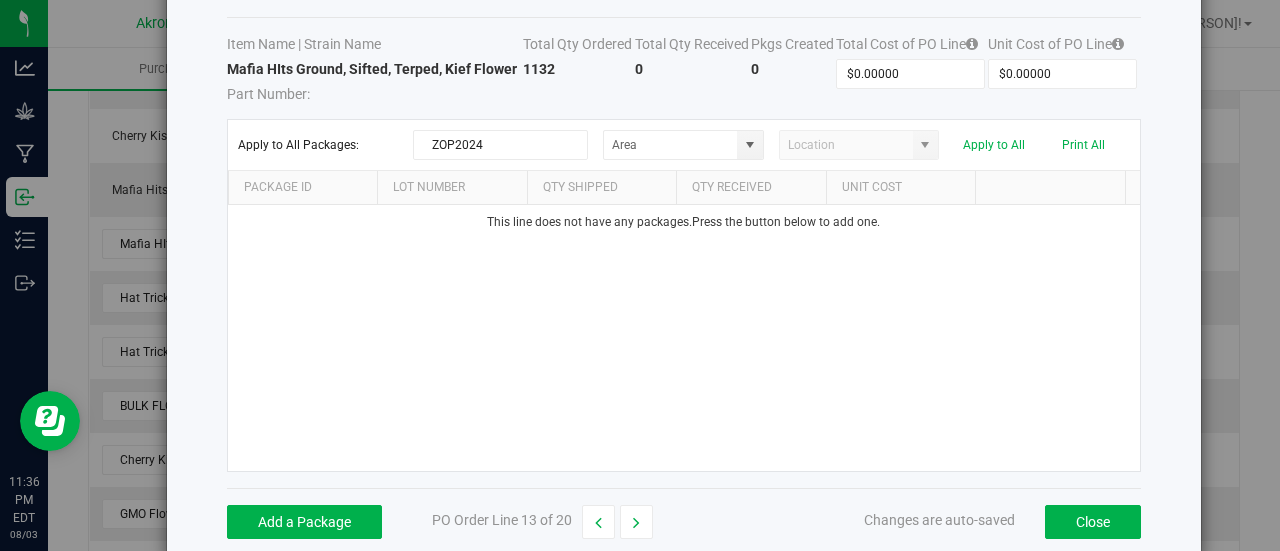 scroll, scrollTop: 119, scrollLeft: 0, axis: vertical 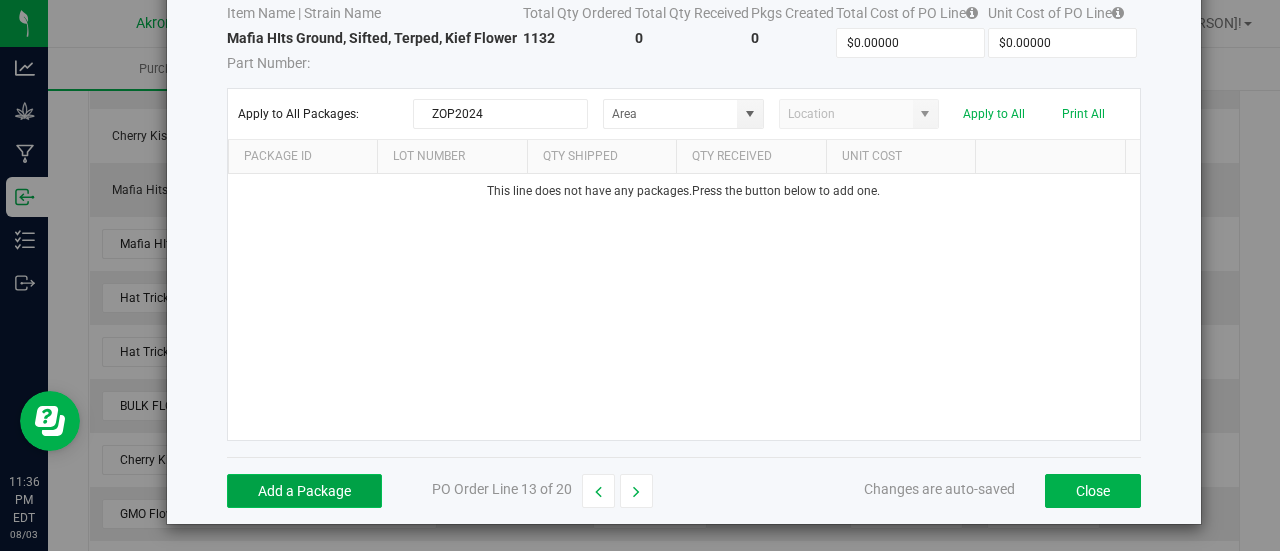click on "Add a Package" at bounding box center (304, 491) 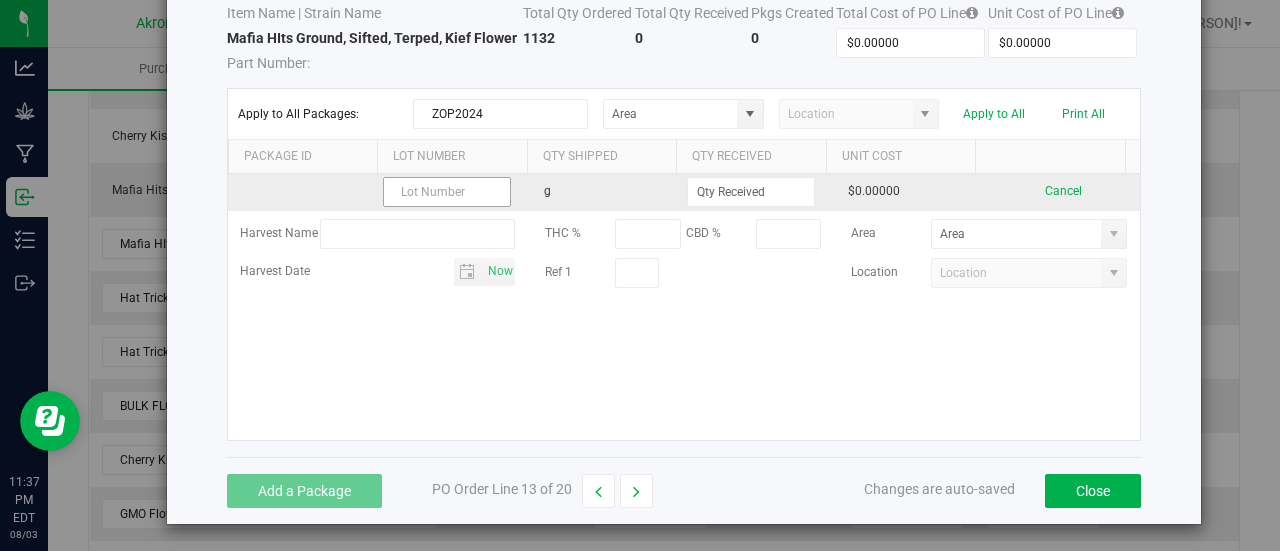 click at bounding box center (447, 192) 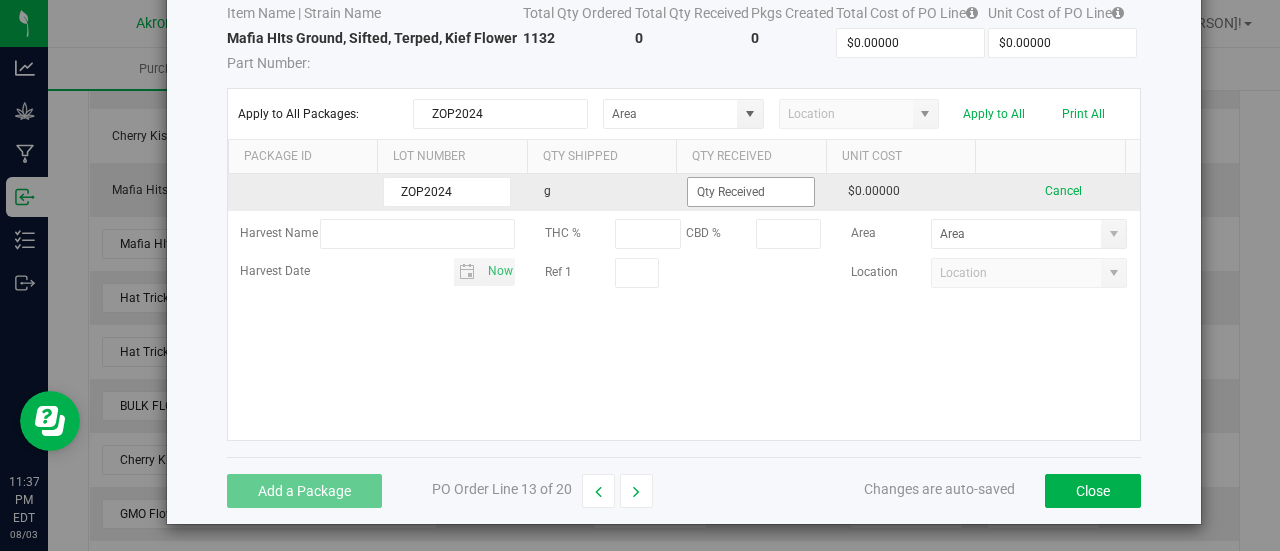 type on "ZOP2024" 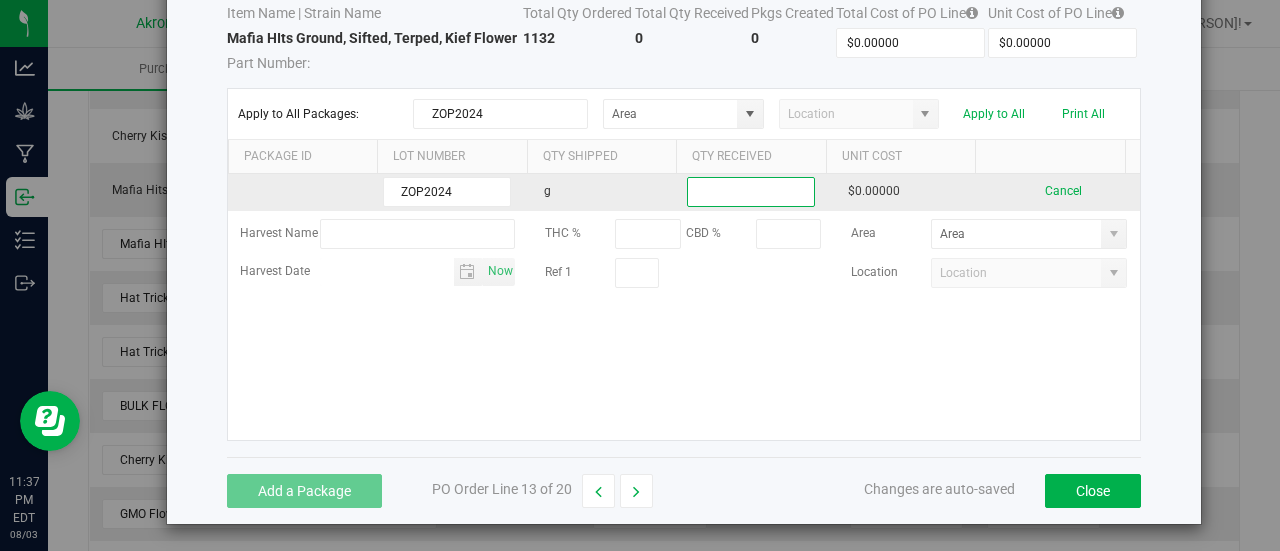 click at bounding box center (751, 192) 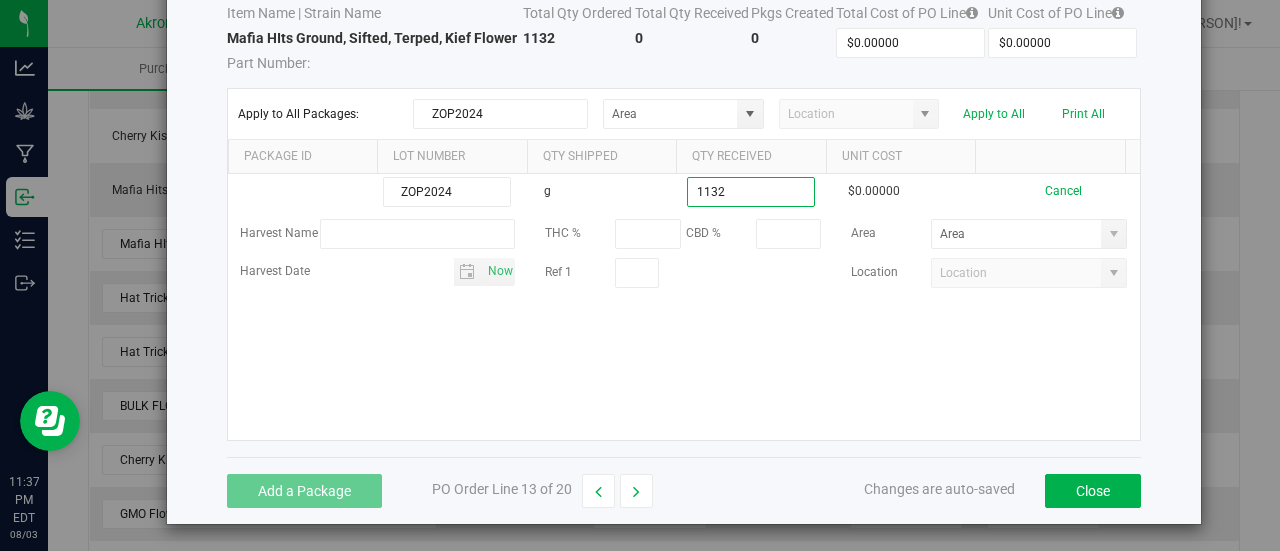 type on "1132.0000 g" 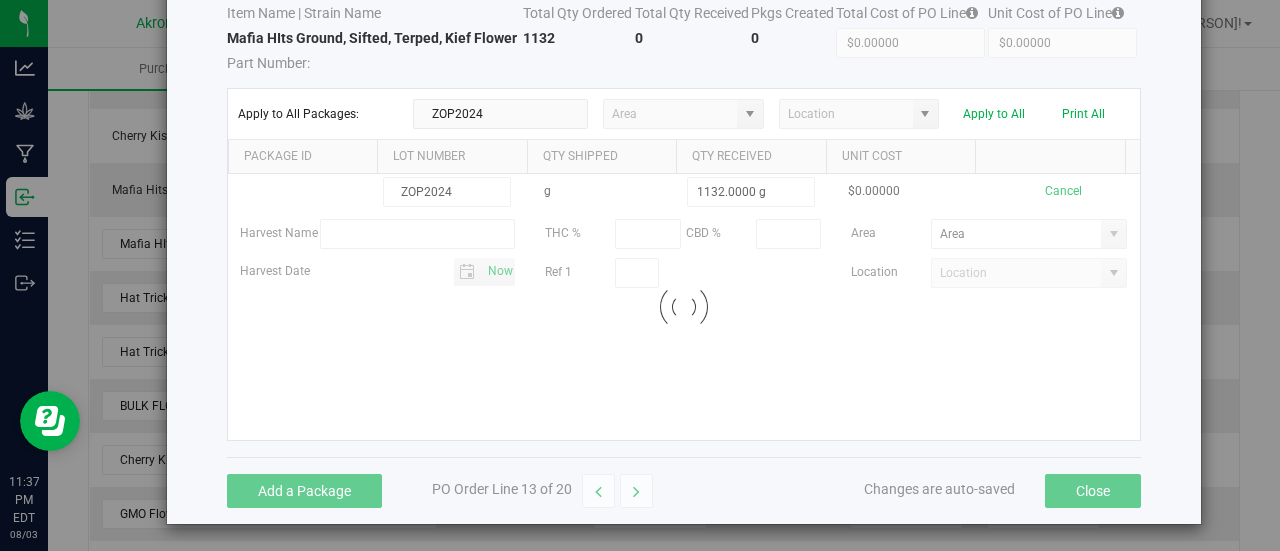 click on "ZOP[YEAR]   g  1132.0000 g  $0.00000   Cancel   Harvest Name   THC %   CBD %   Area   Harvest Date
Now
Ref 1   Location  Loading" at bounding box center [684, 307] 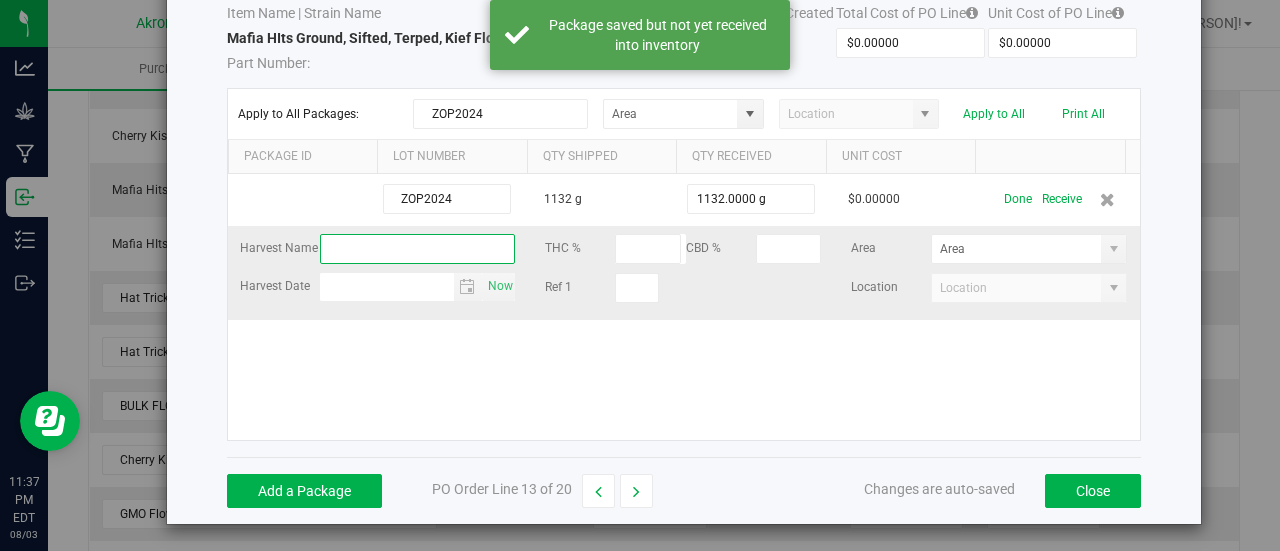 click at bounding box center [418, 249] 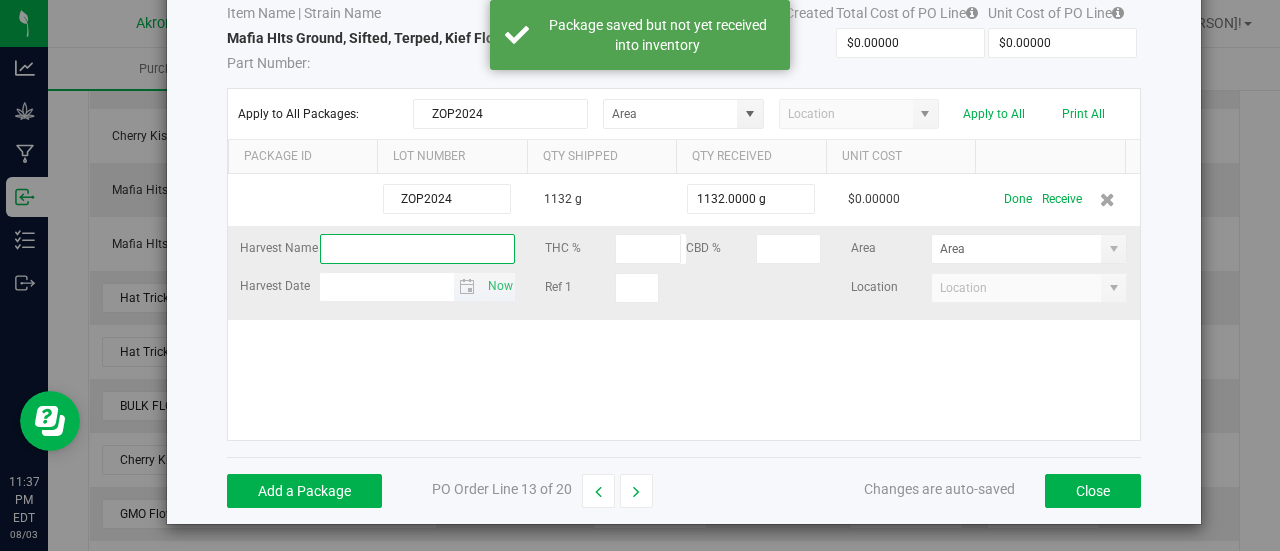 type on "ZOP2024" 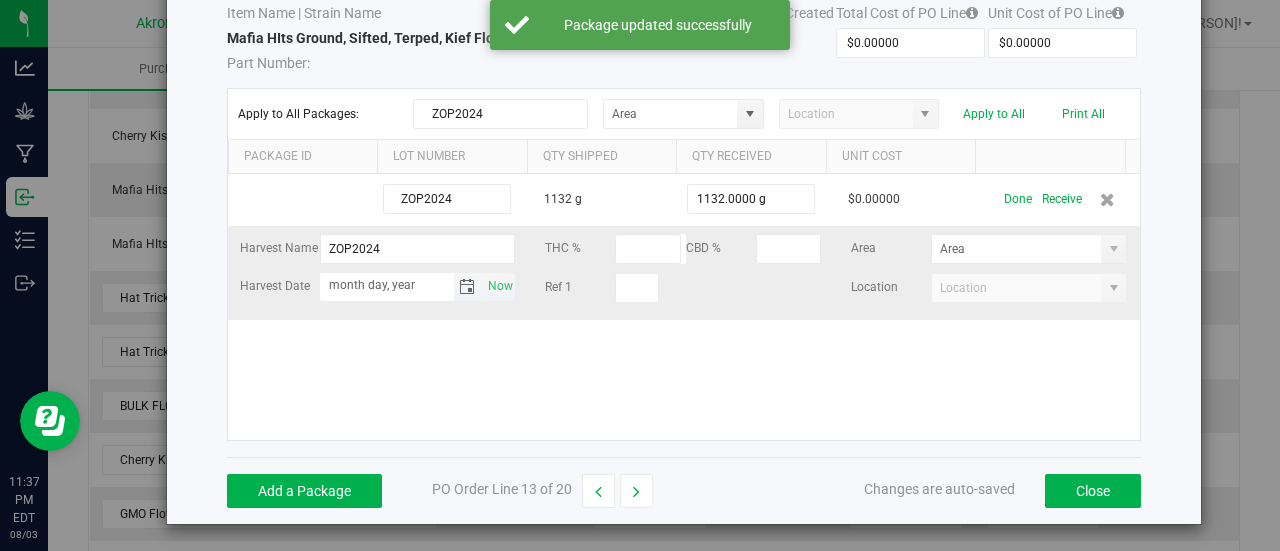 click on "month day, year" at bounding box center (387, 285) 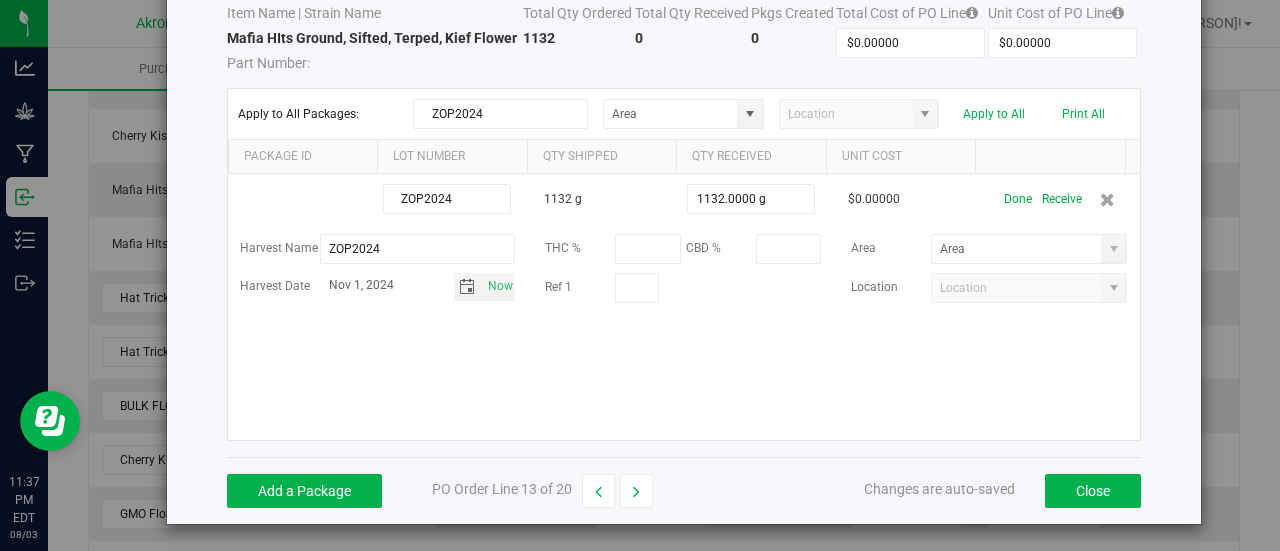 type on "Nov 1, 2024" 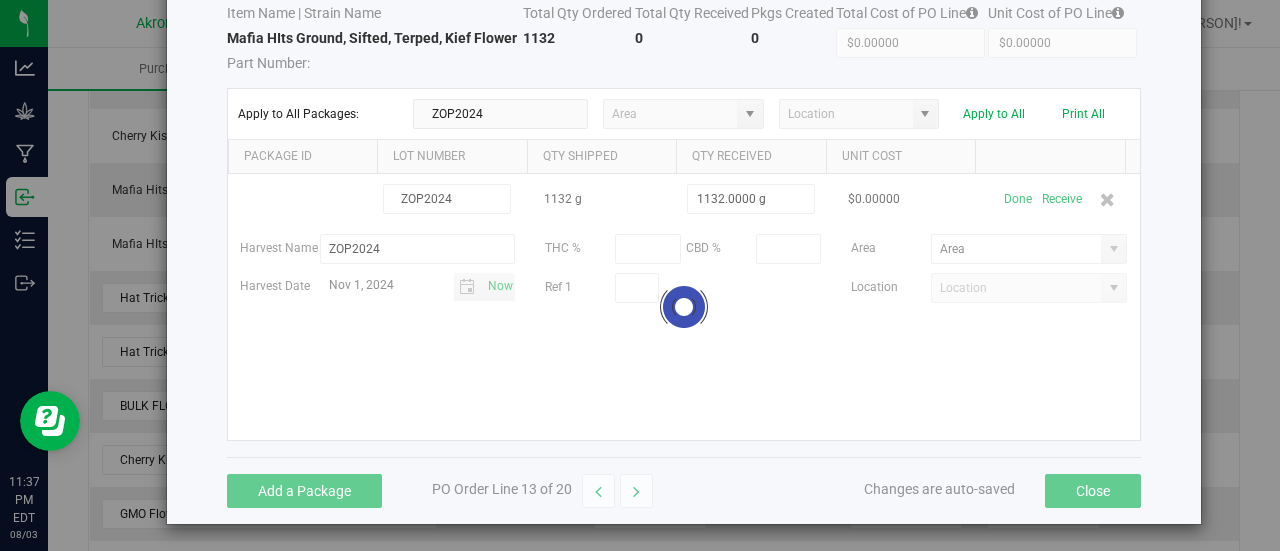 click on "[PRODUCTCODE]  [NUMBER] g  [NUMBER].0000 g  $0.00000   Done   Receive   Harvest Name  [PRODUCTCODE]  THC %   CBD %   Area   Harvest Date  [MONTH] [DAY], [YEAR]
Now
Ref 1   Location" at bounding box center (684, 307) 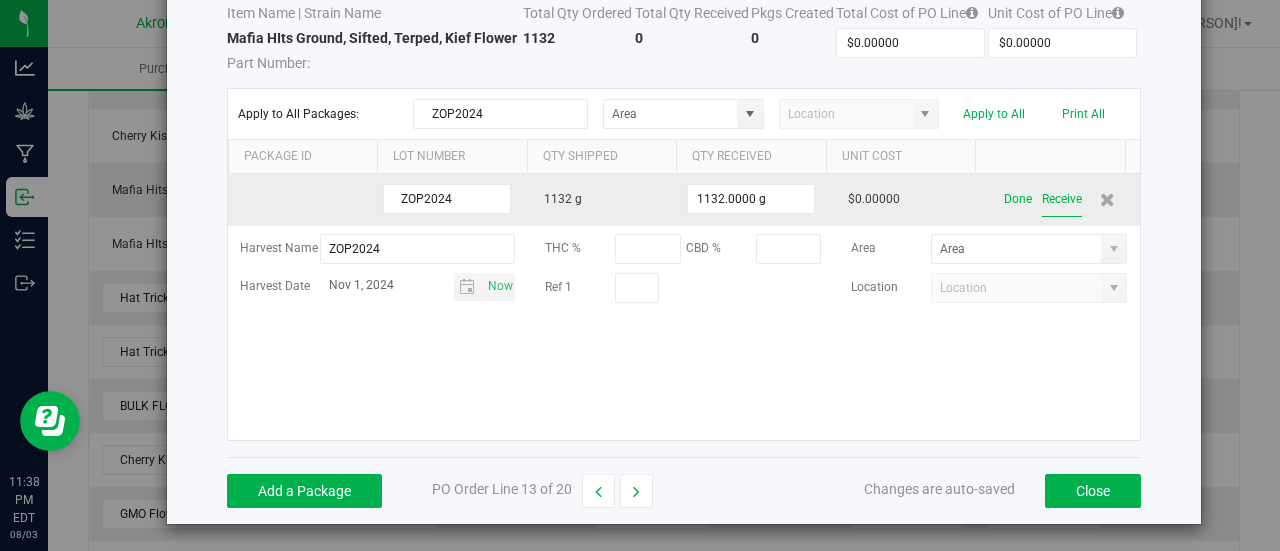 click on "Receive" at bounding box center [1062, 199] 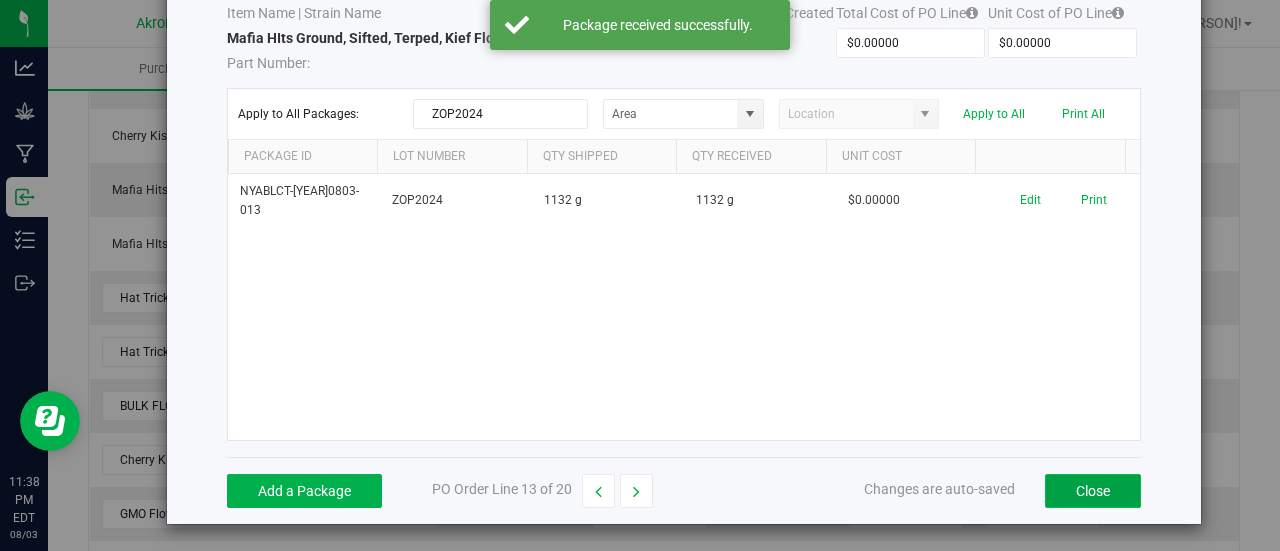 click on "Close" at bounding box center [1093, 491] 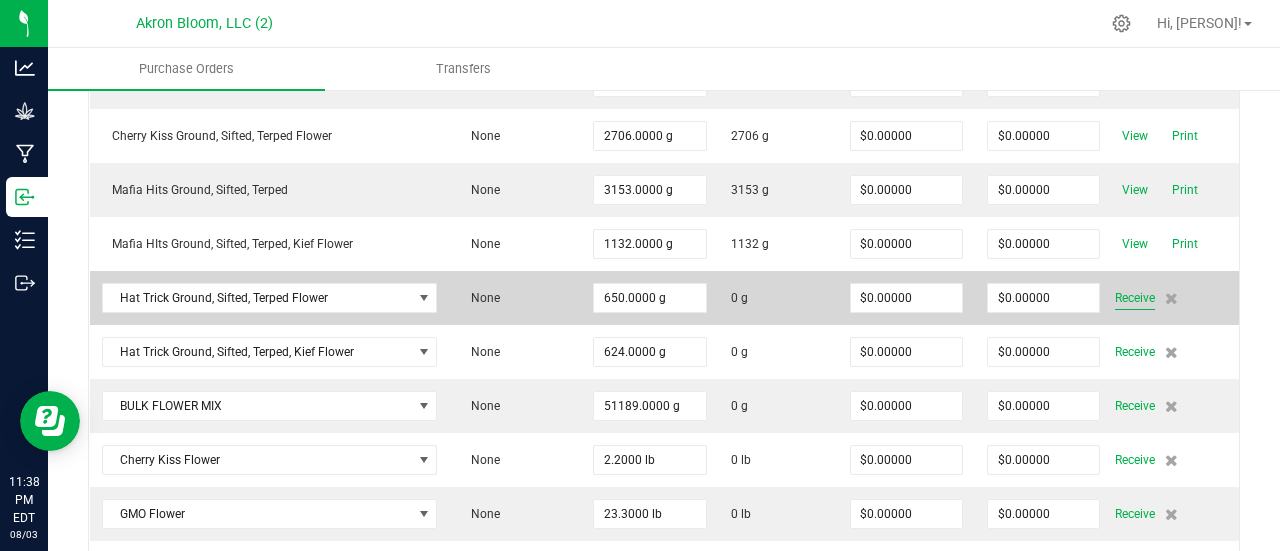 click on "Receive" at bounding box center (1135, 298) 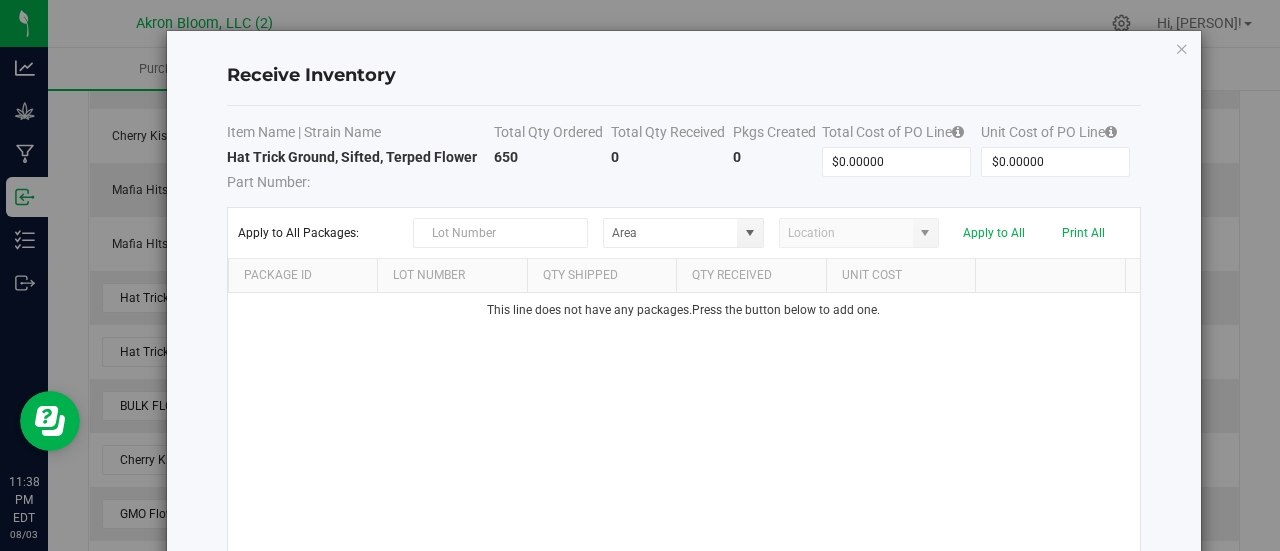 click on "This line does not have any packages.   Press the button below to add one." at bounding box center [684, 426] 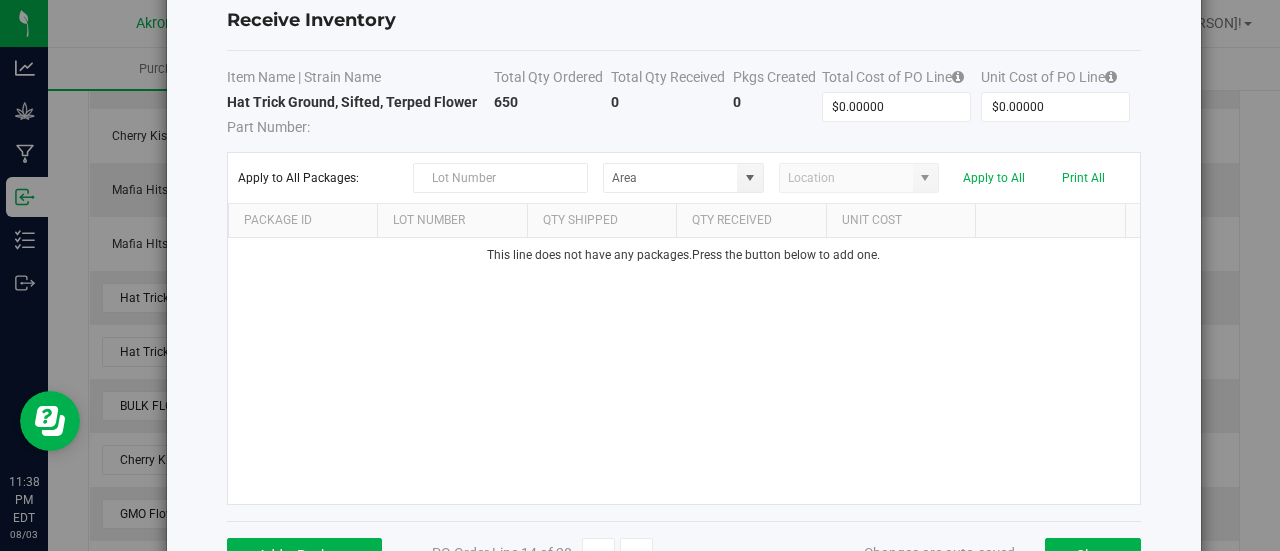 scroll, scrollTop: 119, scrollLeft: 0, axis: vertical 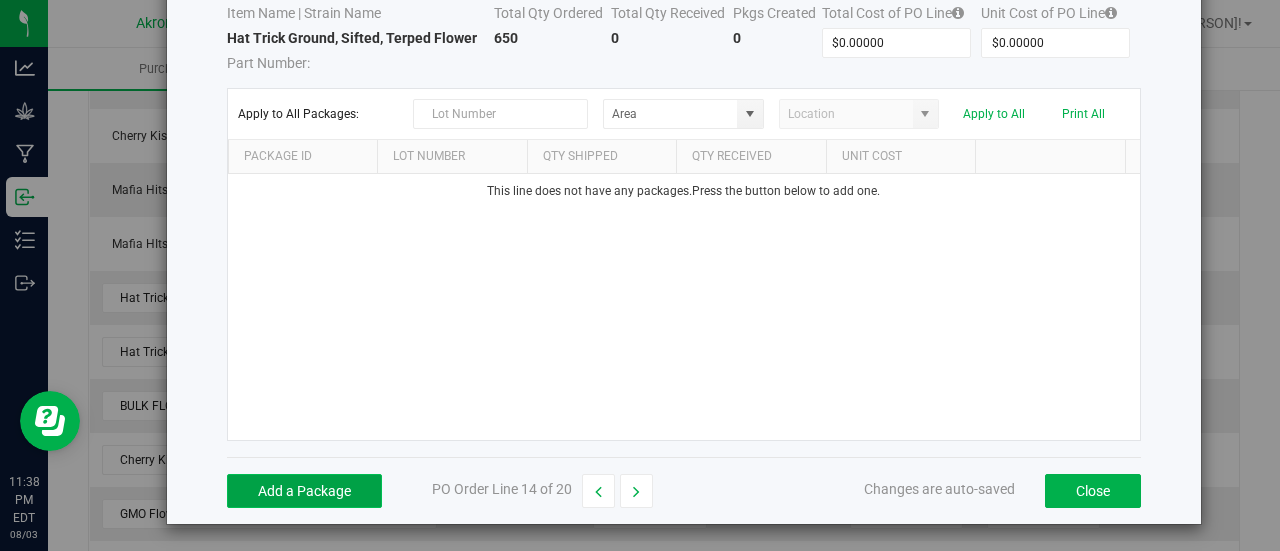 click on "Add a Package" at bounding box center [304, 491] 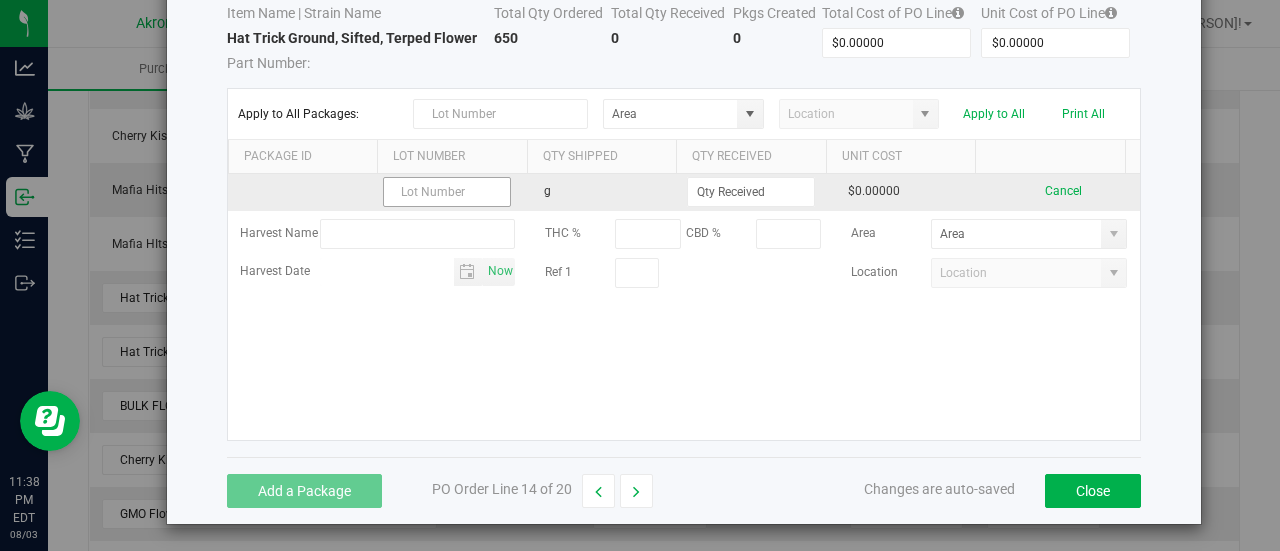 click at bounding box center [447, 192] 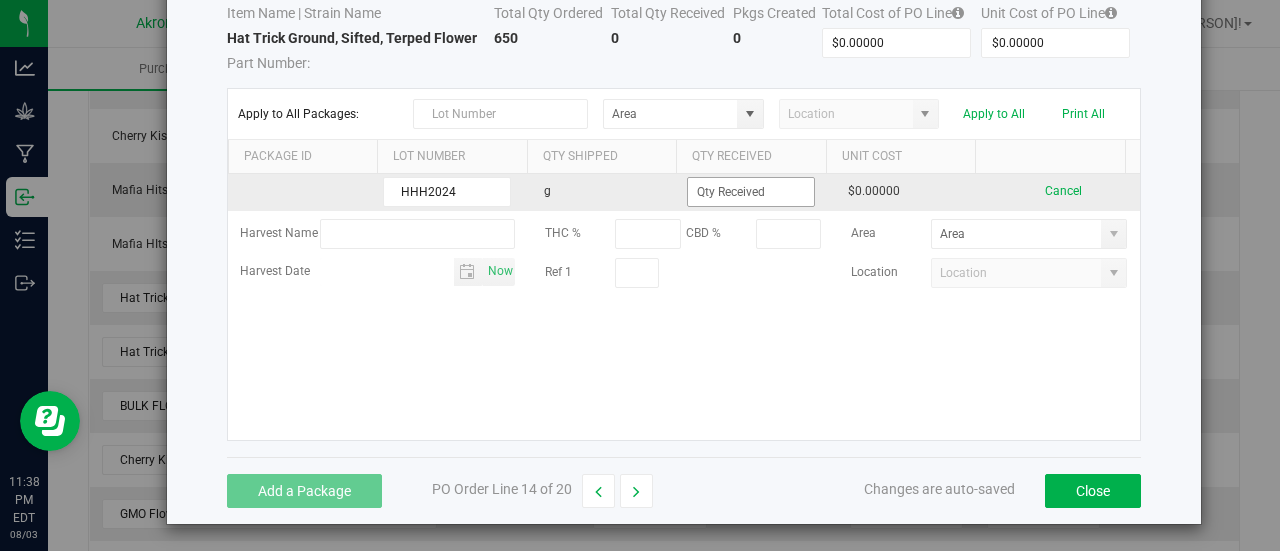 type on "HHH2024" 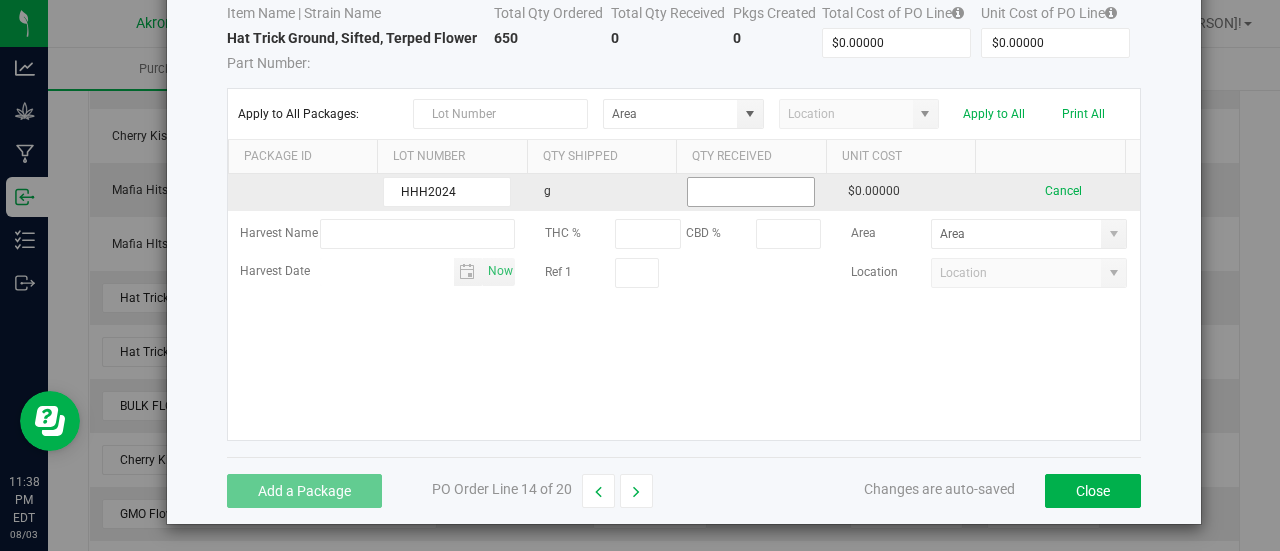 click at bounding box center (751, 192) 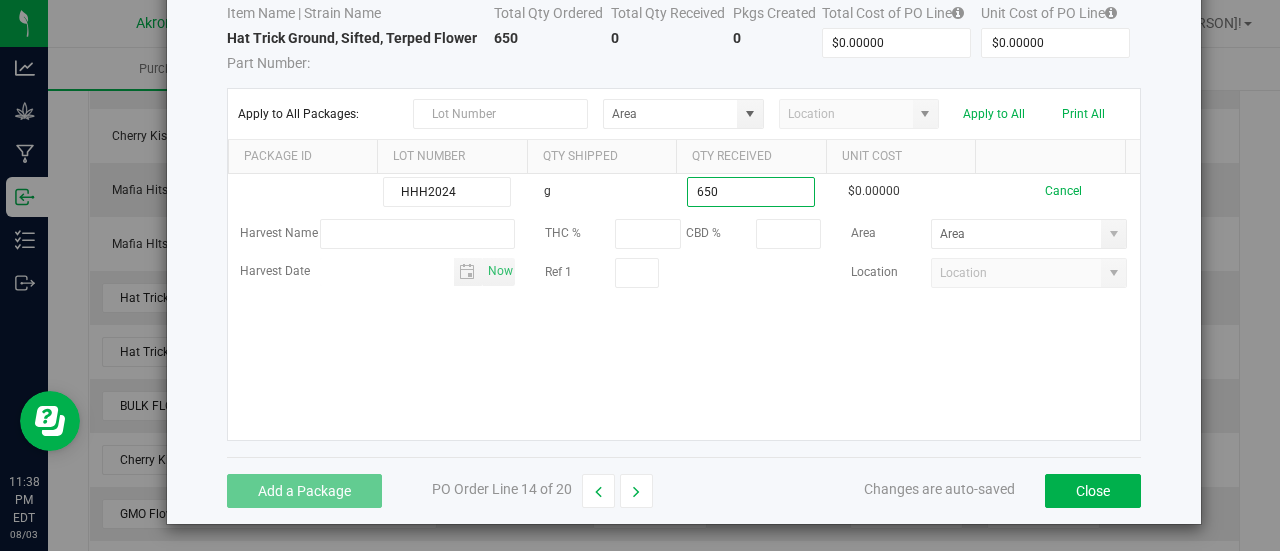type on "650.0000 g" 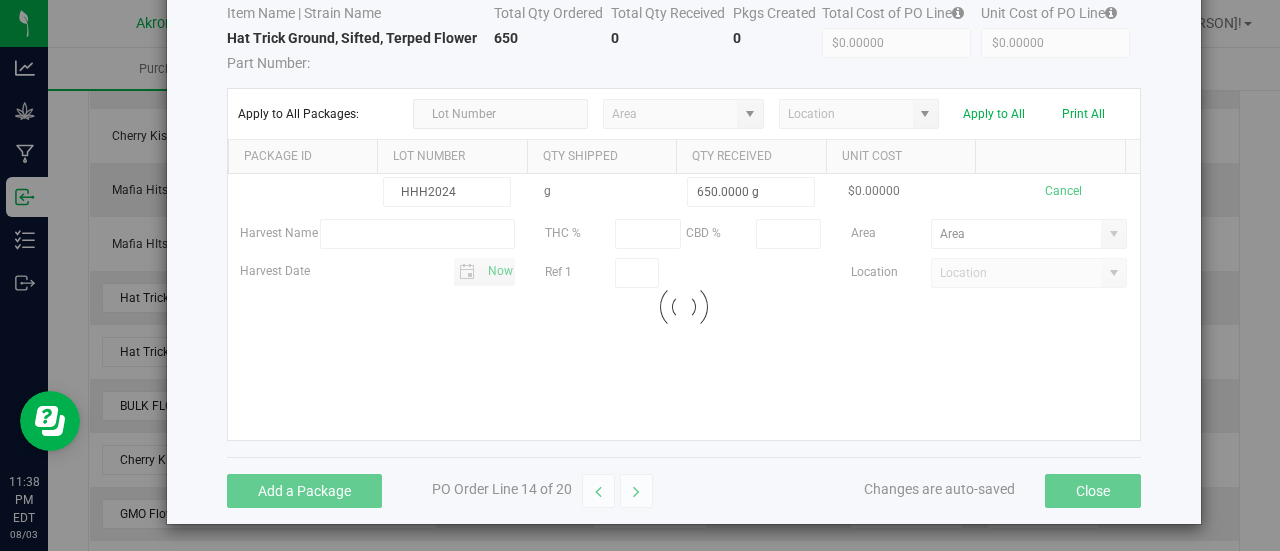 click on "HHH2024   g  650.0000 g  $0.00000   Cancel   Harvest Name   THC %   CBD %   Area   Harvest Date
Now
Ref 1   Location  Loading" at bounding box center (684, 307) 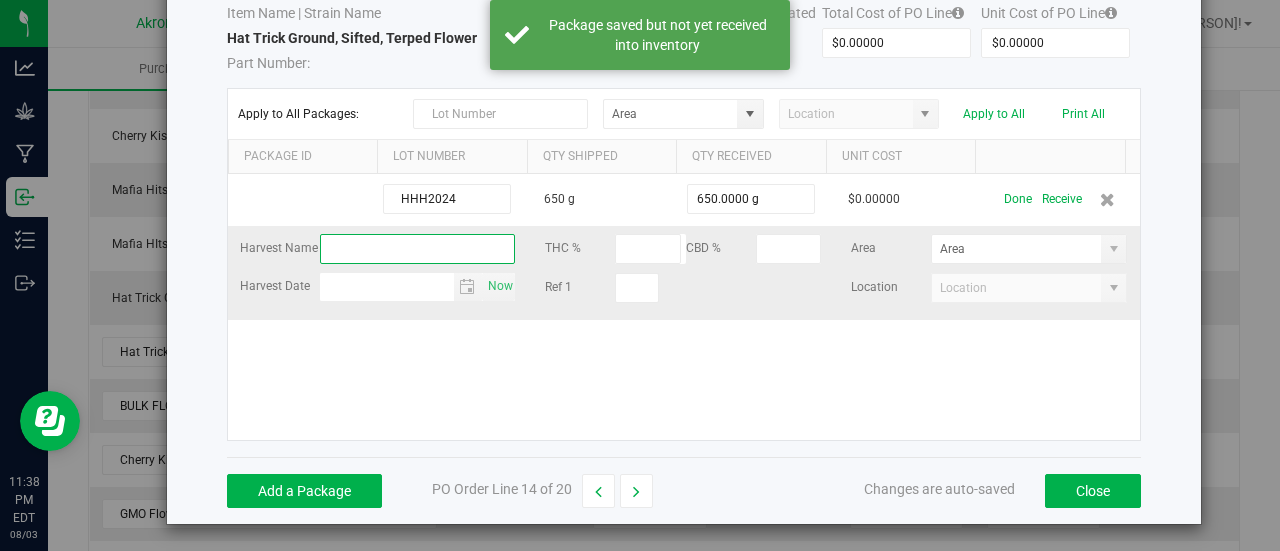 click at bounding box center [418, 249] 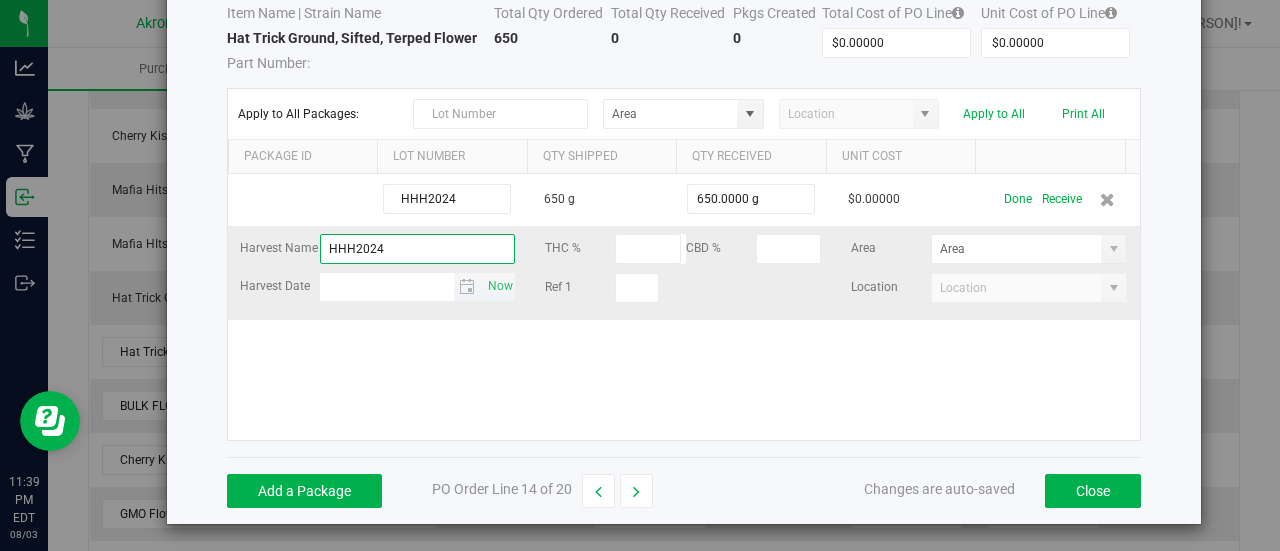 type on "HHH2024" 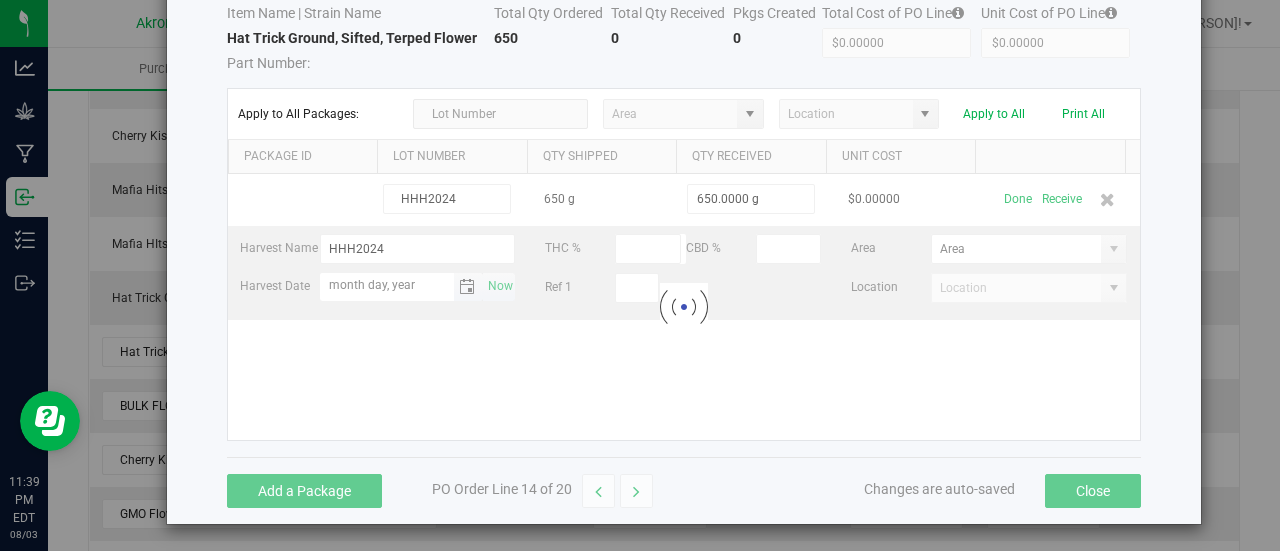 click on "month day, year" at bounding box center [387, 285] 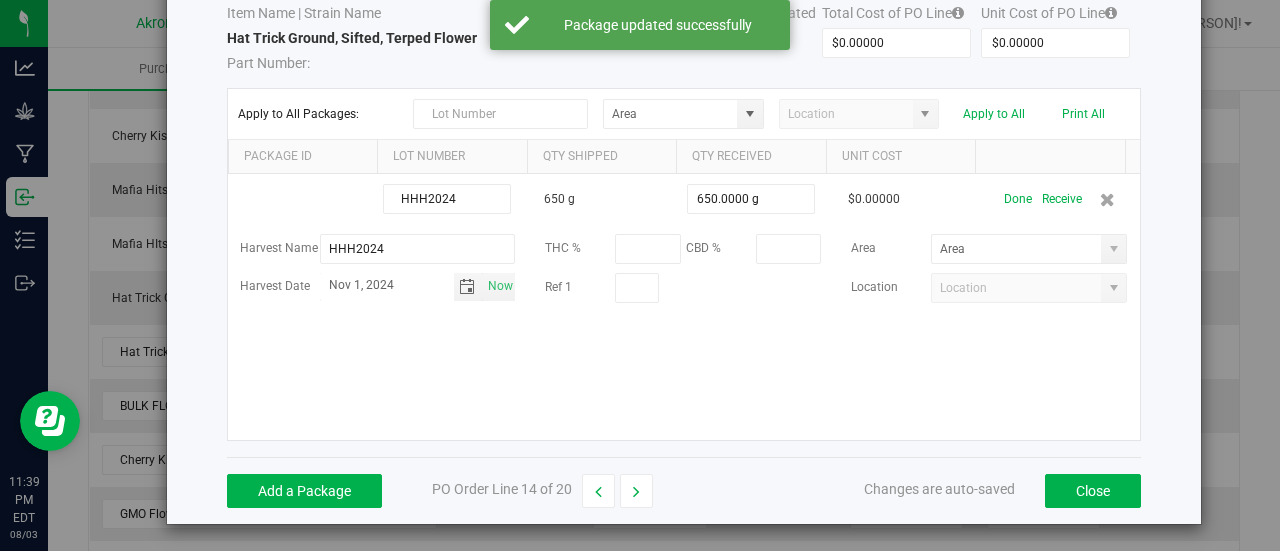 type on "Nov 1, 2024" 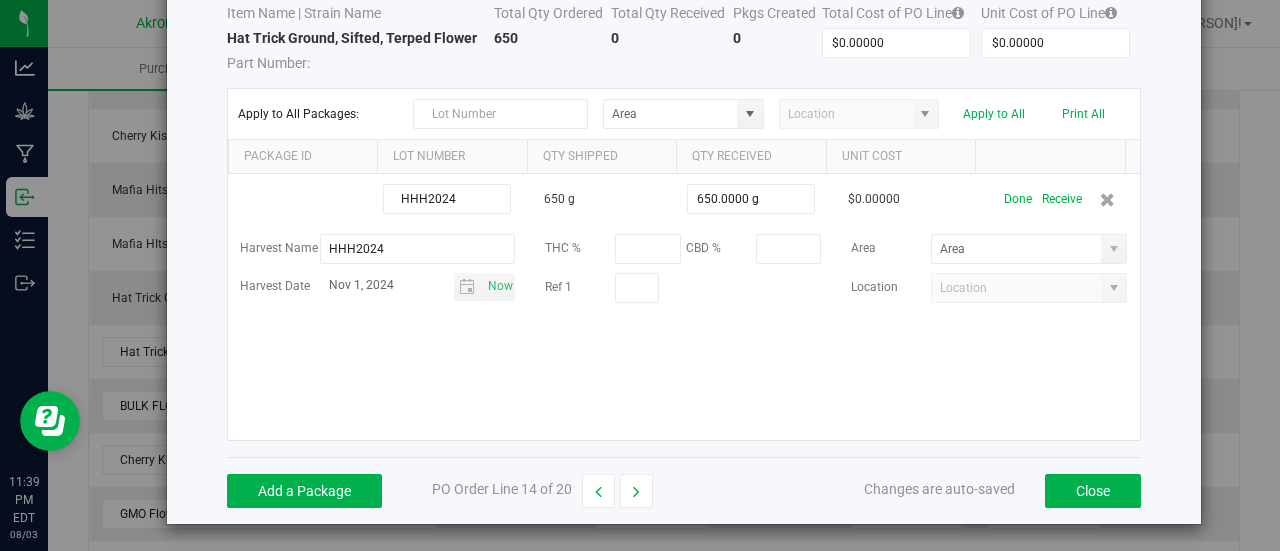 click on "HHH[YEAR]  650 g  650.0000 g  $0.00000   Done   Receive   Harvest Name  HHH[YEAR]  THC %   CBD %   Area   Harvest Date  [MONTH] 1, [YEAR]
Now
Ref 1   Location" at bounding box center [684, 307] 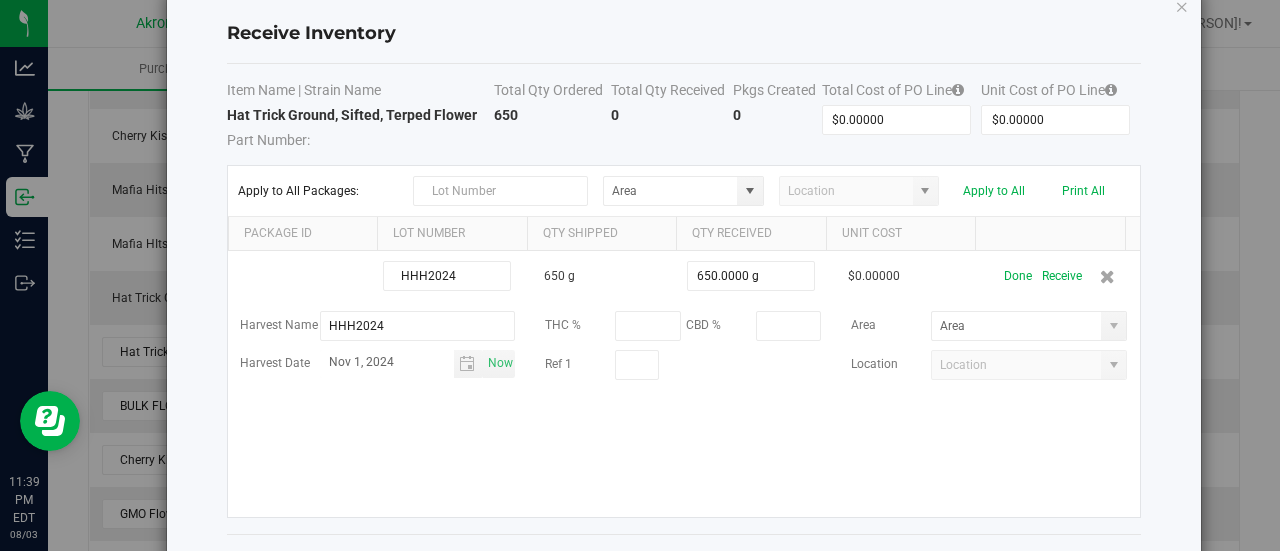 scroll, scrollTop: 39, scrollLeft: 0, axis: vertical 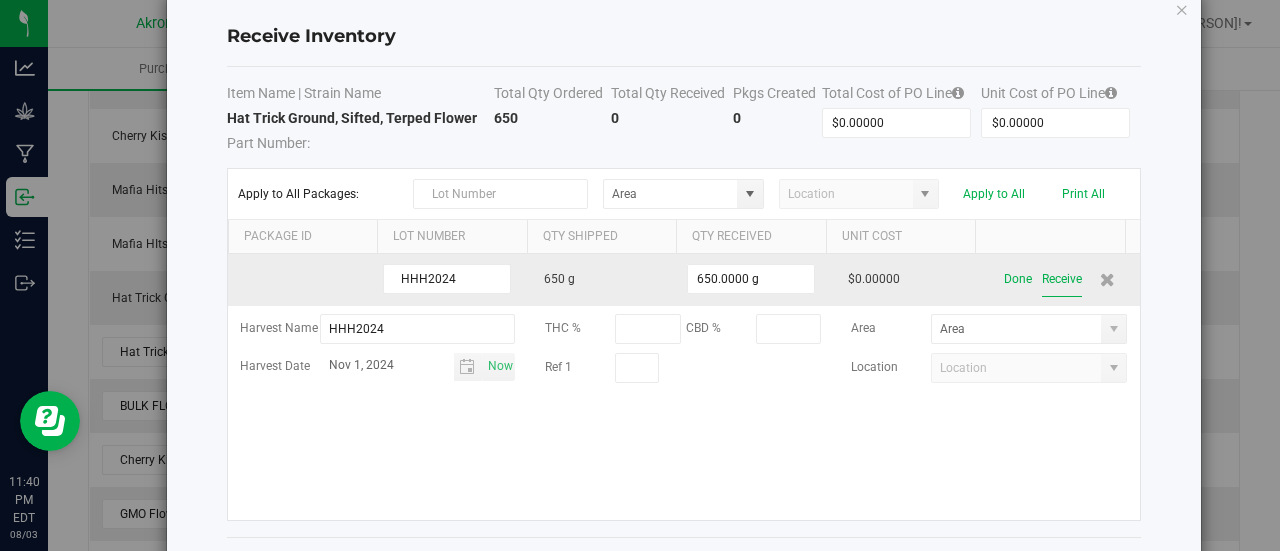 click on "Receive" at bounding box center [1062, 279] 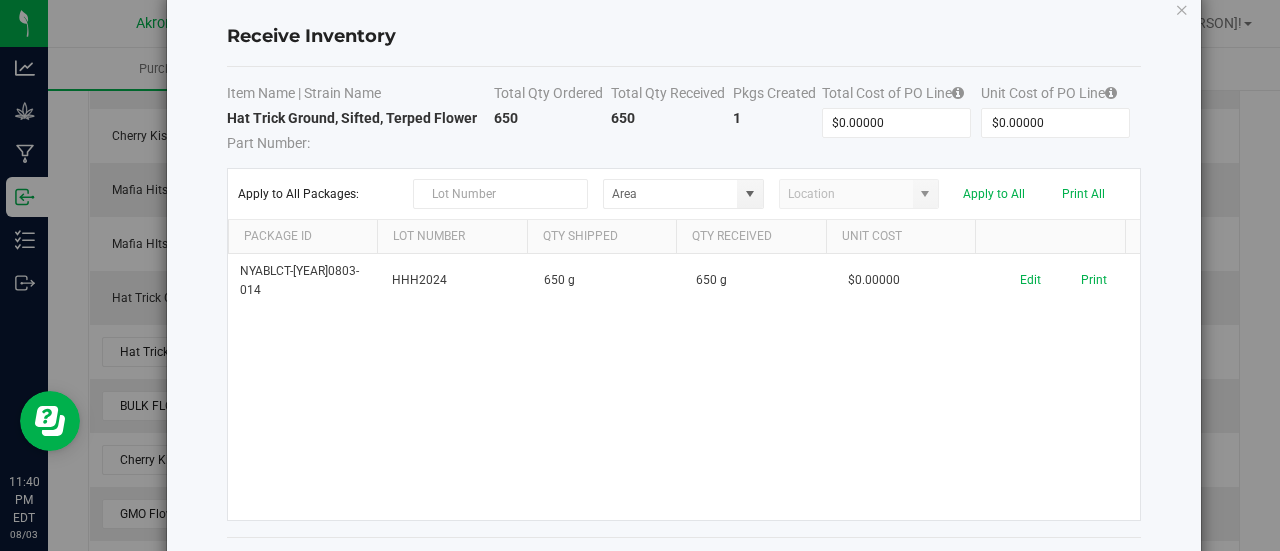 drag, startPoint x: 1061, startPoint y: 430, endPoint x: 1180, endPoint y: 502, distance: 139.0863 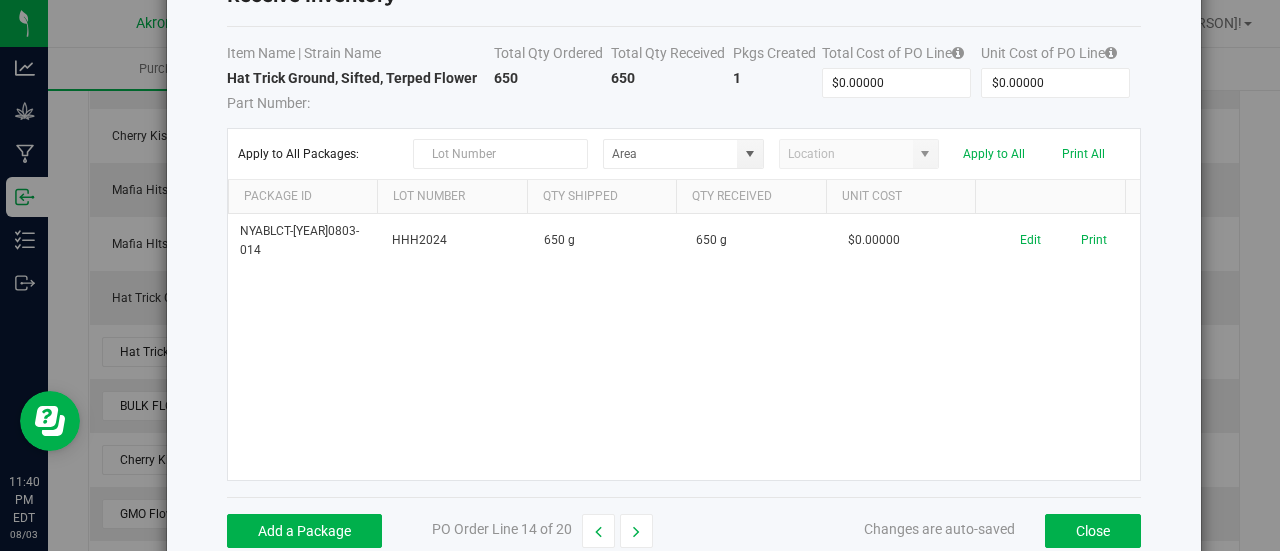 scroll, scrollTop: 119, scrollLeft: 0, axis: vertical 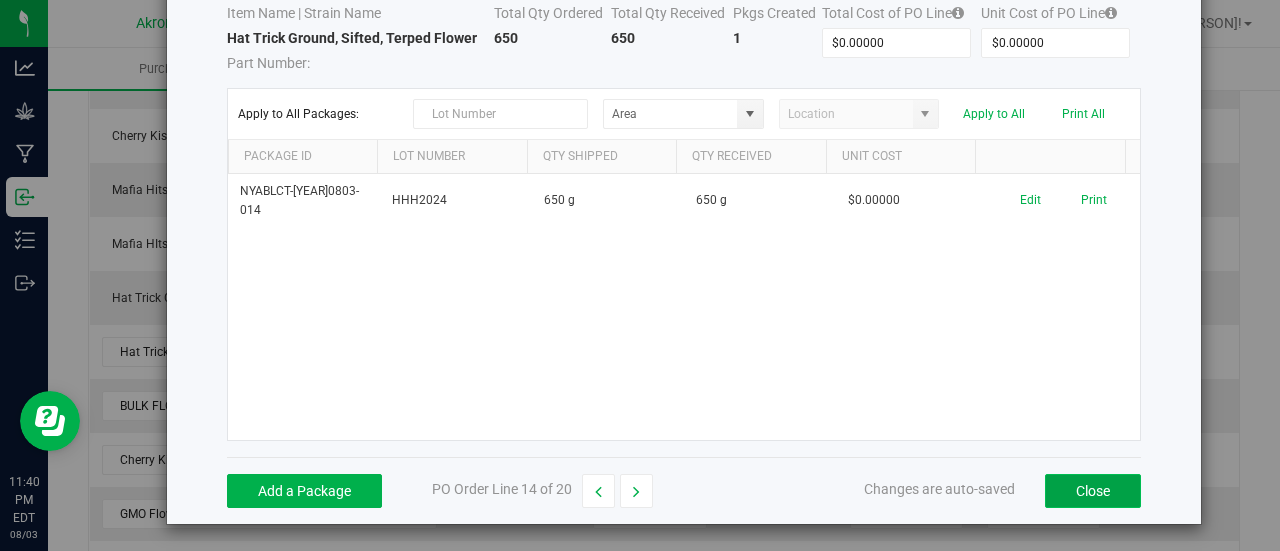 click on "Close" at bounding box center (1093, 491) 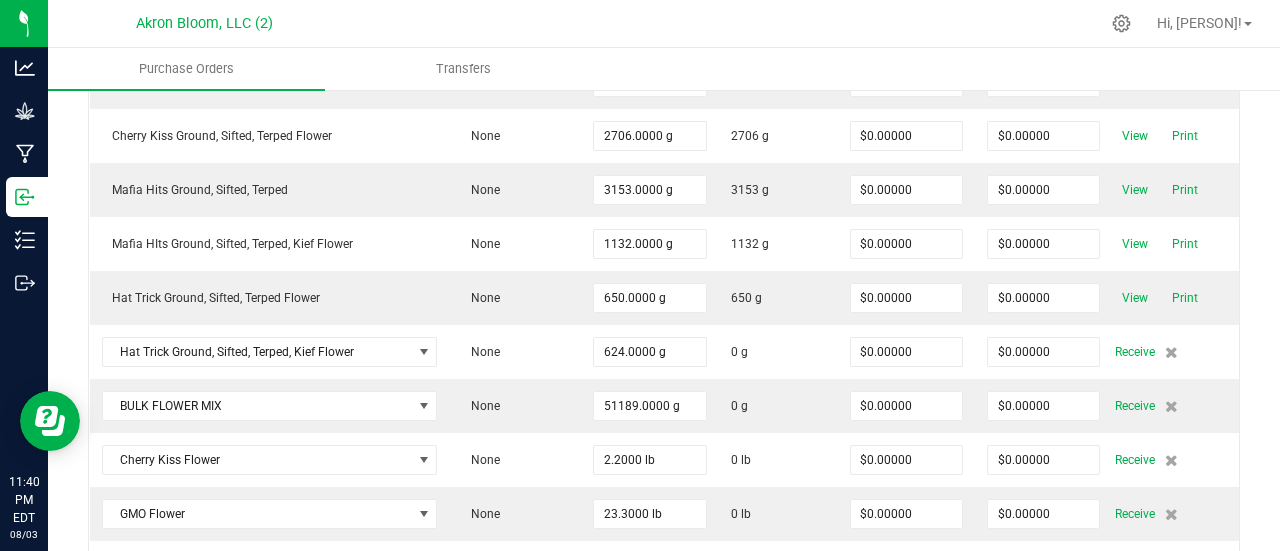 click on "Receive" at bounding box center (1175, 514) 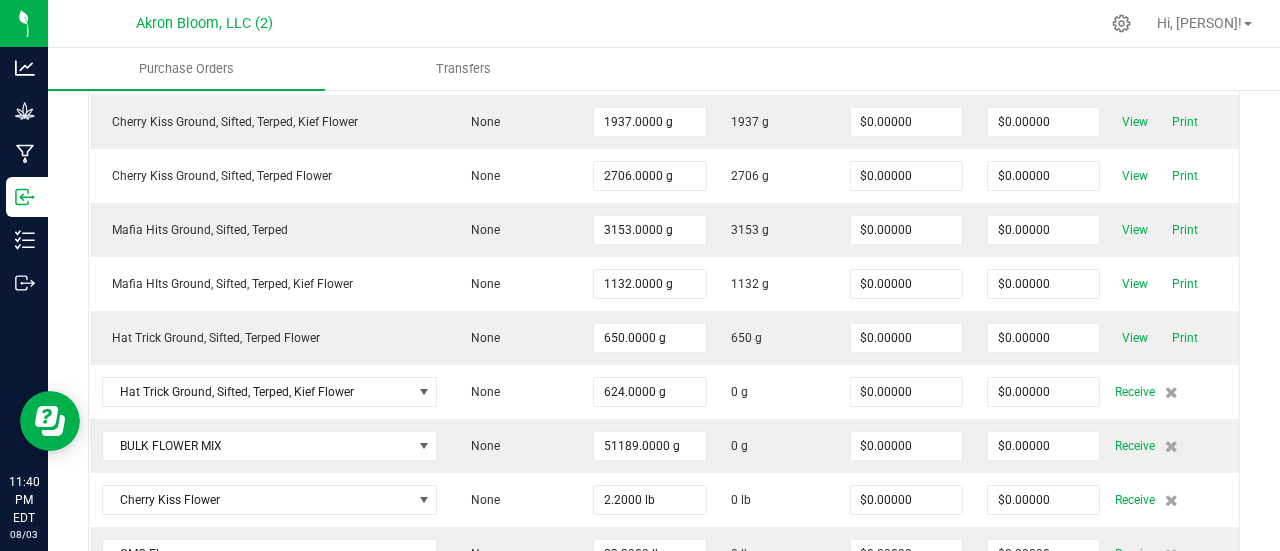 click on "[PRODUCT] - [PRODUCTCODE]  None  [NUMBER] ea  [NUMBER] ea  $0.00000 $0.00000  View   Print  [PRODUCT] - [PRODUCTCODE]  None  [NUMBER] ea  [NUMBER] ea  $0.00000 $0.00000  View   Print  [PRODUCT] - [PRODUCTCODE]  None  [NUMBER] ea  [NUMBER] ea  $0.00000 $0.00000  View   Print  [PRODUCT] - [PRODUCTCODE]  None  [NUMBER] ea  [NUMBER] ea  $0.00000 $0.00000  View   Print  [PRODUCT] [NUMBER] - [PRODUCTCODE] [PRODUCTCODE] - Final Product  None  [NUMBER] ea  [NUMBER] ea  $0.00000 $0.00000  View   Print  [PRODUCT] [NUMBER] Flower - Final Product  None  [NUMBER] ea  [NUMBER] ea  $0.00000 $0.00000  View   Print  [PRODUCT] [NUMBER] Flower - Final Product  None  [NUMBER] ea  [NUMBER] ea  $0.00000 $0.00000  View   Print  [PRODUCT] Ground, Sifted, Terped, Kief Flower  None  [NUMBER].0000 g  [NUMBER] g  $0.00000 $0.00000  View   Print  [PRODUCT] Ground, Sifted, Terped  None  [NUMBER].0000 g  [NUMBER] g  $0.00000 $0.00000  View   Print  [PRODUCT] Ground, Sifted, Terped, Kief Flower  None  [NUMBER].0000 g  [NUMBER] g  $0.00000 $0.00000  View   Print   None  [NUMBER].0000 g  [NUMBER] g" at bounding box center (665, 148) 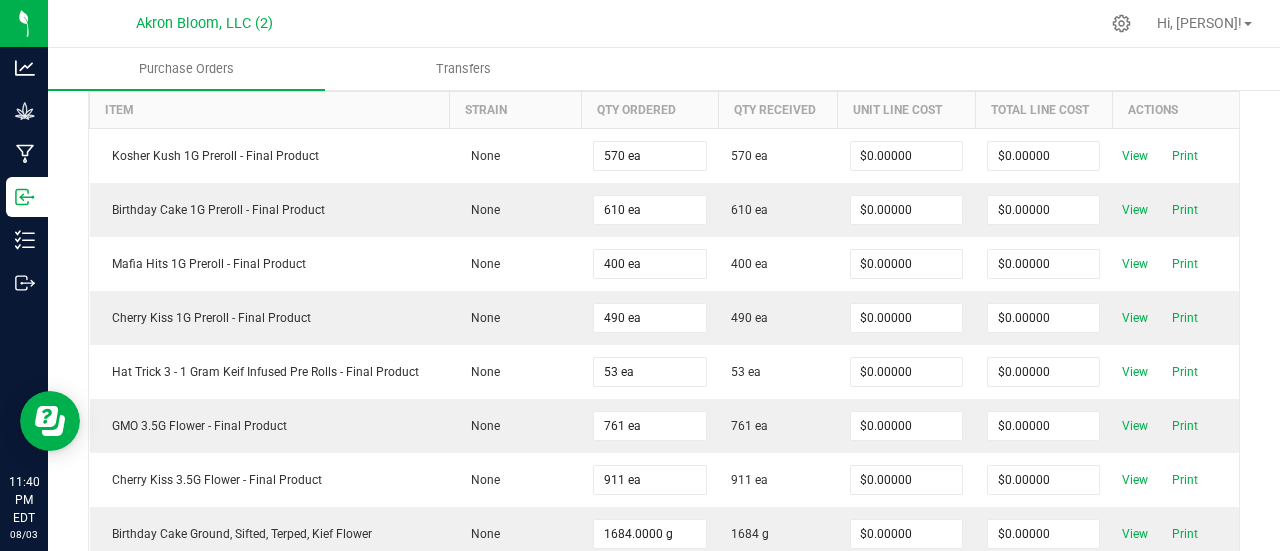 scroll, scrollTop: 283, scrollLeft: 0, axis: vertical 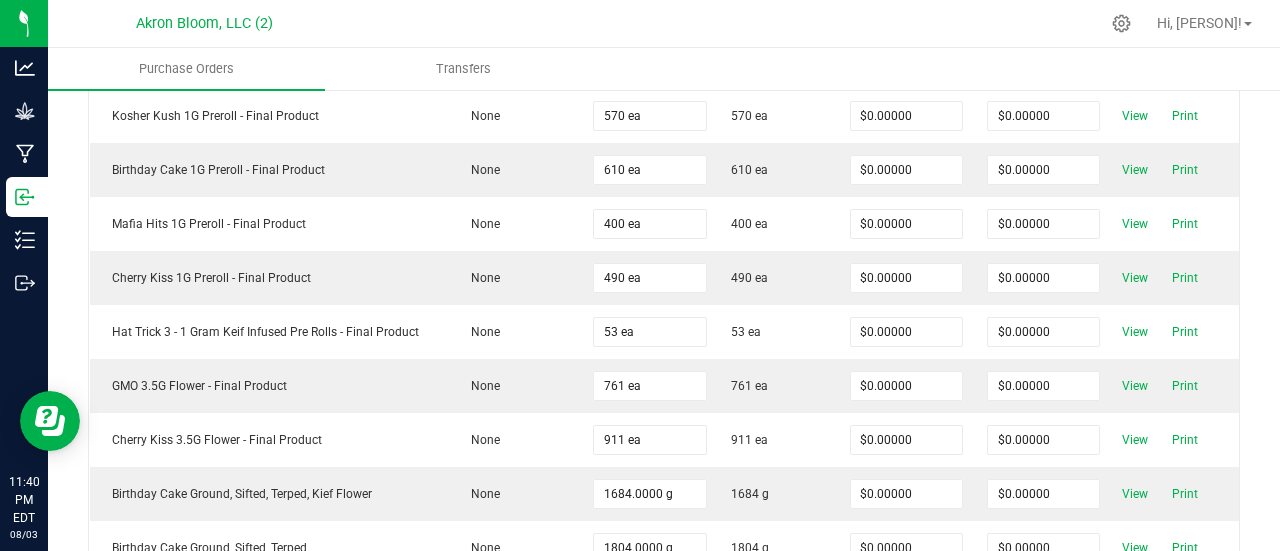 click on "View   Print" at bounding box center [1175, 494] 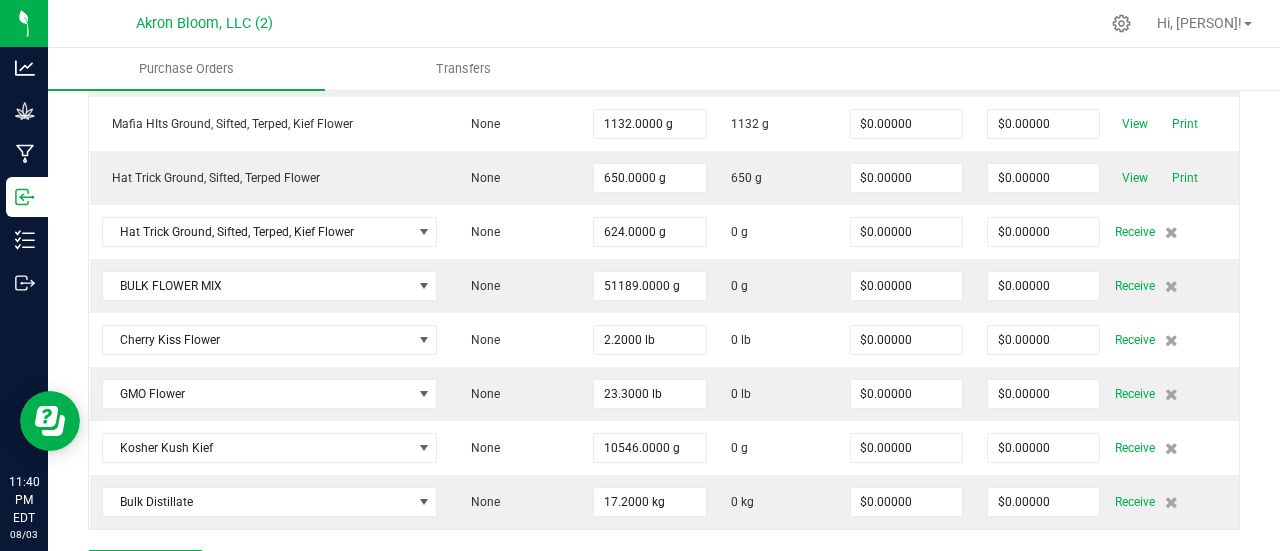 click on "Back to Purchase Orders
Done Editing
PO
[NUMBER]
Status
Receiving partial
Vendor
Akron Bloom, LLC ([NUMBER])
License #" at bounding box center (664, 28) 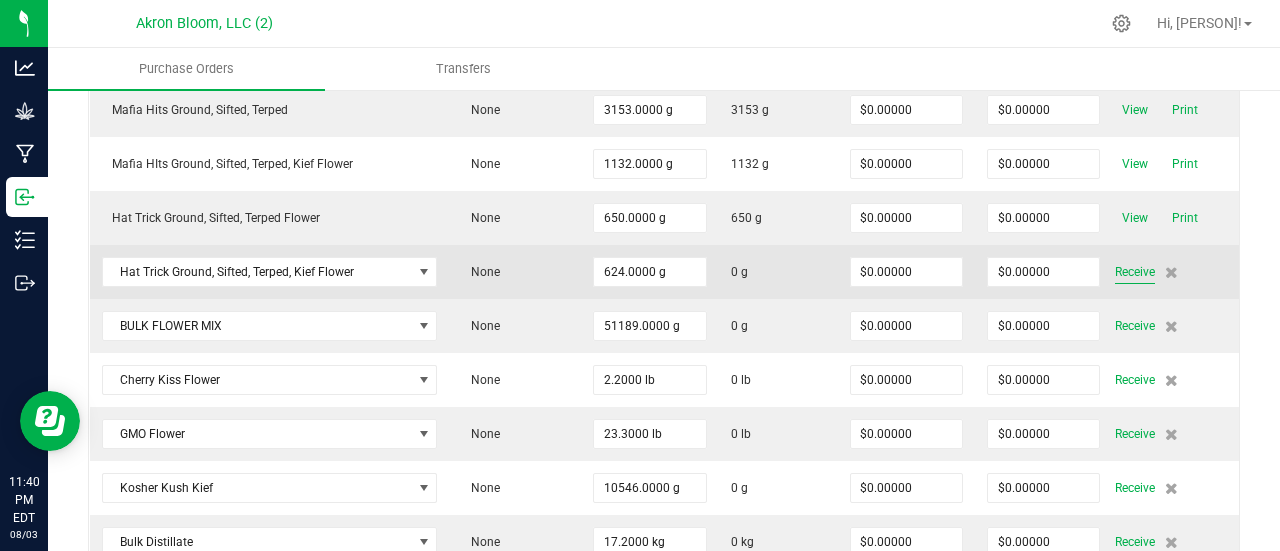 click on "Receive" at bounding box center [1135, 272] 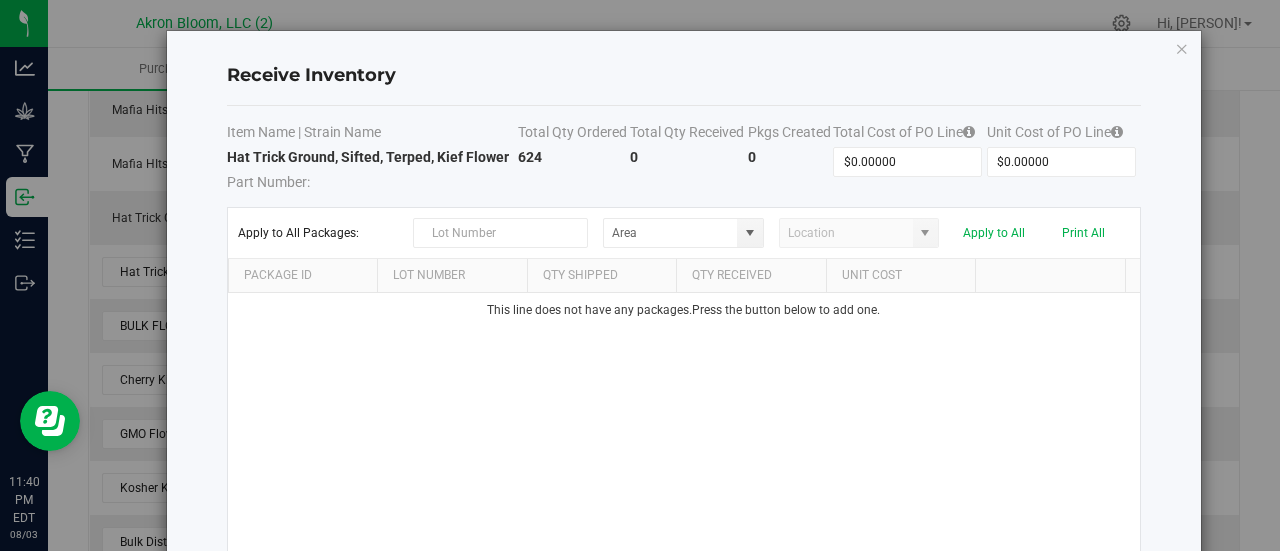 click on "This line does not have any packages.   Press the button below to add one." at bounding box center (684, 426) 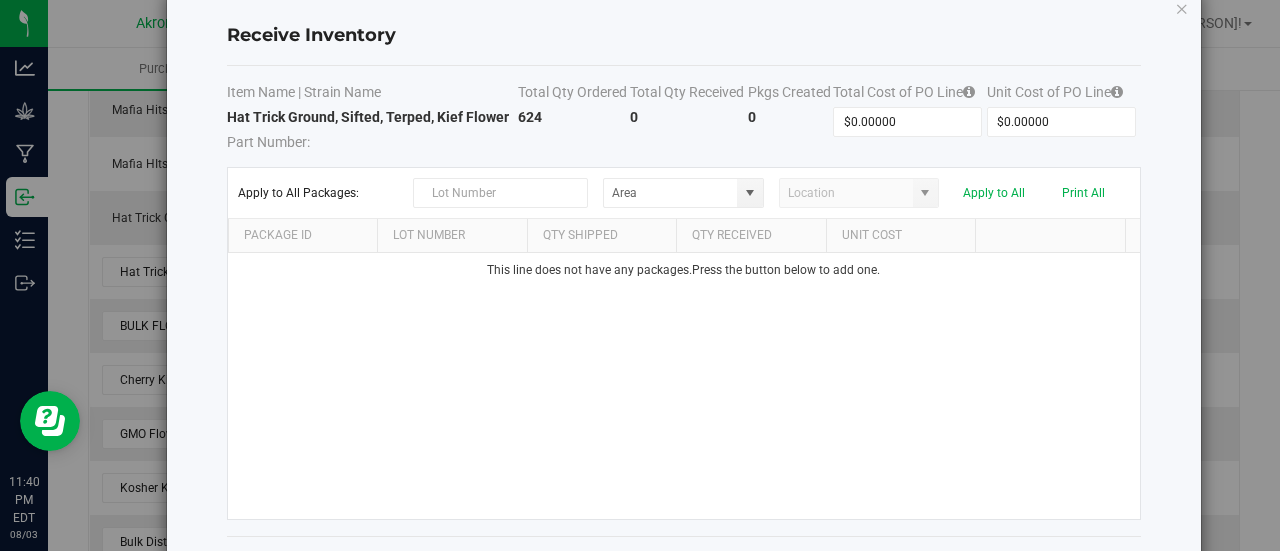 scroll, scrollTop: 80, scrollLeft: 0, axis: vertical 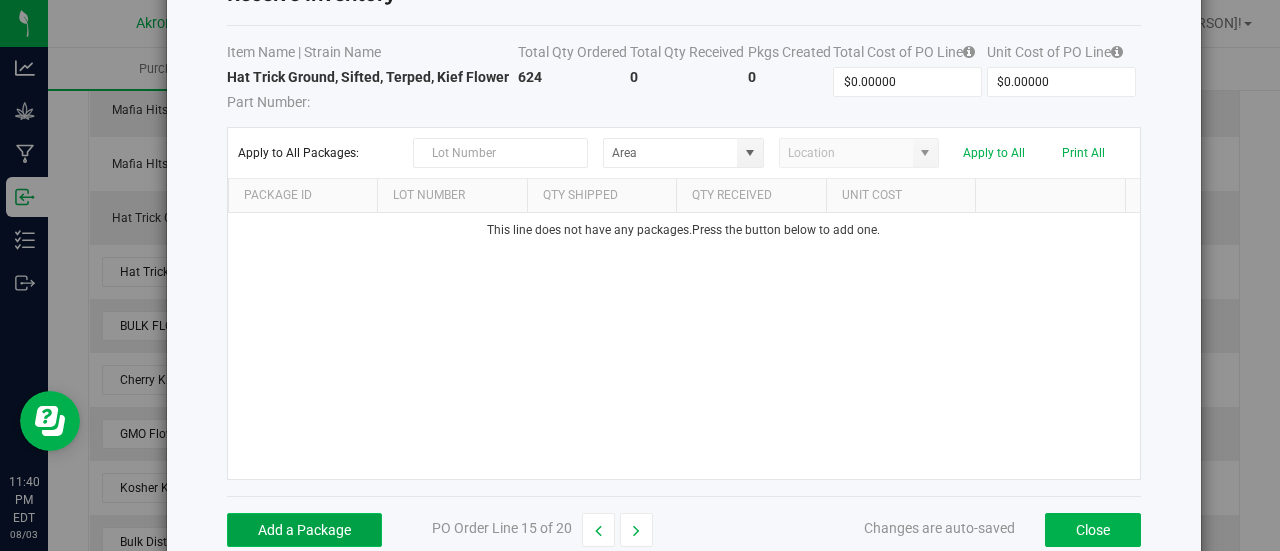 click on "Add a Package" at bounding box center (304, 530) 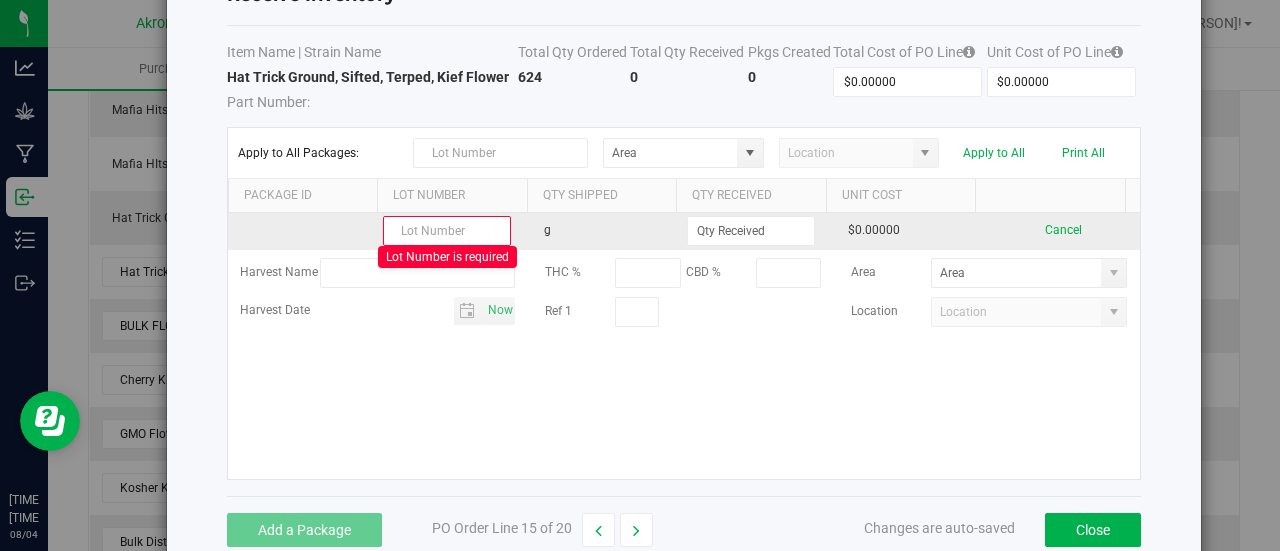 click at bounding box center (447, 231) 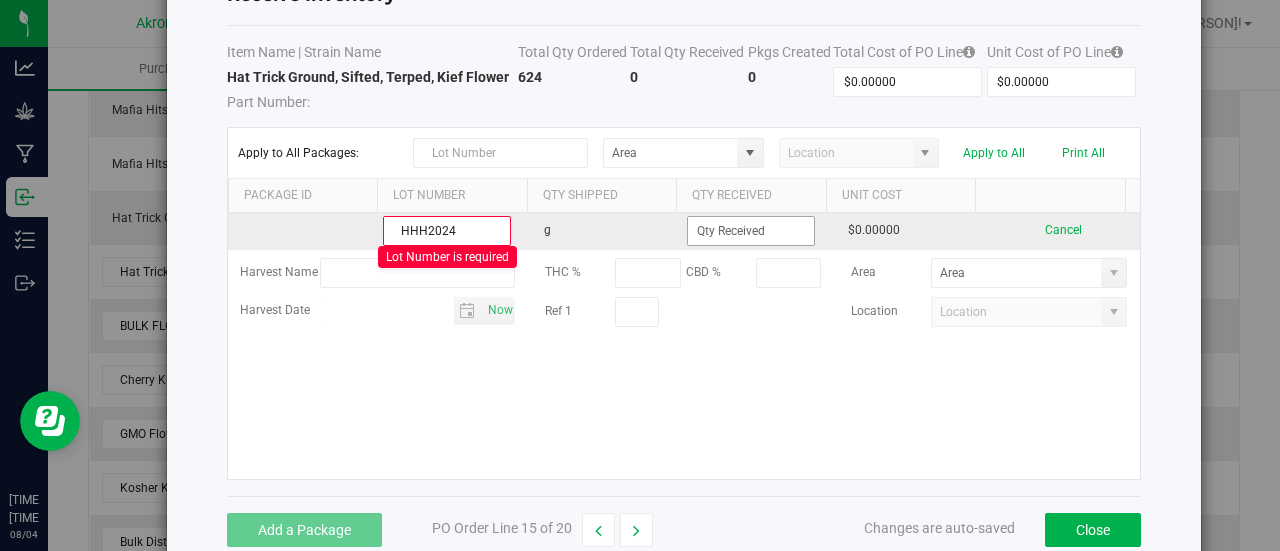 type on "HHH2024" 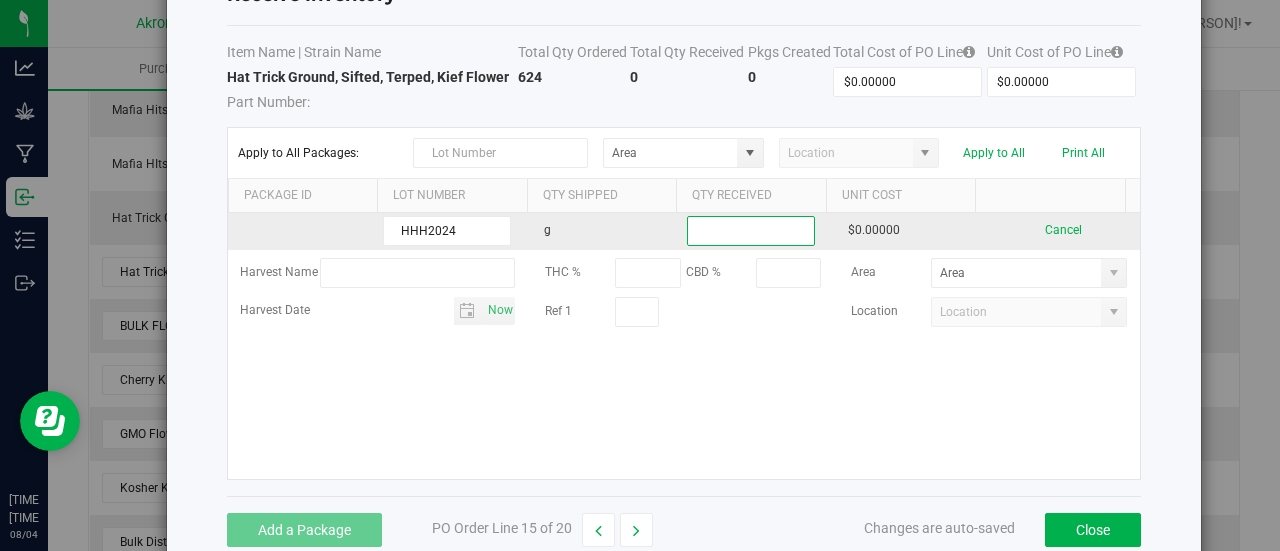 click at bounding box center [751, 231] 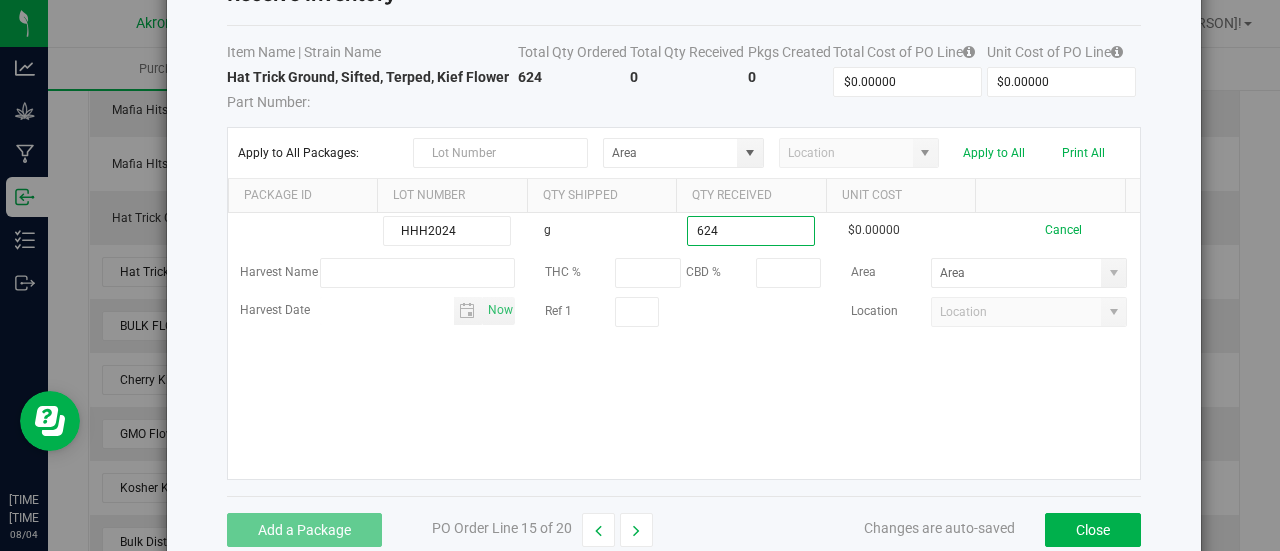type on "624.0000 g" 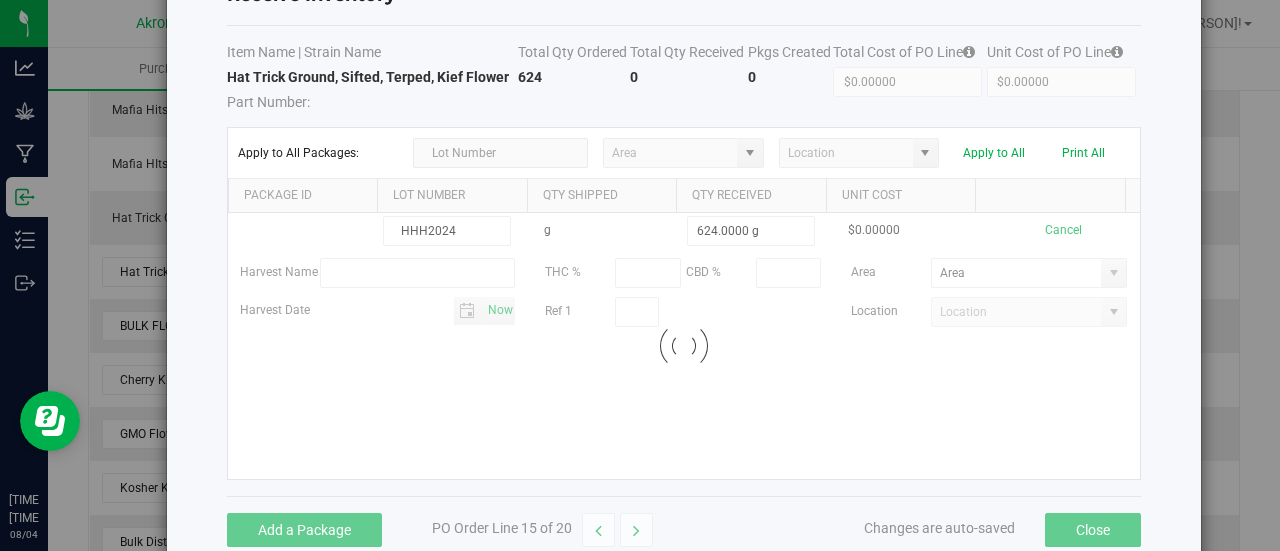 click on "HHH2024   g  624.0000 g  $0.00000   Cancel   Harvest Name   THC %   CBD %   Area   Harvest Date
Now
Ref 1   Location  Loading" at bounding box center (684, 346) 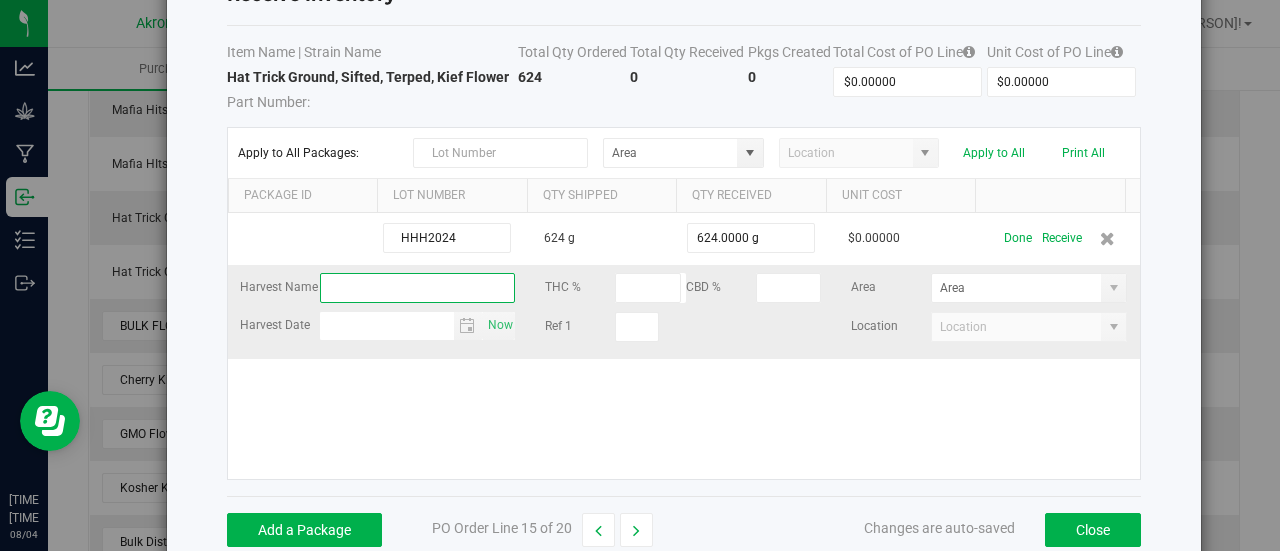 click at bounding box center [418, 288] 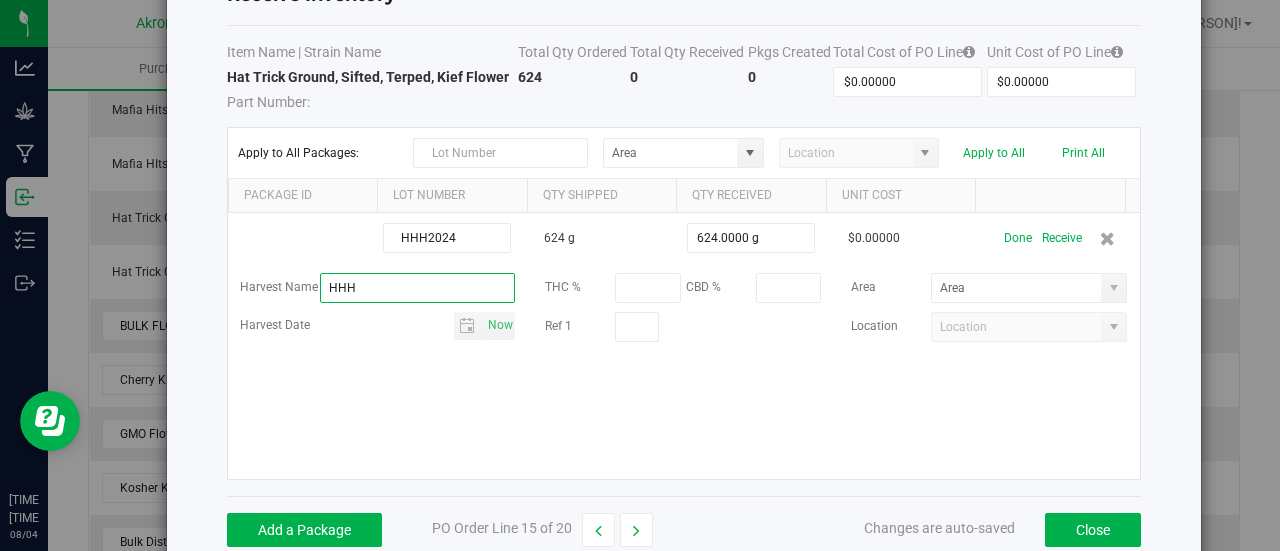 type on "HHH2024" 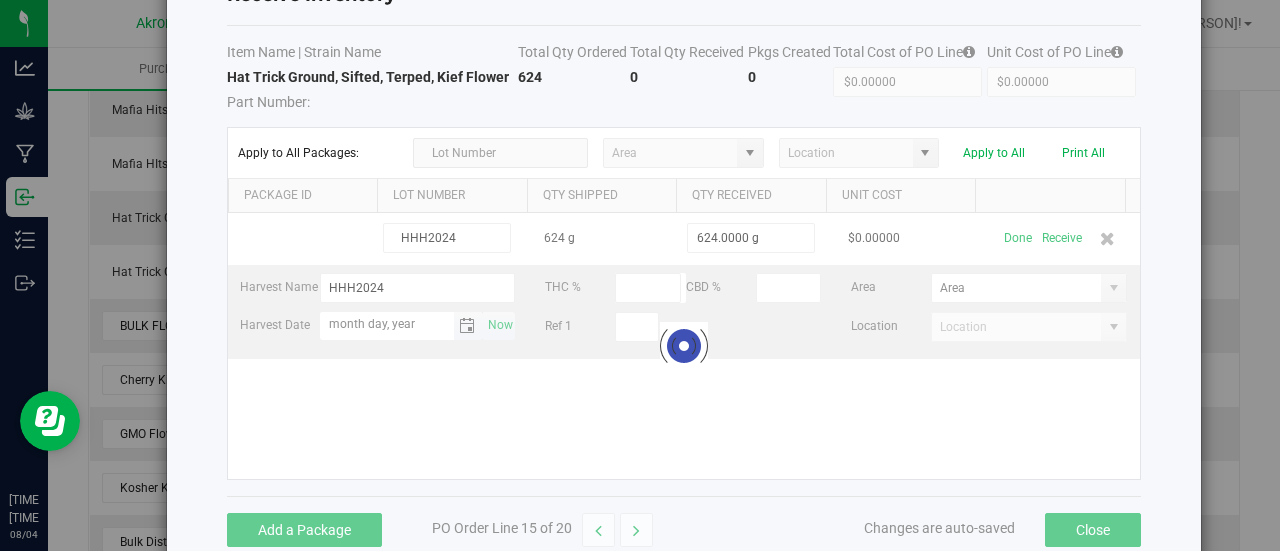 click on "month day, year" at bounding box center [387, 324] 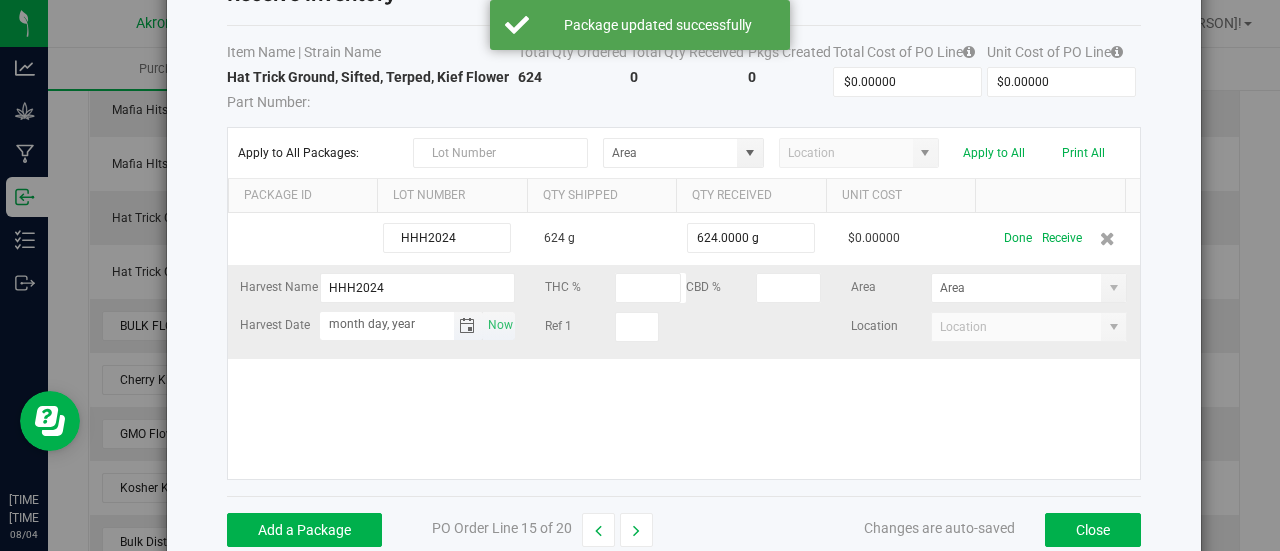 click on "month day, year" at bounding box center [387, 324] 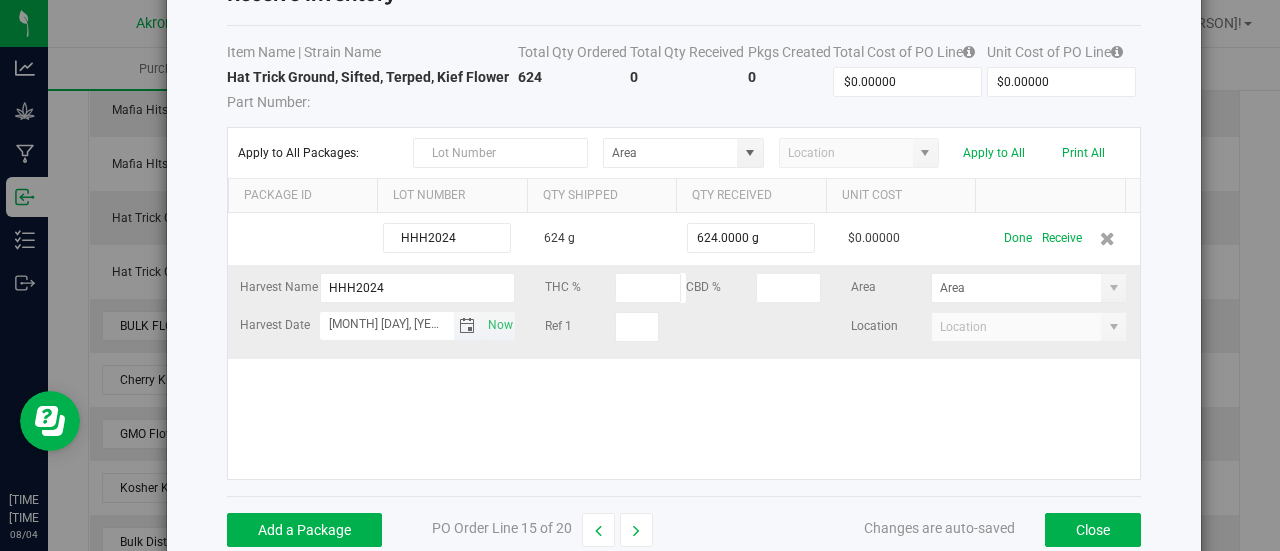 click on "[MONTH] [DAY], [YEAR]" at bounding box center [387, 324] 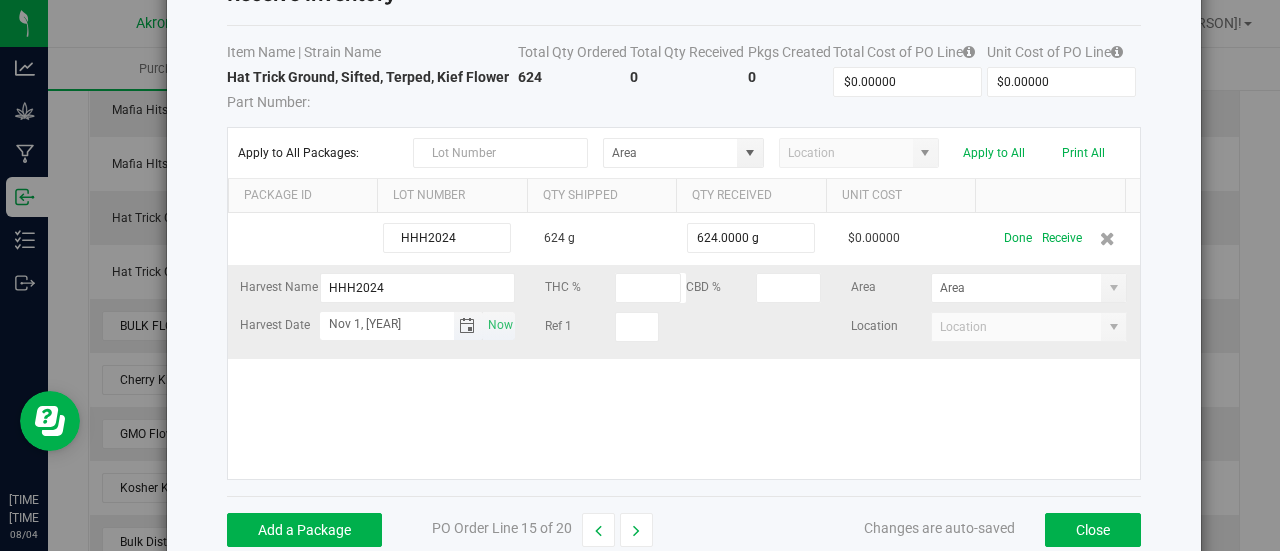 click on "Nov 1, [YEAR]" at bounding box center (387, 324) 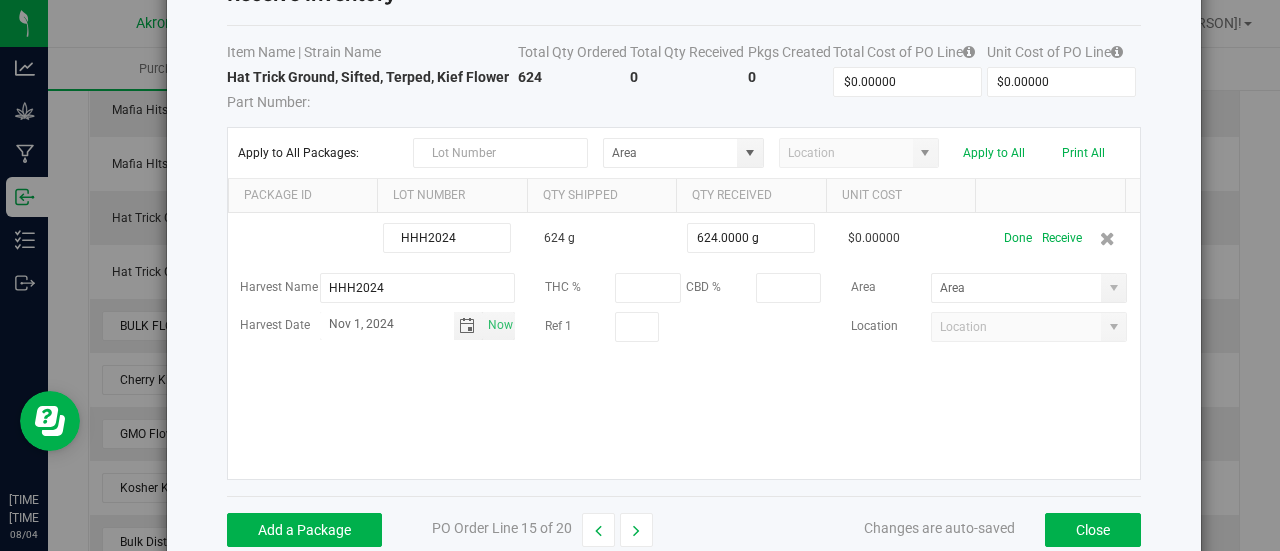 type on "Nov 1, 2024" 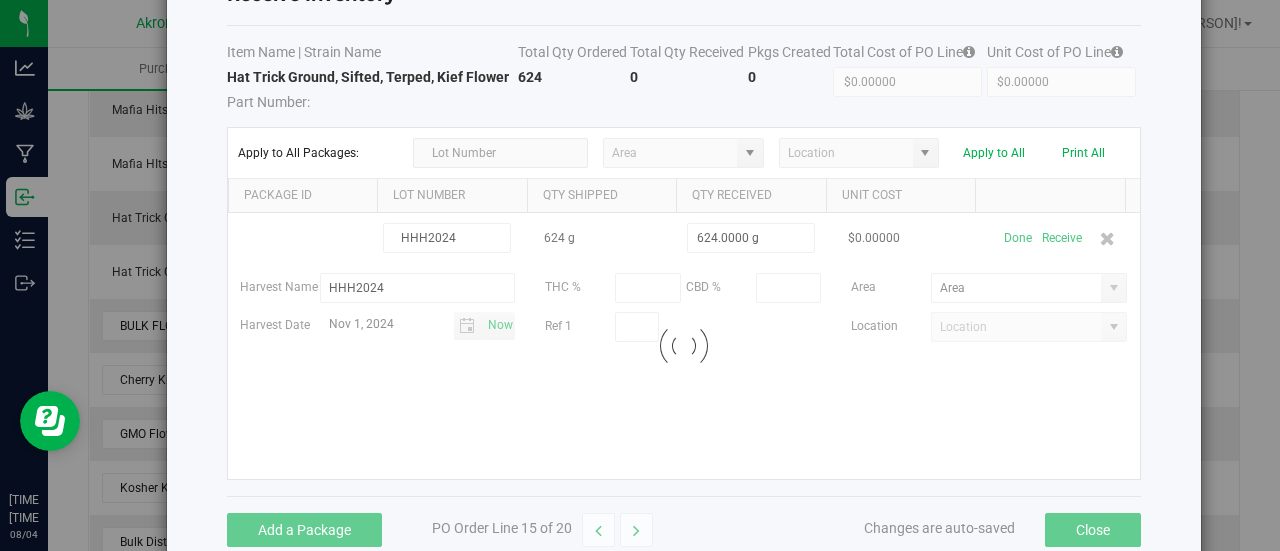 click on "Harvest Name  [PRODUCTCODE]  THC %   CBD %   Area   Harvest Date  [MONTH] [DAY], [YEAR]
Now
Ref 1   Location" at bounding box center (684, 346) 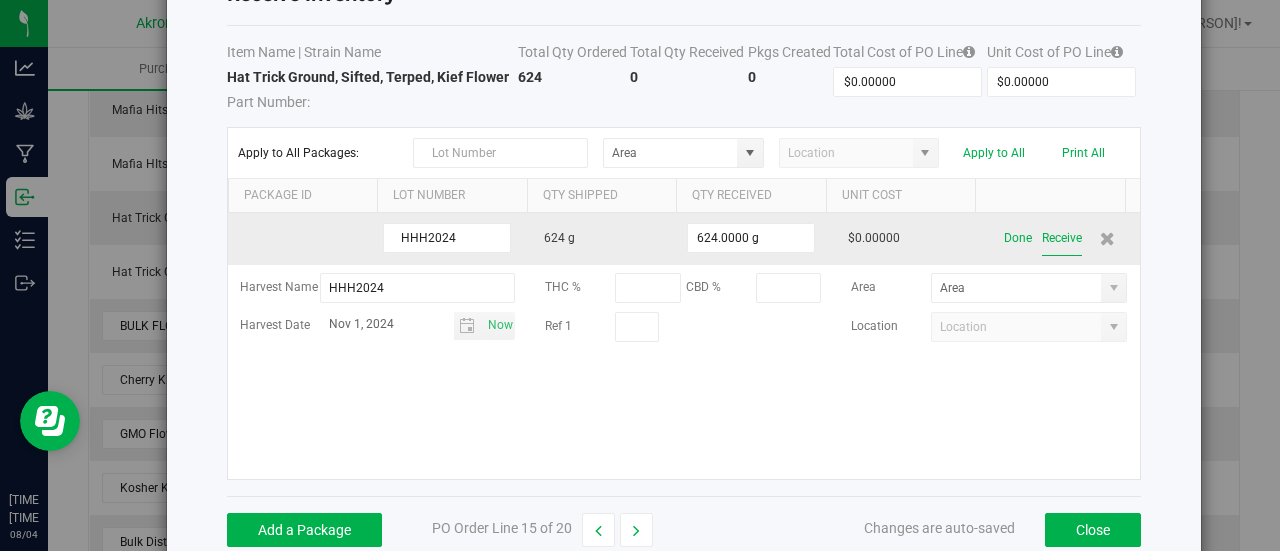 click on "Receive" at bounding box center (1062, 238) 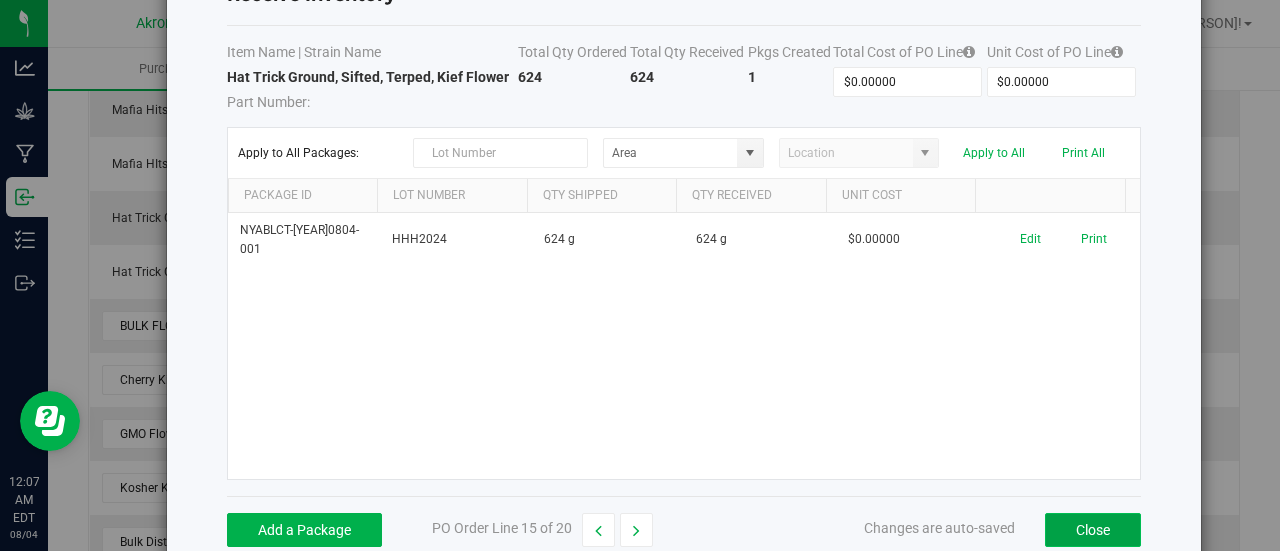 click on "Close" at bounding box center (1093, 530) 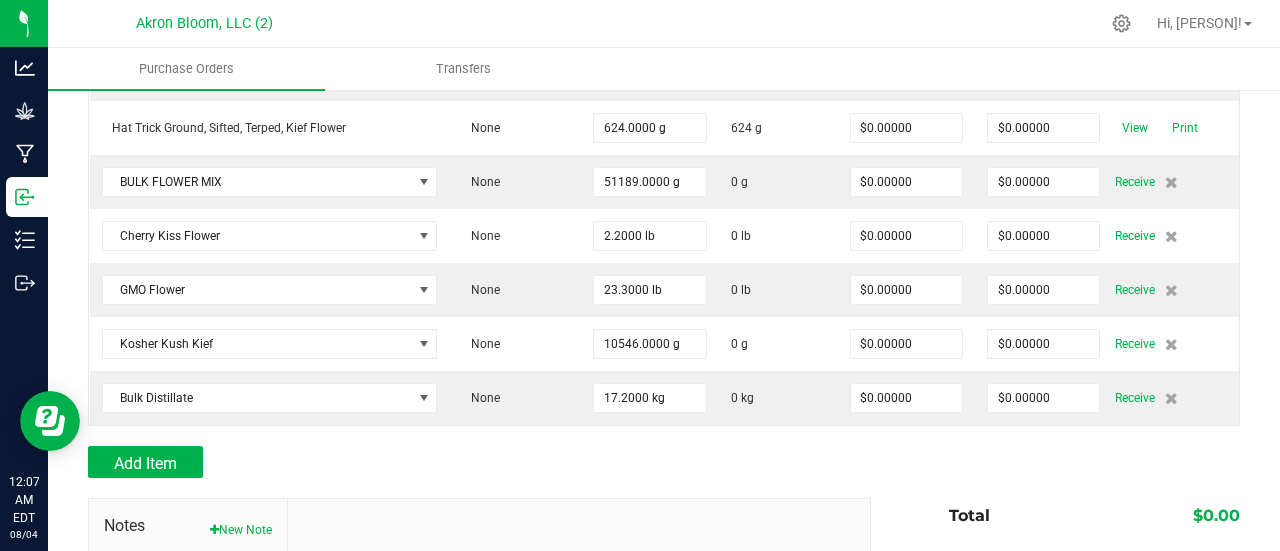 scroll, scrollTop: 1024, scrollLeft: 0, axis: vertical 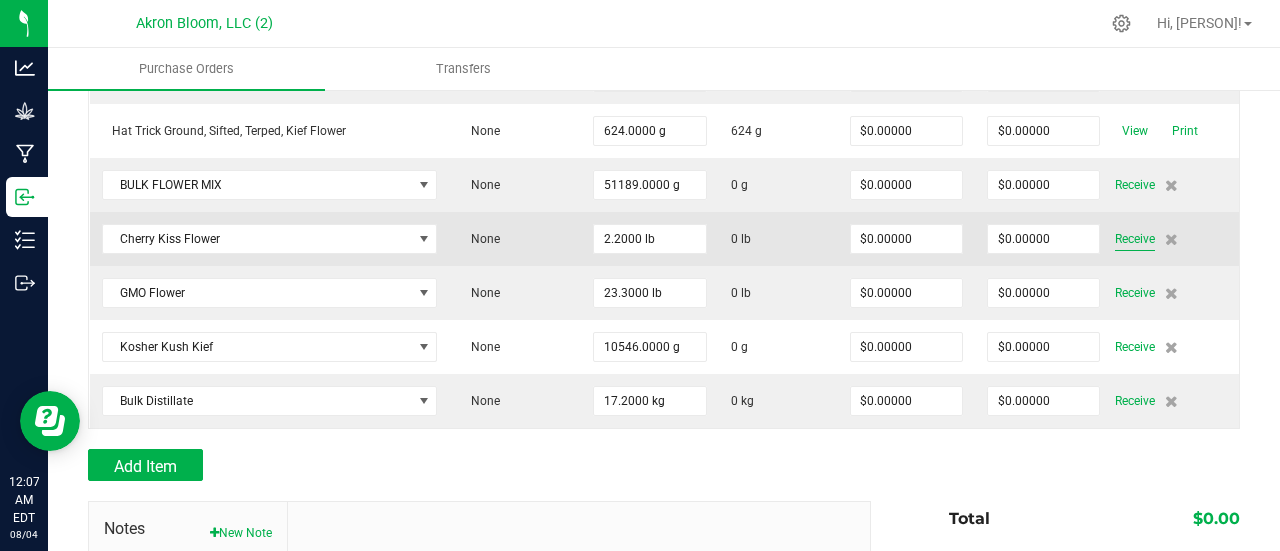 click on "Receive" at bounding box center [1135, 239] 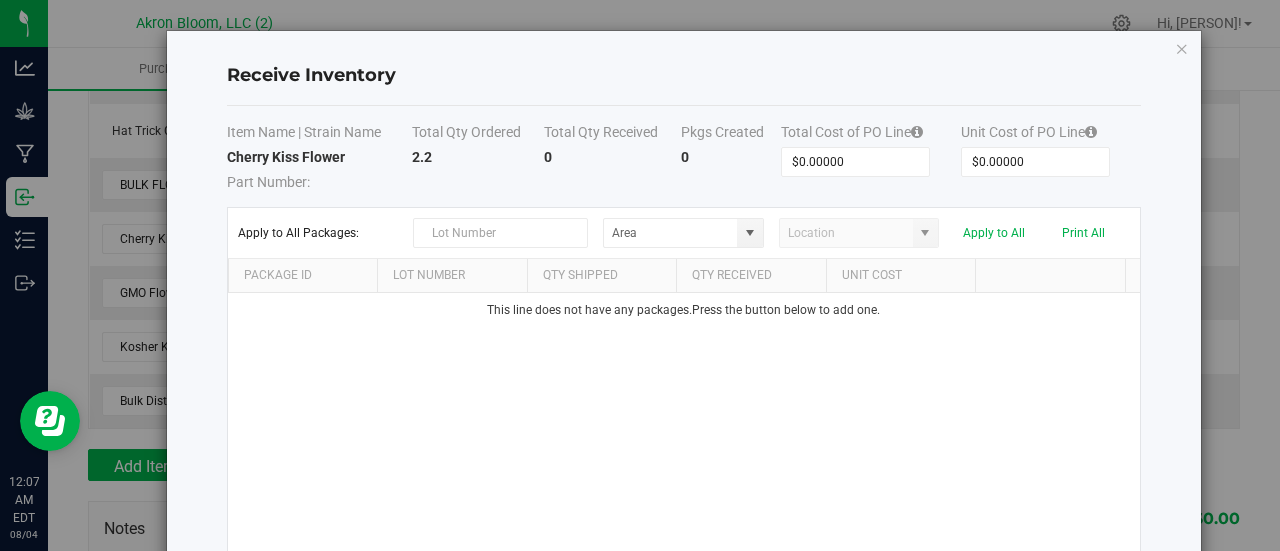 click on "This line does not have any packages.   Press the button below to add one." at bounding box center (684, 426) 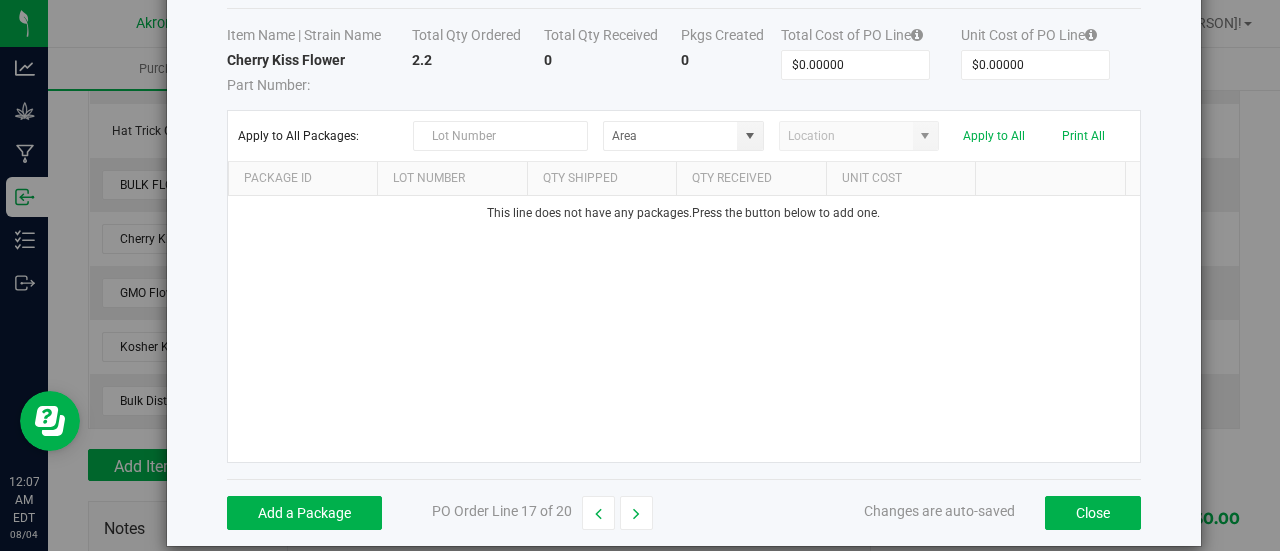 scroll, scrollTop: 119, scrollLeft: 0, axis: vertical 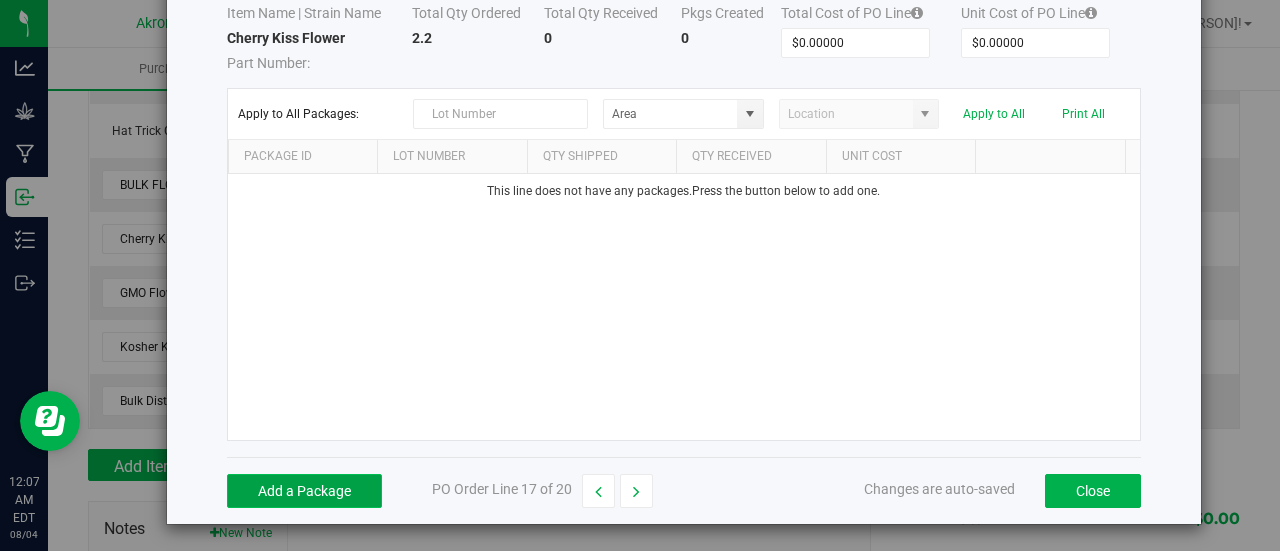 click on "Add a Package" at bounding box center (304, 491) 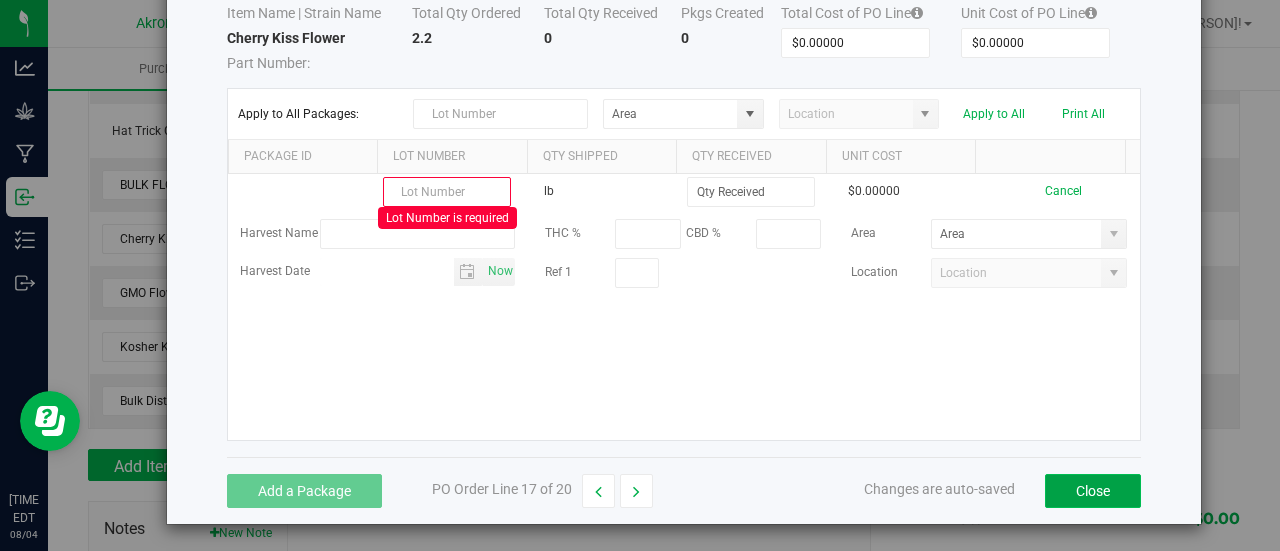 click on "Close" at bounding box center [1093, 491] 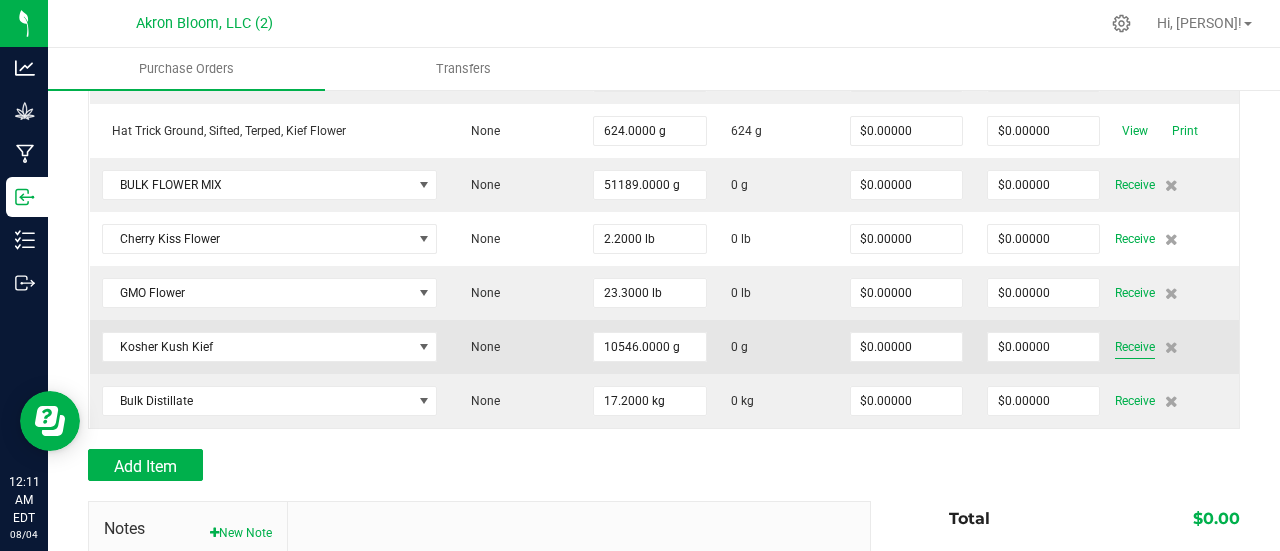 click on "Receive" at bounding box center (1135, 347) 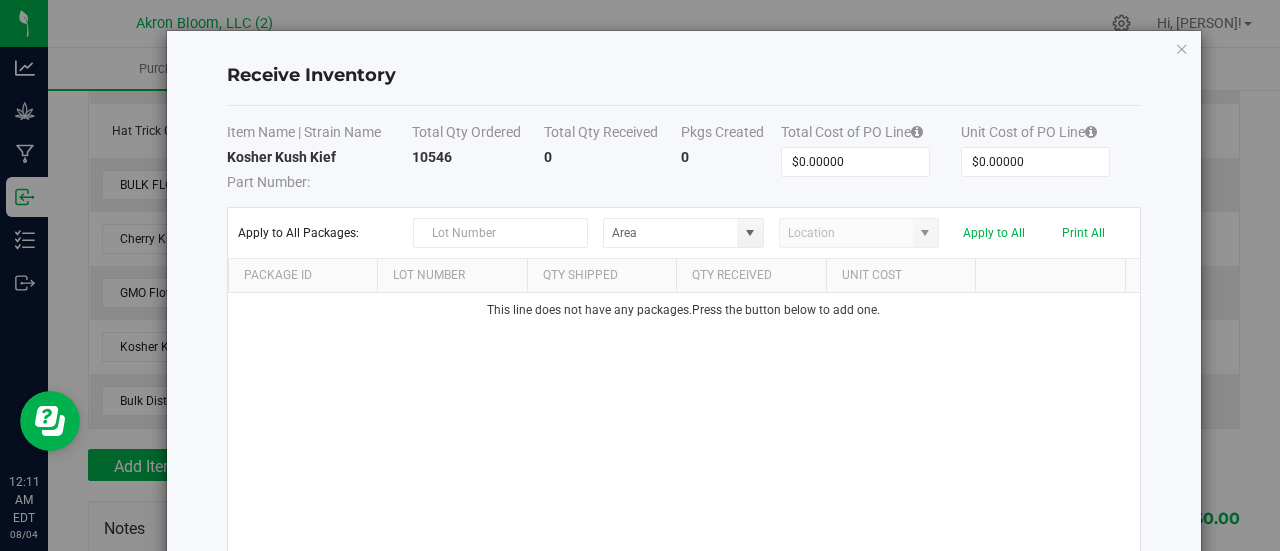 click on "This line does not have any packages.   Press the button below to add one." at bounding box center [684, 426] 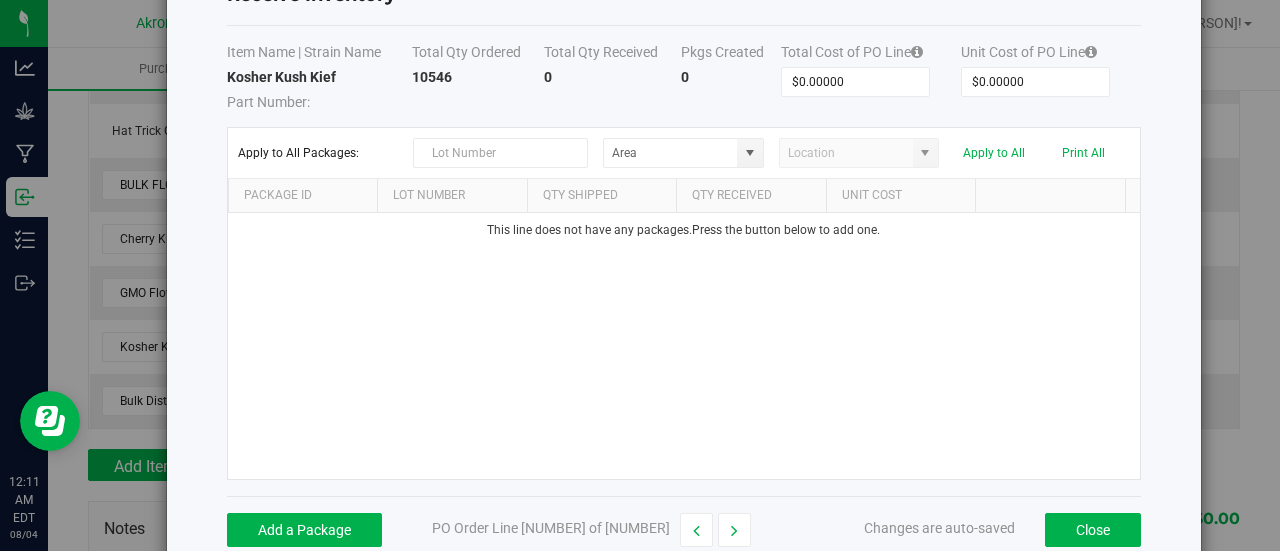 scroll, scrollTop: 119, scrollLeft: 0, axis: vertical 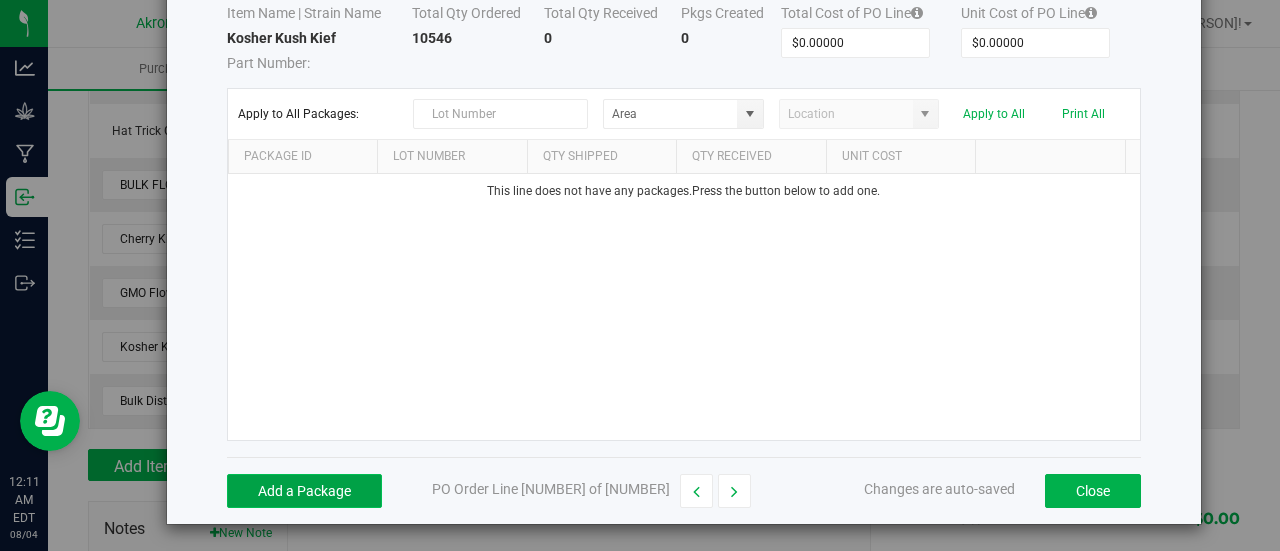 click on "Add a Package" at bounding box center (304, 491) 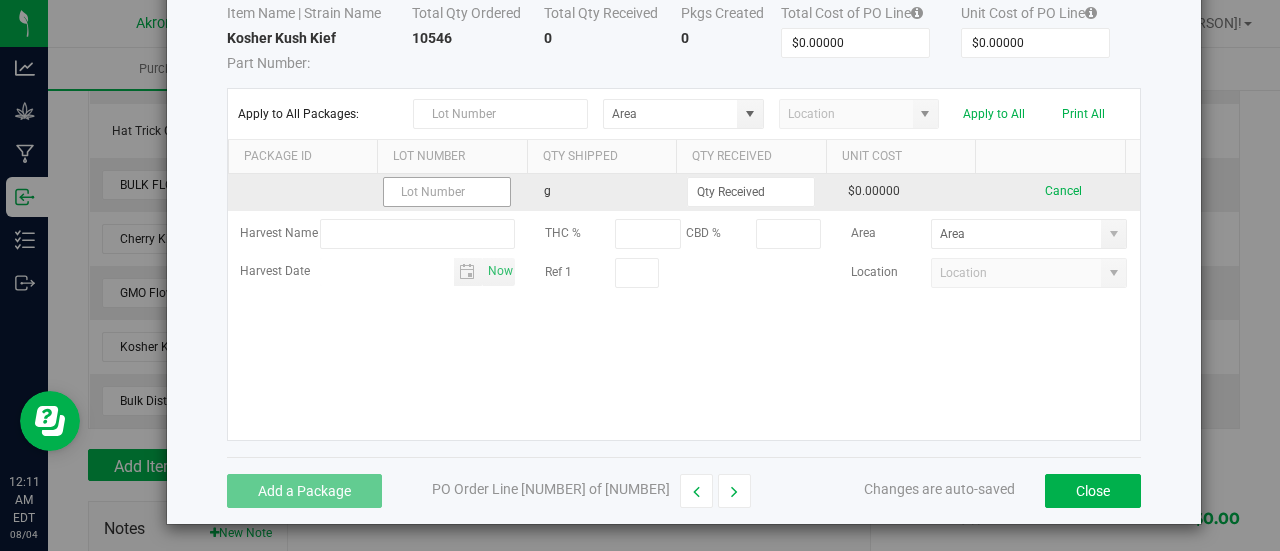 click at bounding box center [447, 192] 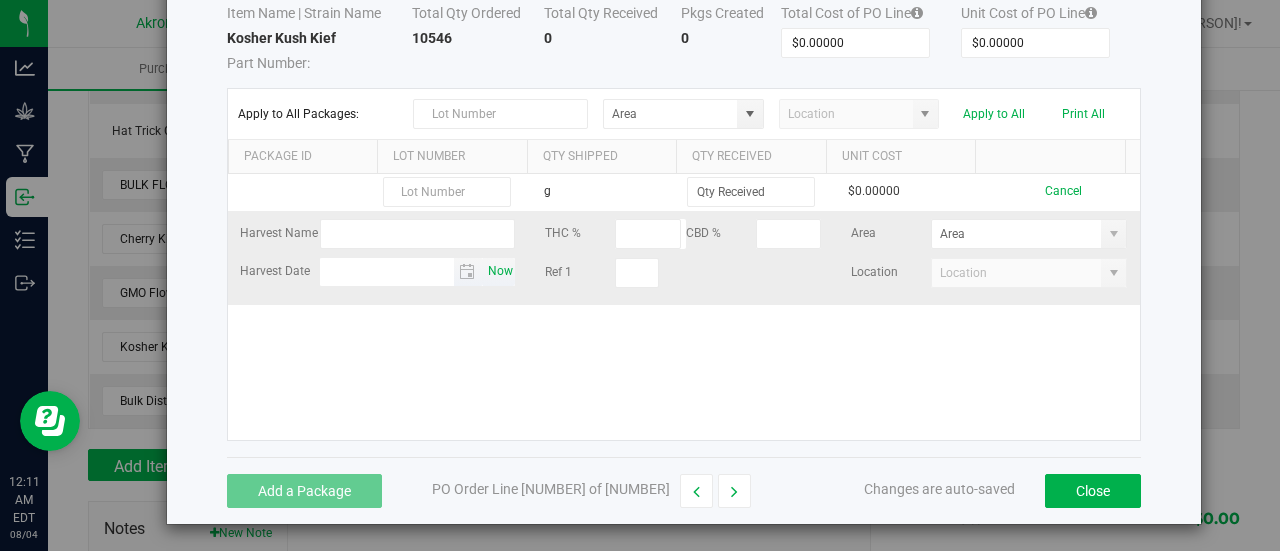 drag, startPoint x: 452, startPoint y: 183, endPoint x: 475, endPoint y: 261, distance: 81.32035 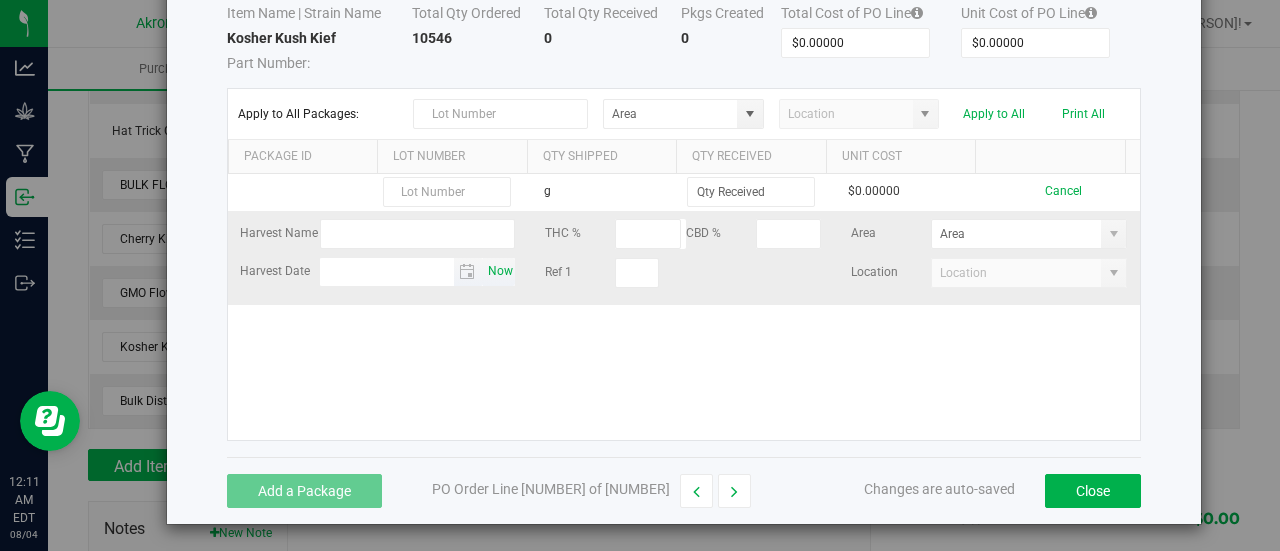 click on "g   $0.00000   Cancel   Harvest Name   THC %   CBD %   Area   Harvest Date
Now
Ref 1   Location" at bounding box center [684, 239] 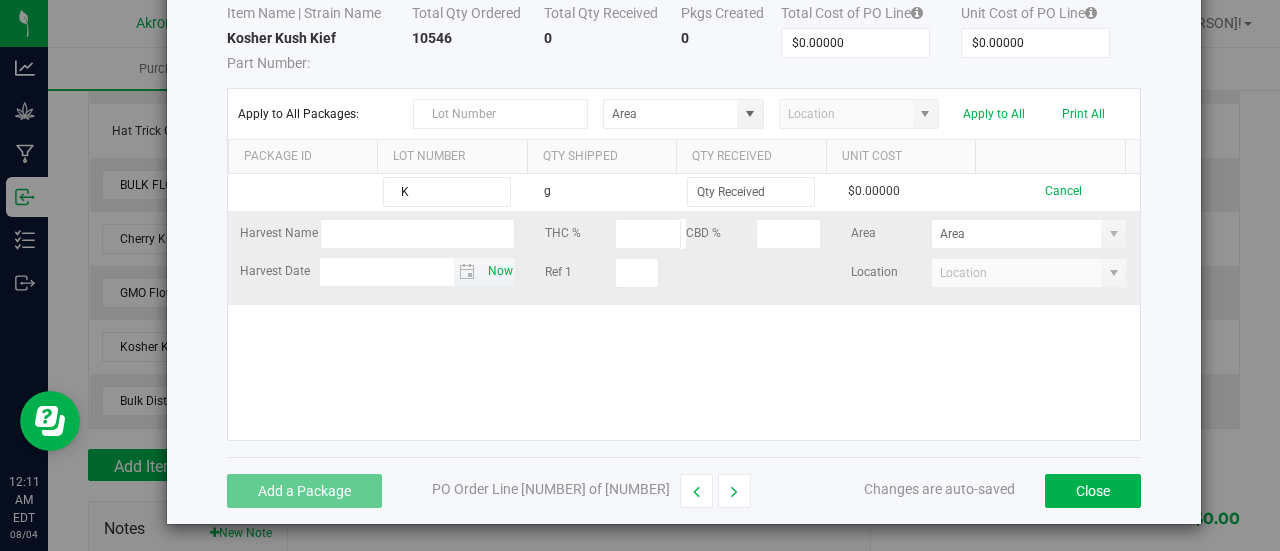 type on "K" 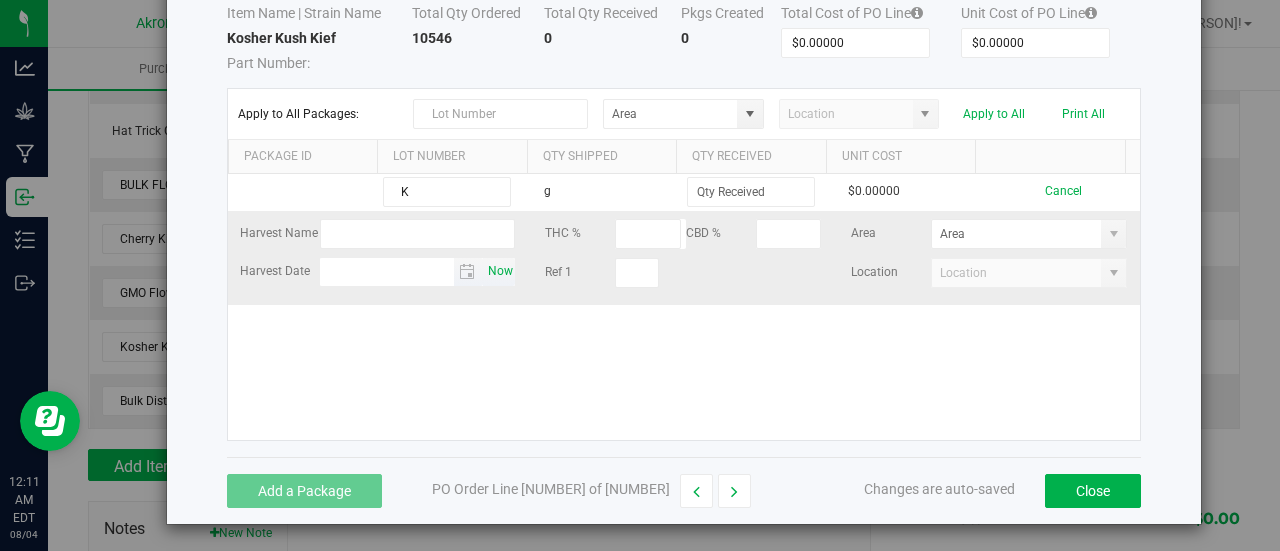 click on "Now" at bounding box center (500, 271) 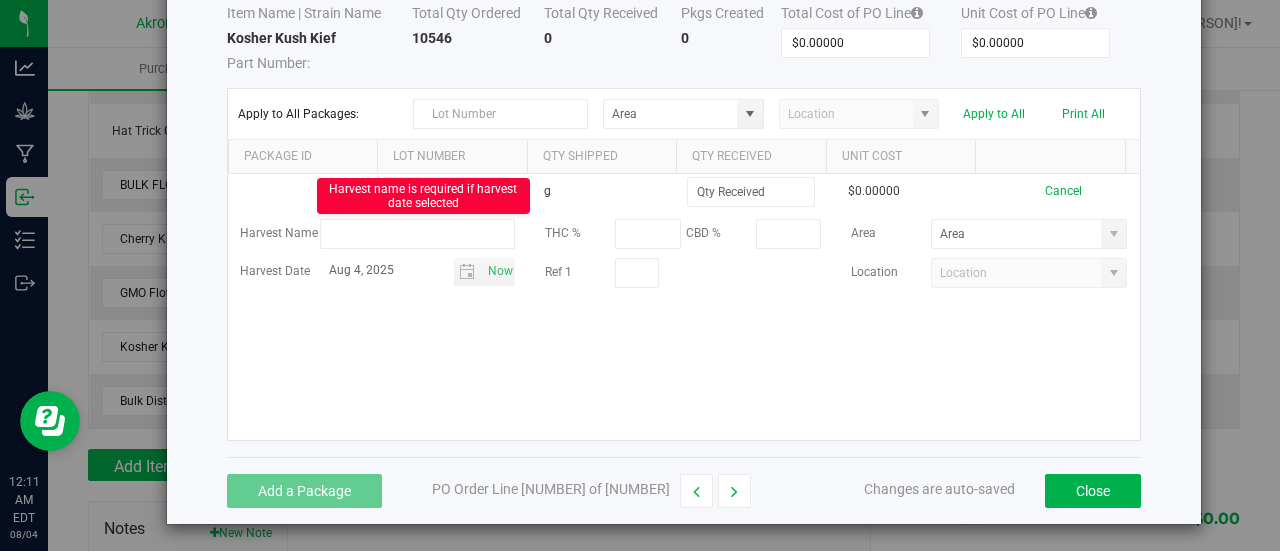 click on "Package Id" at bounding box center (303, 157) 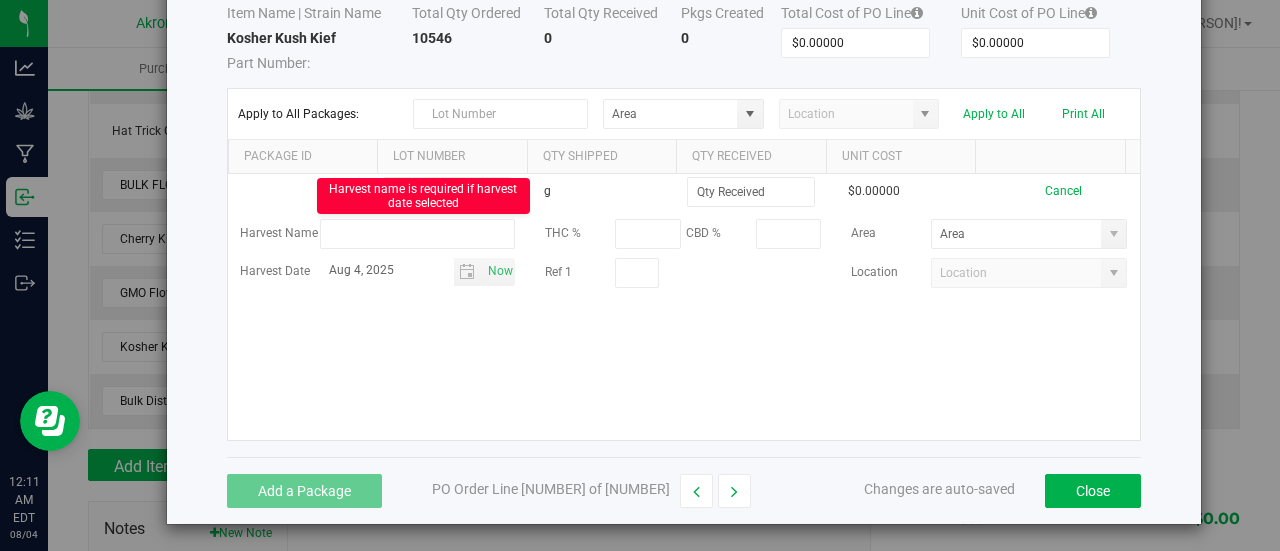 click on "Lot Number" at bounding box center [452, 157] 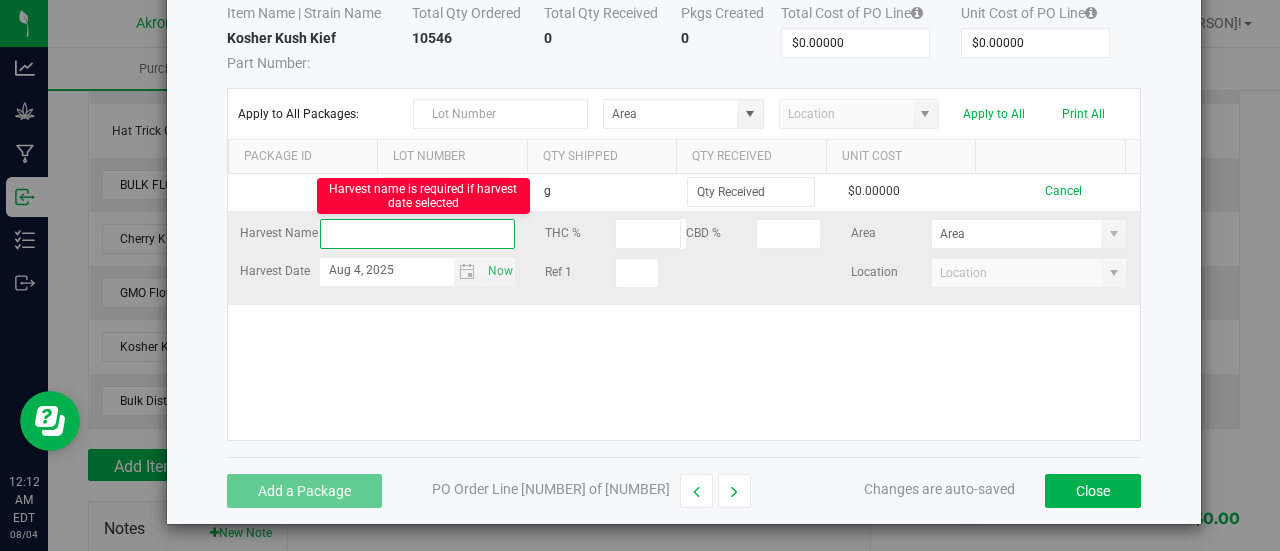 click at bounding box center (418, 234) 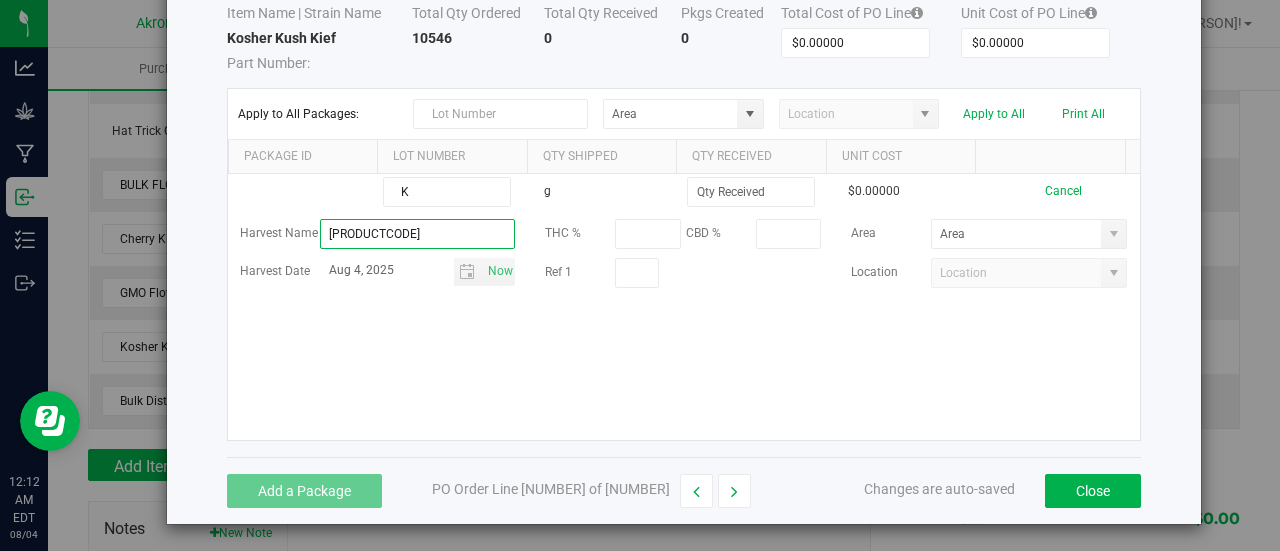 type on "[PRODUCTCODE]" 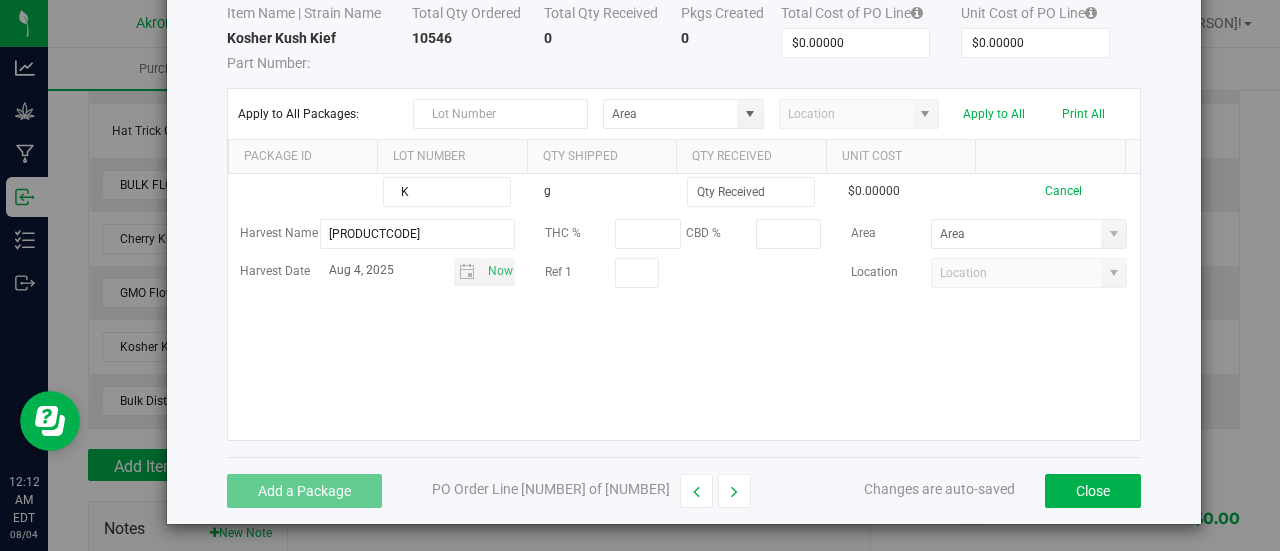 click on "K   g   $0.00000   Cancel   Harvest Name  KKIEF[YEAR]  THC %   CBD %   Area   Harvest Date  Aug 4, [YEAR]
Now
Ref 1   Location" at bounding box center (684, 307) 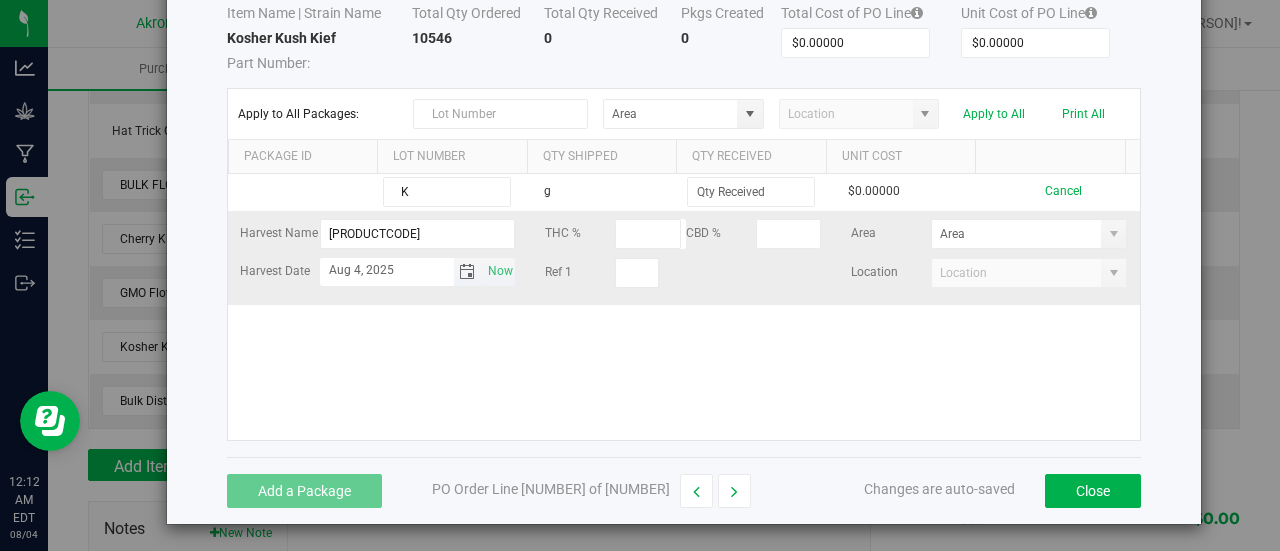 click on "Aug 4, 2025" at bounding box center [387, 270] 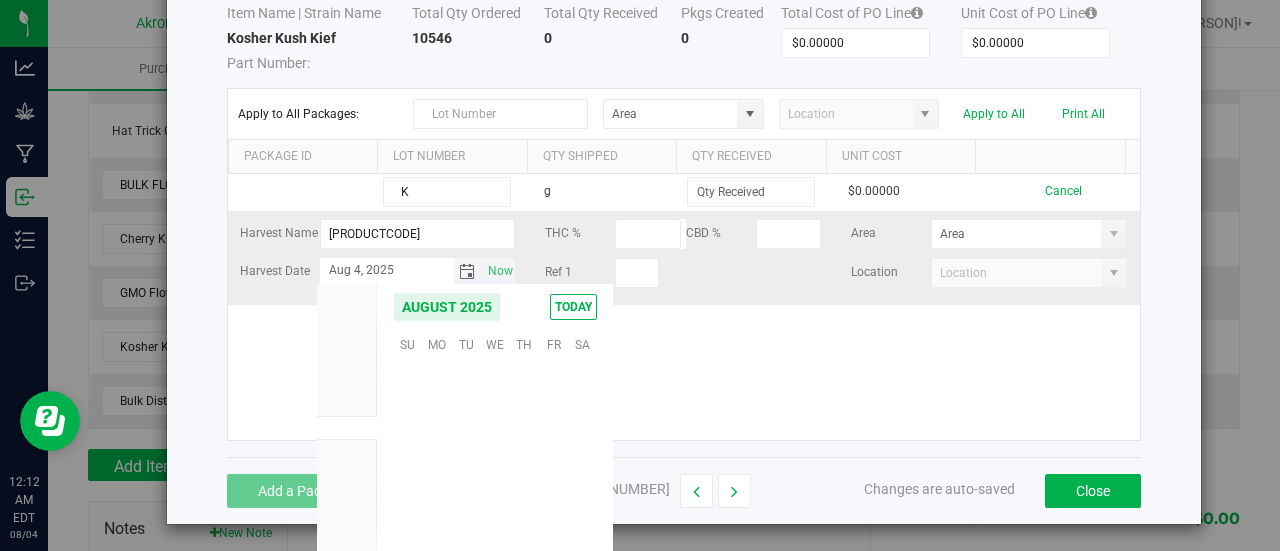 scroll, scrollTop: 36168, scrollLeft: 0, axis: vertical 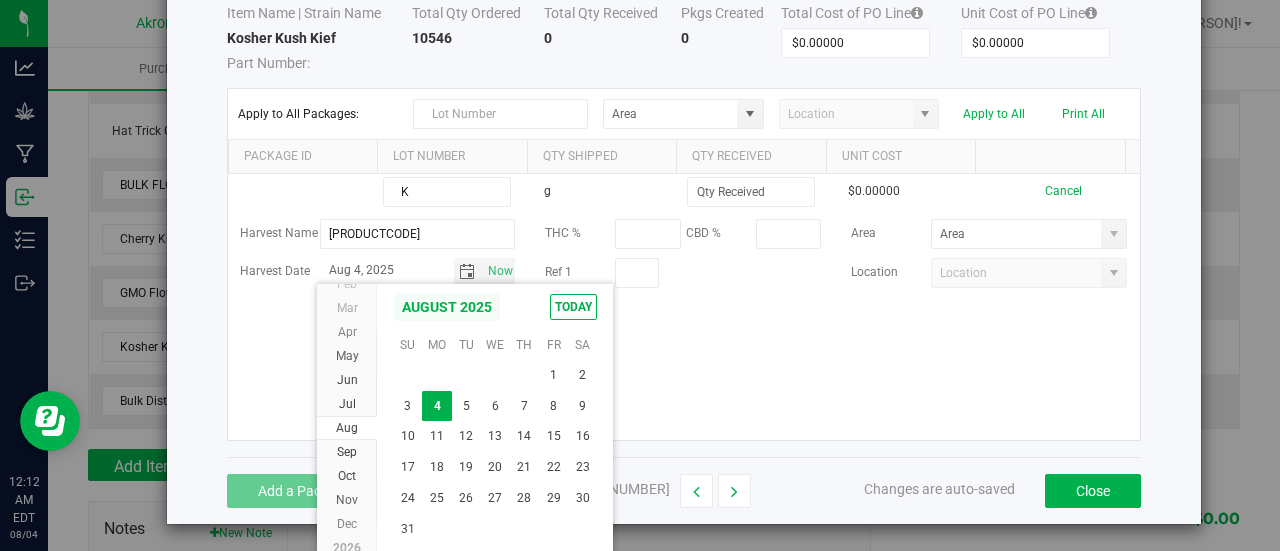 click on "August 2025" 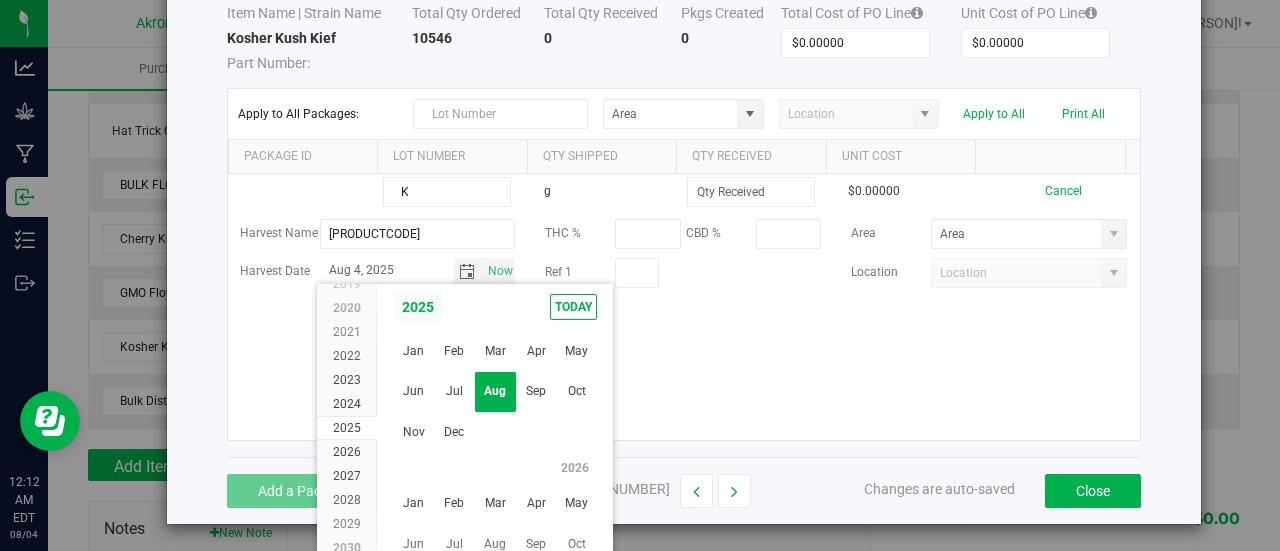 click on "2025" 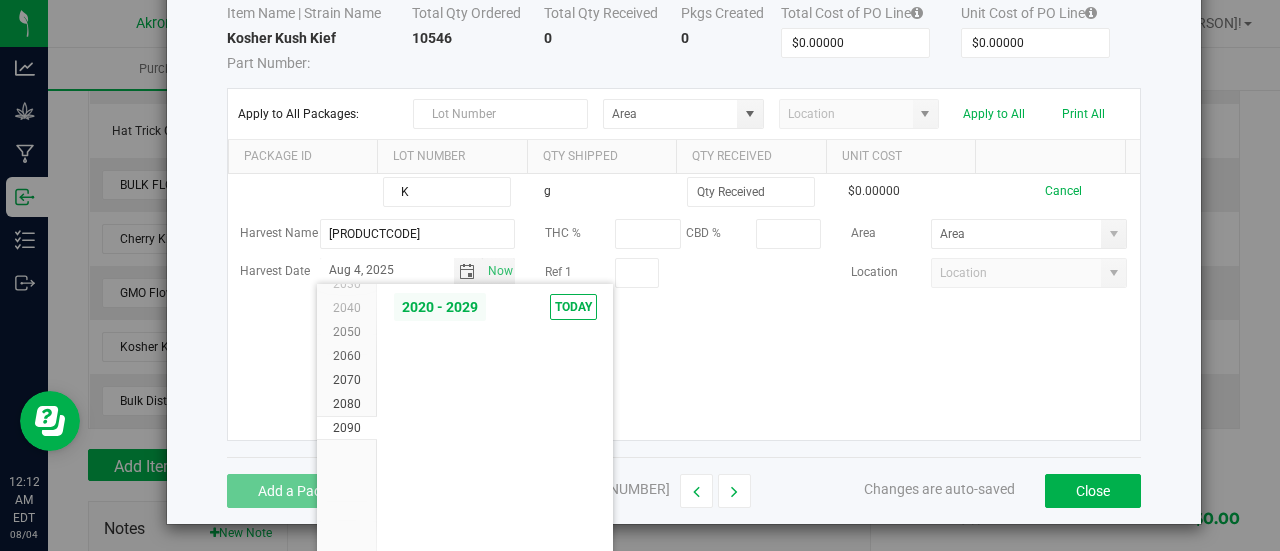 scroll, scrollTop: 288, scrollLeft: 0, axis: vertical 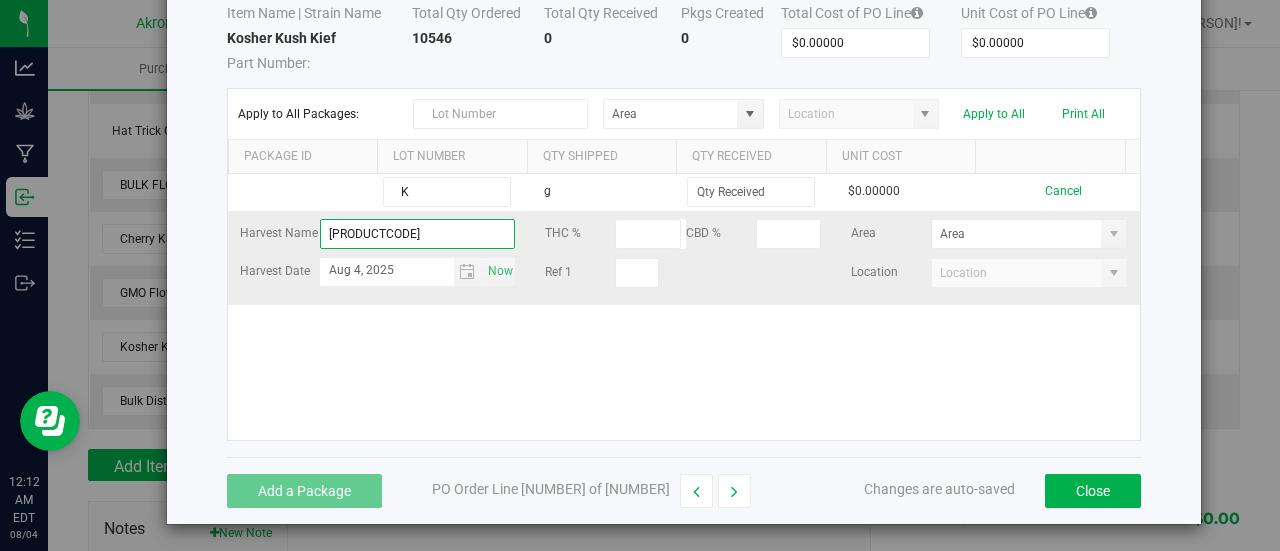 click on "[PRODUCTCODE]" at bounding box center (418, 234) 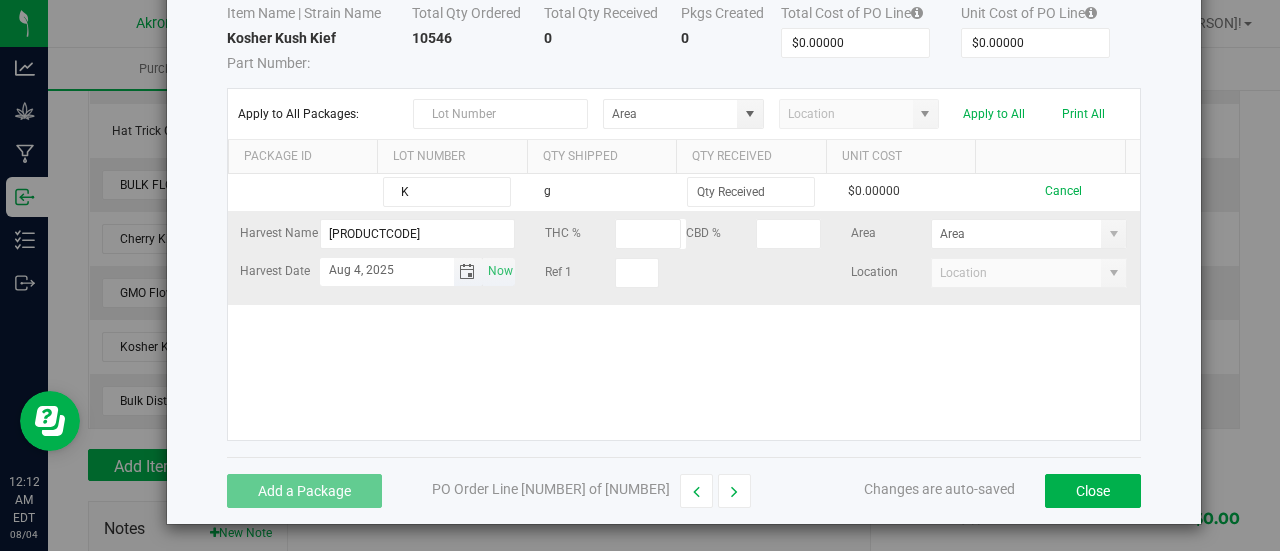 click on "Aug 4, 2025" at bounding box center [387, 270] 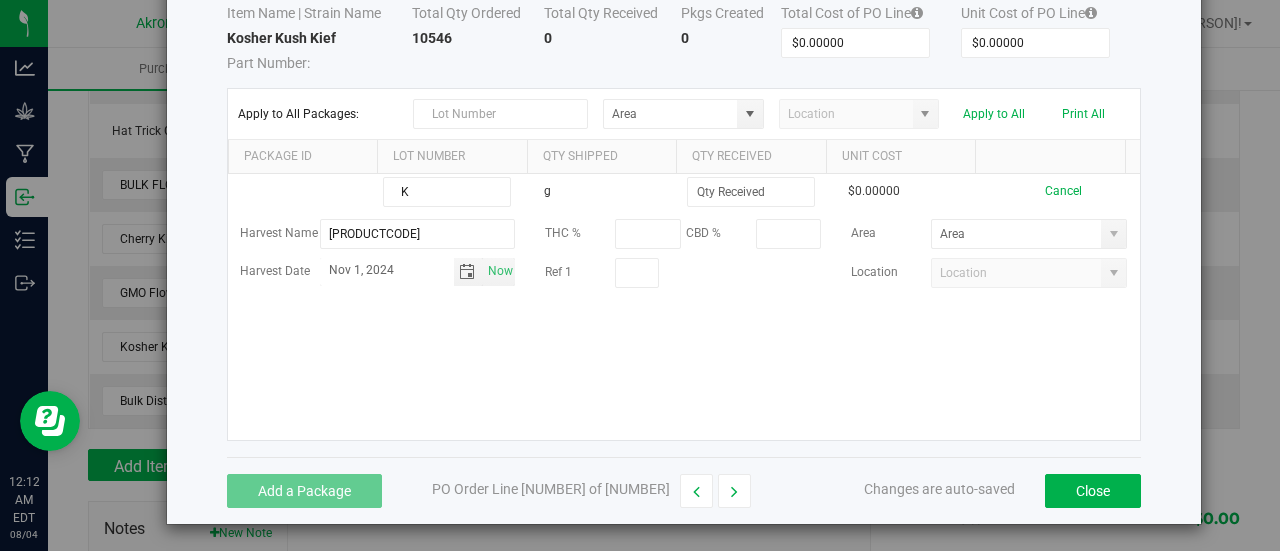 type on "Nov 1, 2024" 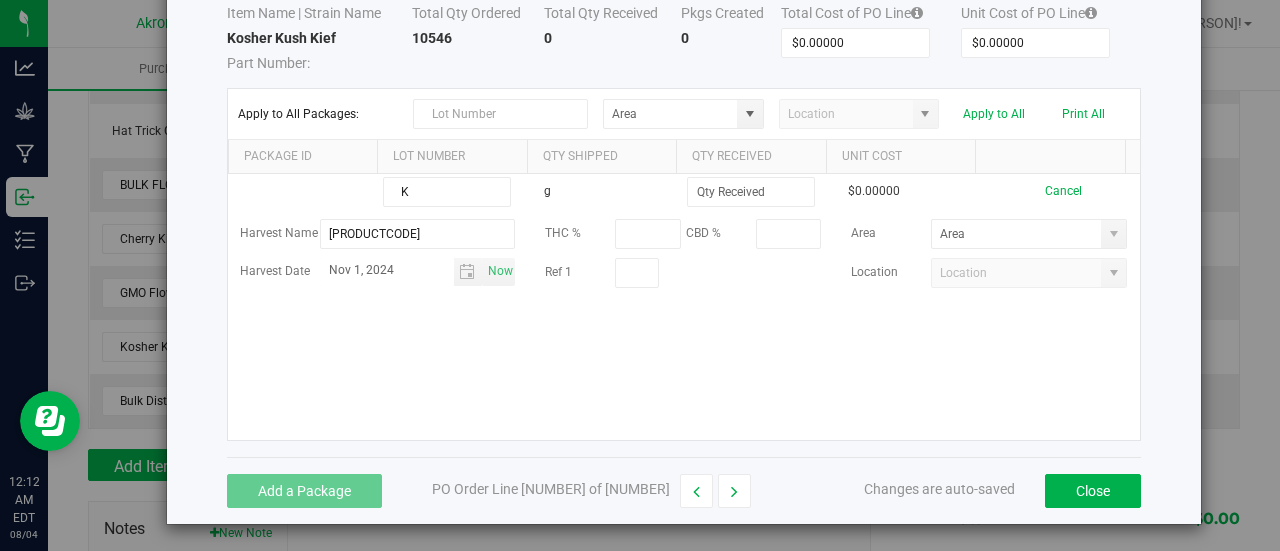 click on "g   $0.00000   Cancel   Harvest Name  [PRODUCTCODE]  THC %   CBD %   Area   Harvest Date  [MONTH] [DAY], [YEAR]
Now
Ref 1   Location" at bounding box center [684, 307] 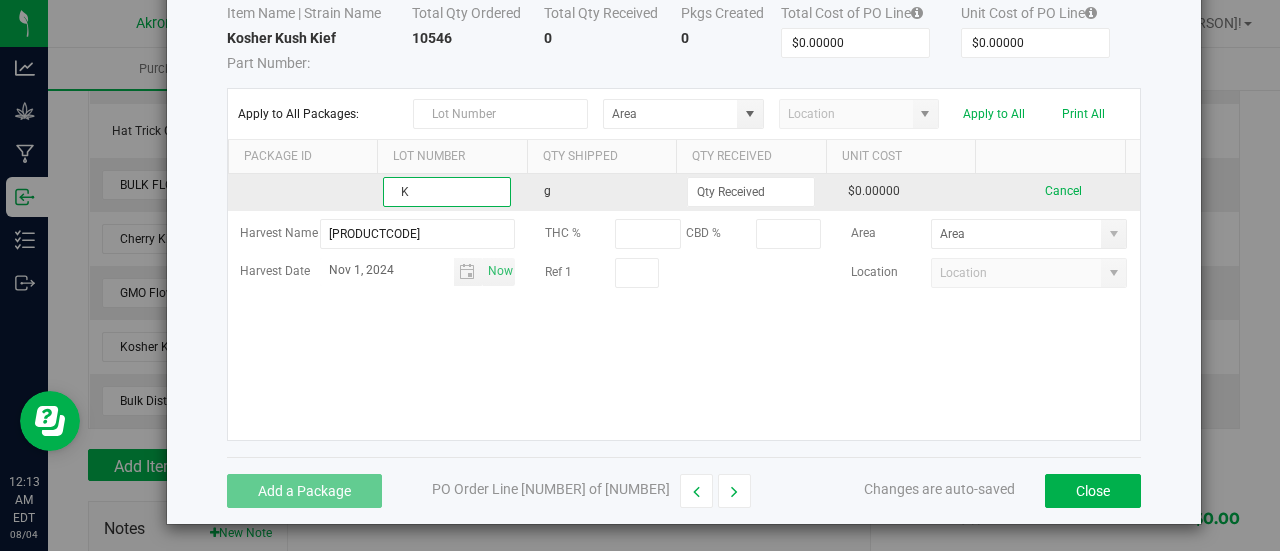 click on "K" at bounding box center (447, 192) 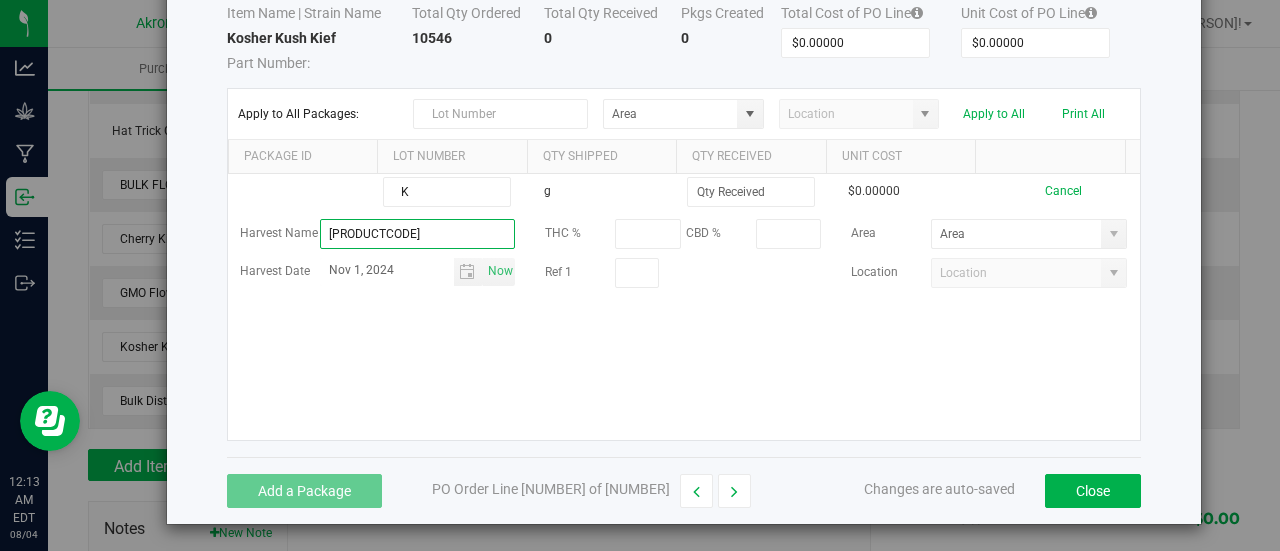 drag, startPoint x: 401, startPoint y: 231, endPoint x: 216, endPoint y: 233, distance: 185.0108 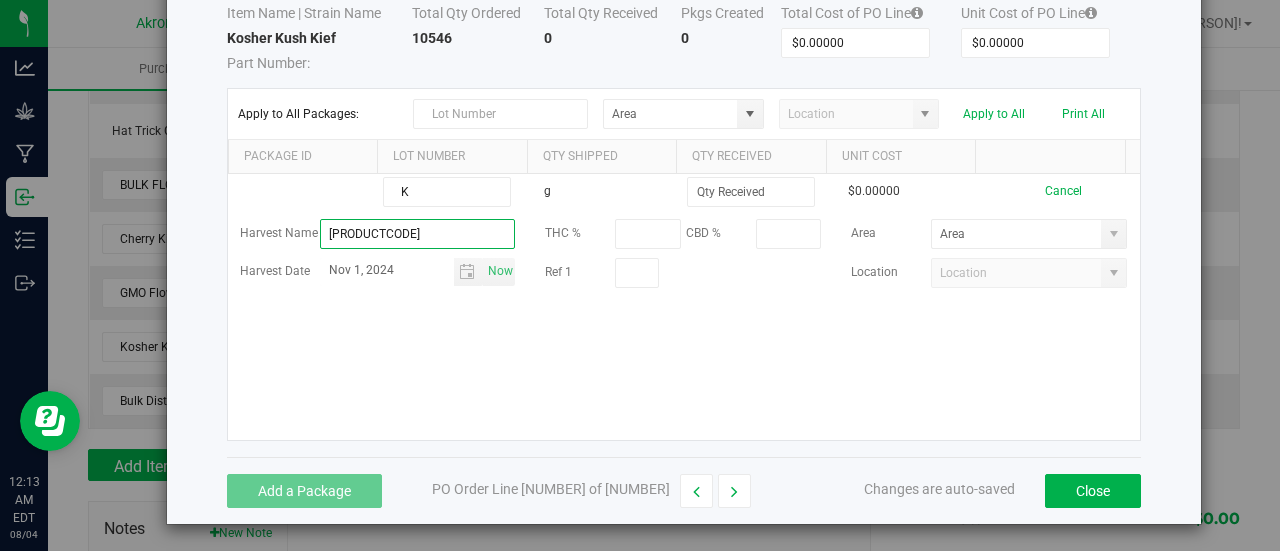 click on "Item Name | Strain Name Total Qty Ordered Total Qty Received Pkgs Created Total Cost of PO Line  Unit Cost of PO Line  [PRODUCT] [PRODUCTCODE]  Part Number:    [NUMBER] 0 0 $0.00000 $0.00000  Apply to All Packages:   Apply to All   Print All  Package Id Lot Number Qty Shipped Qty Received Unit Cost    K   g   $0.00000   Cancel   Harvest Name  [PRODUCTCODE]  THC %   CBD %   Area   Harvest Date  [MONTH] [DAY], [YEAR]
Now
Ref 1   Location   Add a Package  PO Order Line [NUMBER] of [NUMBER] Changes are auto-saved  Close" at bounding box center (684, 218) 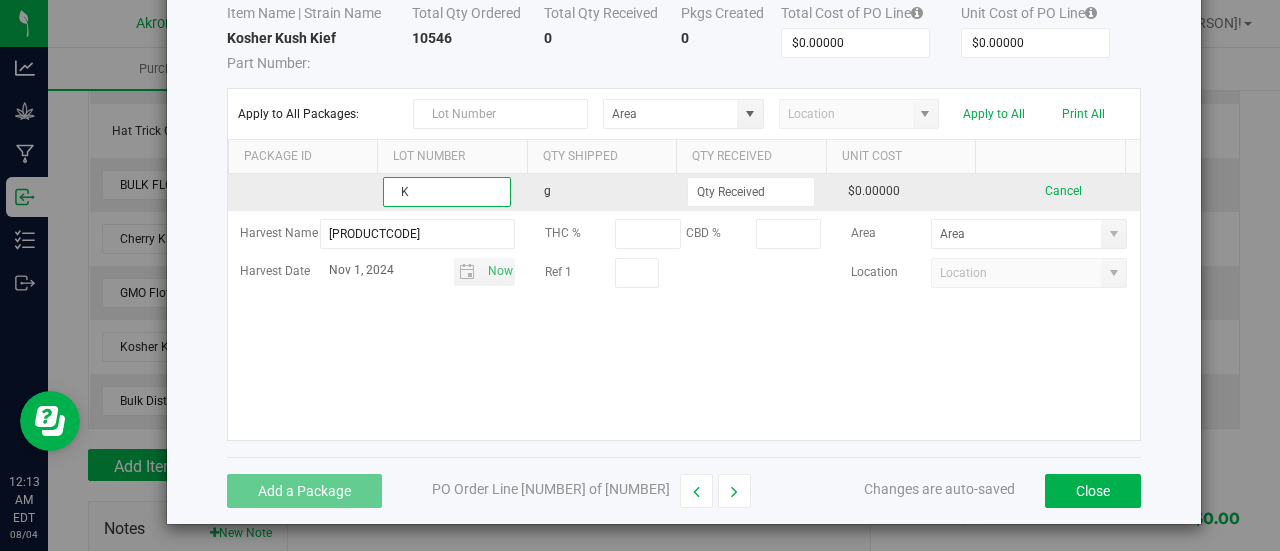 click on "K" at bounding box center (447, 192) 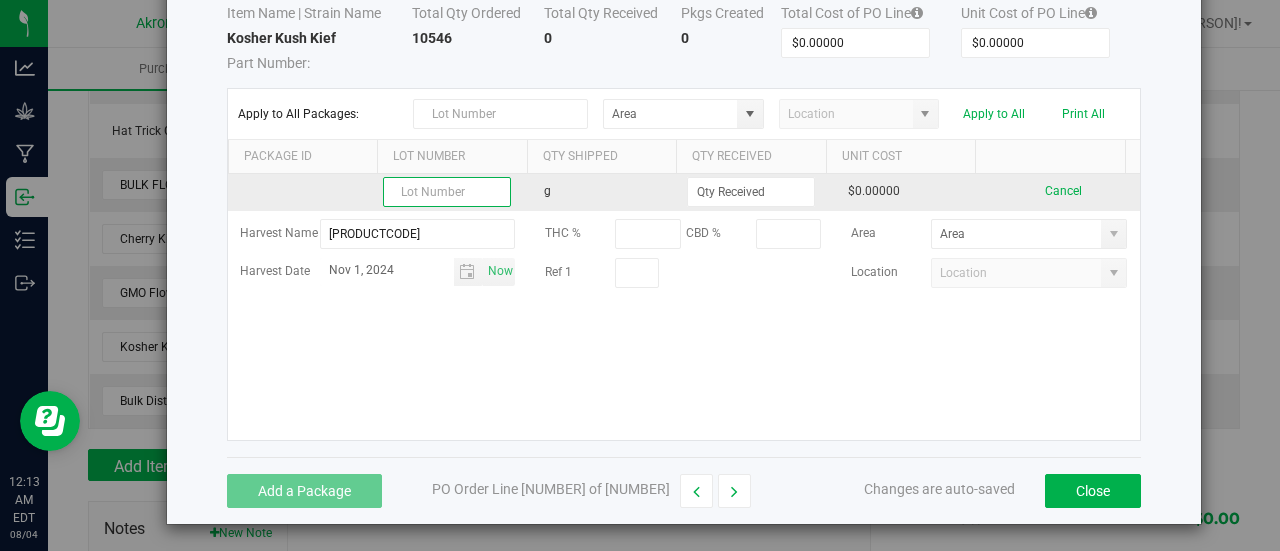 paste on "[PRODUCTCODE]" 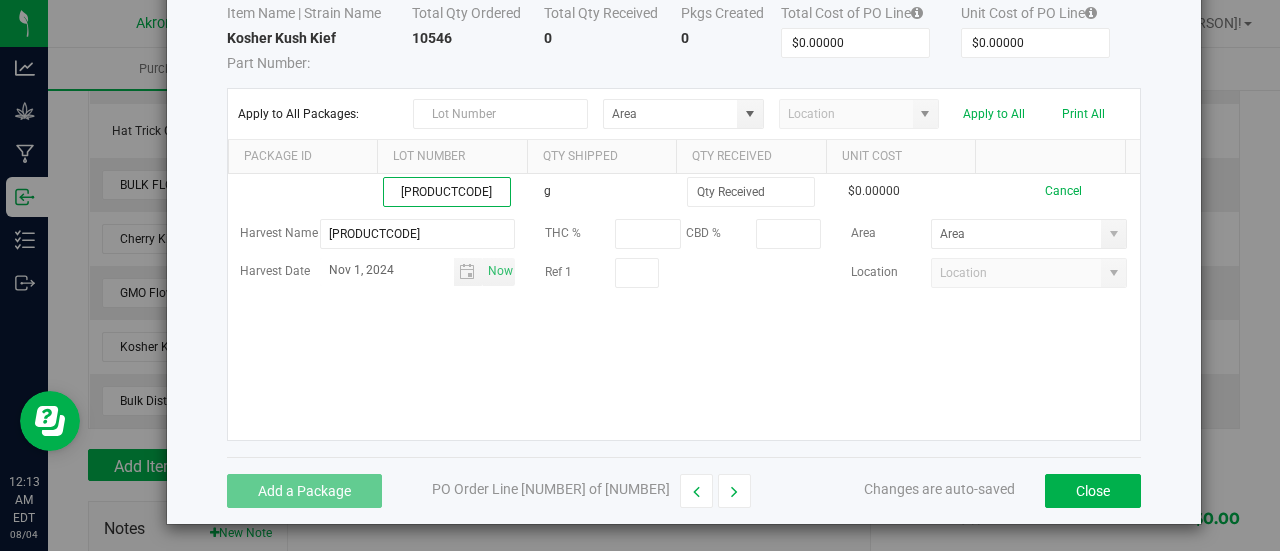 type on "[PRODUCTCODE]" 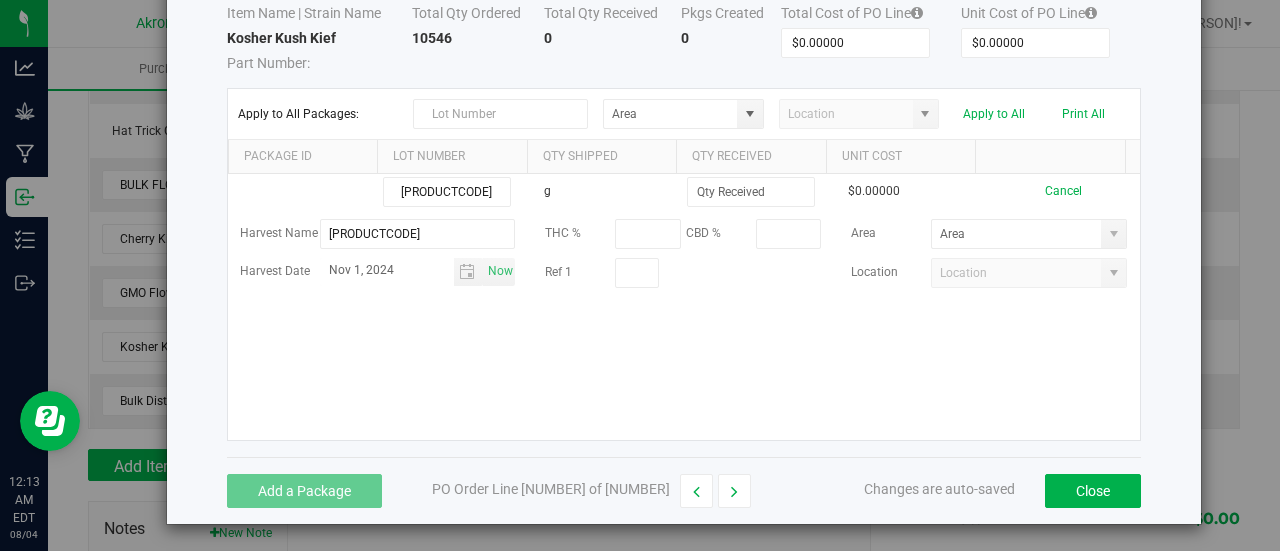 click on "KKIEF[YEAR]   g   $0.00000   Cancel   Harvest Name  KKIEF[YEAR]  THC %   CBD %   Area   Harvest Date  [MONTH] 1, [YEAR]
Now
Ref 1   Location" at bounding box center [684, 307] 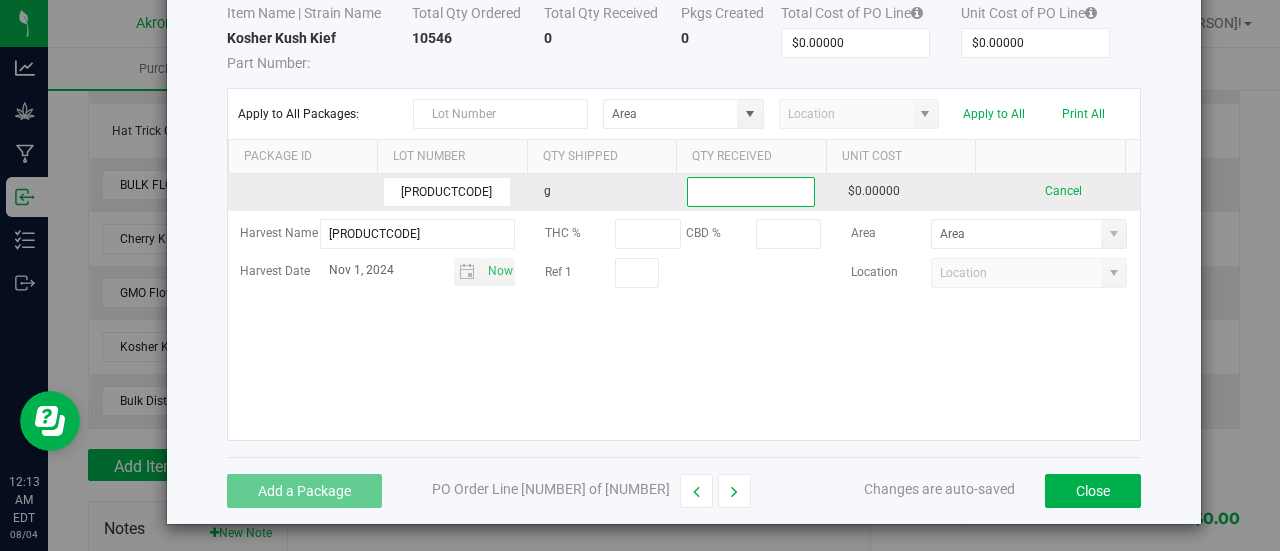 click at bounding box center (751, 192) 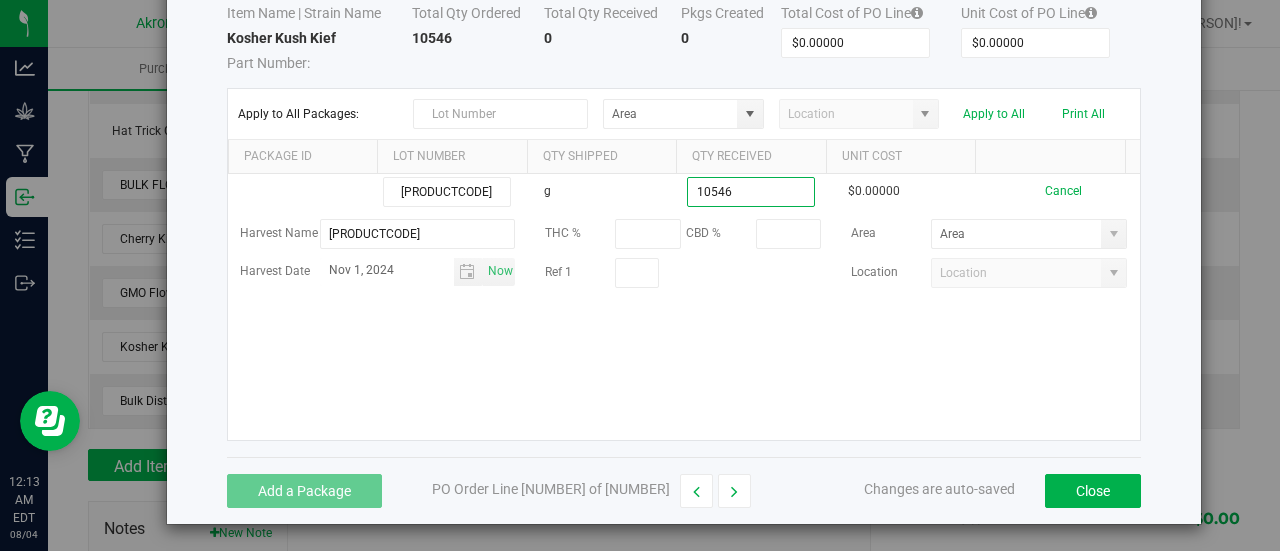 type on "10546.0000 g" 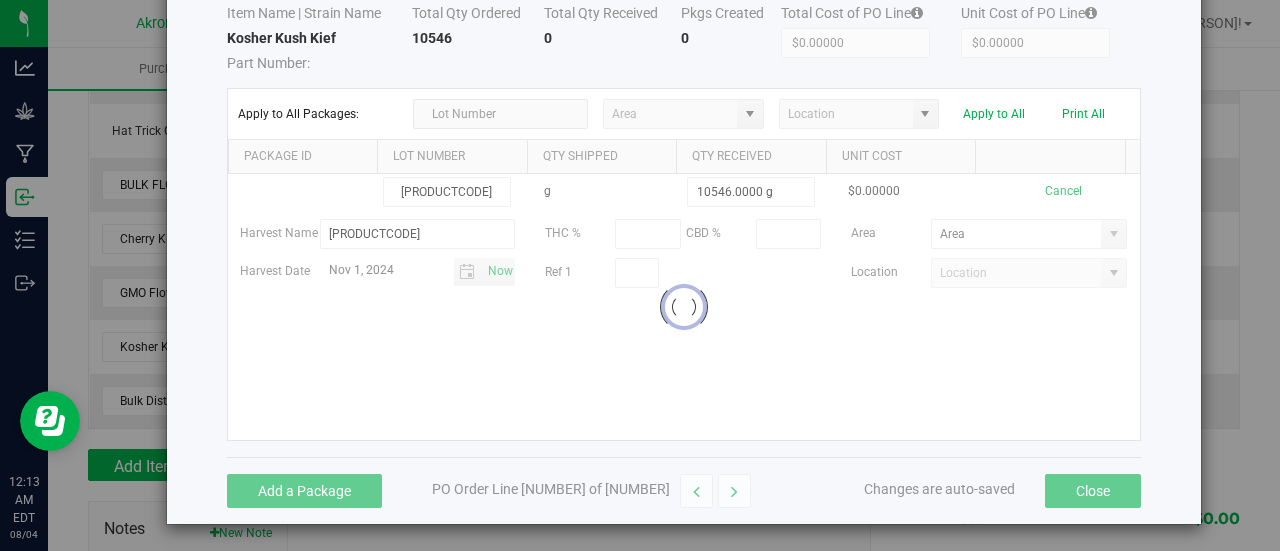 click on "KKIEF[YEAR]   g  10546.0000 g  $0.00000   Cancel   Harvest Name  KKIEF[YEAR]  THC %   CBD %   Area   Harvest Date  [MONTH] 1, [YEAR]
Now
Ref 1   Location  Loading" at bounding box center (684, 307) 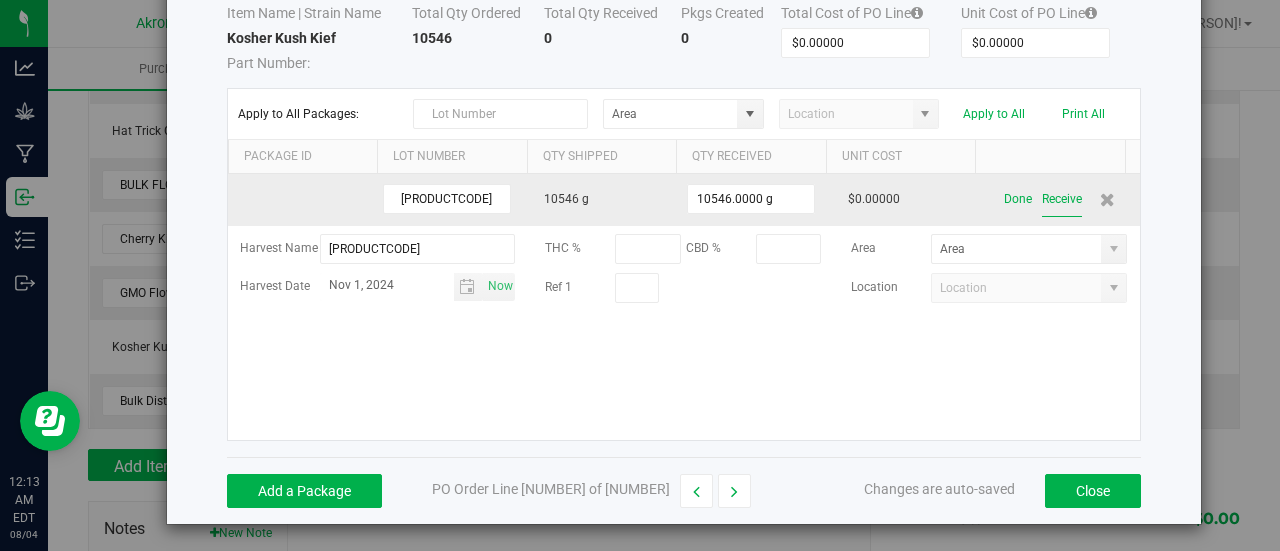 click on "Receive" at bounding box center [1062, 199] 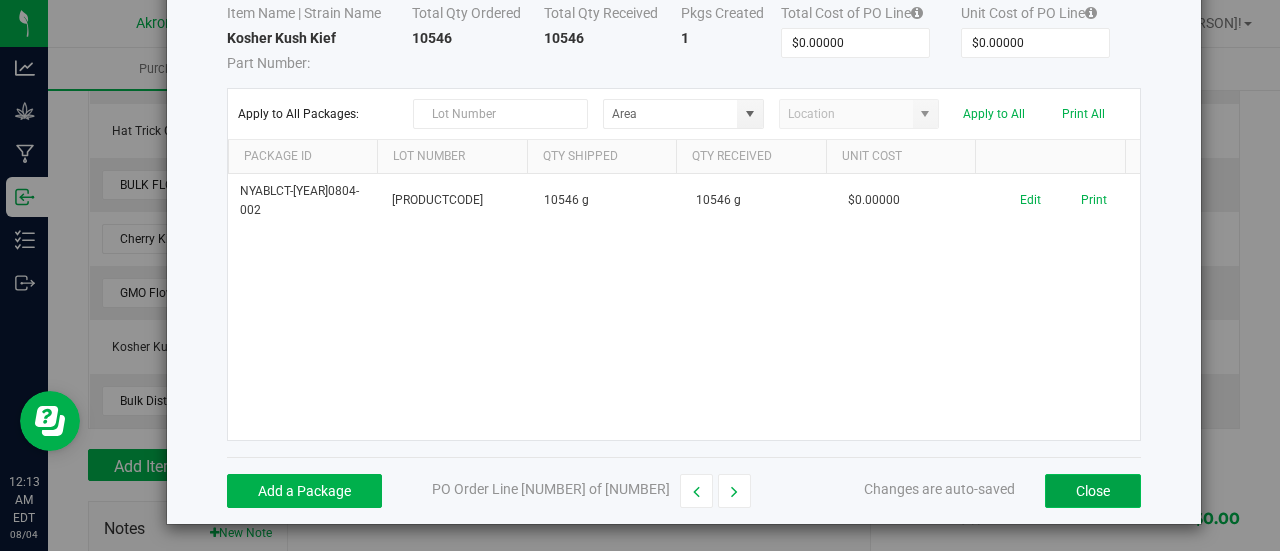 click on "Close" at bounding box center (1093, 491) 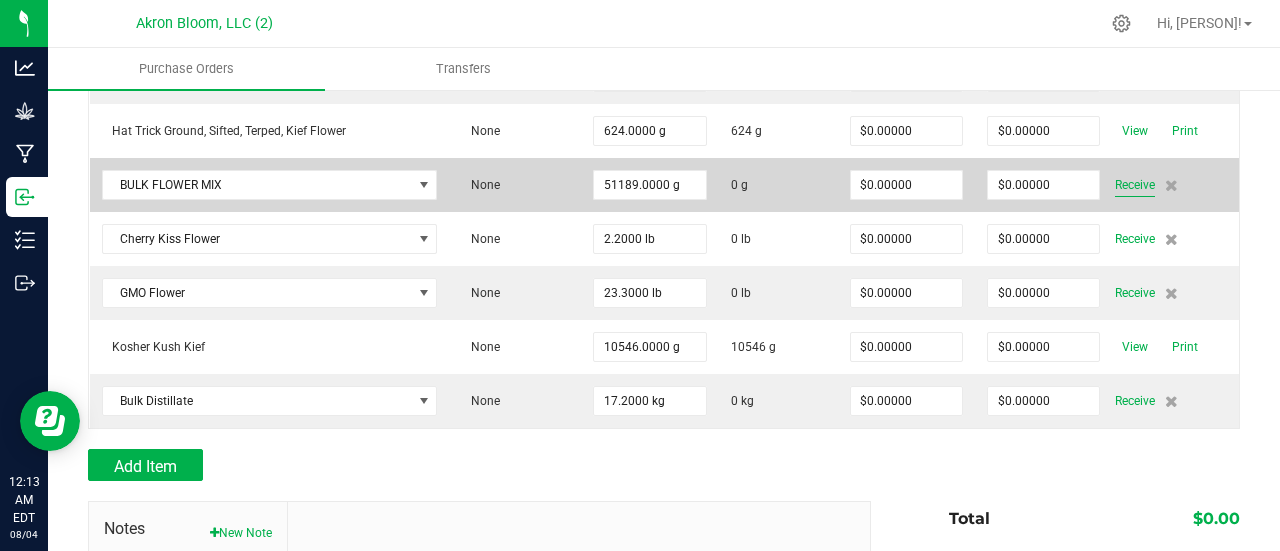 click on "Receive" at bounding box center [1135, 185] 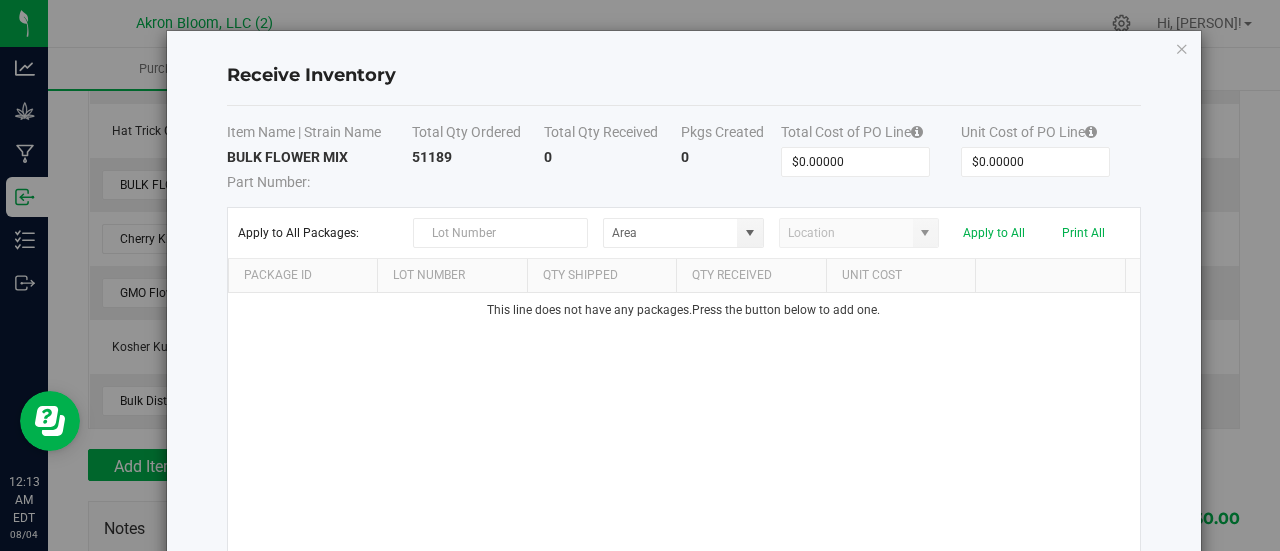 click on "This line does not have any packages.   Press the button below to add one." at bounding box center (684, 426) 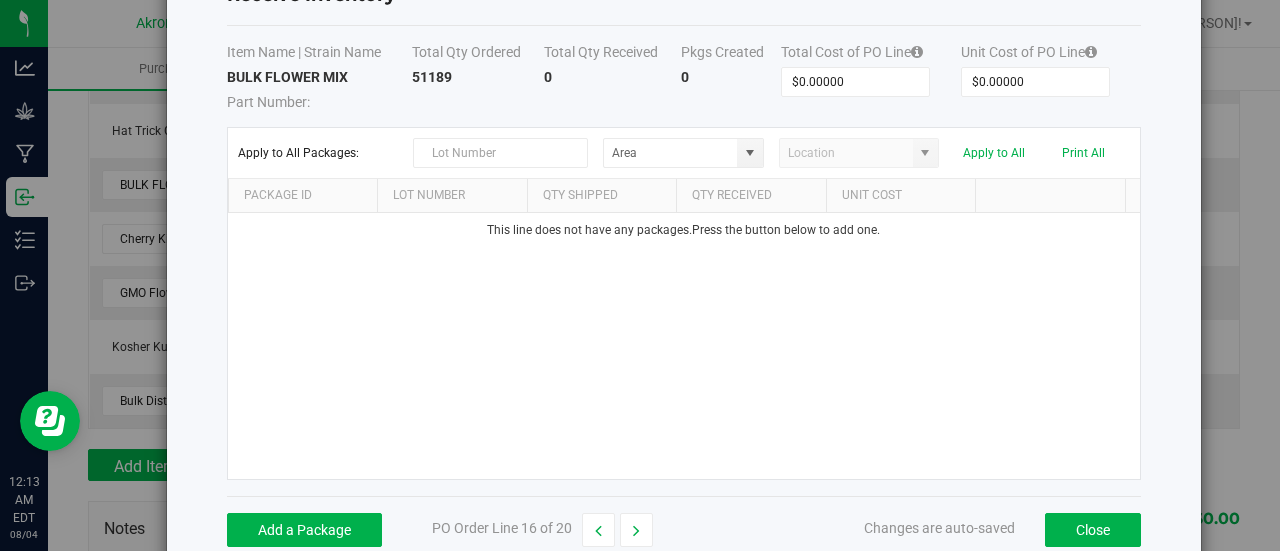 scroll, scrollTop: 119, scrollLeft: 0, axis: vertical 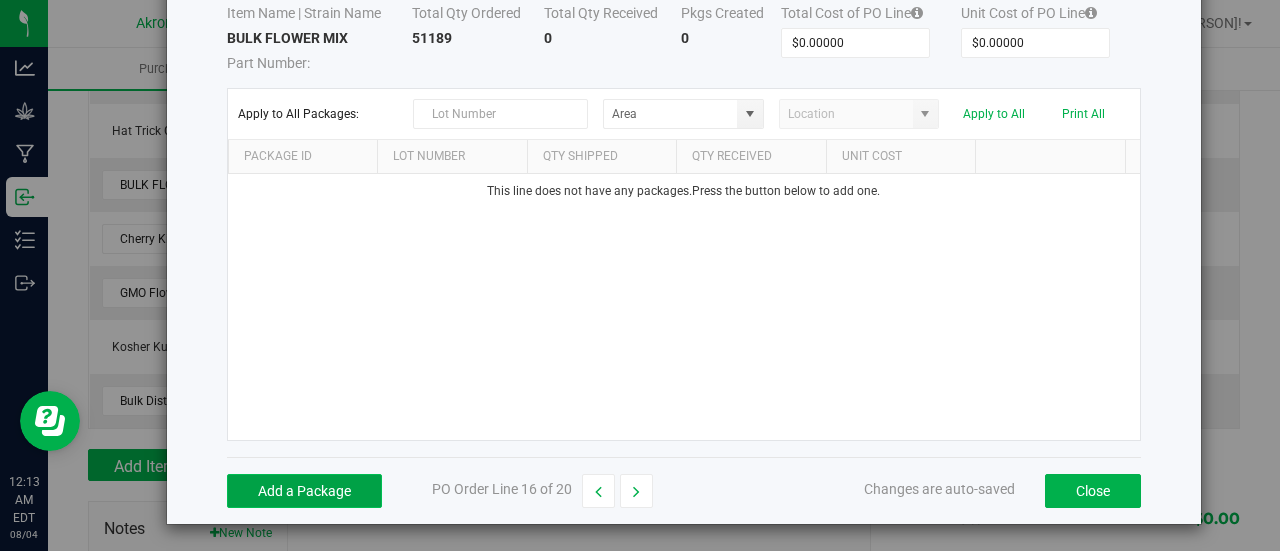 click on "Add a Package" at bounding box center (304, 491) 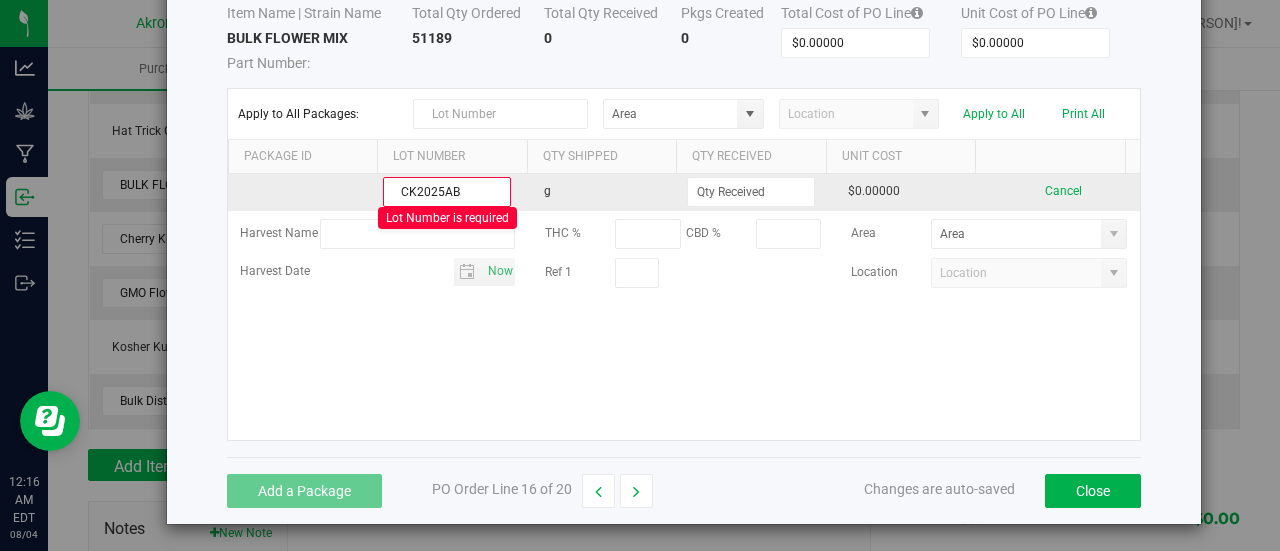 type on "CK2025AB" 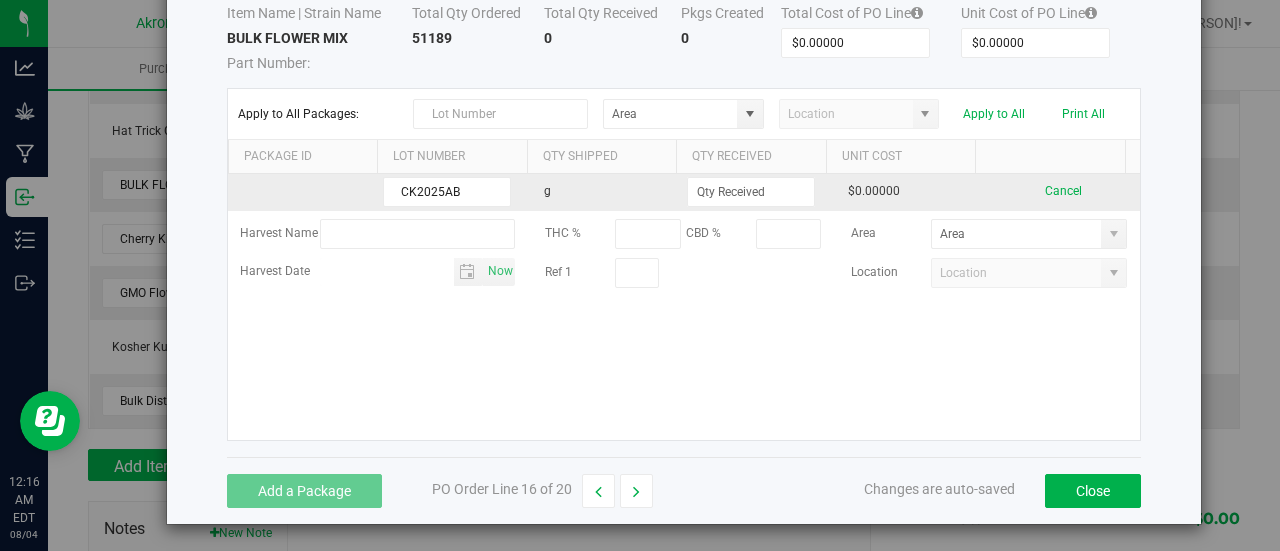 click on "g" at bounding box center [608, 192] 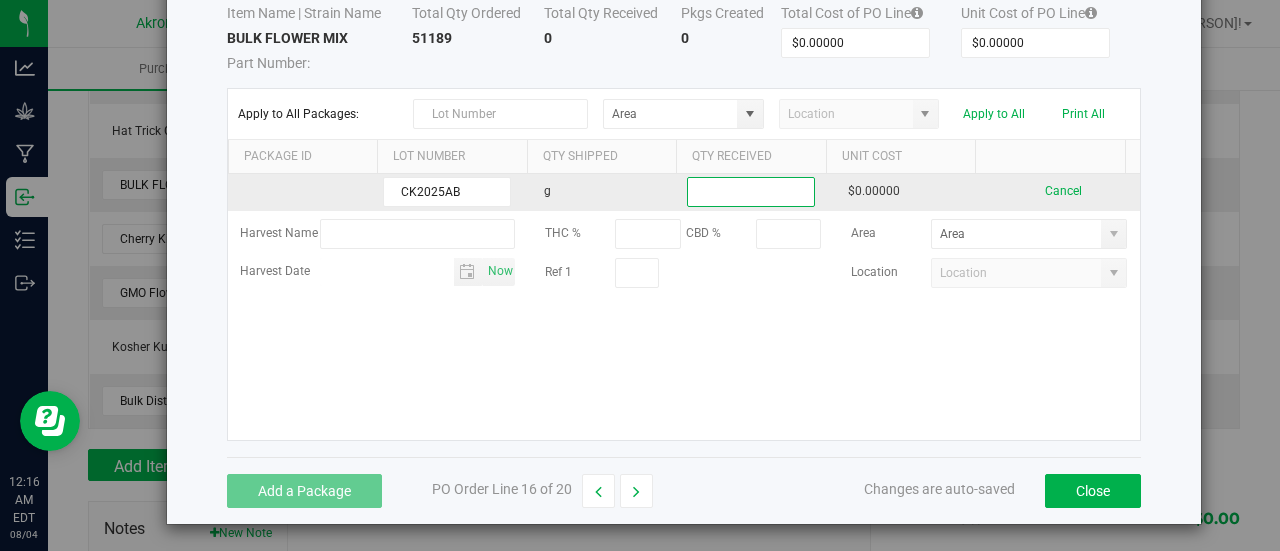 click at bounding box center (751, 192) 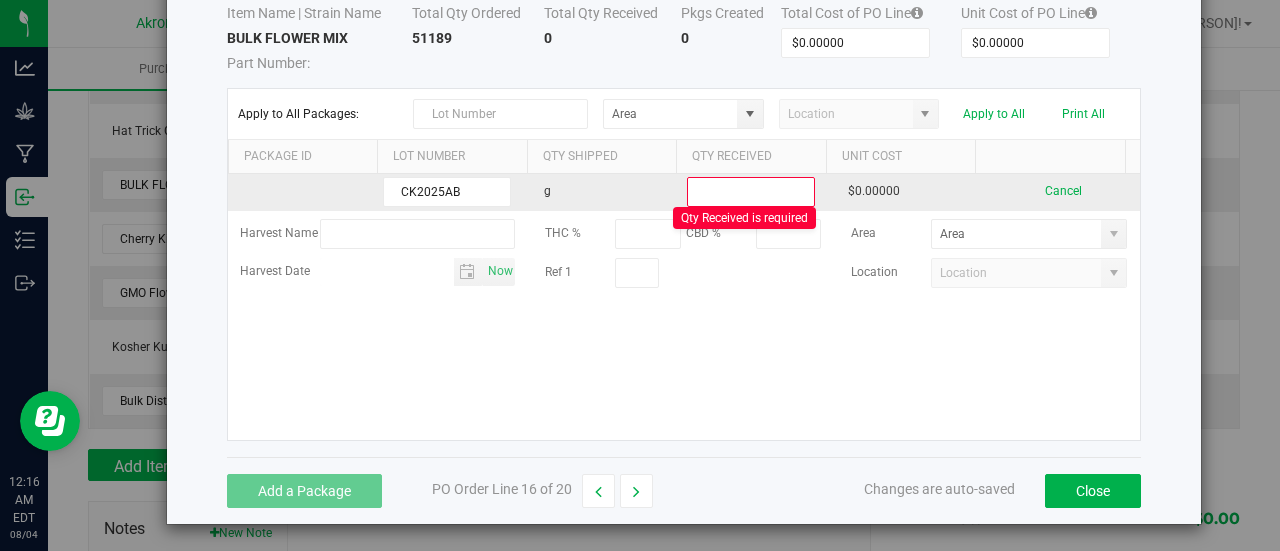 click at bounding box center (751, 192) 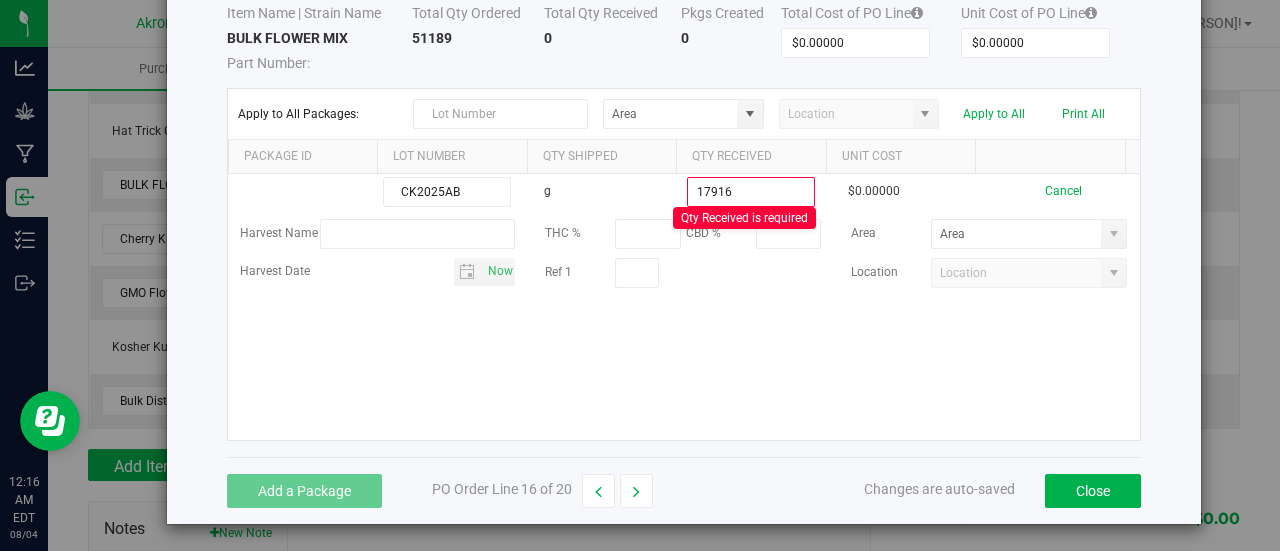 type on "17916.0000 g" 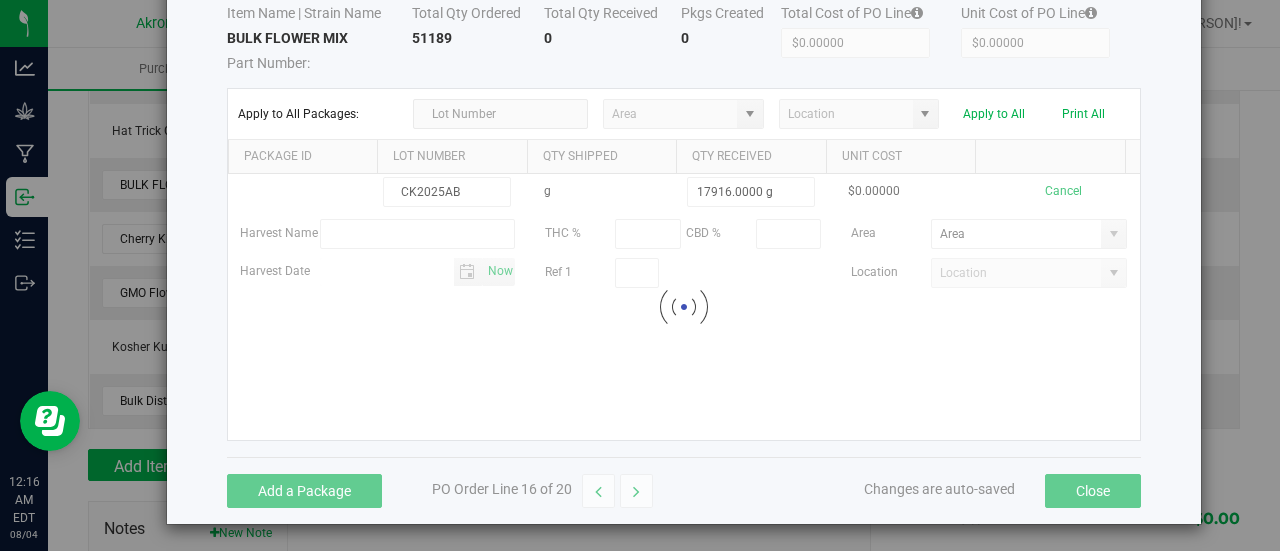 click on "[PRODUCTCODE]   g  [NUMBER].0000 g  $0.00000   Cancel   Harvest Name   THC %   CBD %   Area   Harvest Date
Now
Ref 1   Location  Loading" at bounding box center [684, 307] 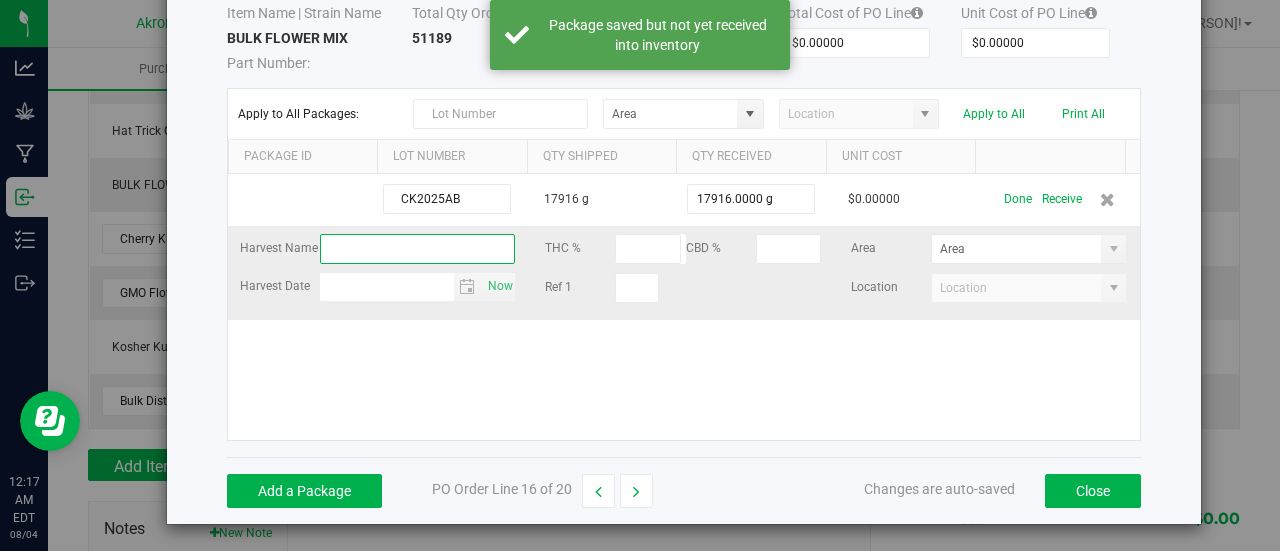 click at bounding box center (418, 249) 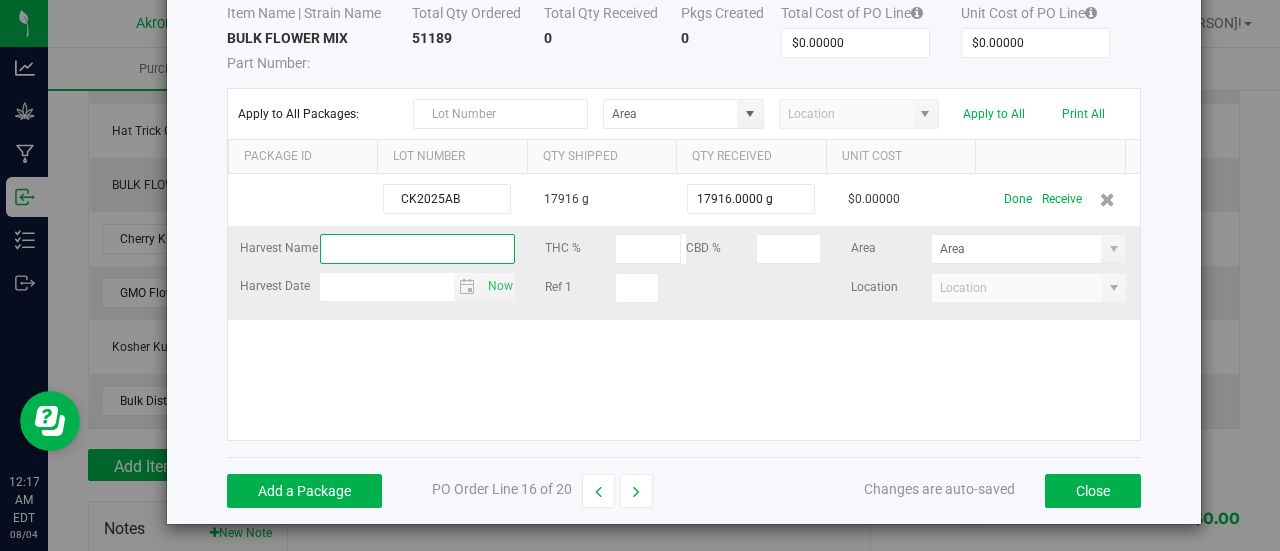 type on "CK2025AB" 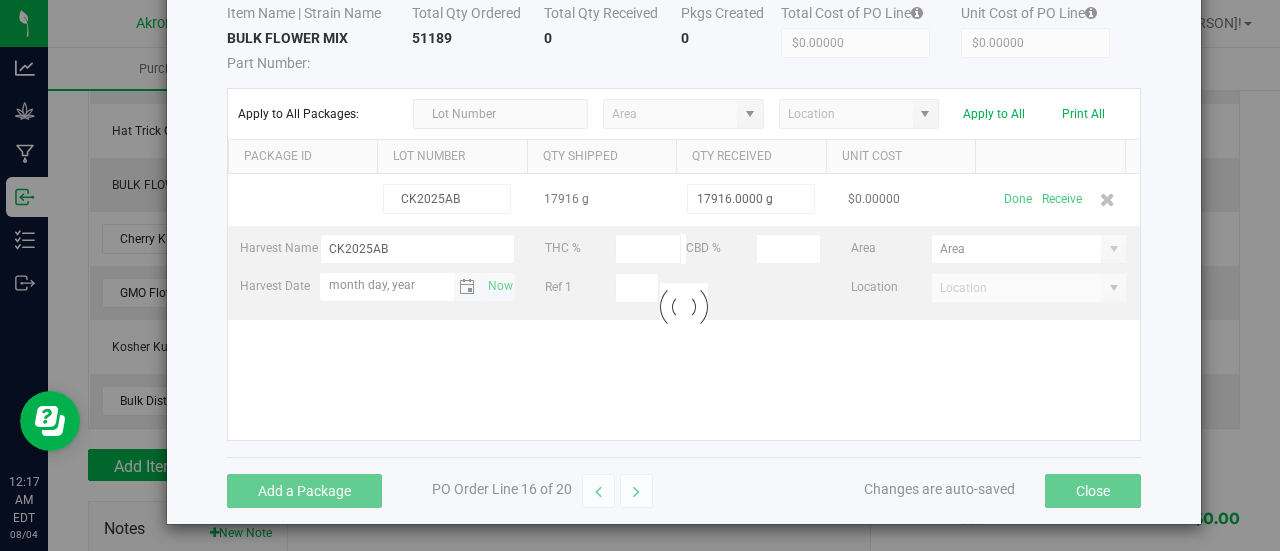 click on "month day, year" at bounding box center [387, 285] 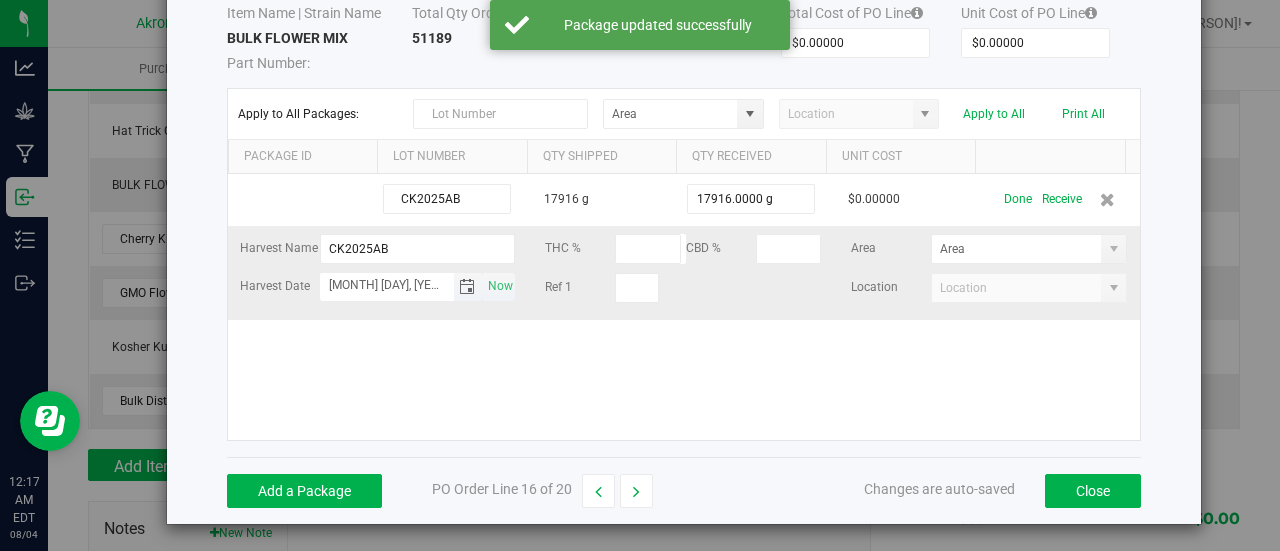 click on "[MONTH] [DAY], [YEAR]" at bounding box center [387, 285] 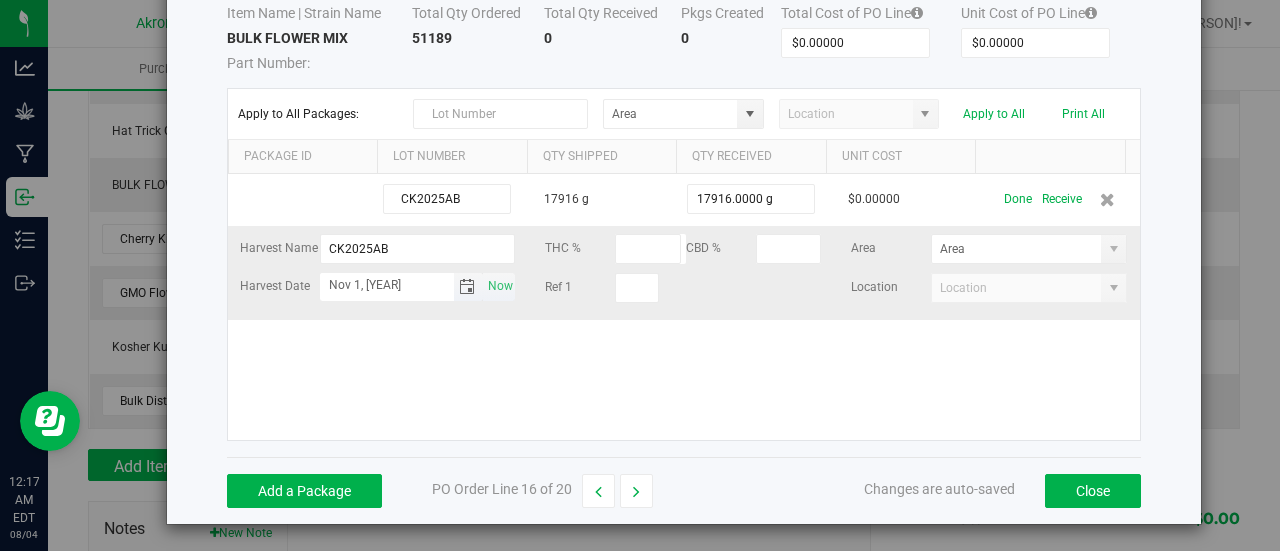 click on "Nov 1, [YEAR]" at bounding box center (387, 285) 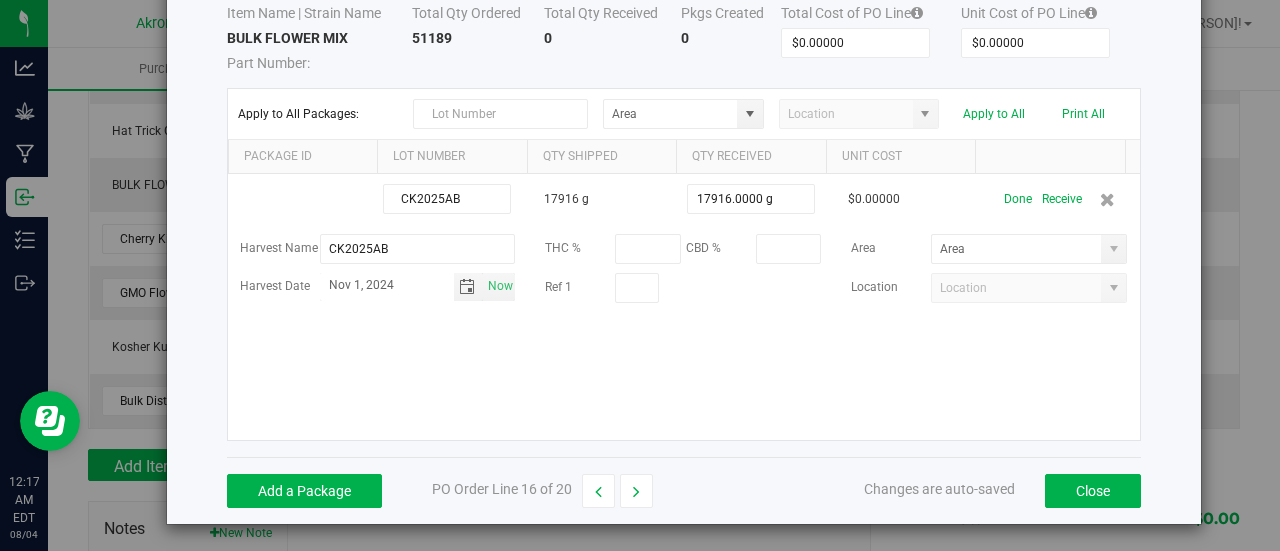 type on "Nov 1, 2024" 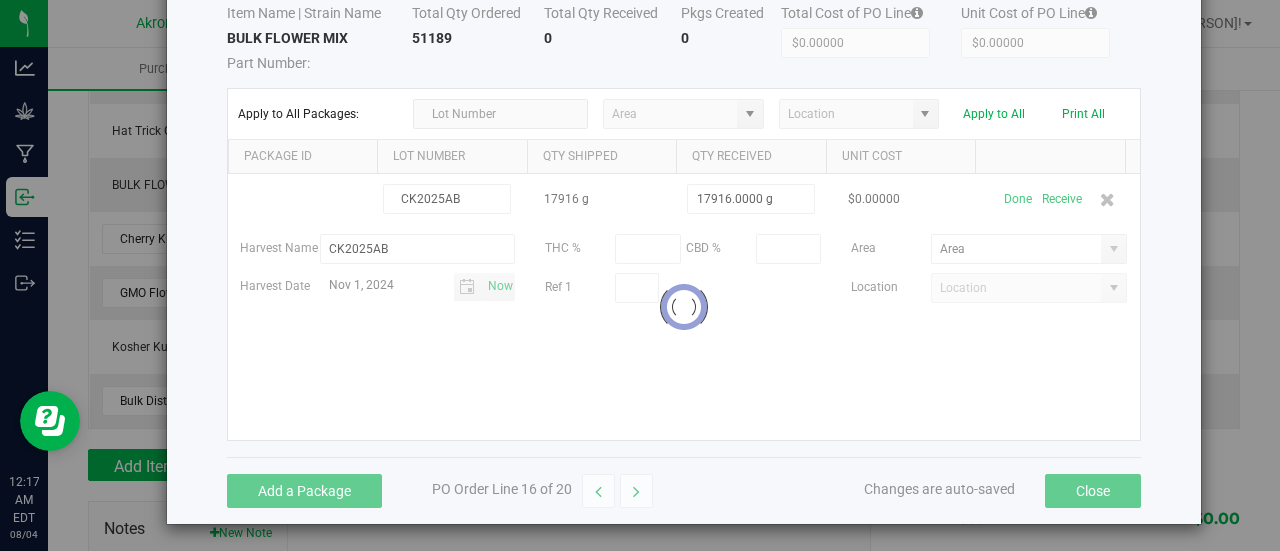 click on "CK[YEAR]AB  17916 g  17916.0000 g  $0.00000   Done   Receive   Harvest Name  CK[YEAR]AB  THC %   CBD %   Area   Harvest Date  [MONTH] 1, [YEAR]
Now
Ref 1   Location" at bounding box center (684, 307) 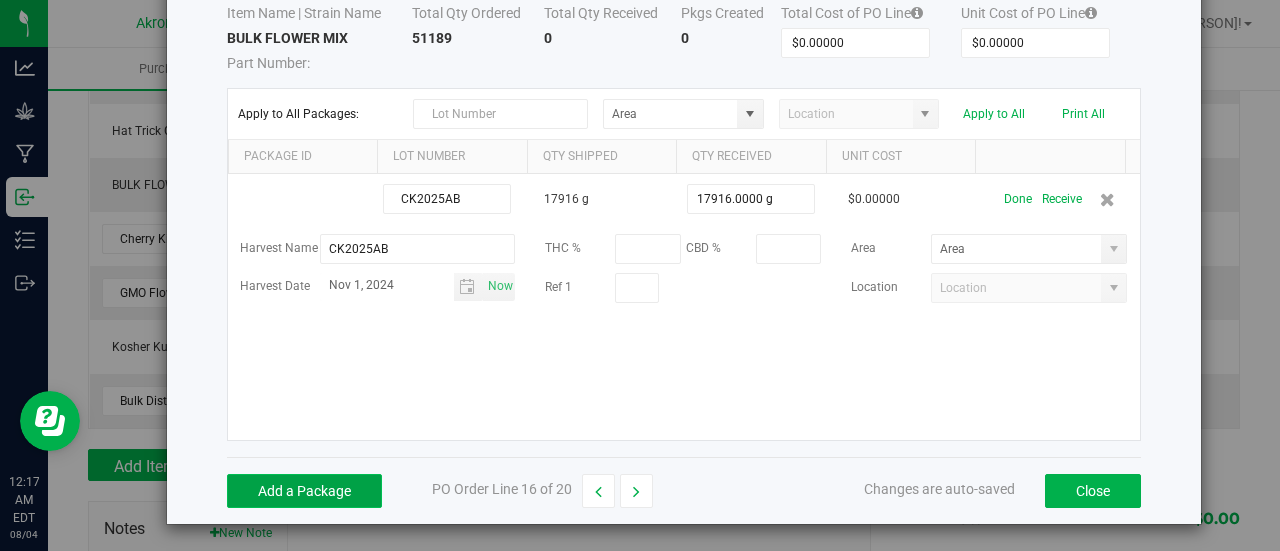 click on "Add a Package" at bounding box center [304, 491] 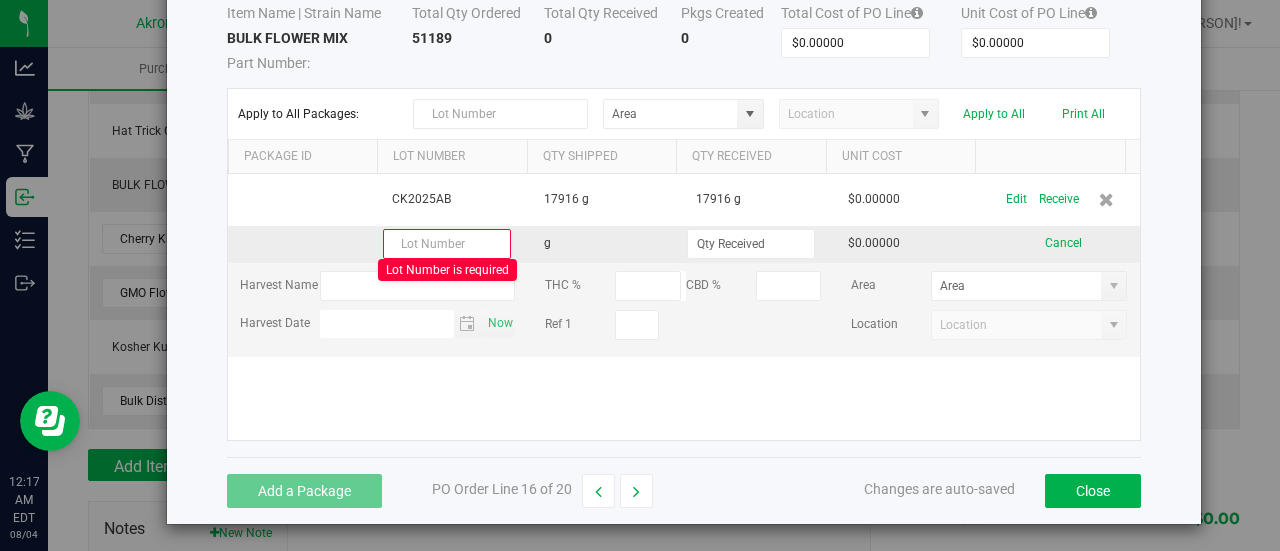 click at bounding box center (447, 244) 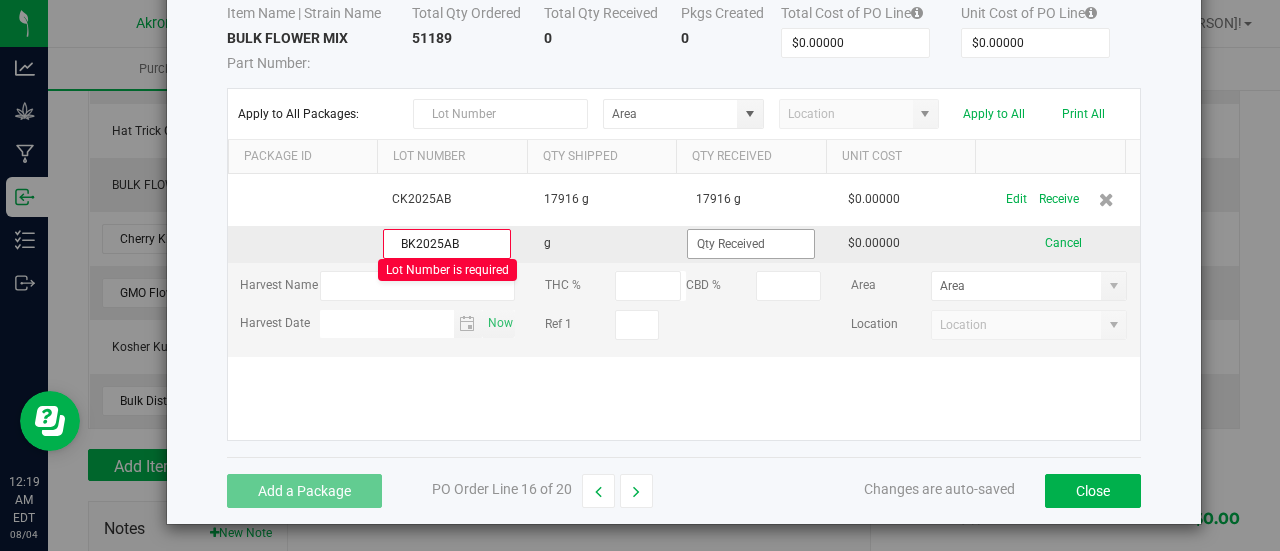 type on "BK2025AB" 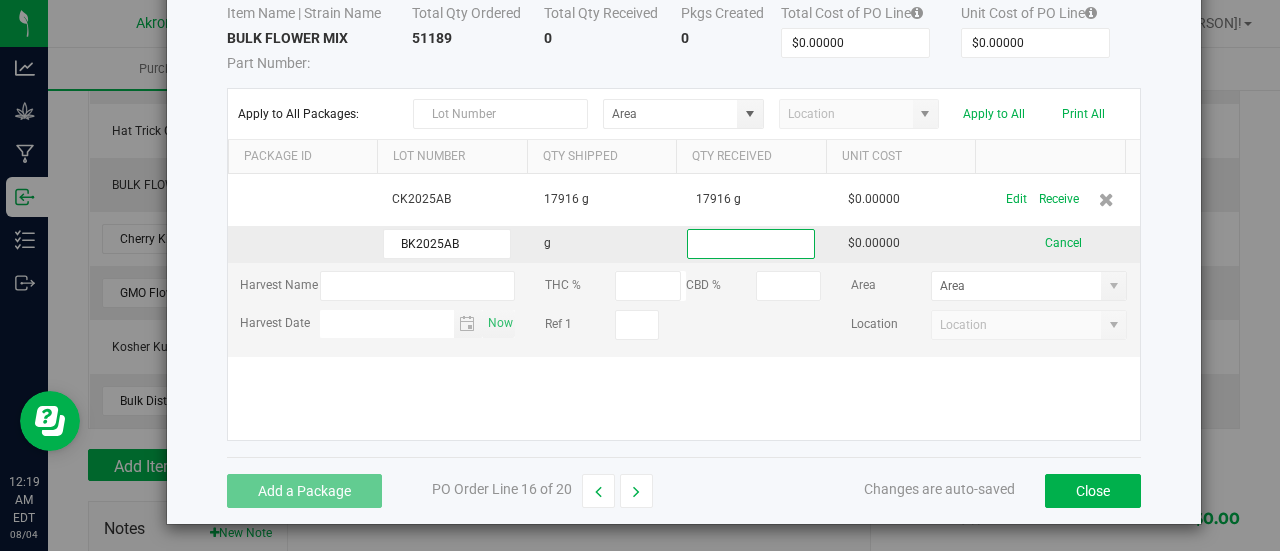 click at bounding box center (751, 244) 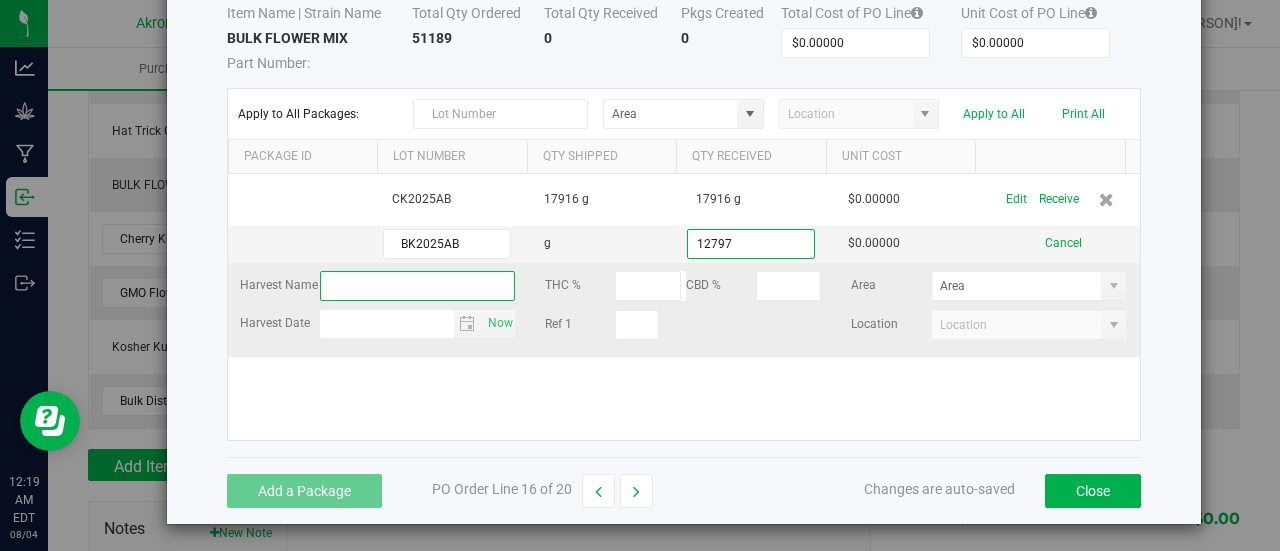 type on "12797.0000 g" 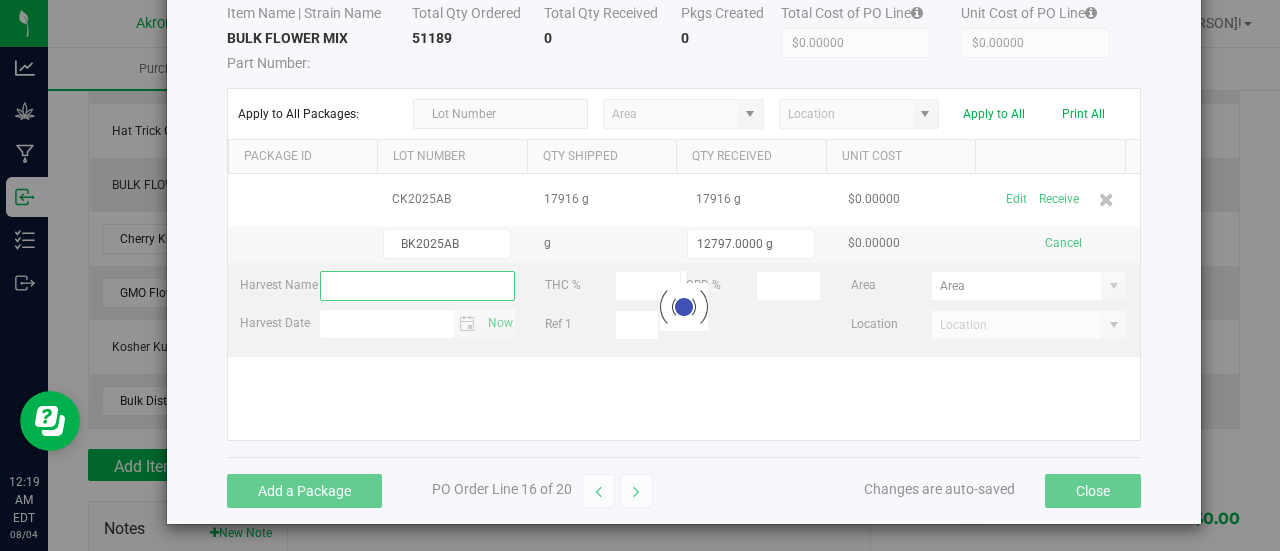 click on "CK2025AB  17916 g   17916 g   $0.00000   Edit   Receive     BK2025AB   g  12797.0000 g  $0.00000   Cancel   Harvest Name   THC %   CBD %   Area   Harvest Date
Now
Ref 1   Location  Loading" at bounding box center [684, 307] 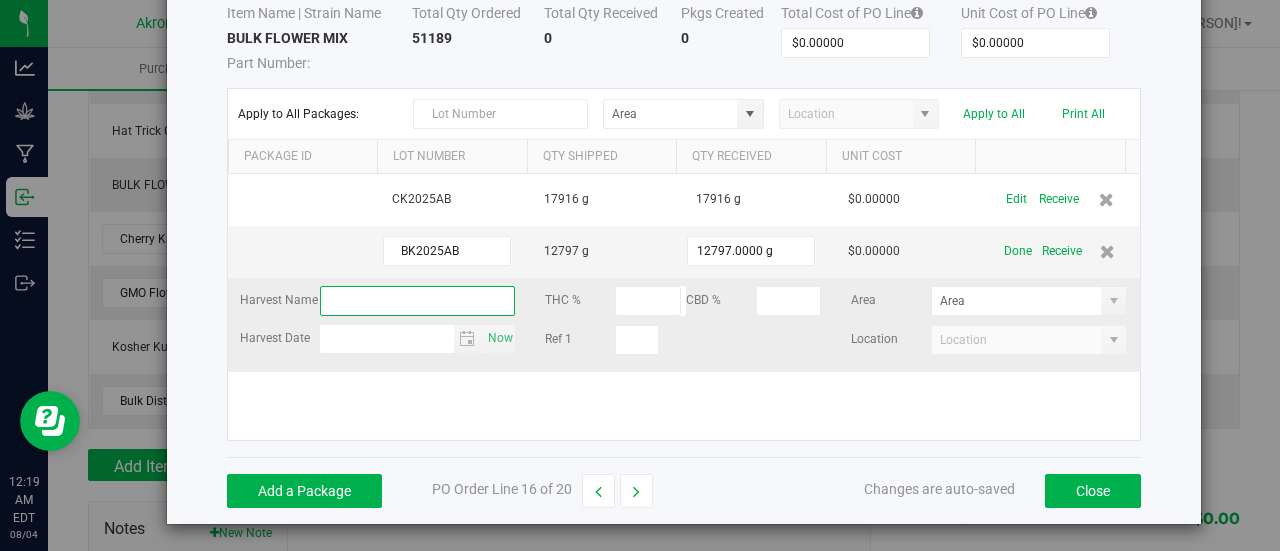 click at bounding box center (418, 301) 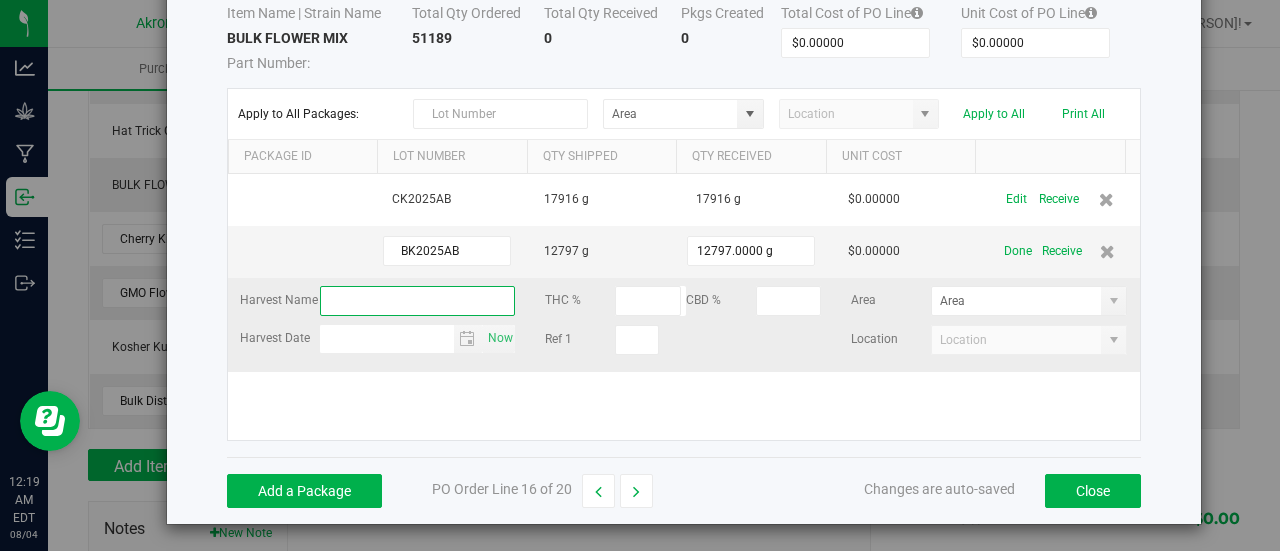 type on "BK2025AB" 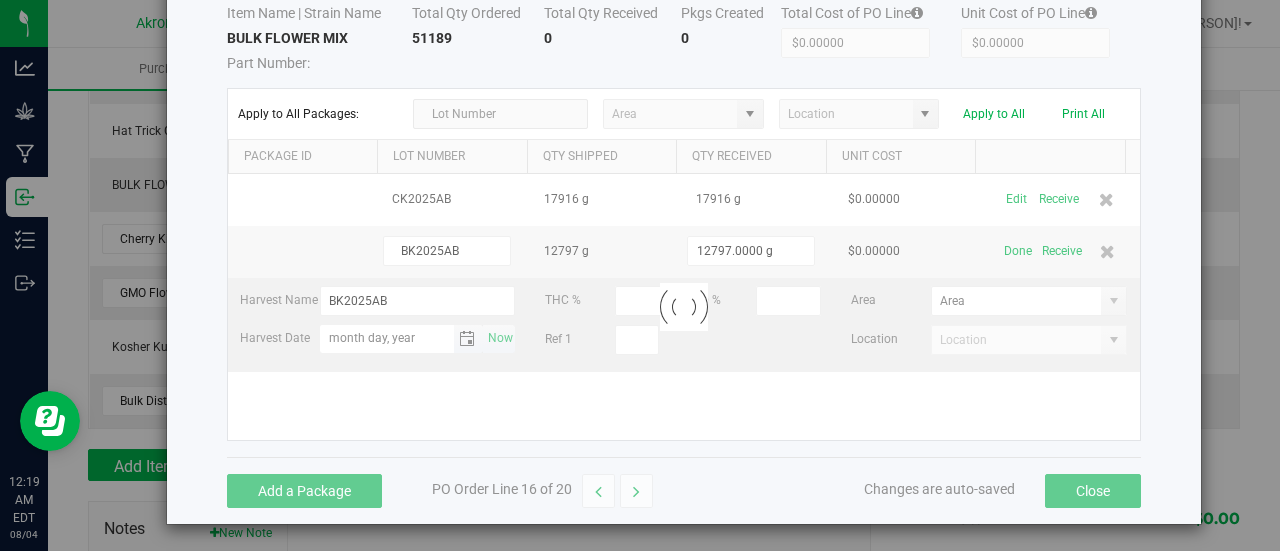 click on "month day, year" at bounding box center [387, 337] 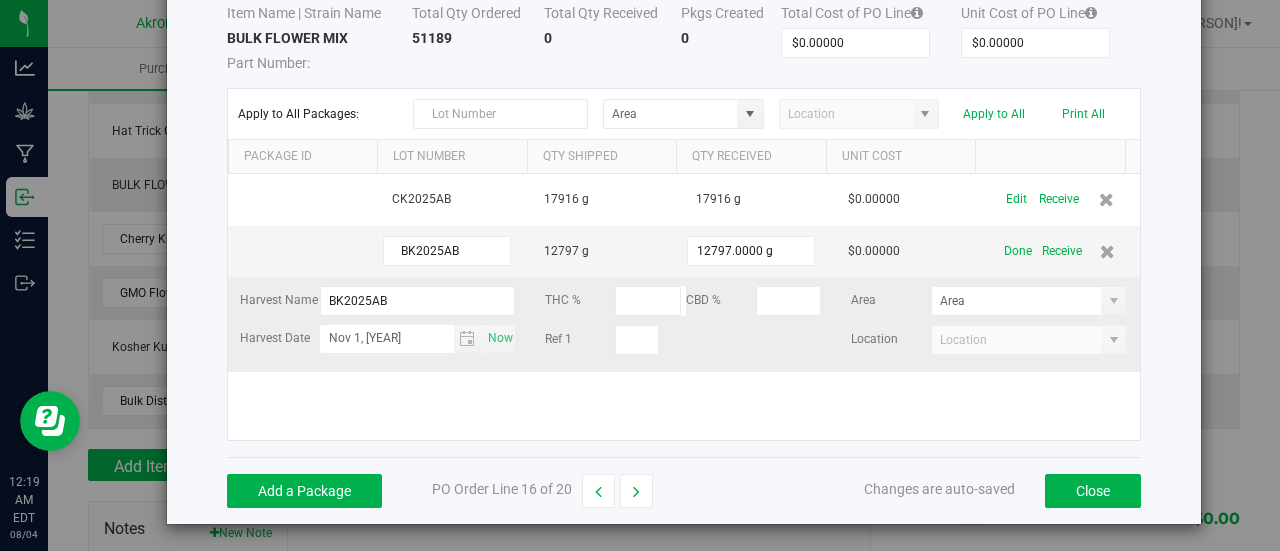 click on "Harvest Name  [PRODUCTCODE]  THC %   CBD %   Area   Harvest Date  [MONTH] [YEAR]
Now
Ref 1   Location" at bounding box center (684, 325) 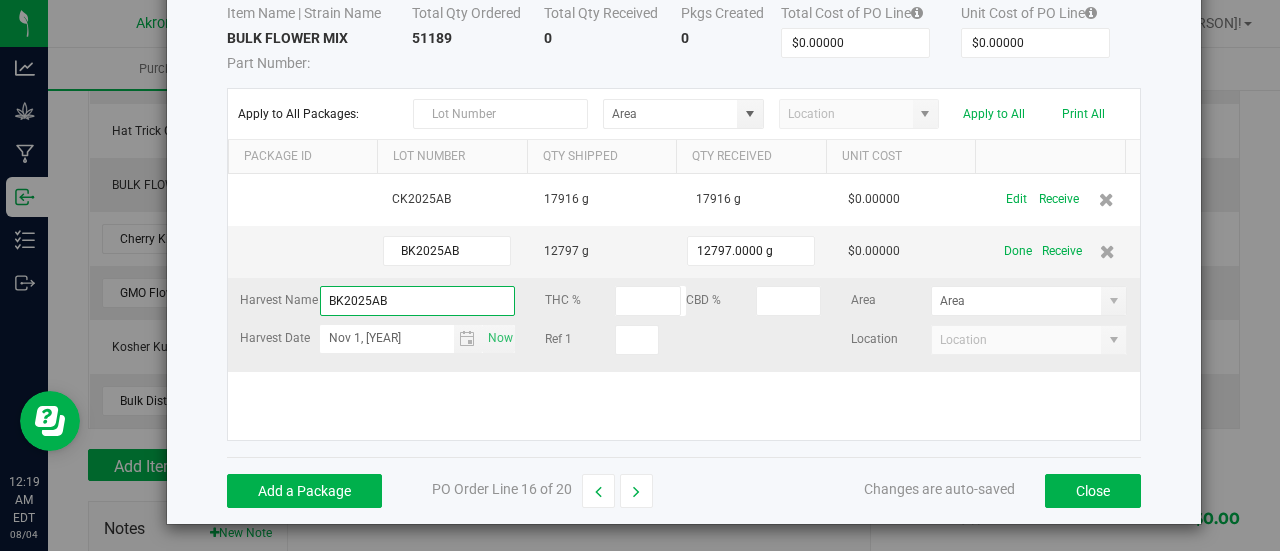 click on "BK2025AB" at bounding box center [418, 301] 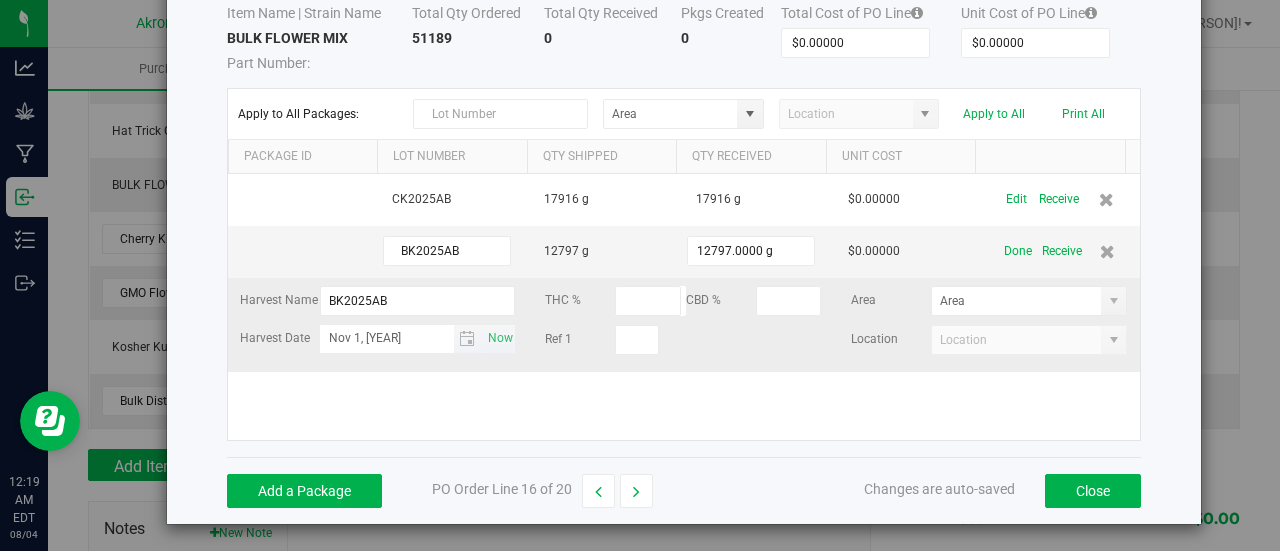 click on "Nov 1, [YEAR]" at bounding box center [387, 337] 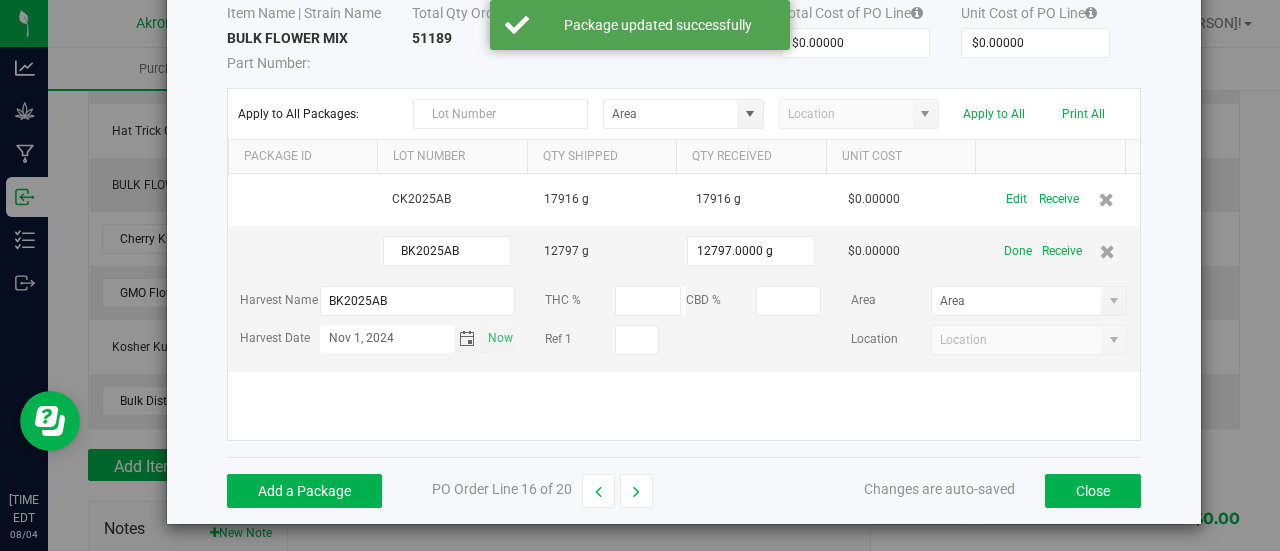 type on "Nov 1, 2024" 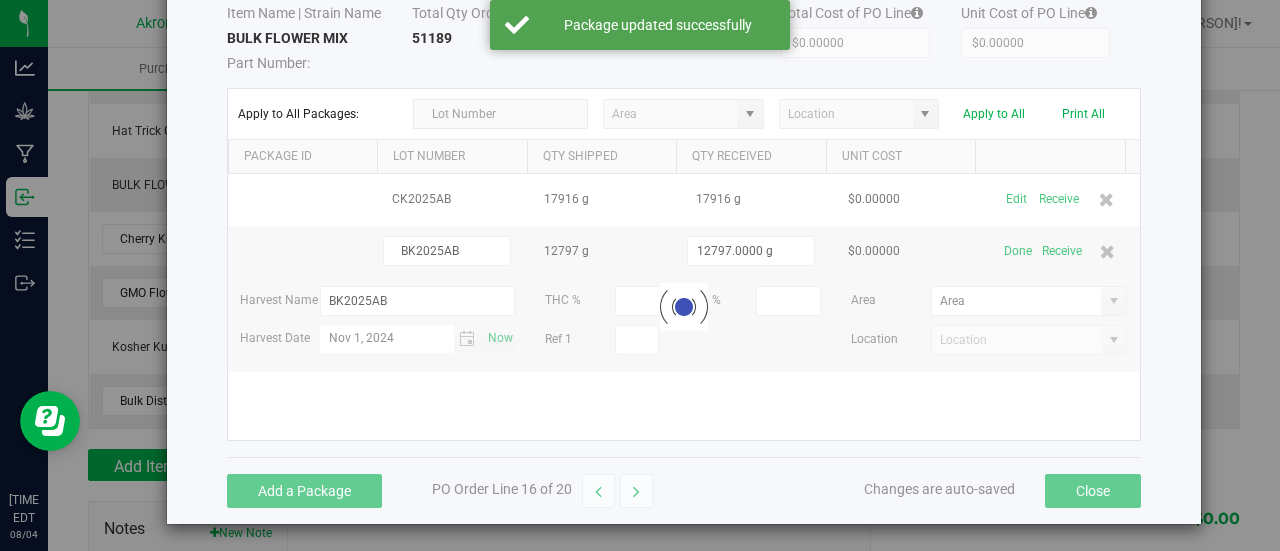 click on "CK[YEAR]AB  17916 g   17916 g   $0.00000   Edit   Receive     BK[YEAR]AB  12797 g  12797.0000 g  $0.00000   Done   Receive   Harvest Name  BK[YEAR]AB  THC %   CBD %   Area   Harvest Date  [MONTH] 1, [YEAR]
Now
Ref 1   Location" at bounding box center [684, 307] 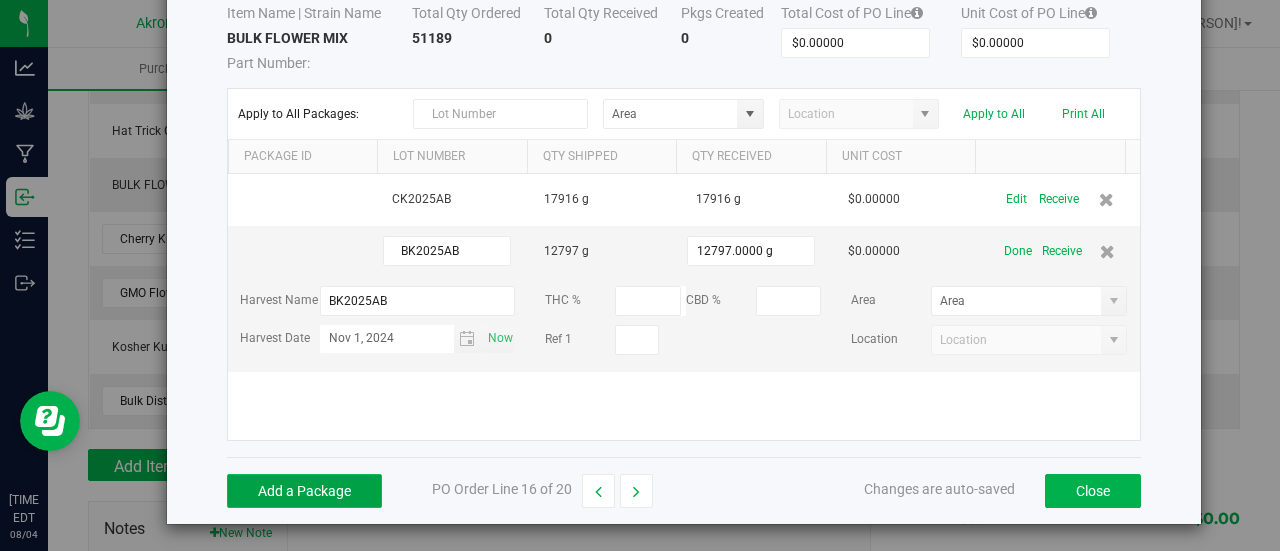 click on "Add a Package" at bounding box center (304, 491) 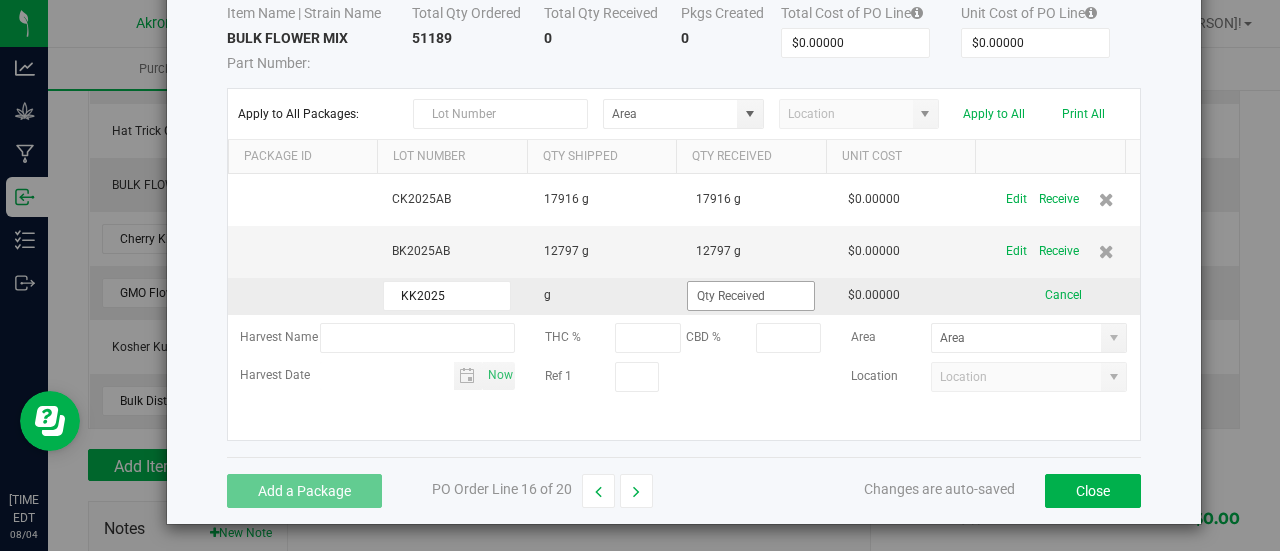 type on "KK2025" 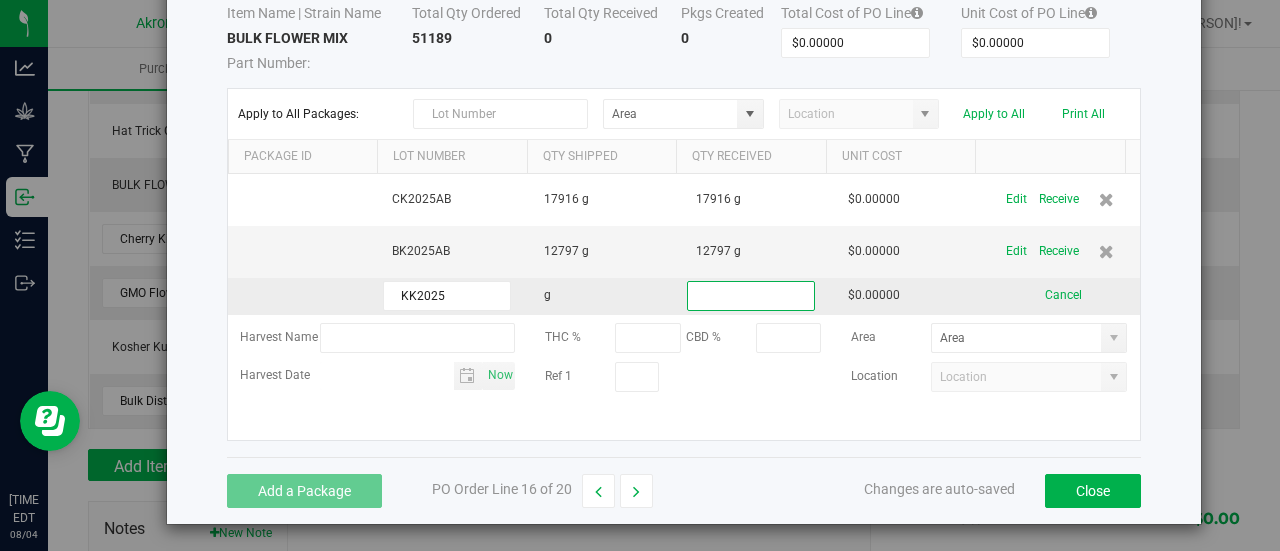 click at bounding box center (751, 296) 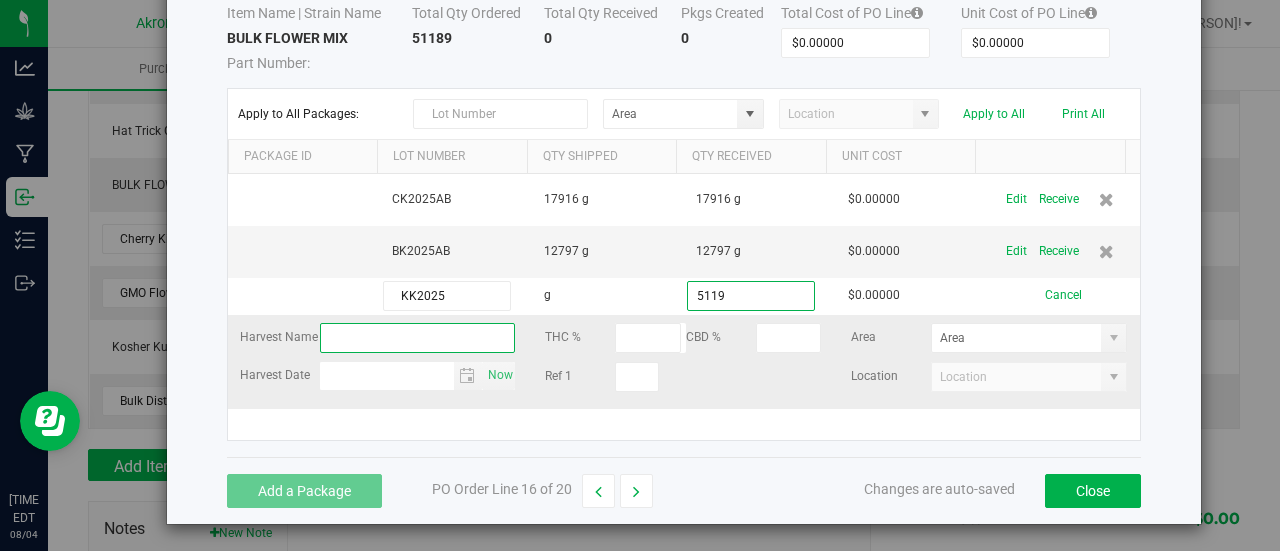 type on "5119.0000 g" 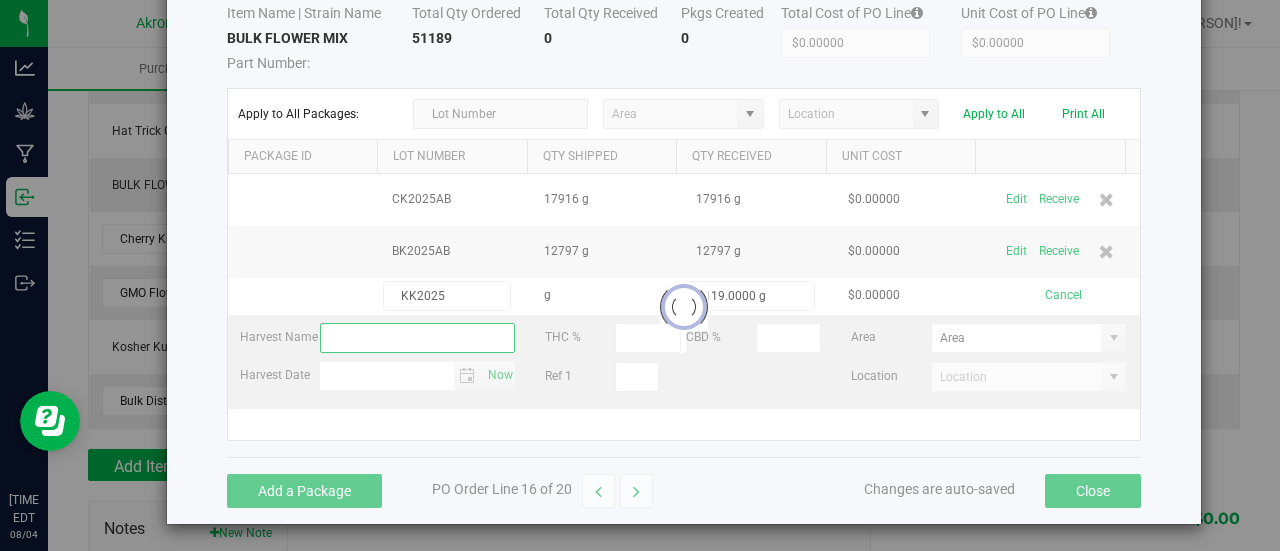 click on "[PRODUCTCODE] [NUMBER] g   [NUMBER] g   $0.00000   Edit   Receive     [PRODUCTCODE] [NUMBER] g   [NUMBER] g   $0.00000   Edit   Receive     [PRODUCTCODE]  g  [NUMBER].0000 g  $0.00000   Cancel   Harvest Name   THC %   CBD %   Area   Harvest Date
Now
Ref 1   Location  Loading" at bounding box center [684, 307] 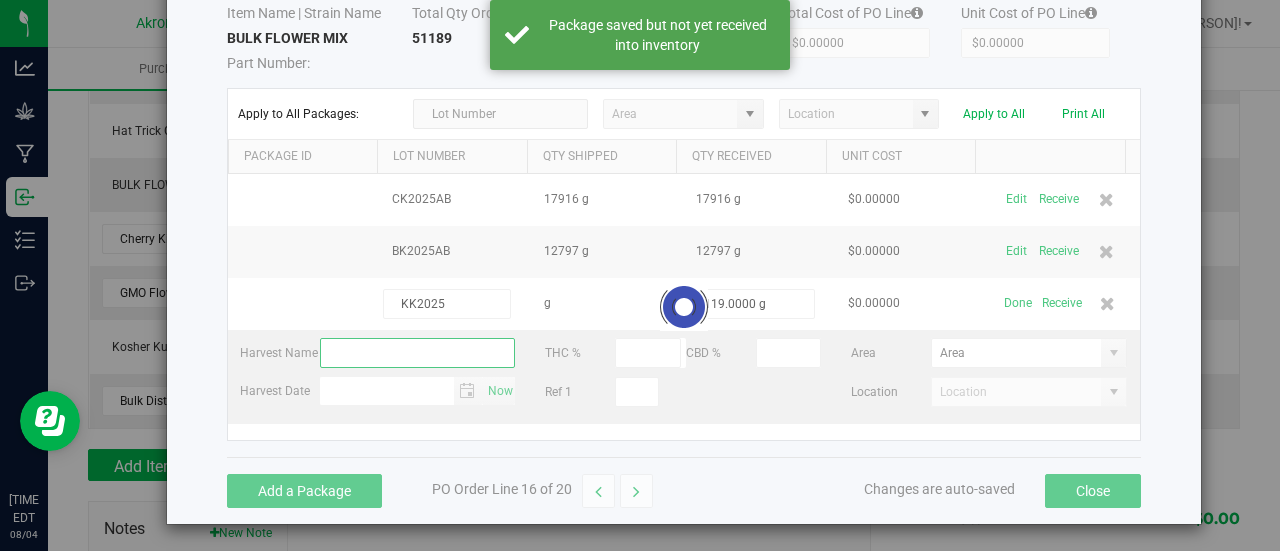 type on "k" 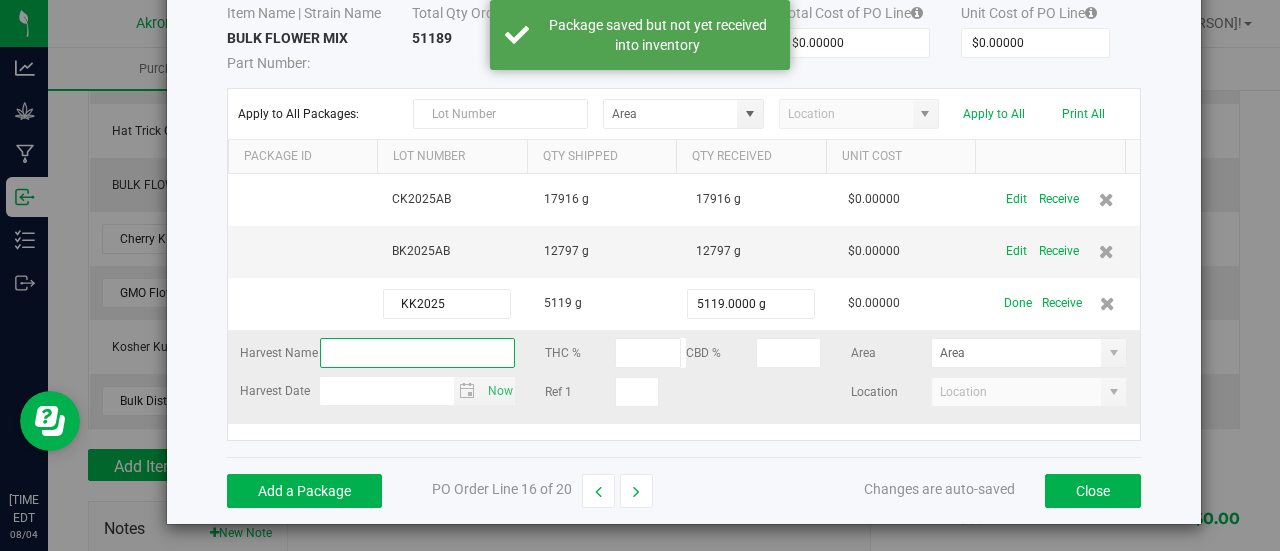 click at bounding box center (418, 353) 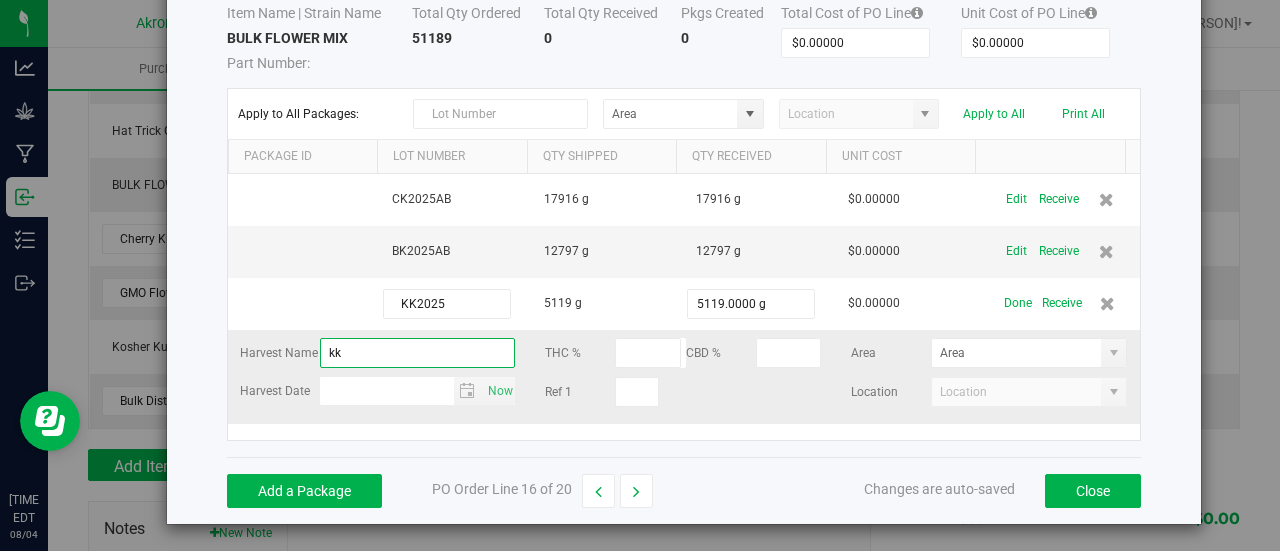 type on "k" 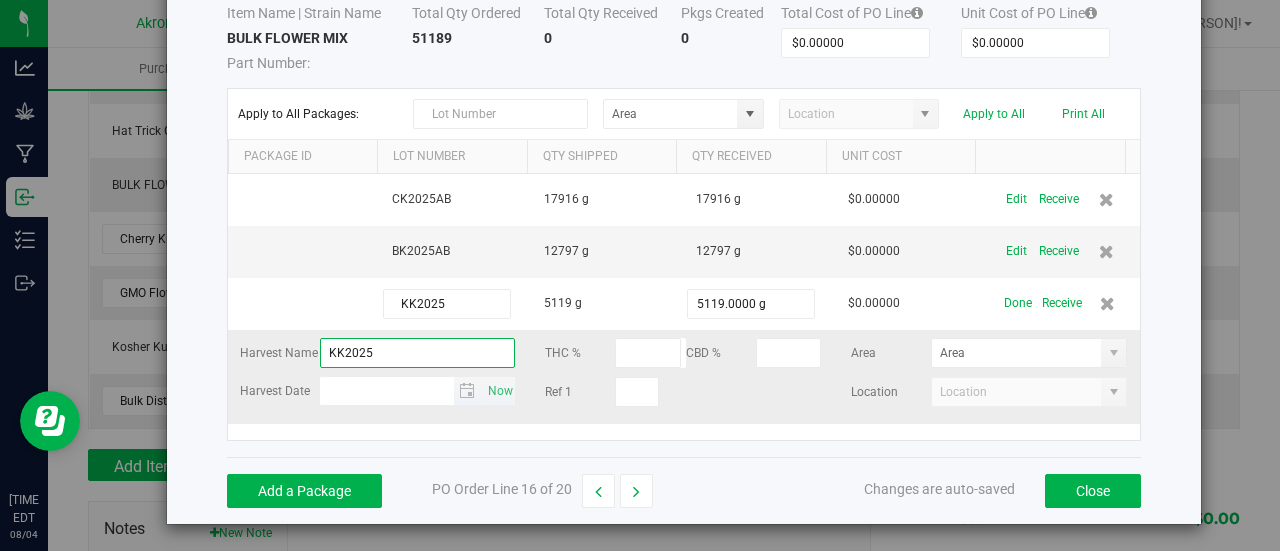 type on "KK2025" 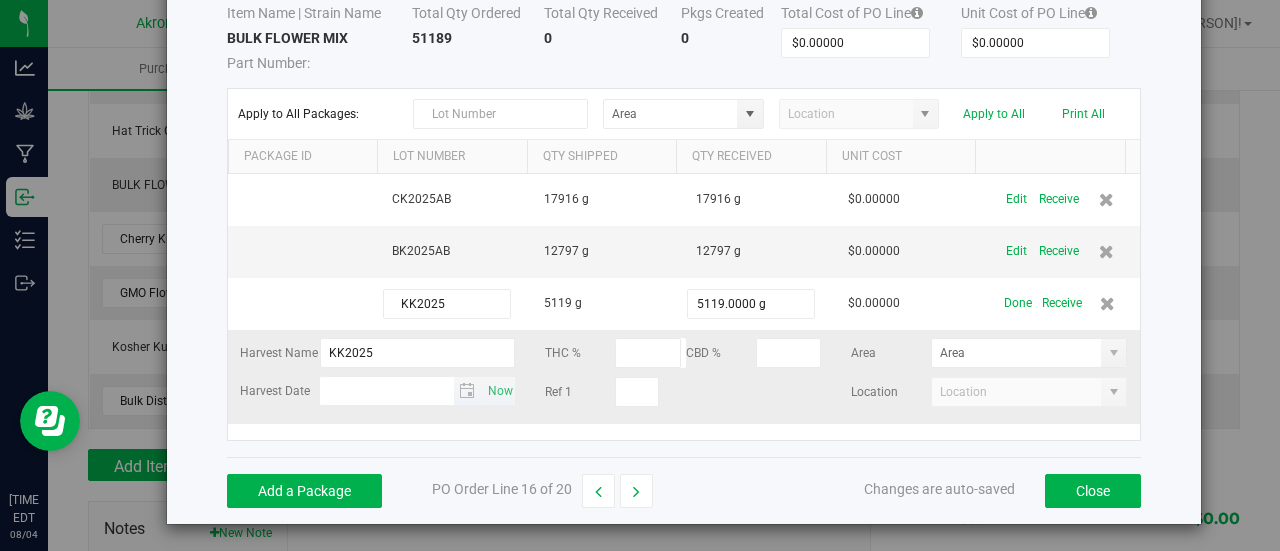type on "month day, year" 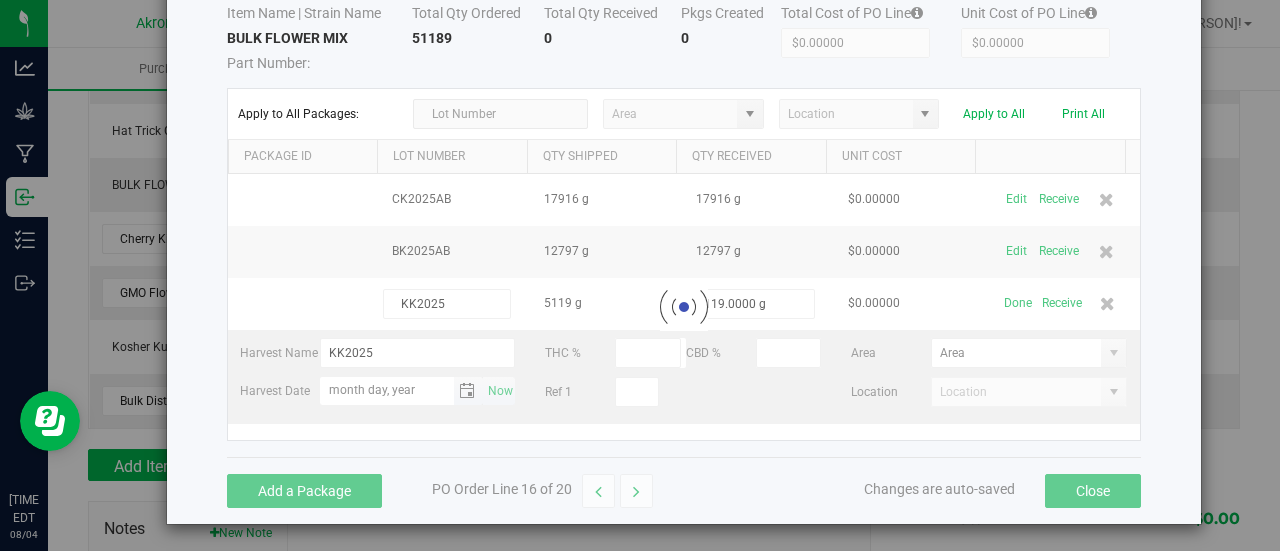 click on "month day, year" at bounding box center (387, 389) 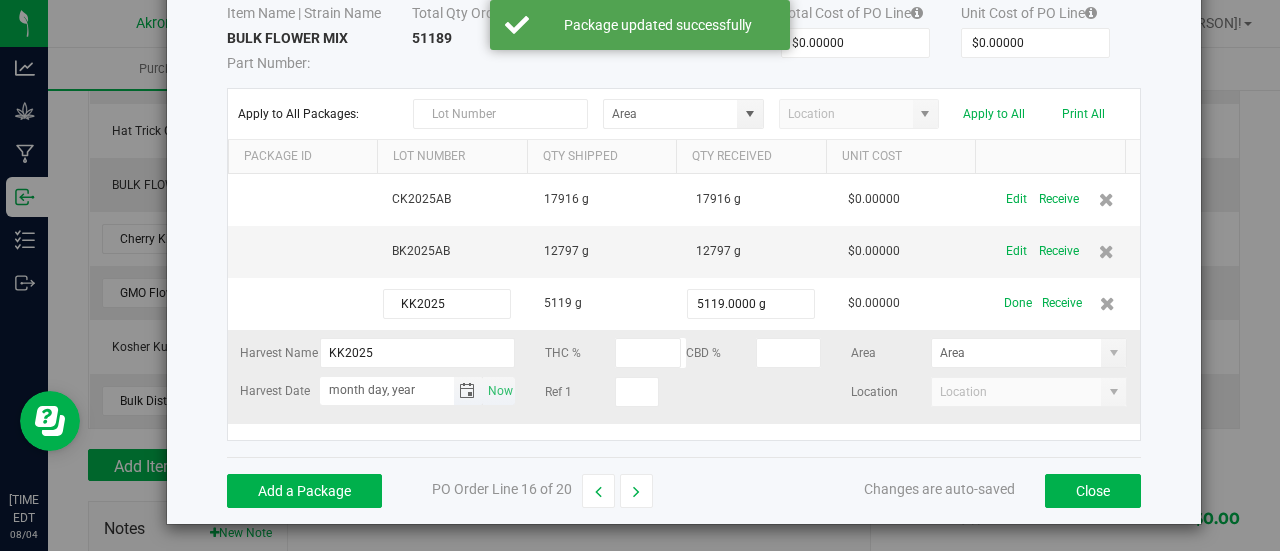 click at bounding box center [467, 391] 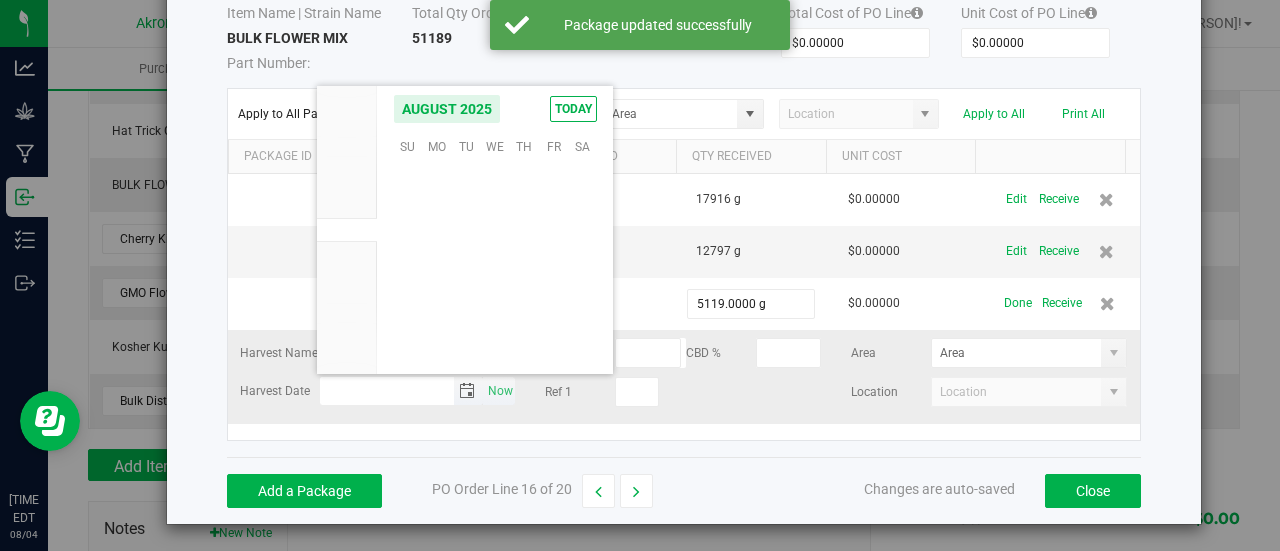 scroll, scrollTop: 36168, scrollLeft: 0, axis: vertical 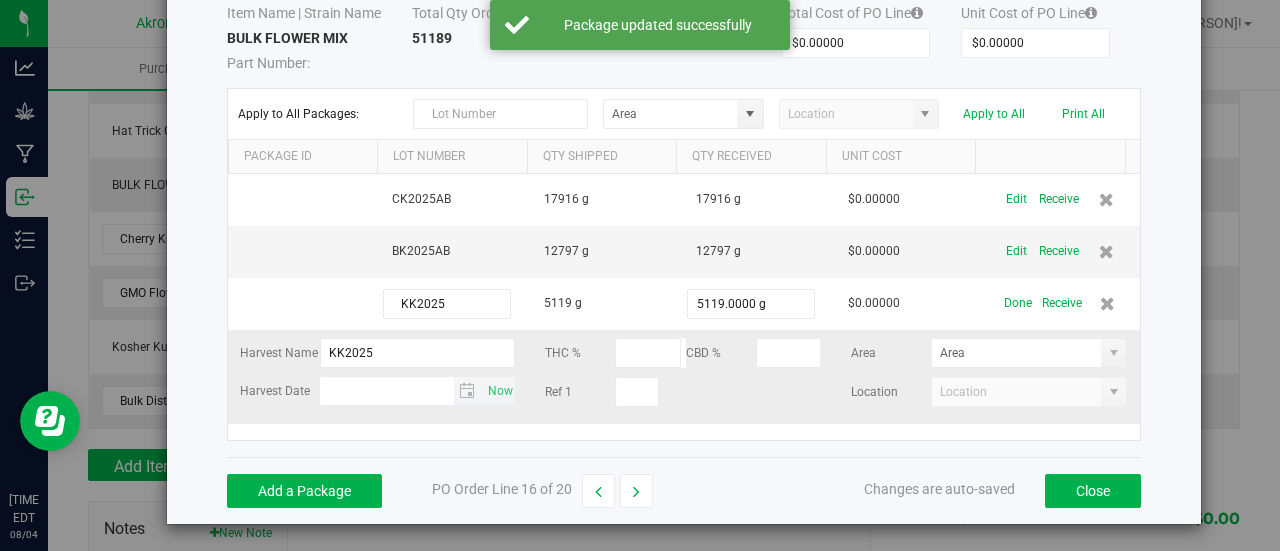click at bounding box center [387, 391] 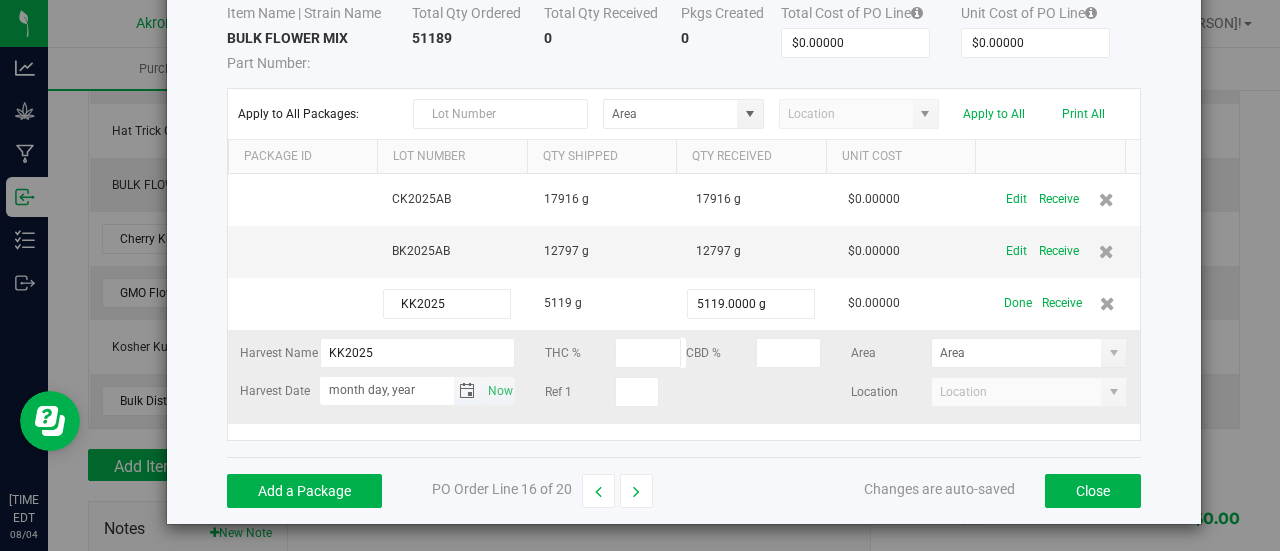 click on "month day, year" at bounding box center [387, 389] 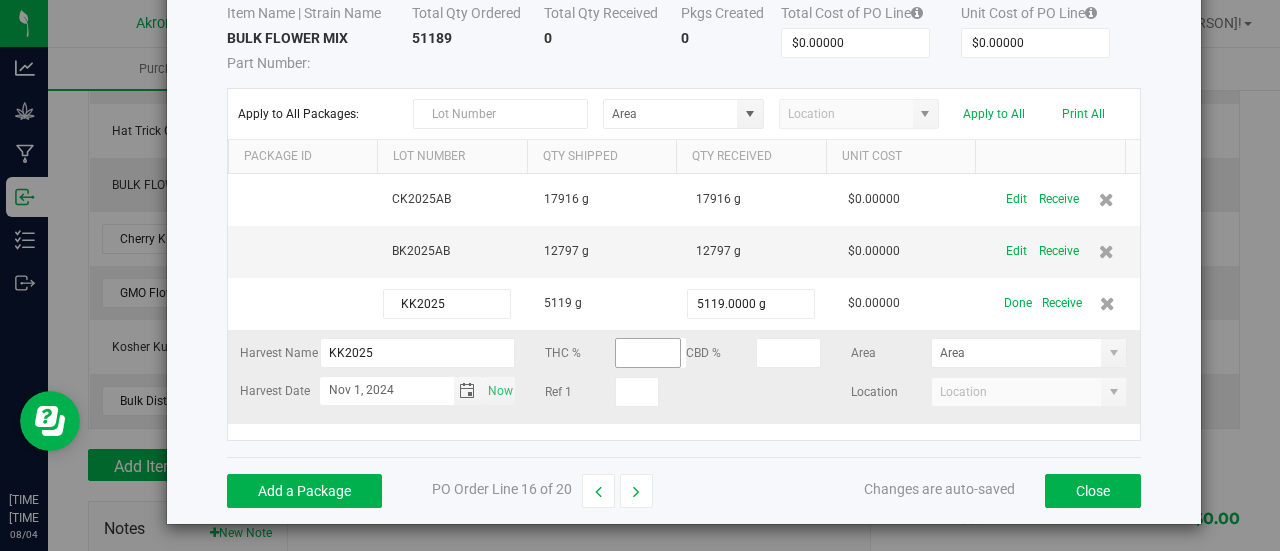 type on "Nov 1, 2024" 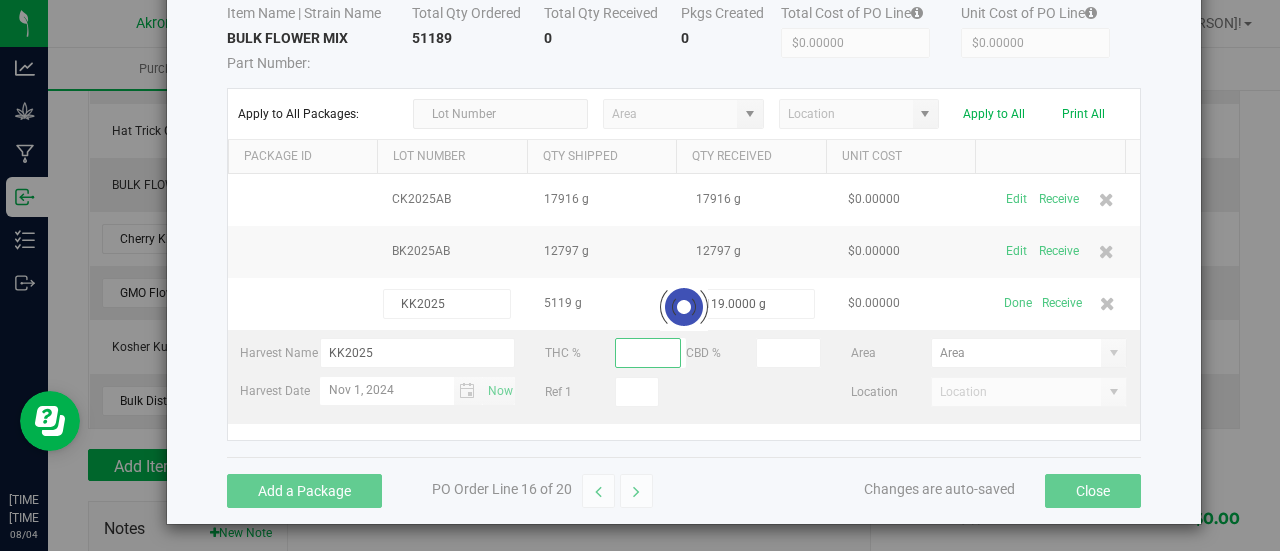 click on "CK2025AB  17916 g   17916 g   $0.00000   Edit   Receive     BK2025AB  12797 g   12797 g   $0.00000   Edit   Receive     KK2025  5119 g  5119.0000 g  $0.00000   Done   Receive   Harvest Name  KK2025  THC %   CBD %   Area   Harvest Date  Nov 1, [YEAR]
Now
Ref 1   Location  Loading" at bounding box center [684, 307] 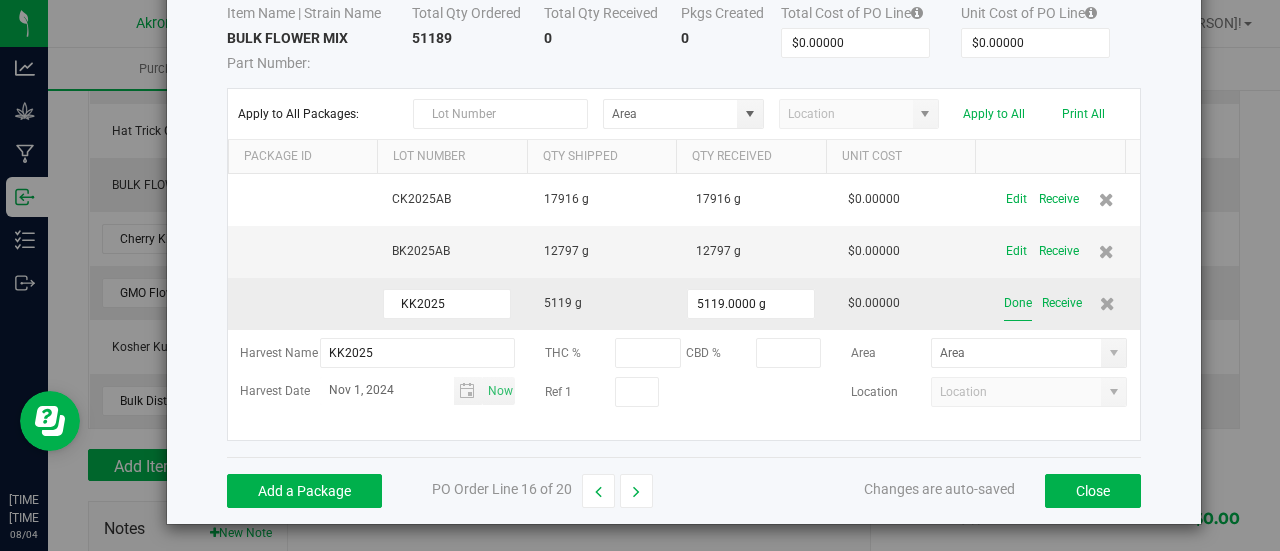 click on "Done" at bounding box center [1018, 303] 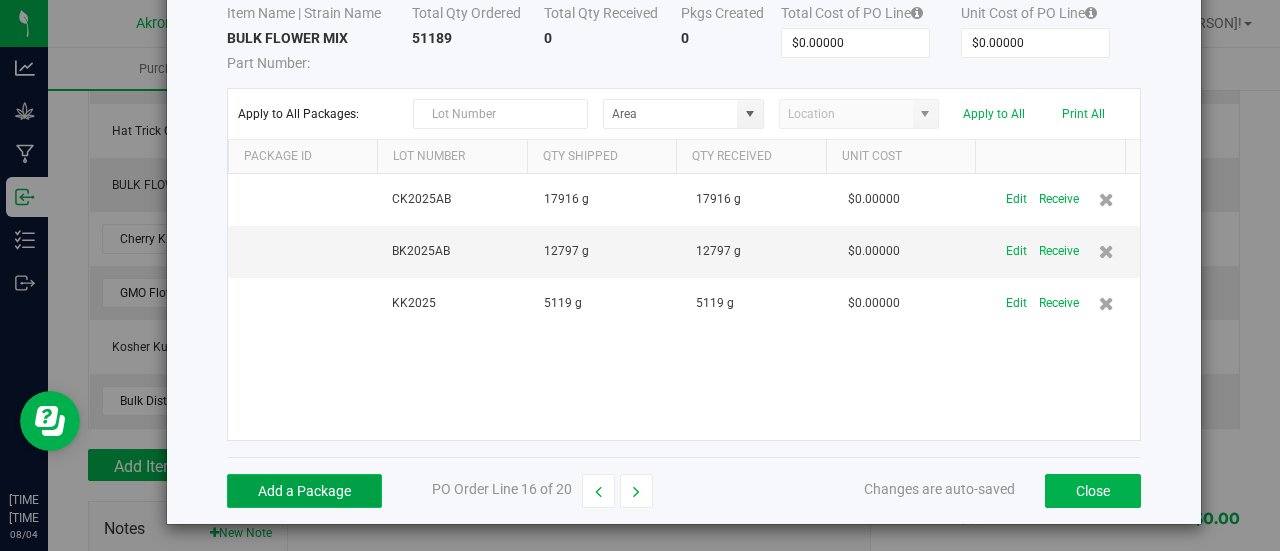 click on "Add a Package" at bounding box center [304, 491] 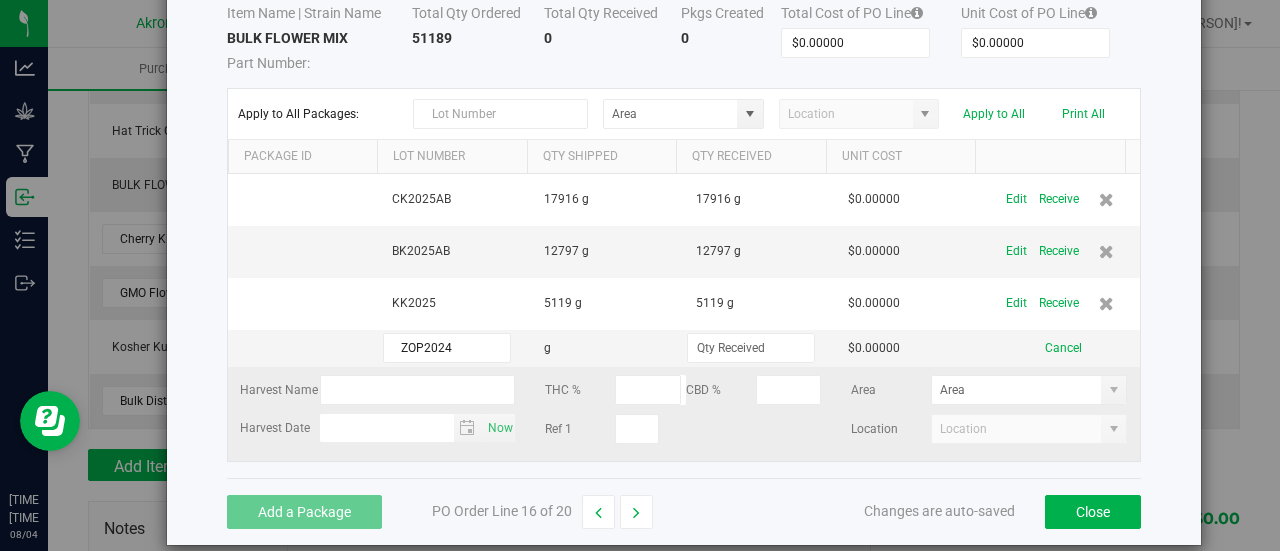 type on "ZOP2024" 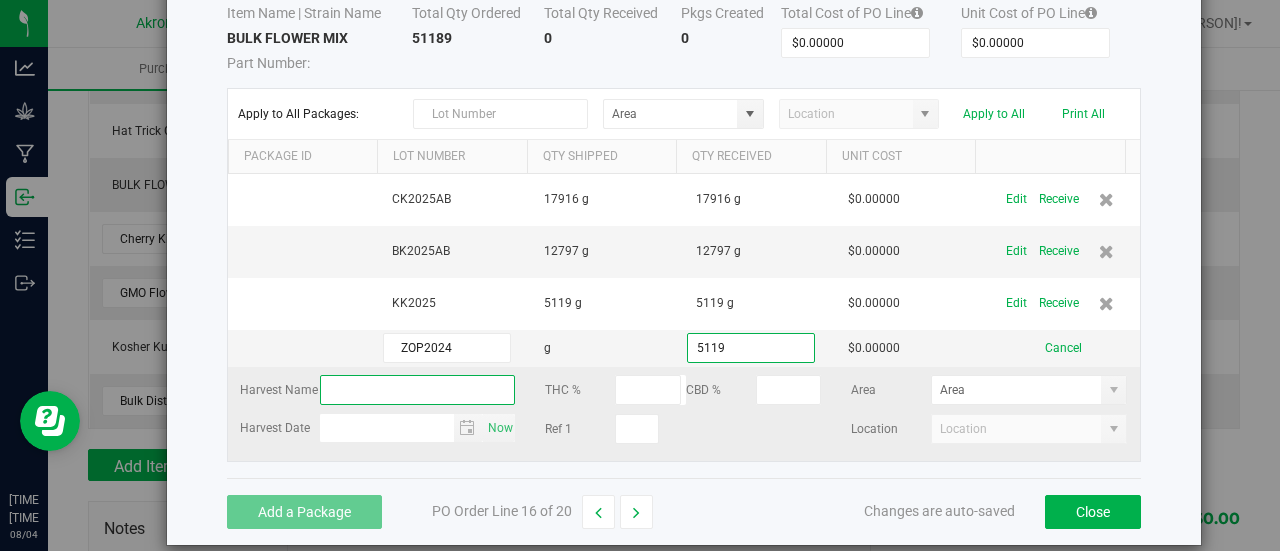 type on "5119.0000 g" 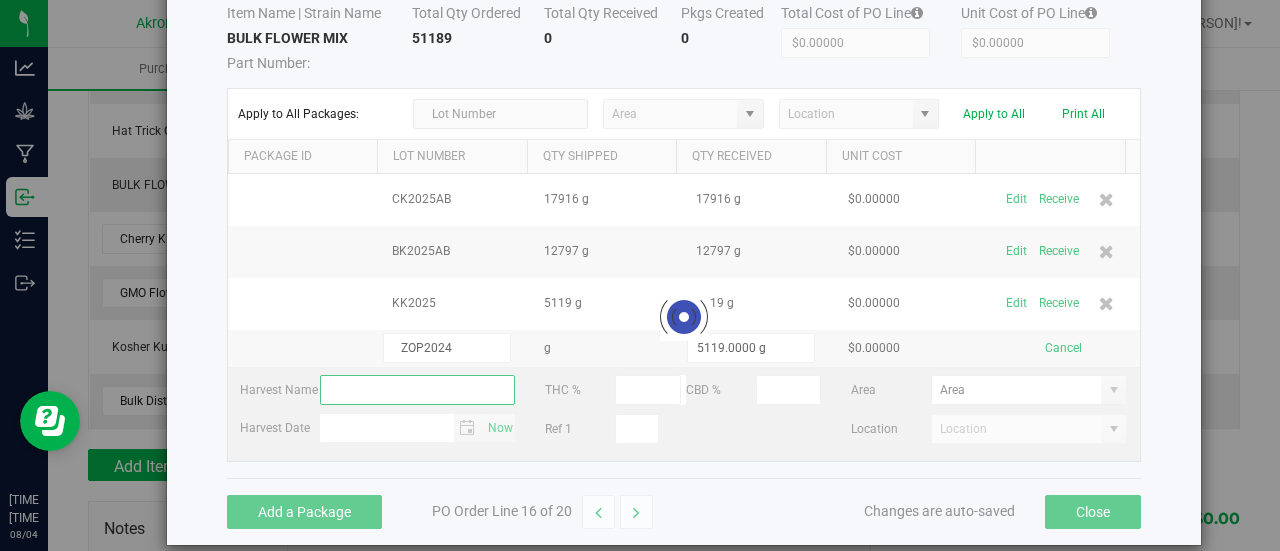 click on "CK[YEAR]AB  17916 g   17916 g   $0.00000   Edit   Receive     BK[YEAR]AB  12797 g   12797 g   $0.00000   Edit   Receive     KK[YEAR]  5119 g   5119 g   $0.00000   Edit   Receive     ZOP[YEAR]   g  5119.0000 g  $0.00000   Cancel   Harvest Name   THC %   CBD %   Area   Harvest Date
Now
Ref 1   Location  Loading" at bounding box center (684, 318) 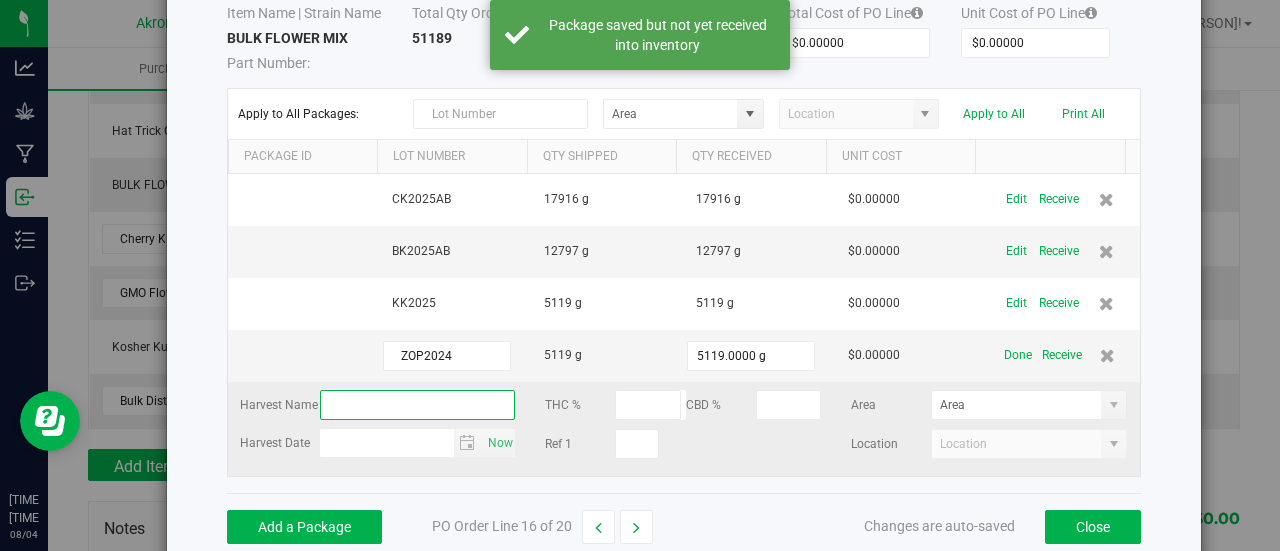 click at bounding box center (418, 405) 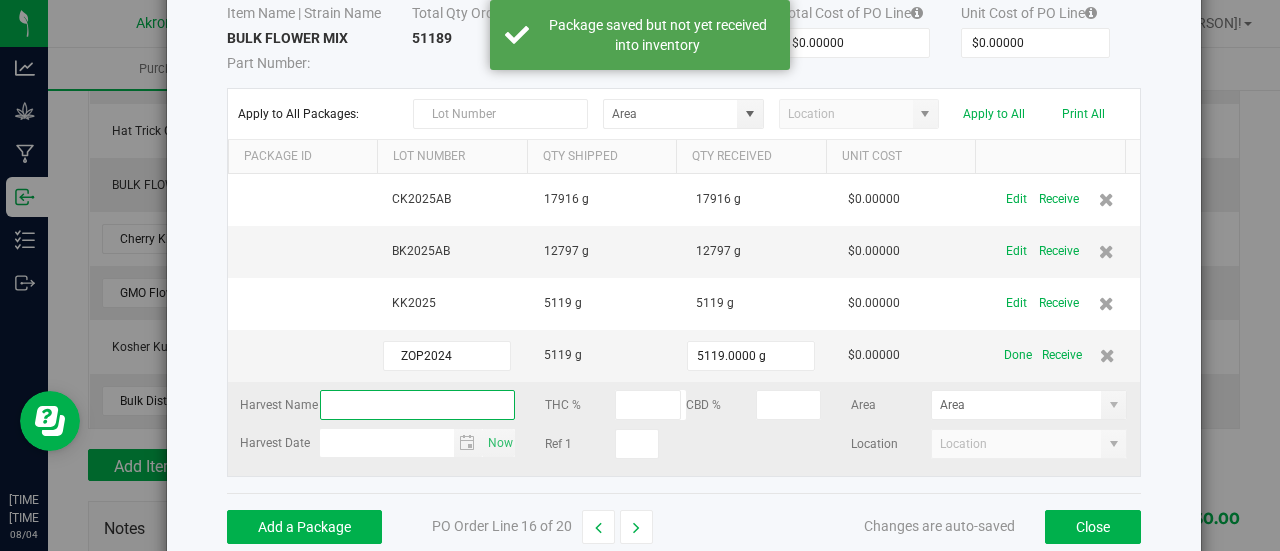 type on "ZOP2024" 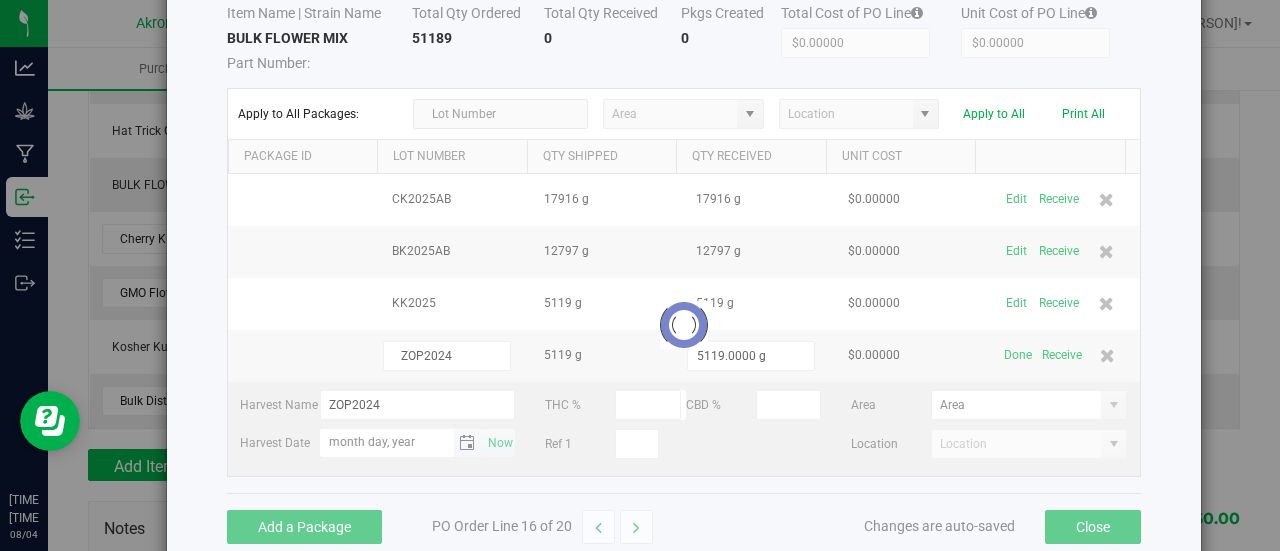 click on "month day, year" at bounding box center [387, 441] 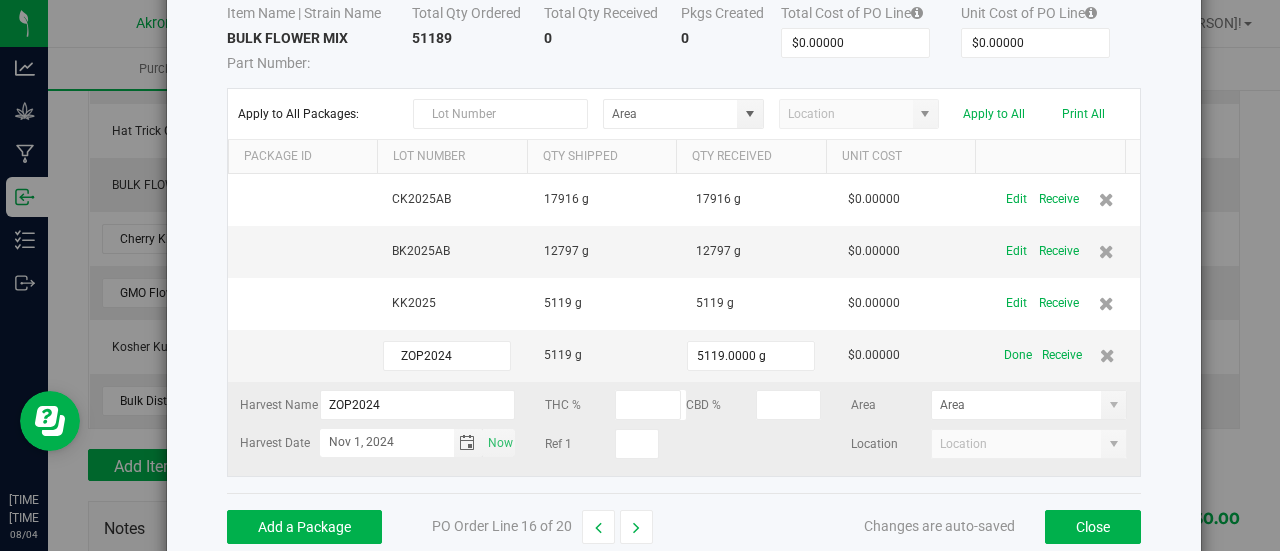 type on "Nov 1, 2024" 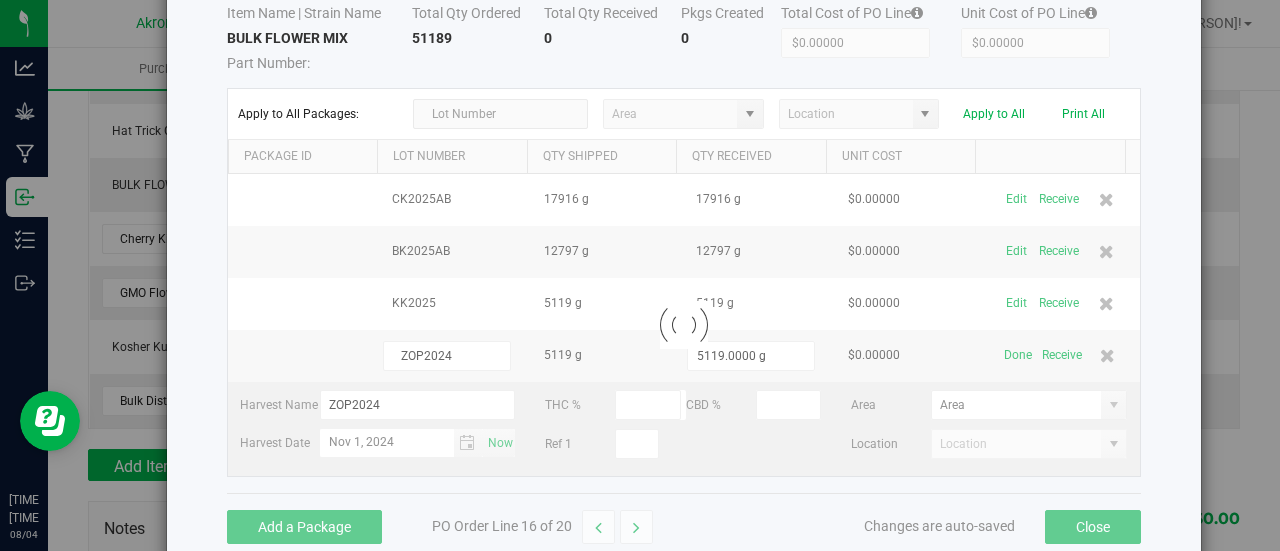 click on "Harvest Name  ZOP[YEAR]  THC %   CBD %   Area   Harvest Date  [MONTH] 1, [YEAR]
Now
Ref 1   Location" at bounding box center [684, 429] 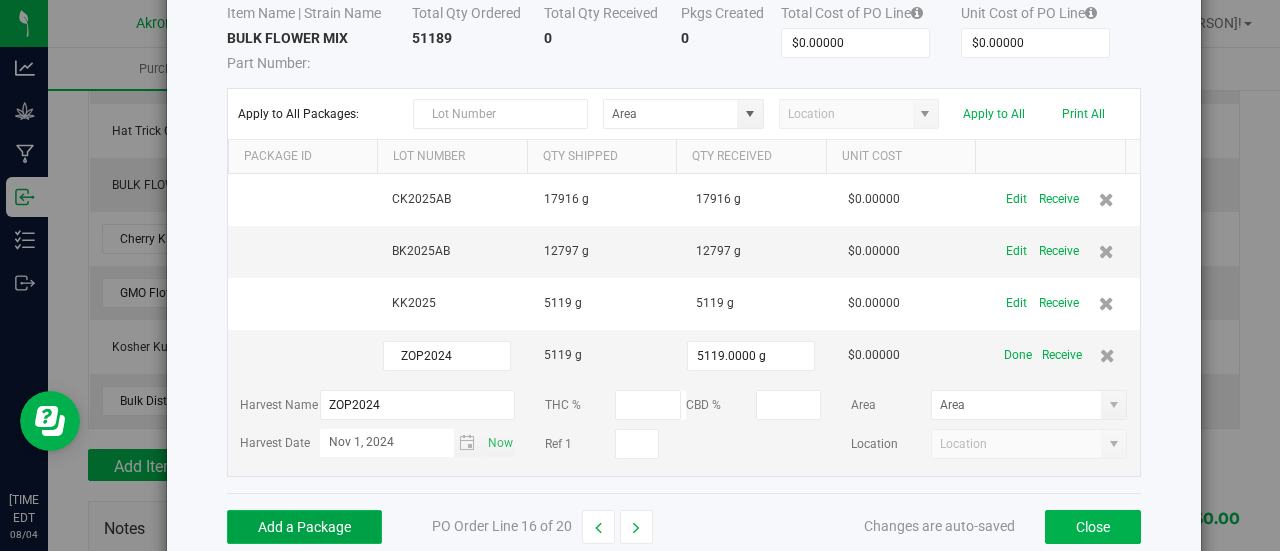 click on "Add a Package" at bounding box center [304, 527] 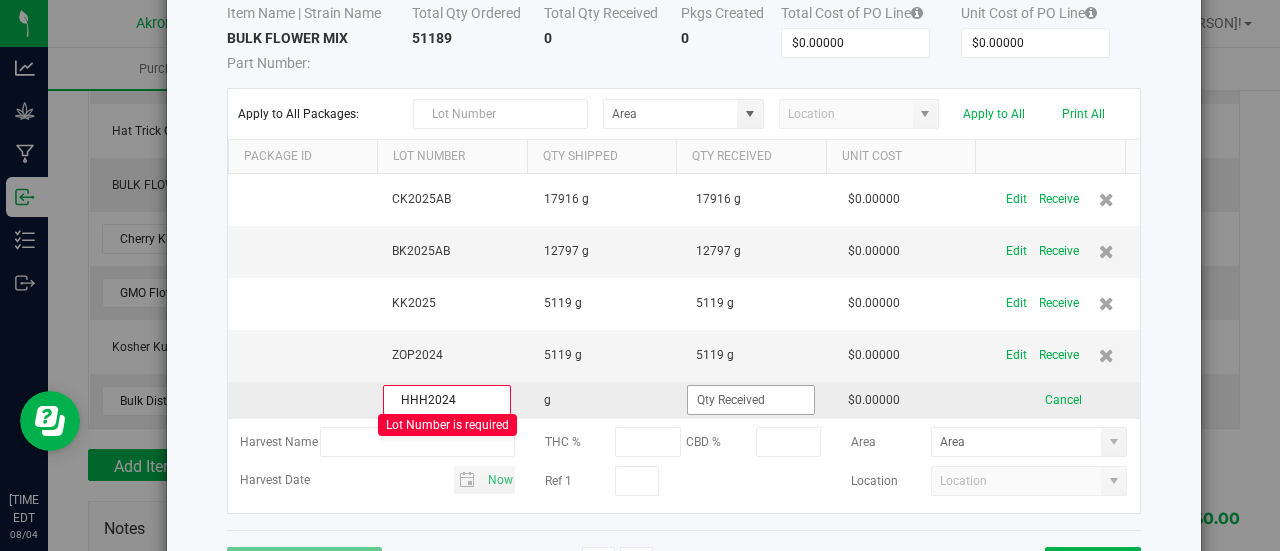 type on "HHH2024" 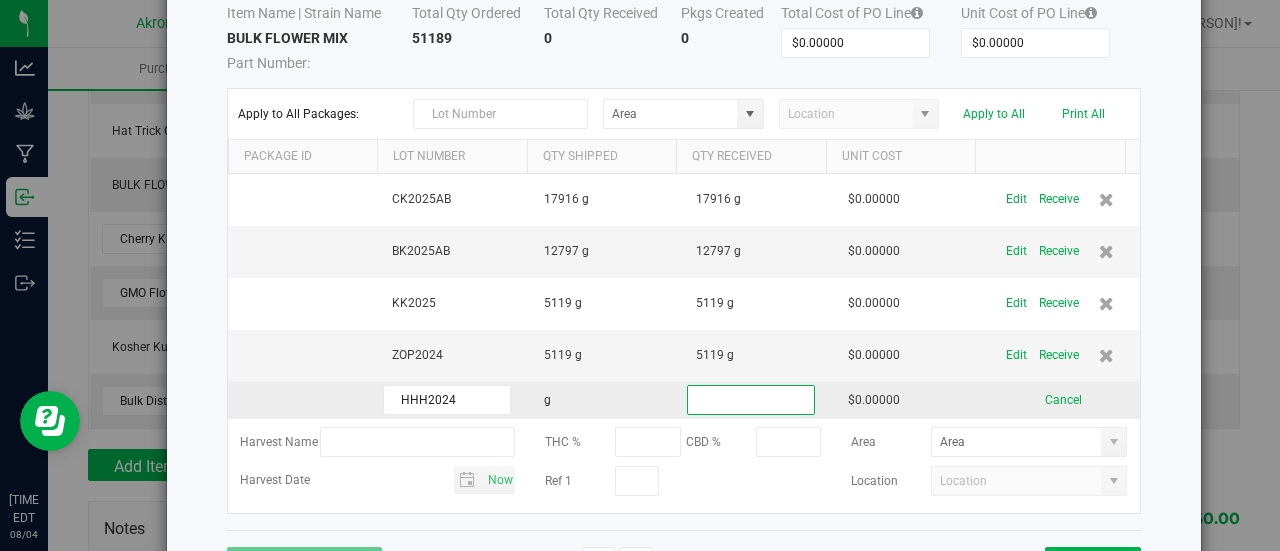 click at bounding box center (751, 400) 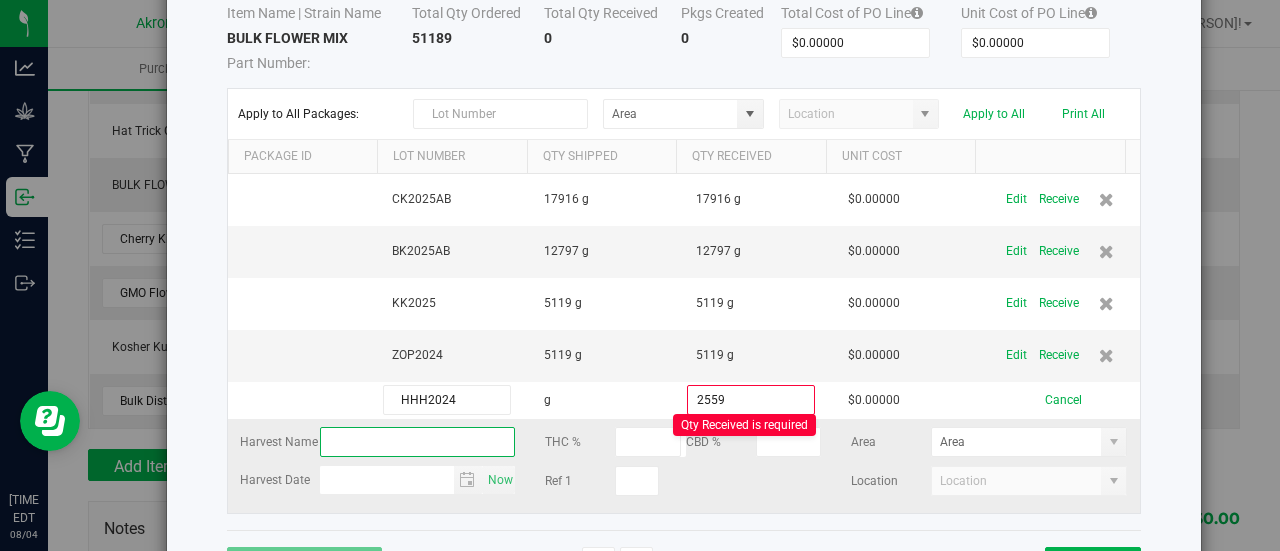 type on "2559.0000 g" 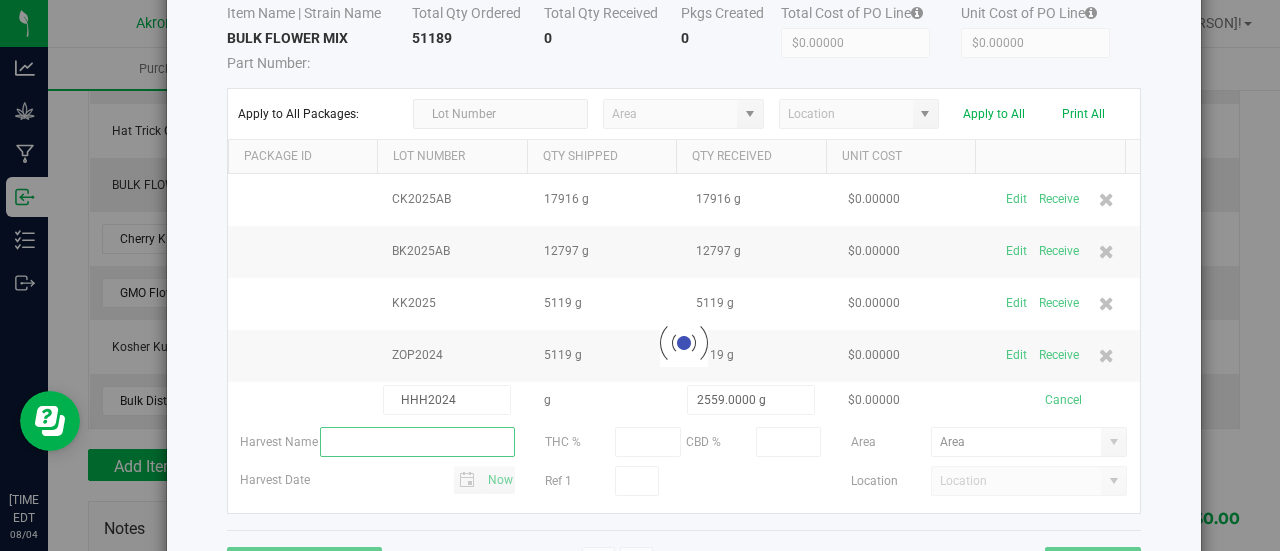 click on "CK2025AB  17916 g   17916 g   $0.00000   Edit   Receive     BK2025AB  12797 g   12797 g   $0.00000   Edit   Receive     KK2025  5119 g   5119 g   $0.00000   Edit   Receive     ZOP2024  5119 g   5119 g   $0.00000   Edit   Receive     HHH2024   g  2559.0000 g  $0.00000   Cancel   Harvest Name   THC %   CBD %   Area   Harvest Date
Now
Ref 1   Location  Loading" at bounding box center (684, 344) 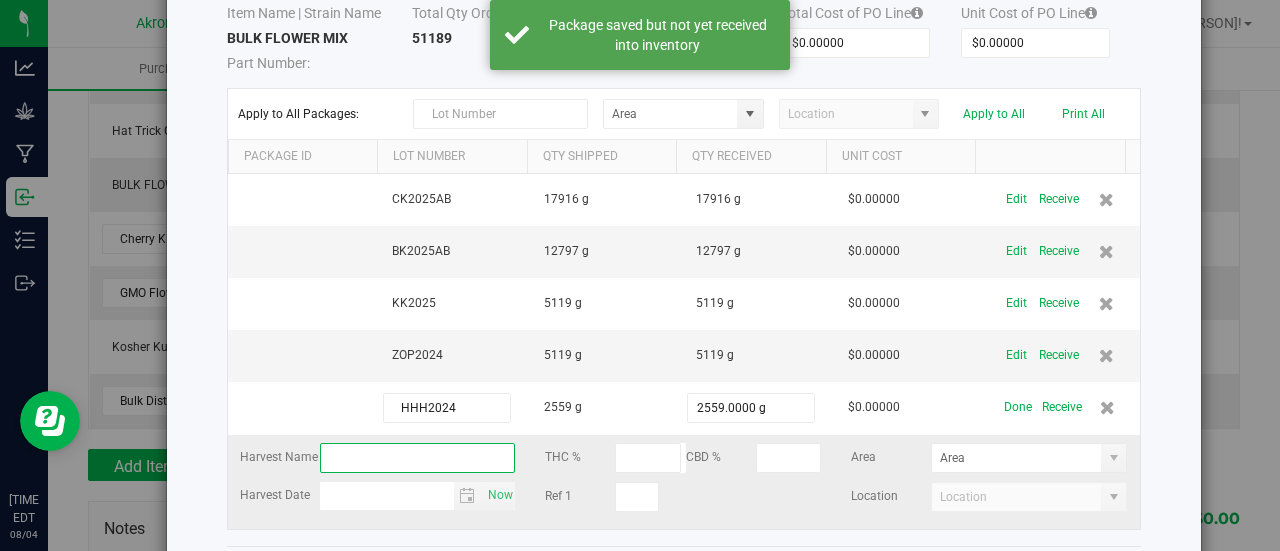 click at bounding box center [418, 458] 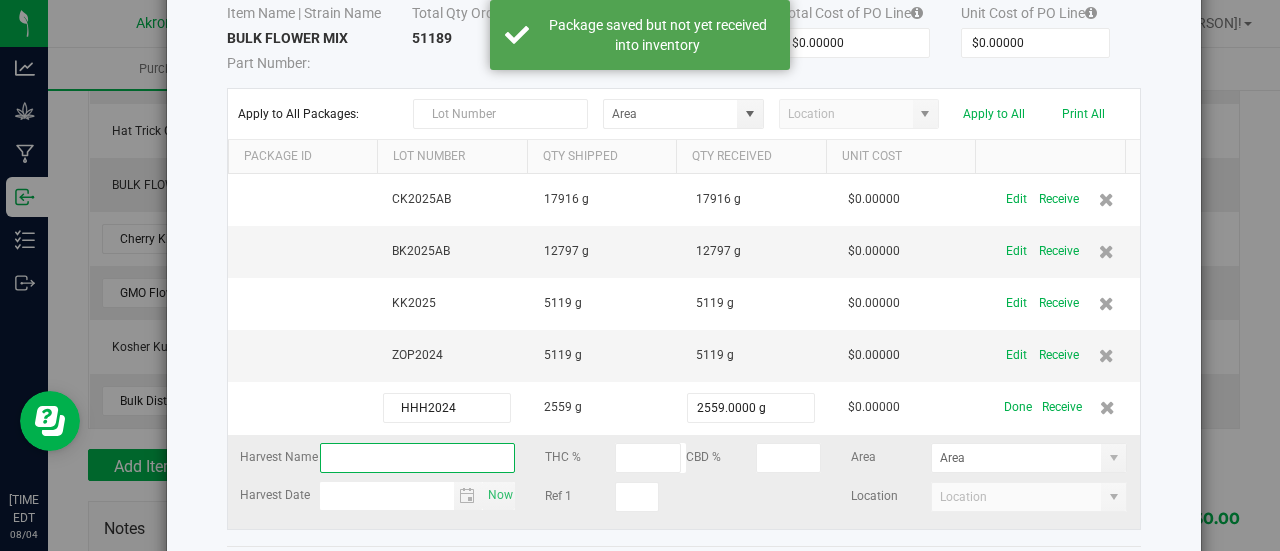 type on "HHH2024" 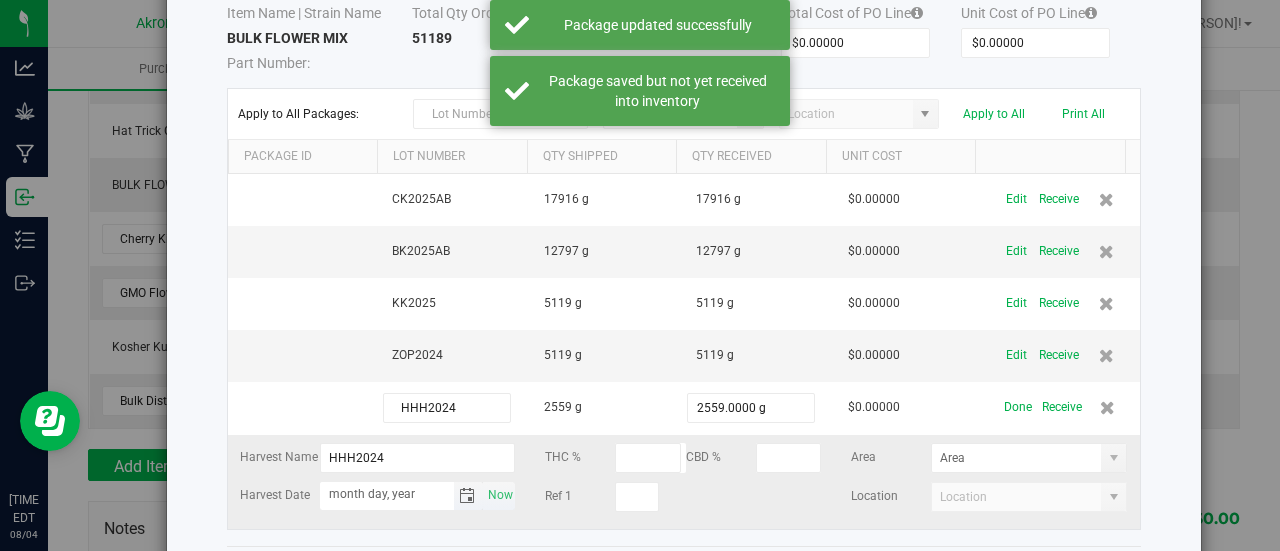 click on "month day, year" at bounding box center (387, 494) 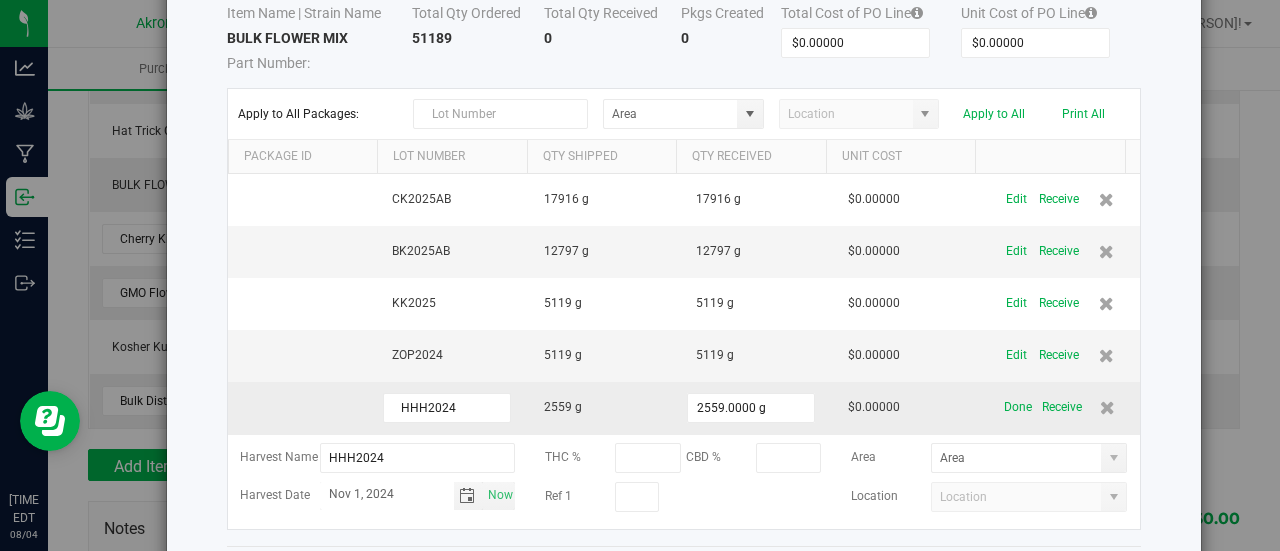 type on "Nov 1, 2024" 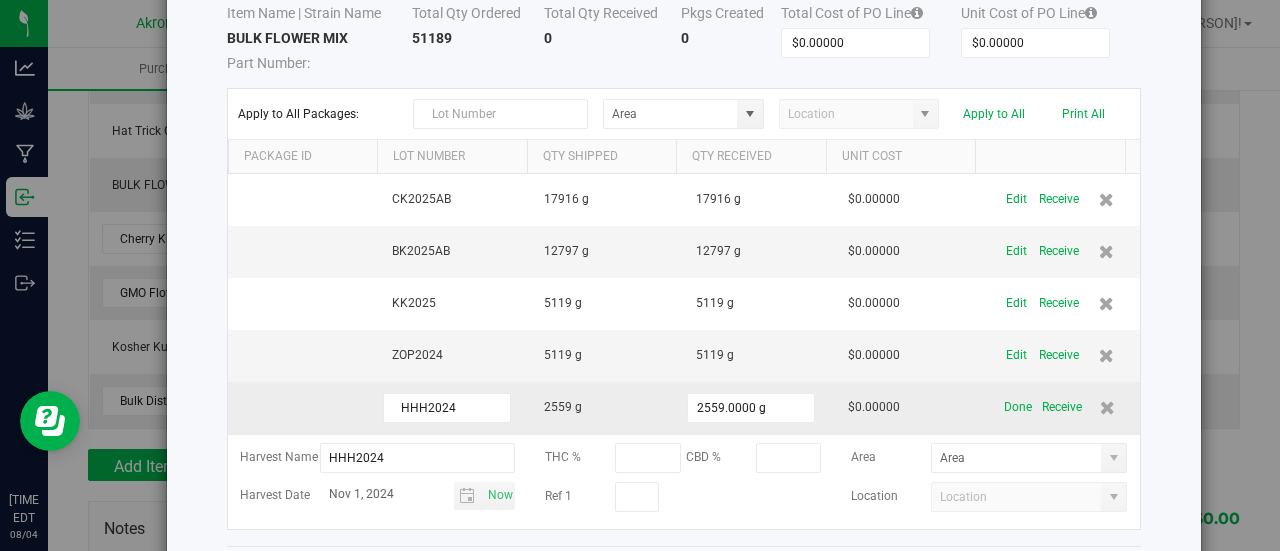 click at bounding box center [304, 408] 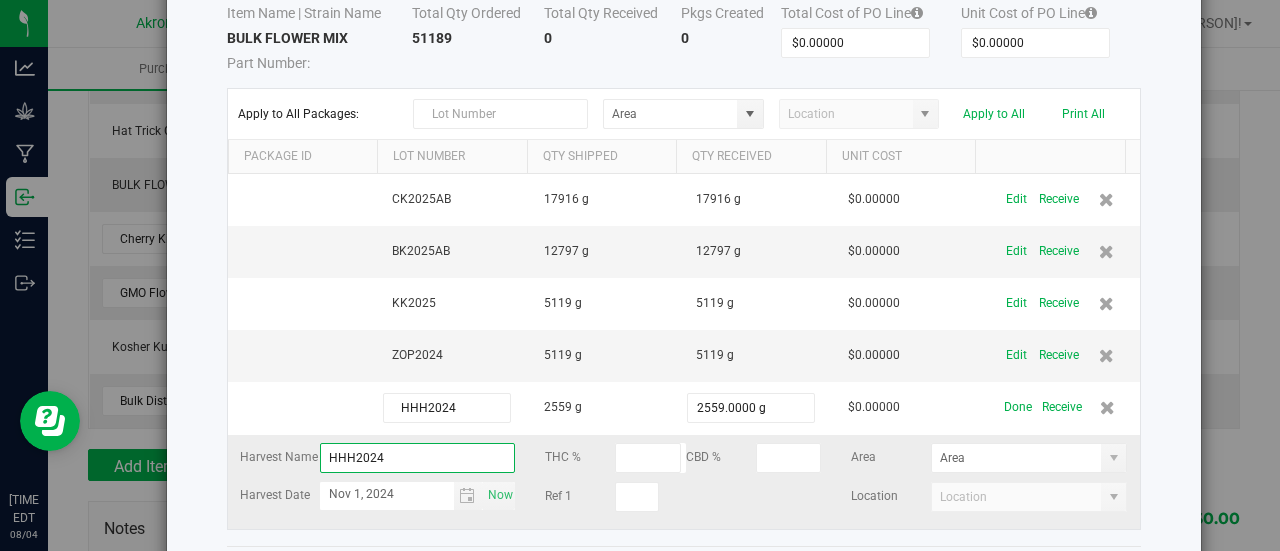 click on "HHH2024" at bounding box center [418, 458] 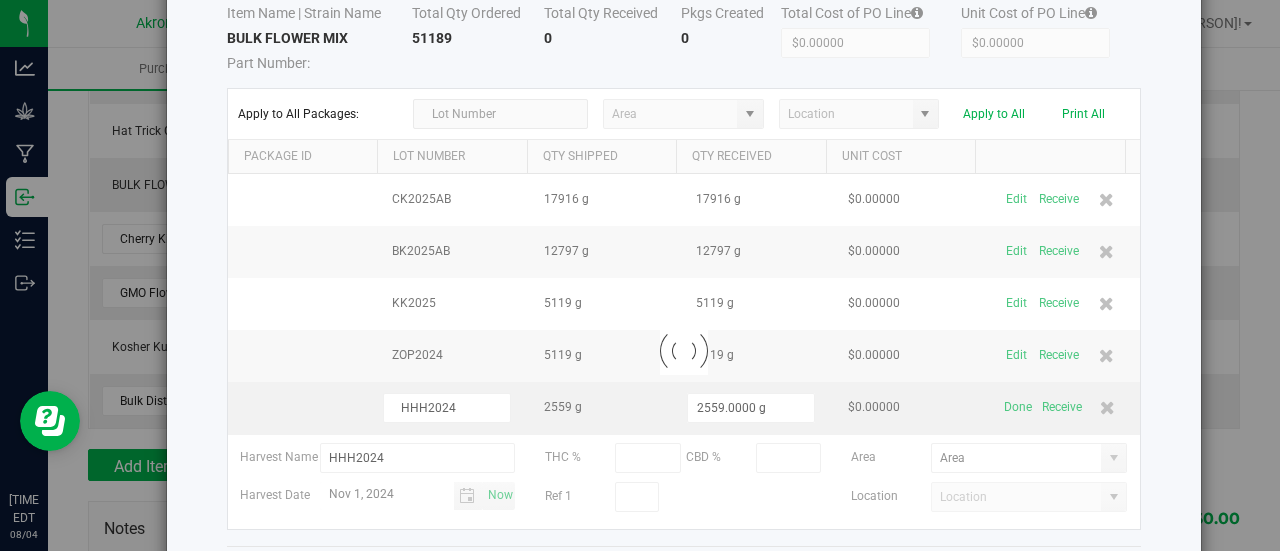 click at bounding box center [304, 408] 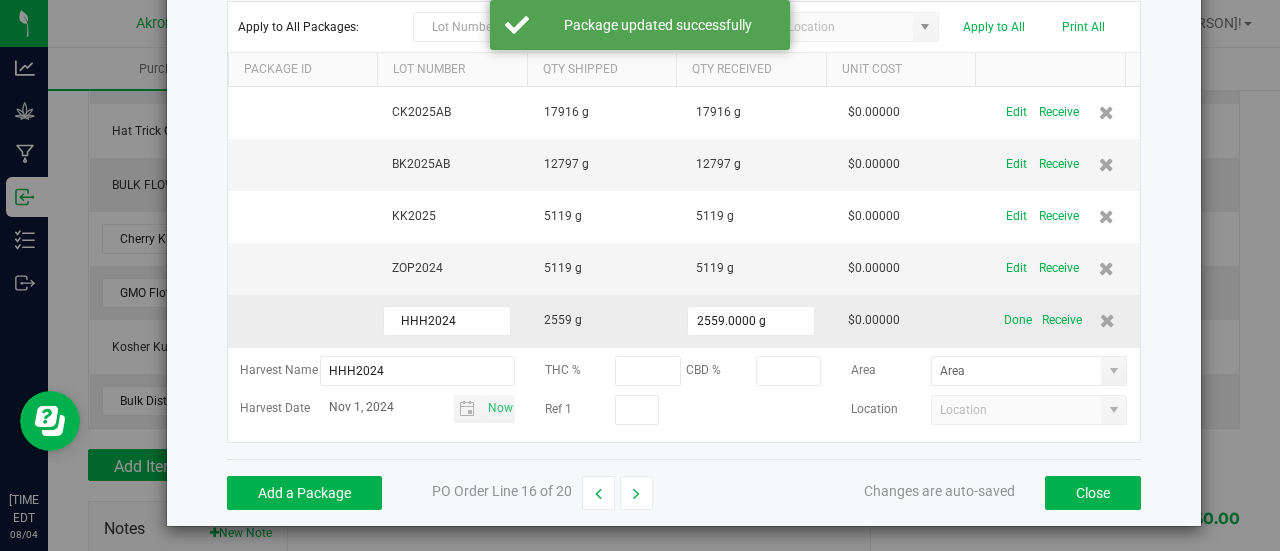 scroll, scrollTop: 222, scrollLeft: 0, axis: vertical 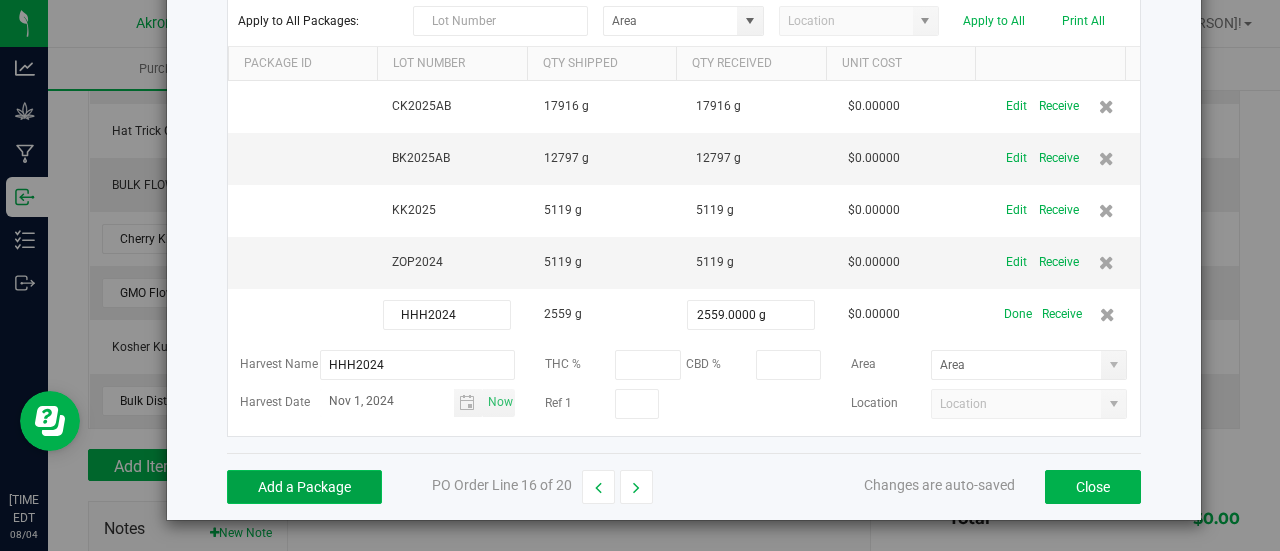 click on "Add a Package" at bounding box center (304, 487) 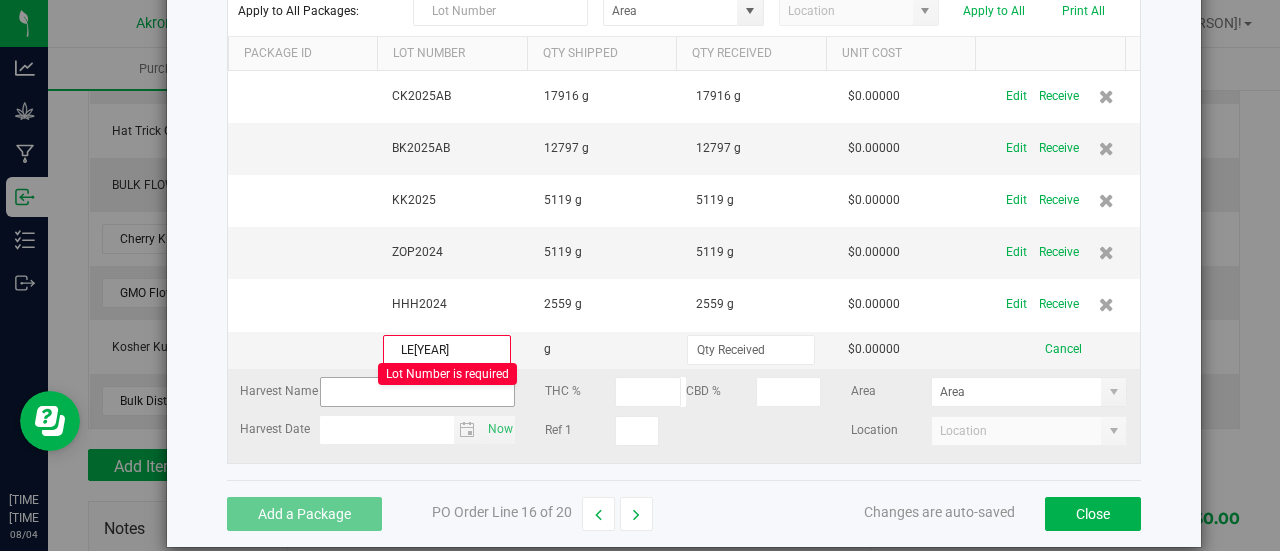 type on "LE[YEAR]" 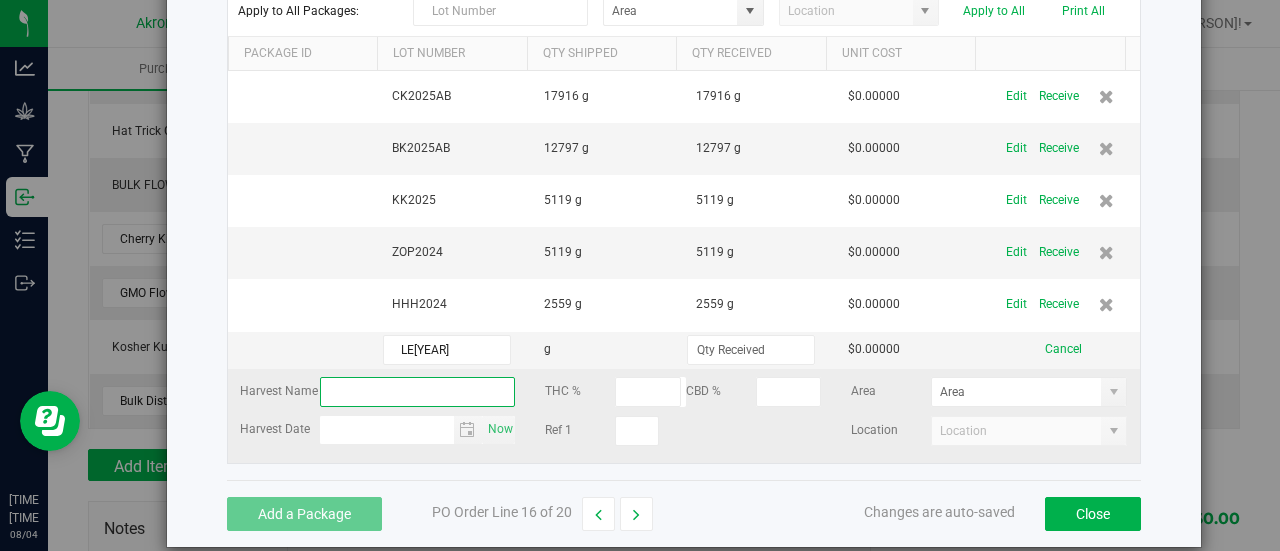 click at bounding box center [418, 392] 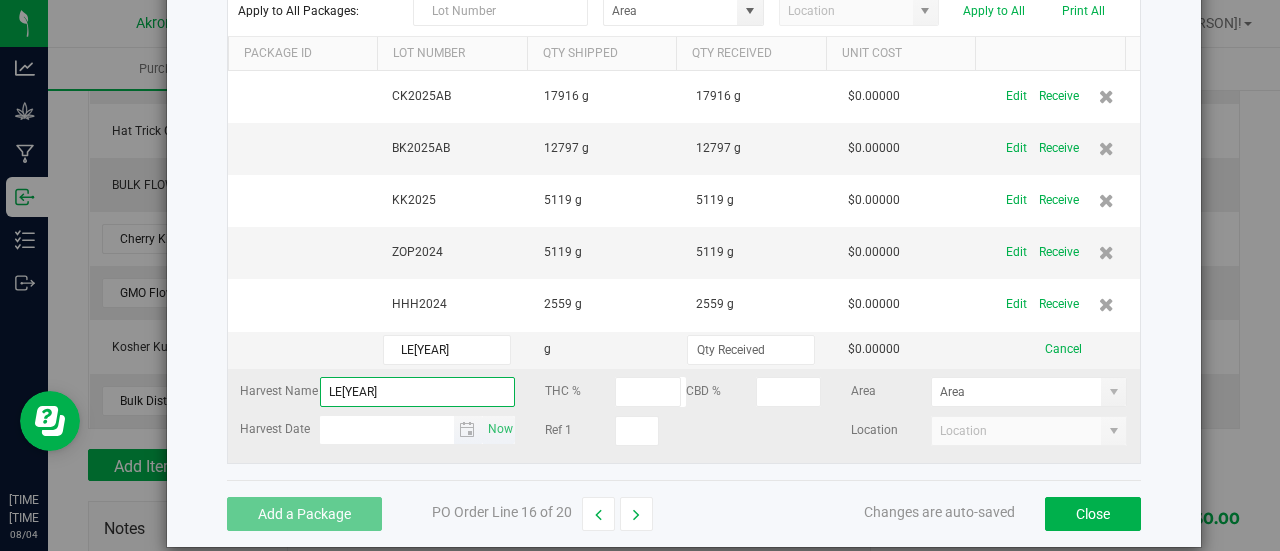type on "LE[YEAR]" 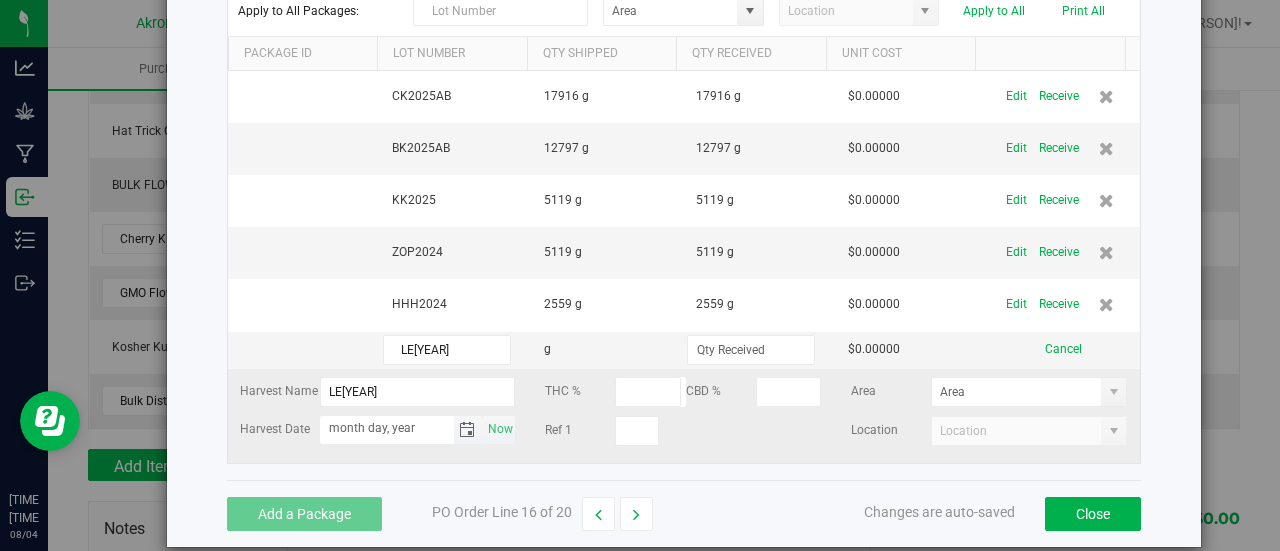 click on "month day, year" at bounding box center [387, 428] 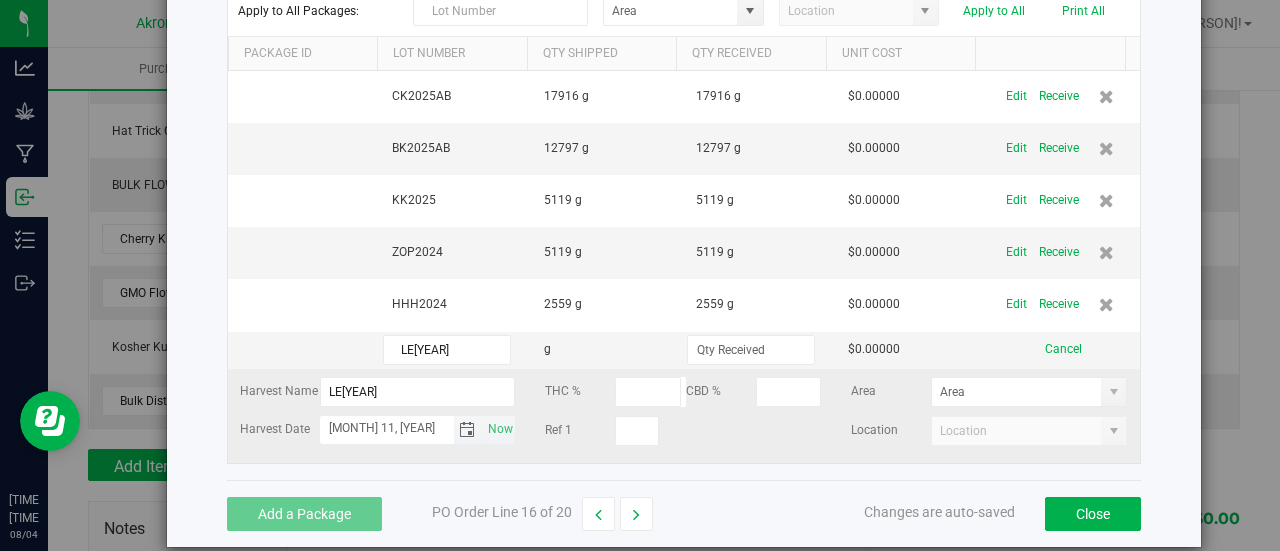 click on "[MONTH] 11, [YEAR]" at bounding box center (387, 428) 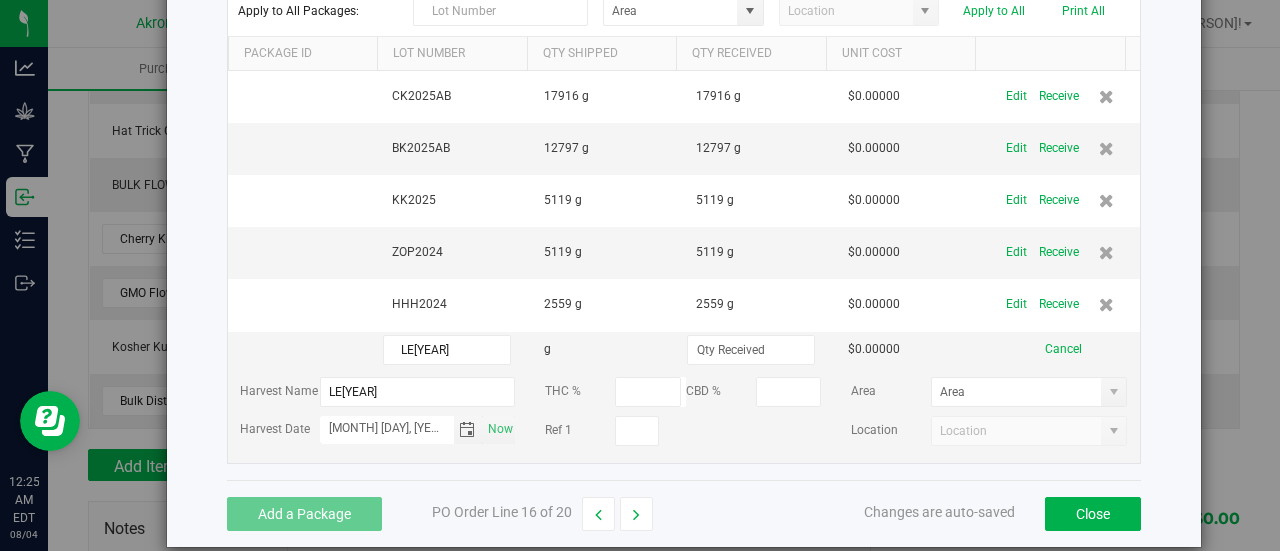 type on "[MONTH] [DAY], [YEAR]" 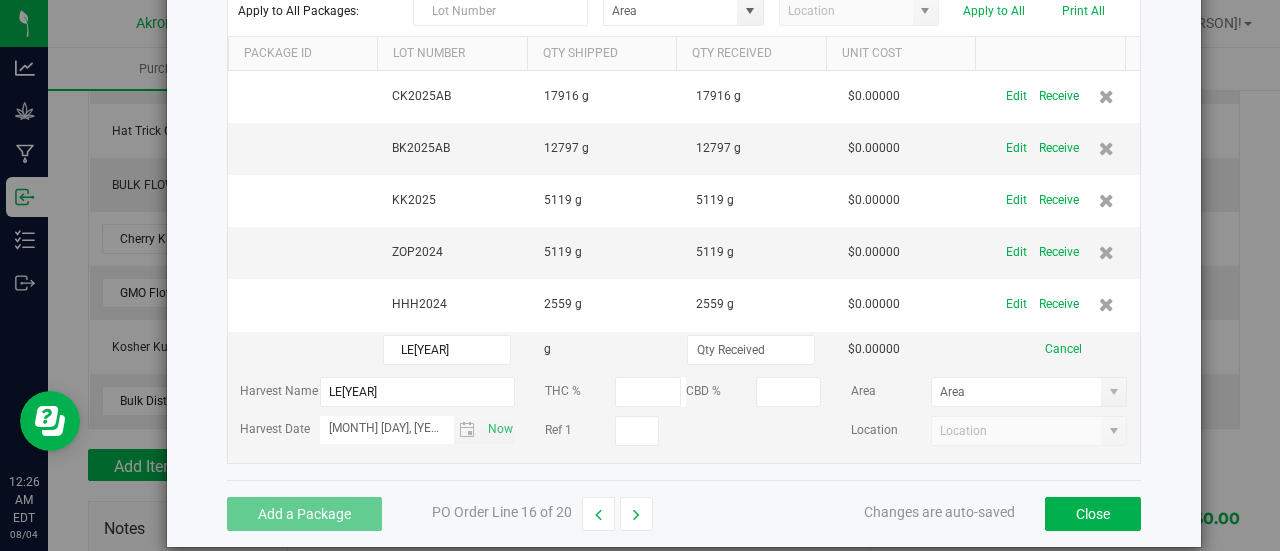 drag, startPoint x: 1268, startPoint y: 349, endPoint x: 1264, endPoint y: 214, distance: 135.05925 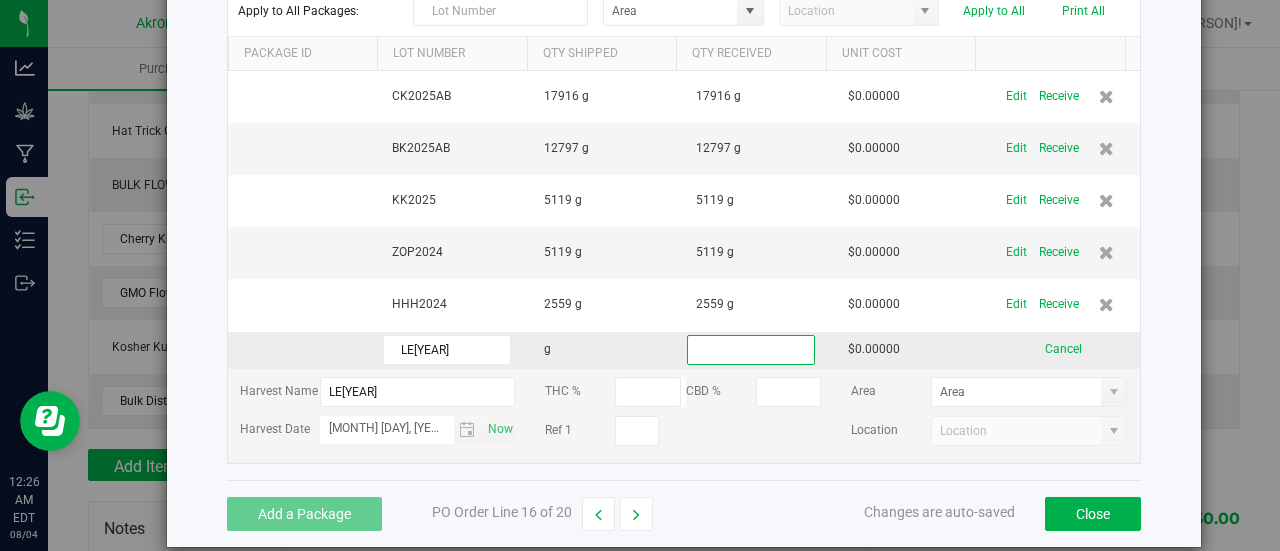 click at bounding box center (751, 350) 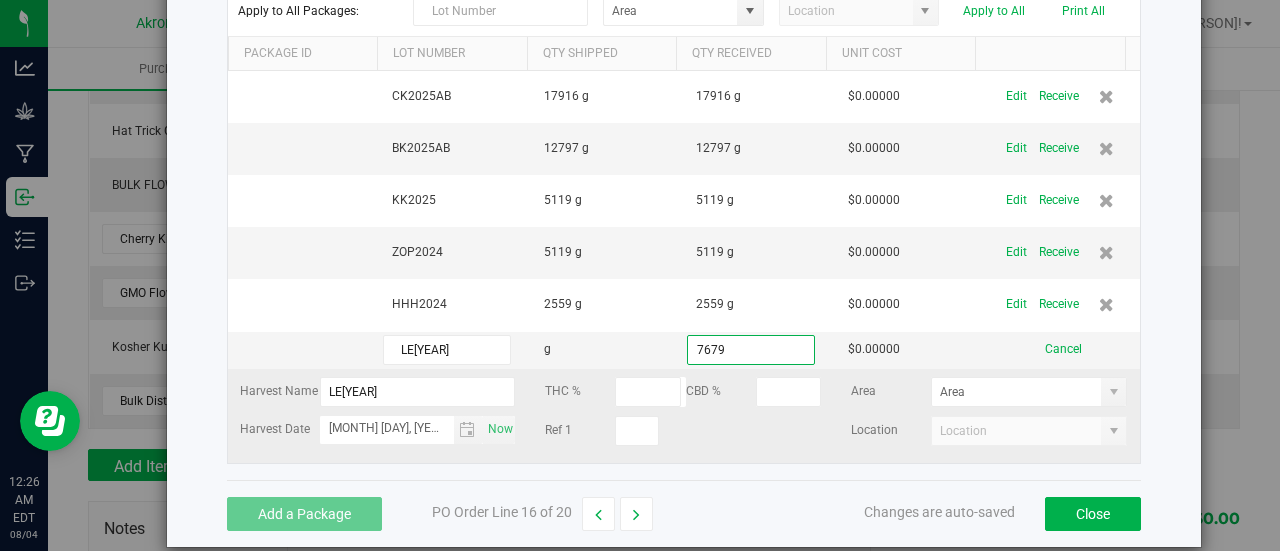 type on "7679.0000 g" 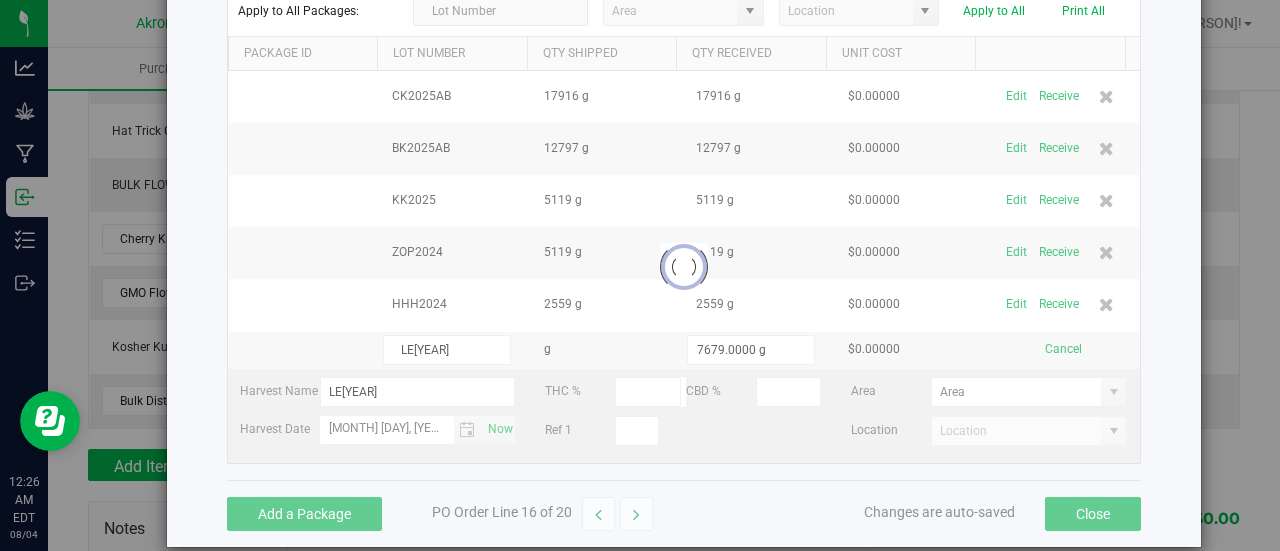 click on "[PRODUCTCODE] [NUMBER] g   [NUMBER] g   $0.00000   Edit   Receive     [PRODUCTCODE] [NUMBER] g   [NUMBER] g   $0.00000   Edit   Receive     [PRODUCTCODE] [NUMBER] g   [NUMBER] g   $0.00000   Edit   Receive     [PRODUCTCODE] [NUMBER] g   [NUMBER] g   $0.00000   Edit   Receive     [PRODUCTCODE] [NUMBER] g   [NUMBER] g   $0.00000   Edit   Receive     [PRODUCTCODE]  g  [NUMBER].0000 g  $0.00000   Cancel   Harvest Name  [PRODUCTCODE]  THC %   CBD %   Area   Harvest Date  [MONTH] [DAY], [YEAR]
Now
Ref 1   Location  Loading" at bounding box center (684, 267) 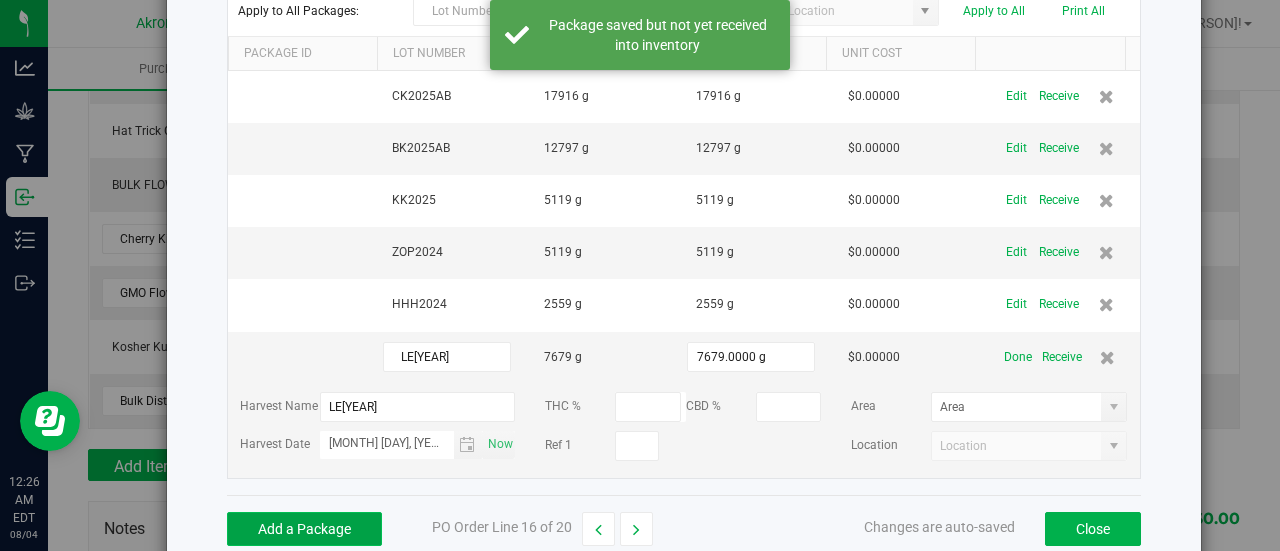 click on "Add a Package" at bounding box center (304, 529) 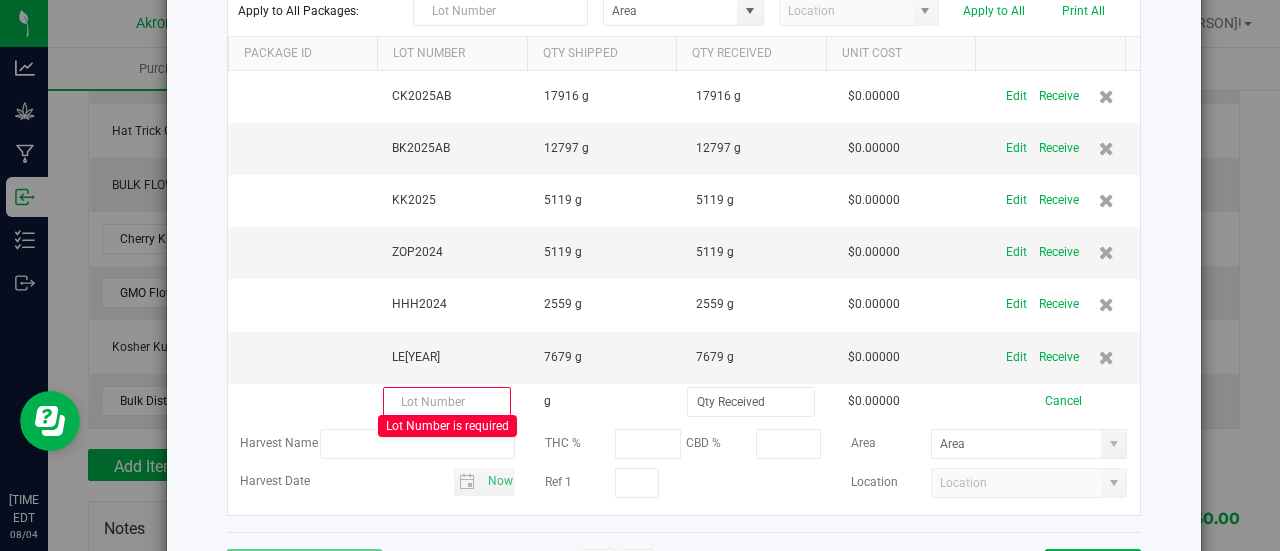 click on "Receive Inventory Item Name | Strain Name Total Qty Ordered Total Qty Received Pkgs Created Total Cost of PO Line  Unit Cost of PO Line  BULK FLOWER MIX  Part Number:    51189 0 0 $0.00000 $0.00000  Apply to All Packages:   Apply to All   Print All  Package Id Lot Number Qty Shipped Qty Received Unit Cost    CK2025AB  17916 g   17916 g   $0.00000   Edit   Receive     BK2025AB  12797 g   12797 g   $0.00000   Edit   Receive     KK2025  5119 g   5119 g   $0.00000   Edit   Receive     ZOP2024  5119 g   5119 g   $0.00000   Edit   Receive     HHH2024  2559 g   2559 g   $0.00000   Edit   Receive     LE2025  7679 g   7679 g   $0.00000   Edit   Receive      Lot Number is required    g   $0.00000   Cancel   Harvest Name   THC %   CBD %   Area   Harvest Date
Now
Ref 1   Location   Add a Package  PO Order Line 16 of 20 Changes are auto-saved  Close" at bounding box center [684, 204] 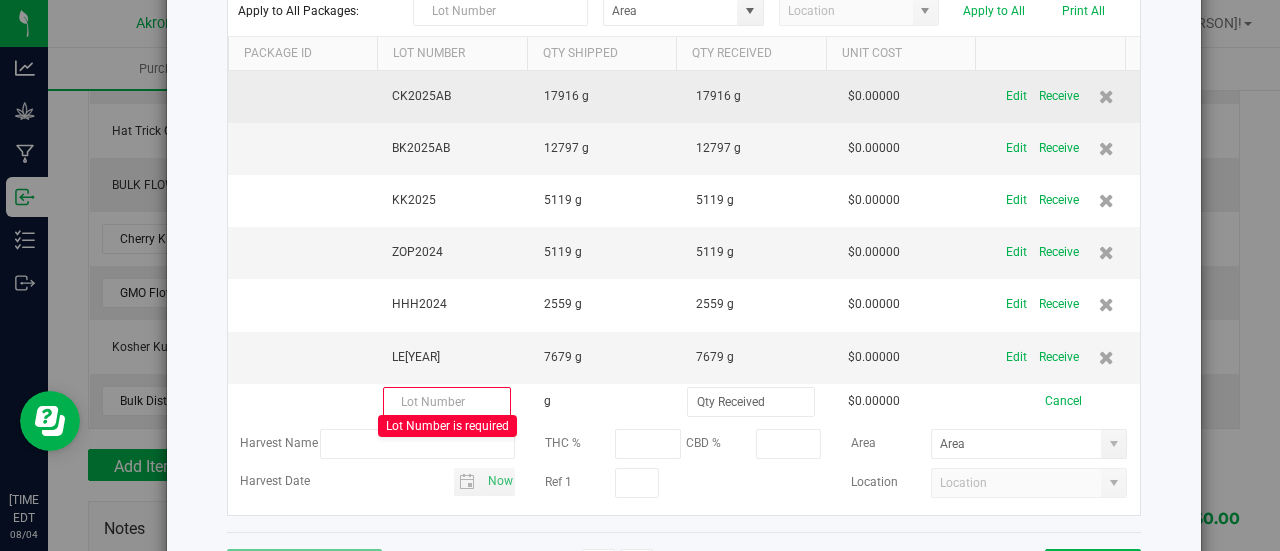 click on "Edit   Receive" at bounding box center [1064, 97] 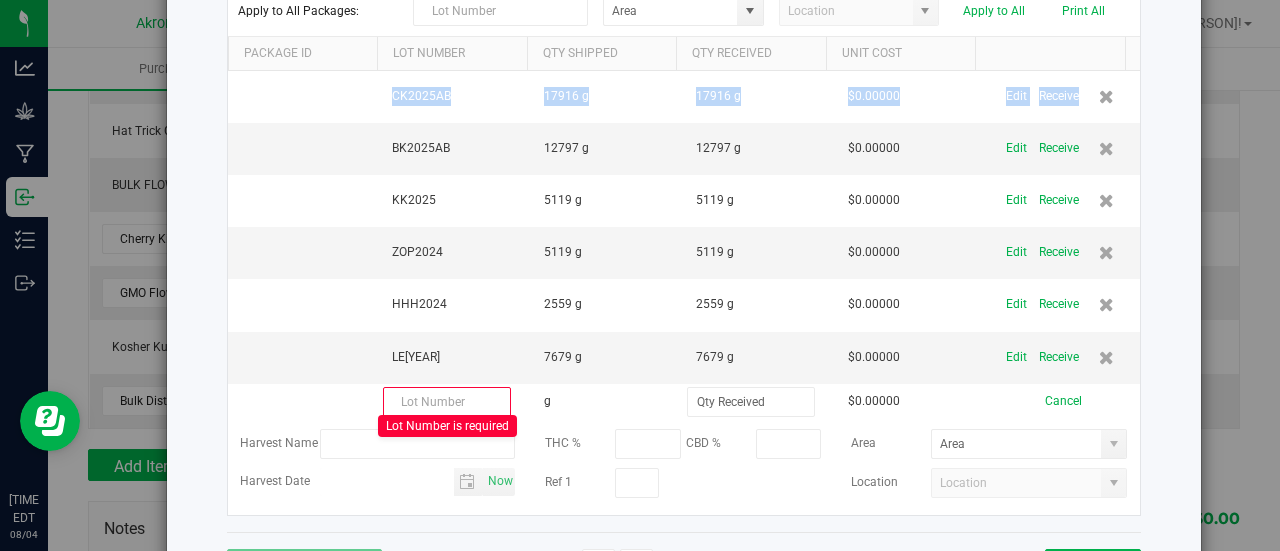 scroll, scrollTop: 0, scrollLeft: 2, axis: horizontal 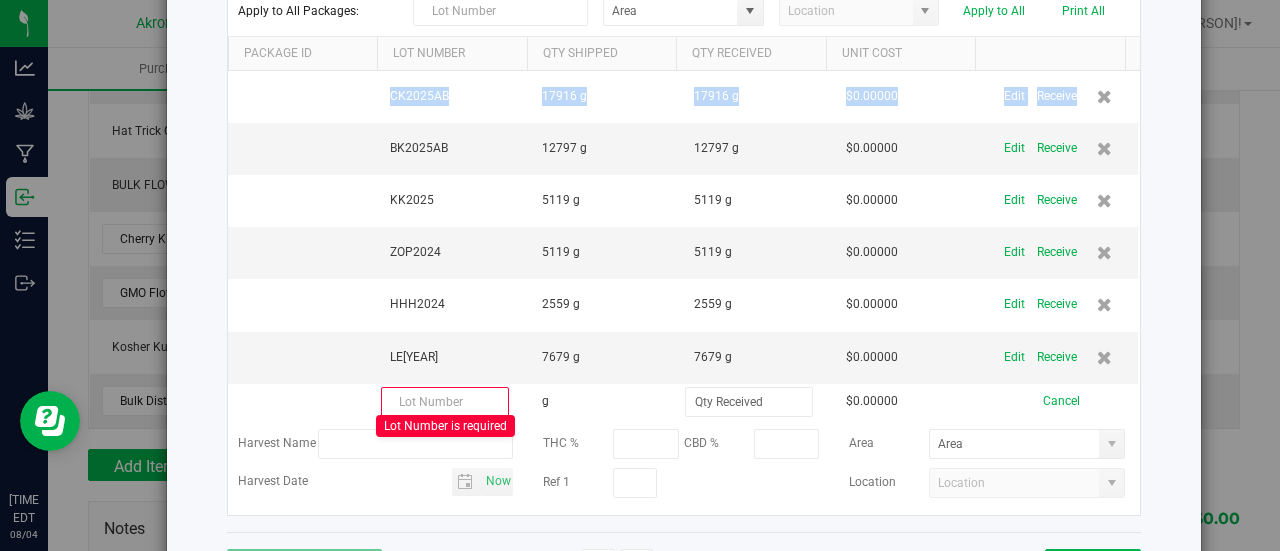drag, startPoint x: 1110, startPoint y: 106, endPoint x: 1124, endPoint y: 99, distance: 15.652476 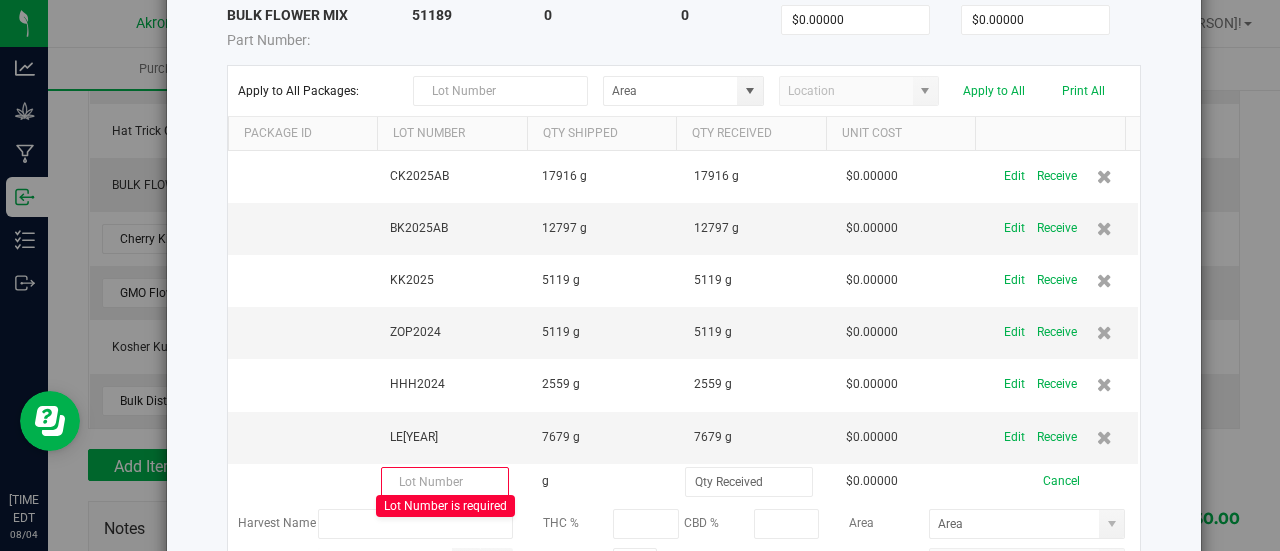 scroll, scrollTop: 182, scrollLeft: 0, axis: vertical 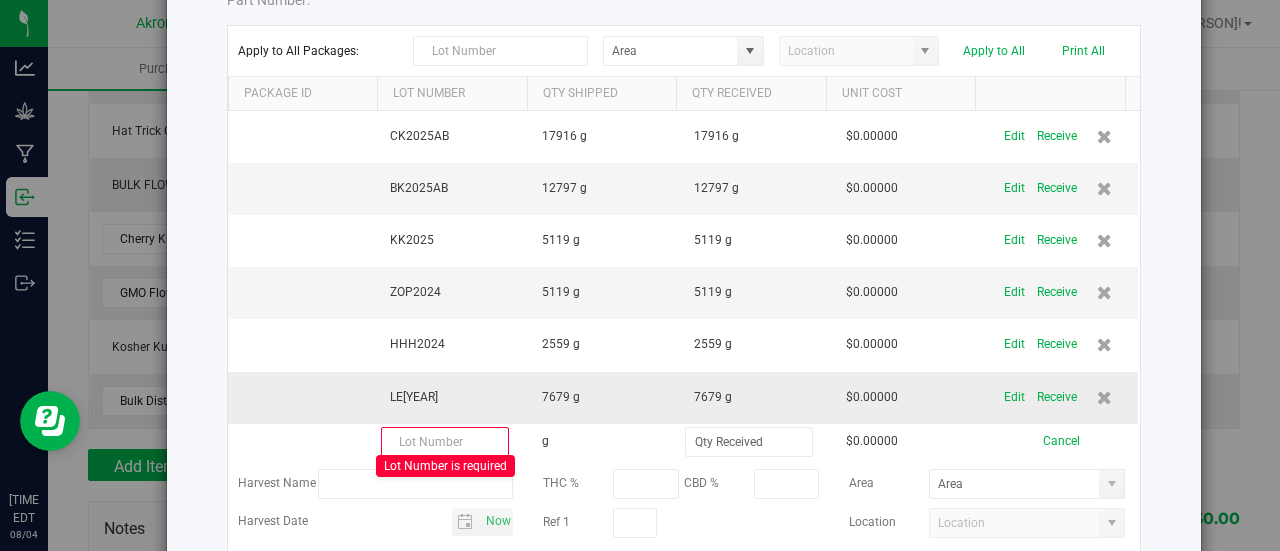 click at bounding box center [302, 398] 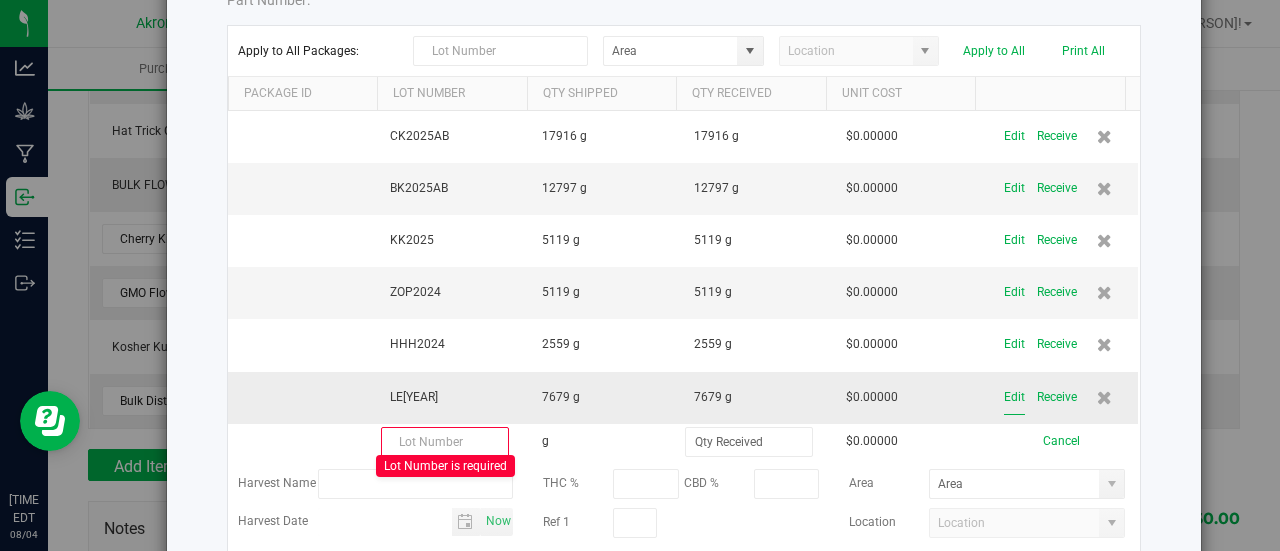 click on "Edit" at bounding box center (1014, 397) 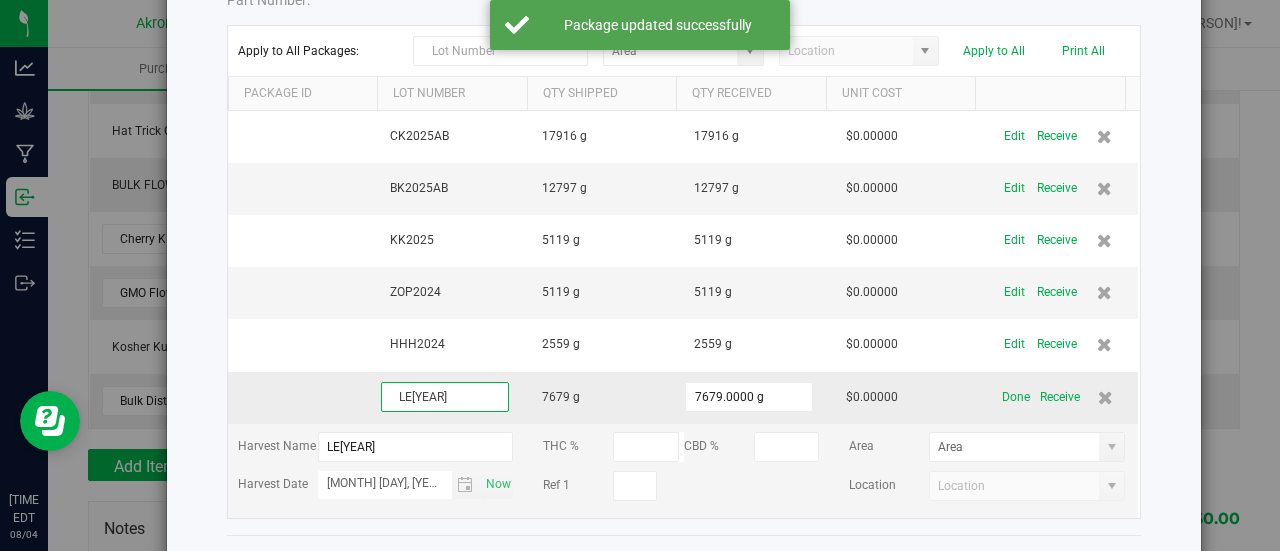 click on "LE[YEAR]" at bounding box center [445, 397] 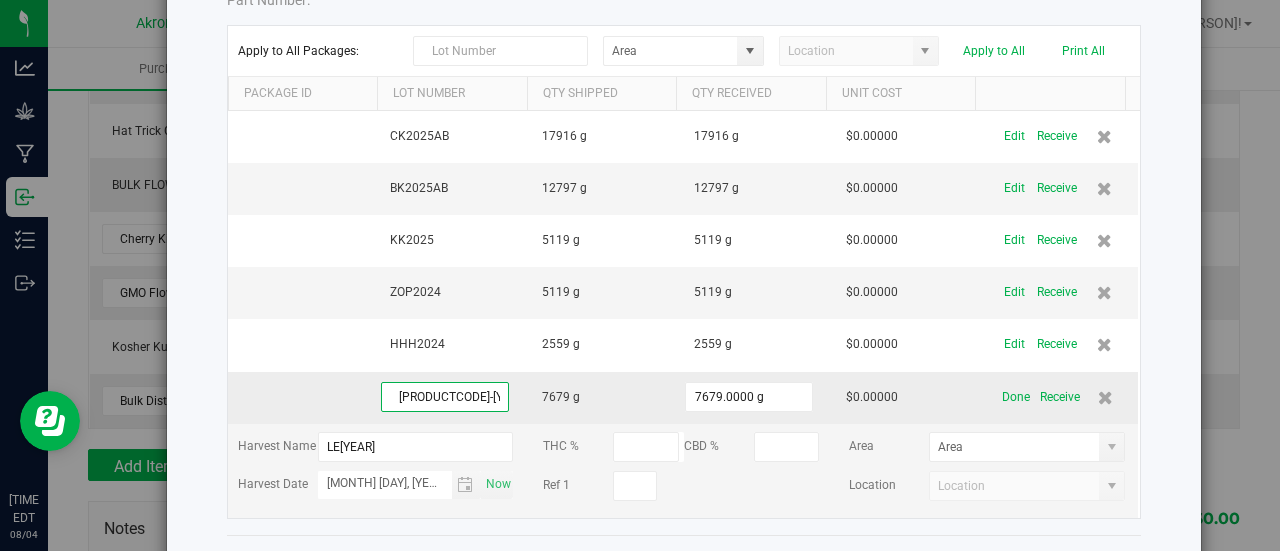 type on "[PRODUCTCODE]-[YEAR]" 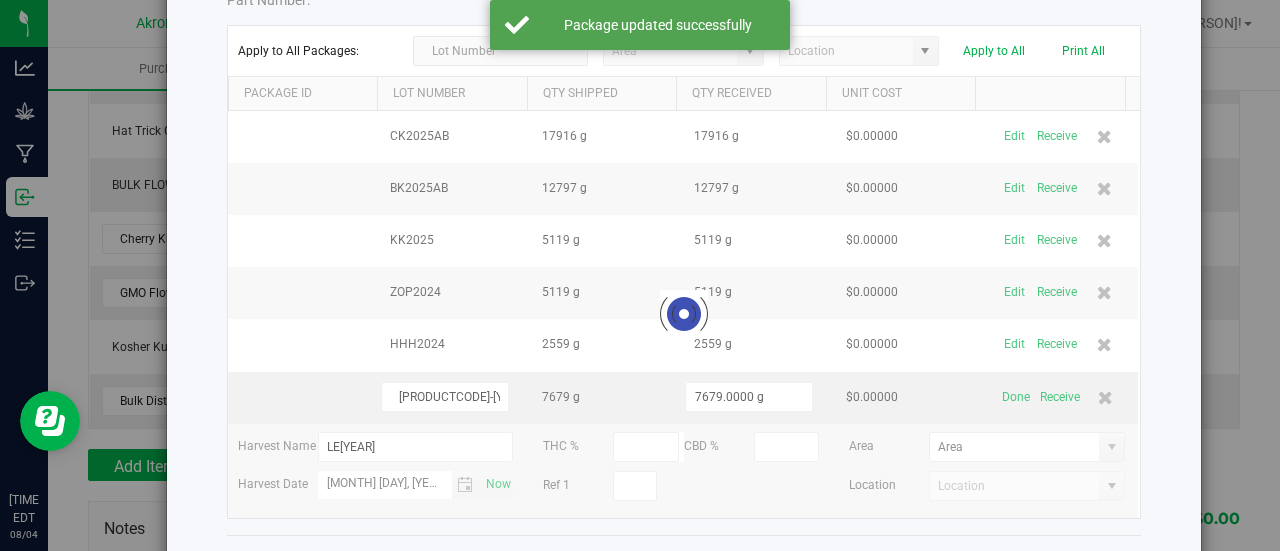 click on "CK[YEAR]AB  17916 g   17916 g   $0.00000   Edit   Receive     BK[YEAR]AB  12797 g   12797 g   $0.00000   Edit   Receive     KK[YEAR]  5119 g   5119 g   $0.00000   Edit   Receive     ZOP[YEAR]  5119 g   5119 g   $0.00000   Edit   Receive     HHH[YEAR]  2559 g   2559 g   $0.00000   Edit   Receive     LE[YEAR]  7679 g  7679.0000 g  $0.00000   Done   Receive   Harvest Name  LE[YEAR]  THC %   CBD %   Area   Harvest Date  [MONTH] 11, [YEAR]
Now
Ref 1   Location  Loading" at bounding box center [684, 314] 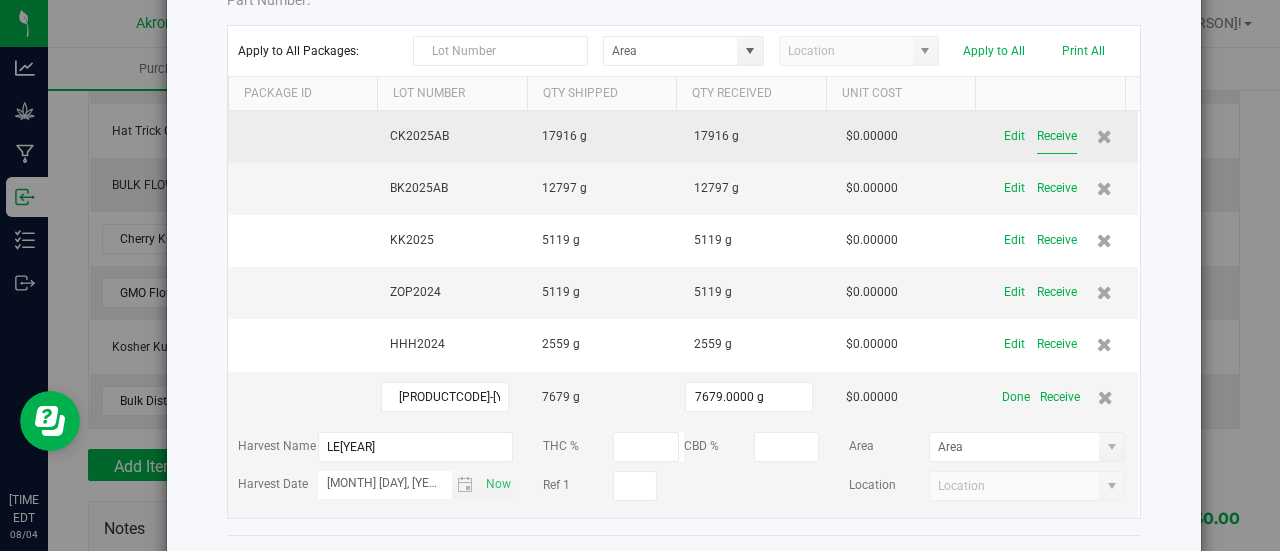 click on "Receive" at bounding box center (1057, 136) 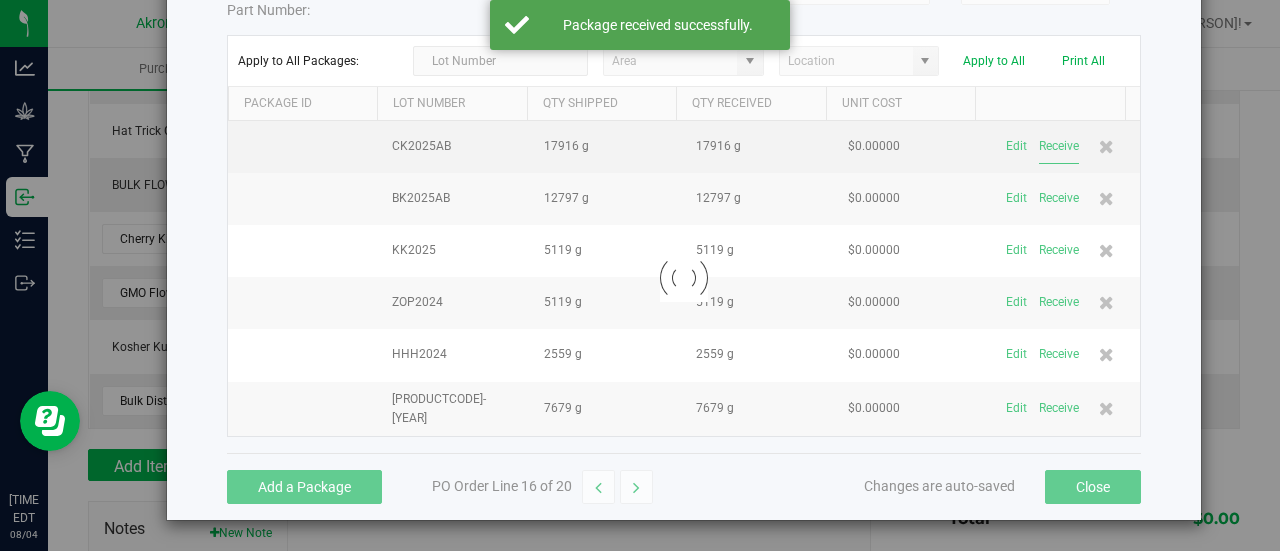 scroll, scrollTop: 0, scrollLeft: 0, axis: both 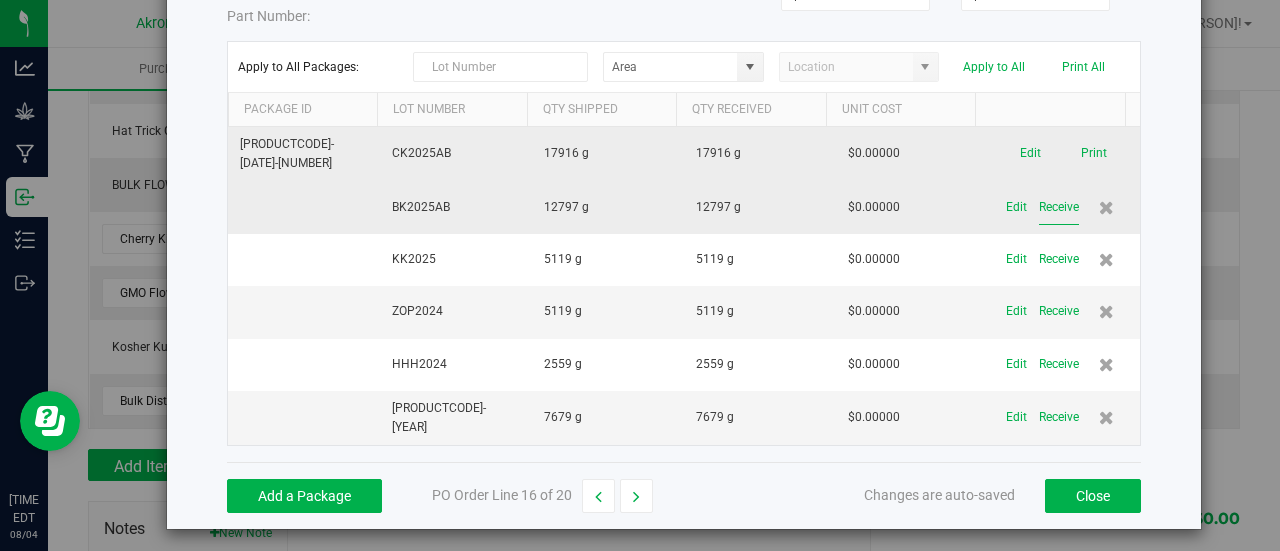 click on "Receive" at bounding box center [1059, 207] 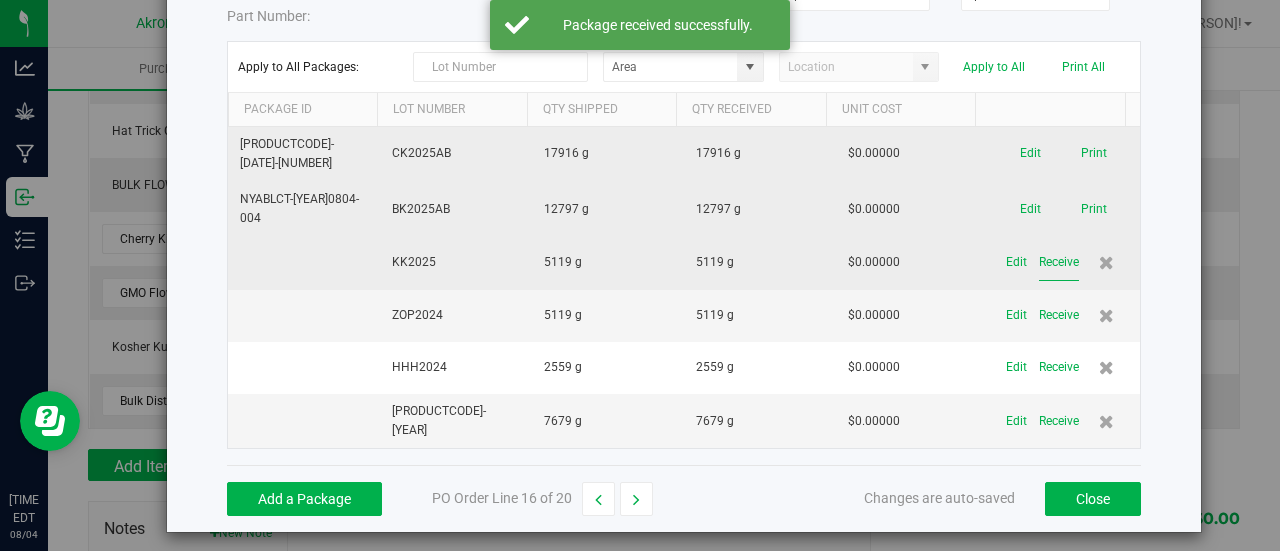 click on "Receive" at bounding box center [1059, 262] 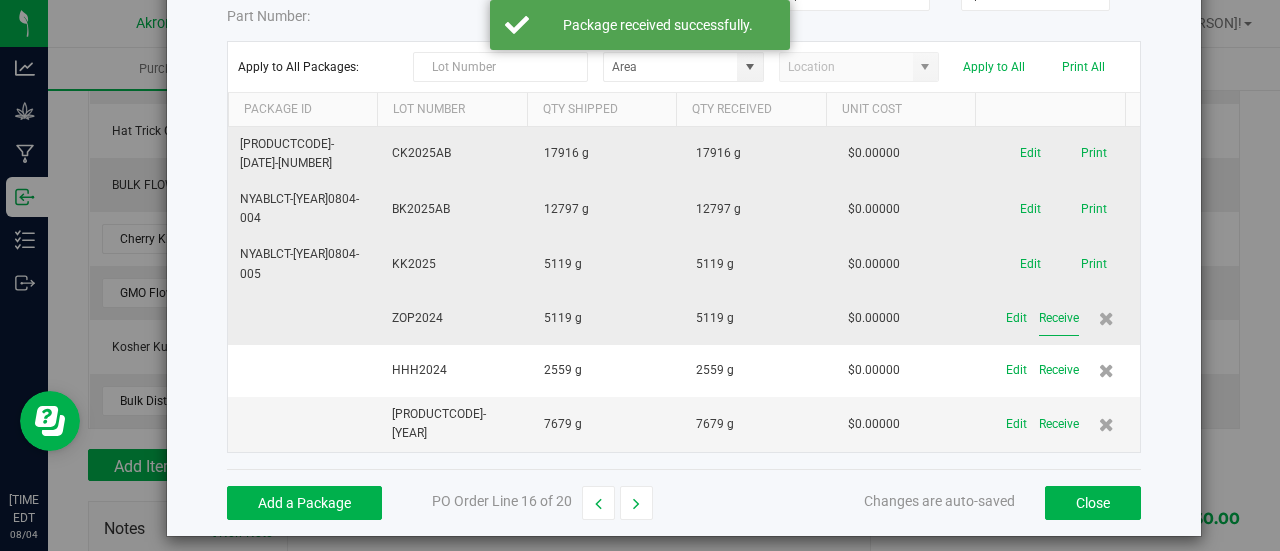 click on "Receive" at bounding box center (1059, 318) 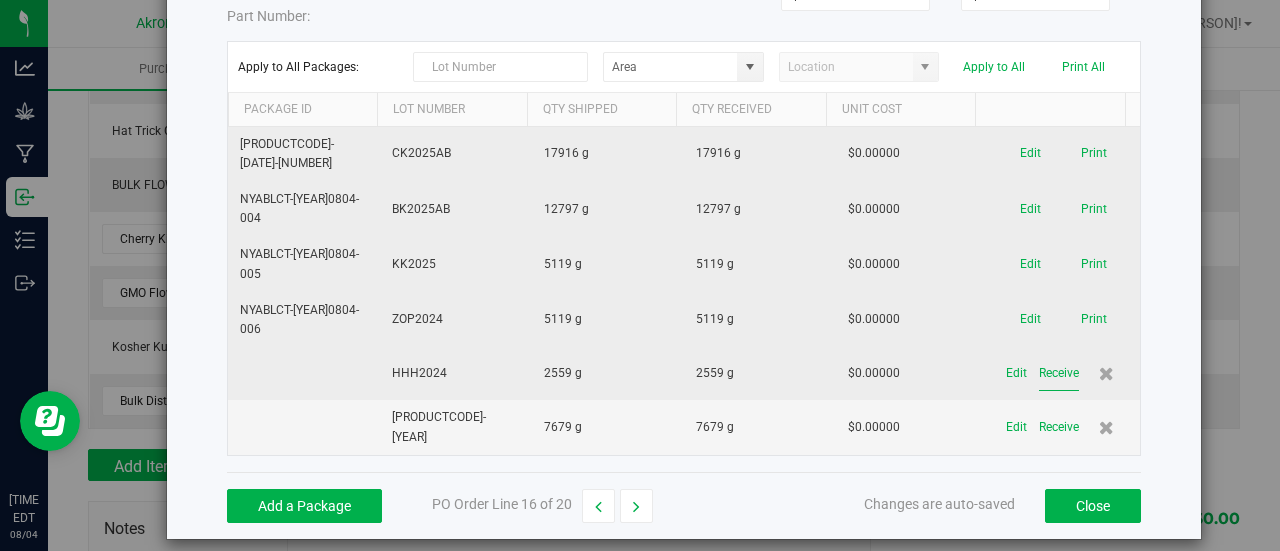 click on "Receive" at bounding box center [1059, 373] 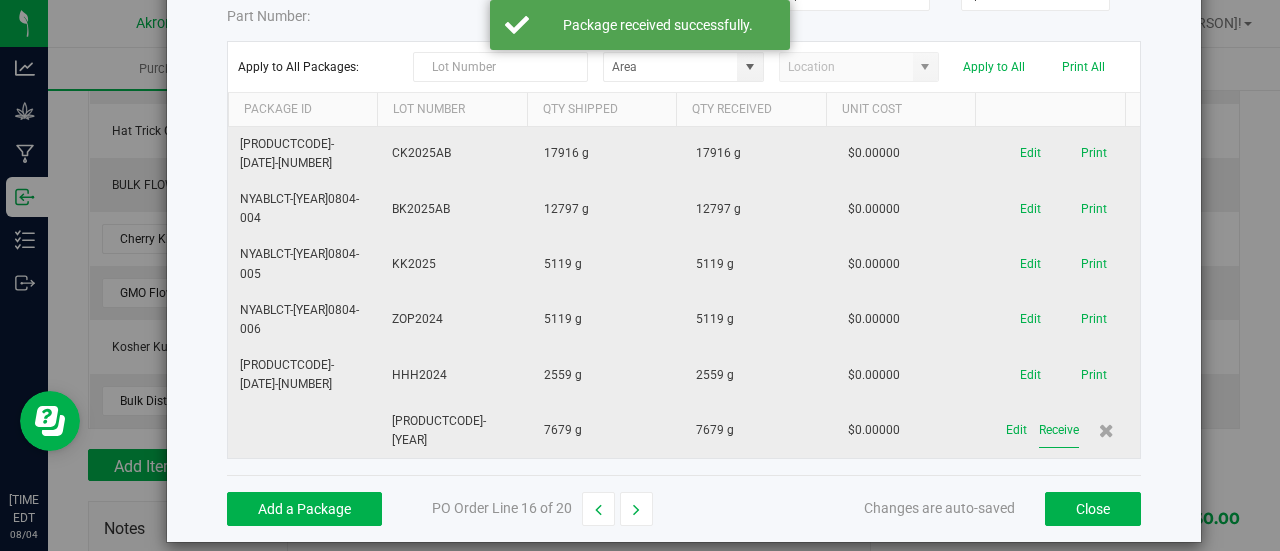 click on "Receive" at bounding box center (1059, 430) 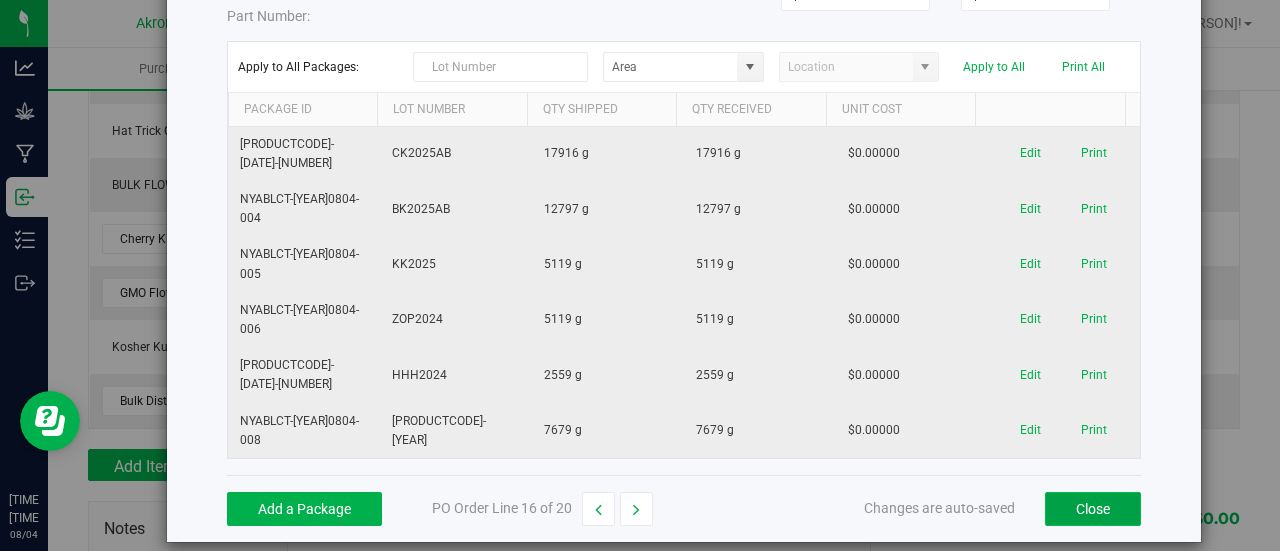 click on "Close" at bounding box center [1093, 509] 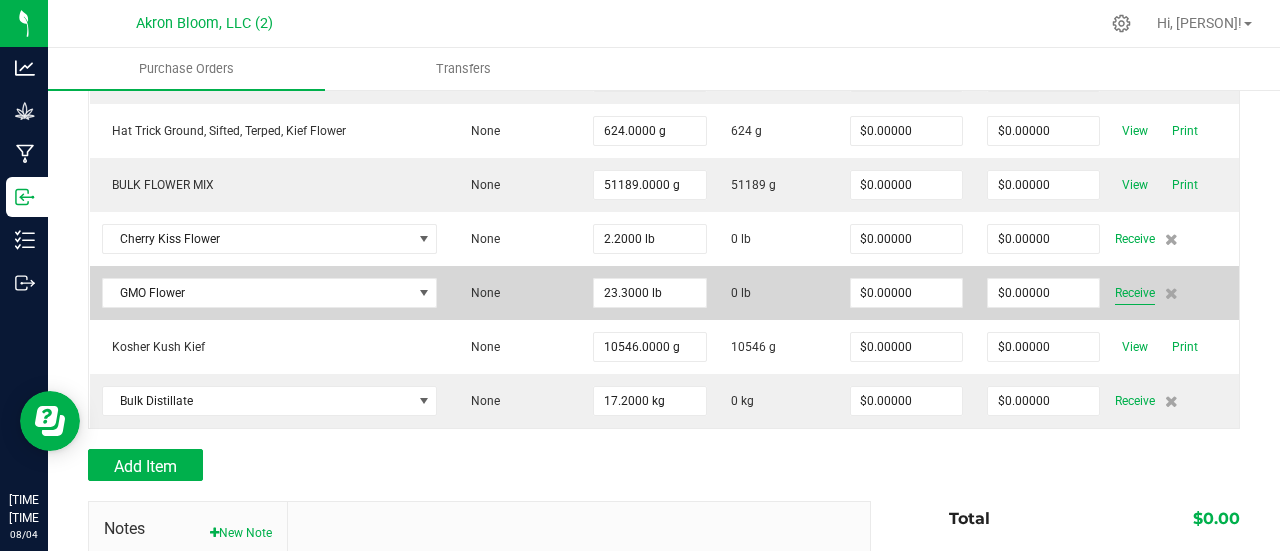 click on "Receive" at bounding box center [1135, 293] 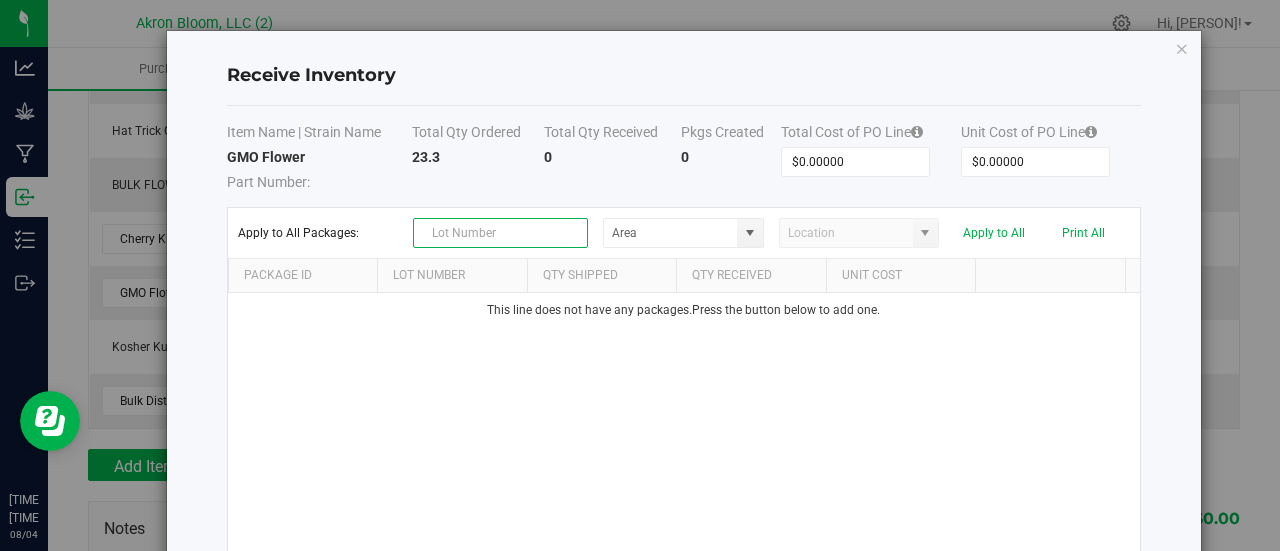 click at bounding box center (500, 233) 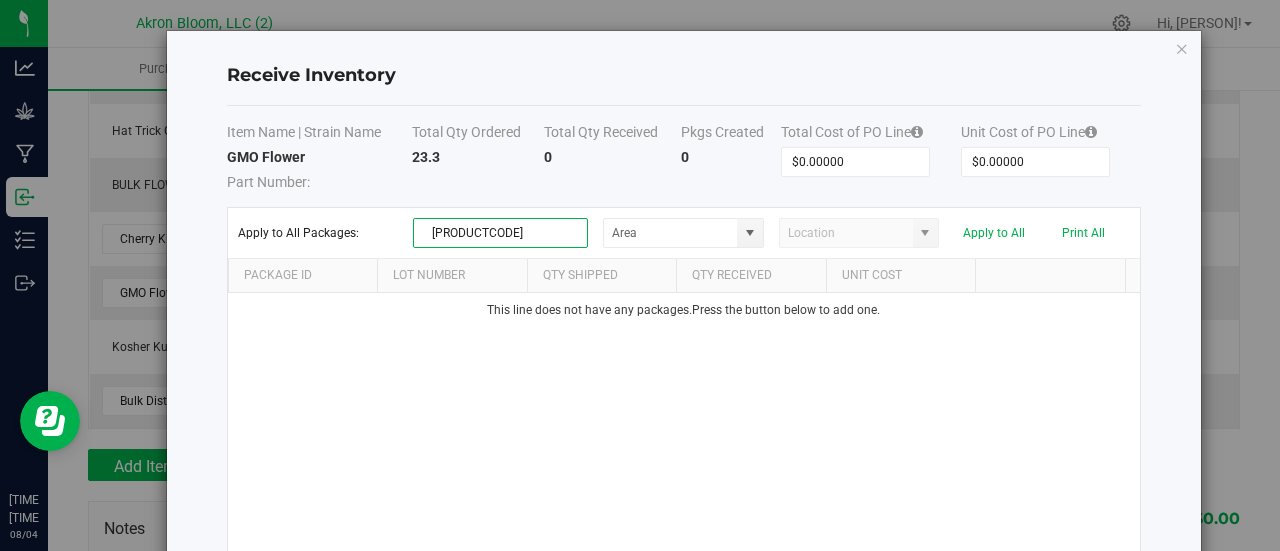 drag, startPoint x: 527, startPoint y: 227, endPoint x: 234, endPoint y: 213, distance: 293.3343 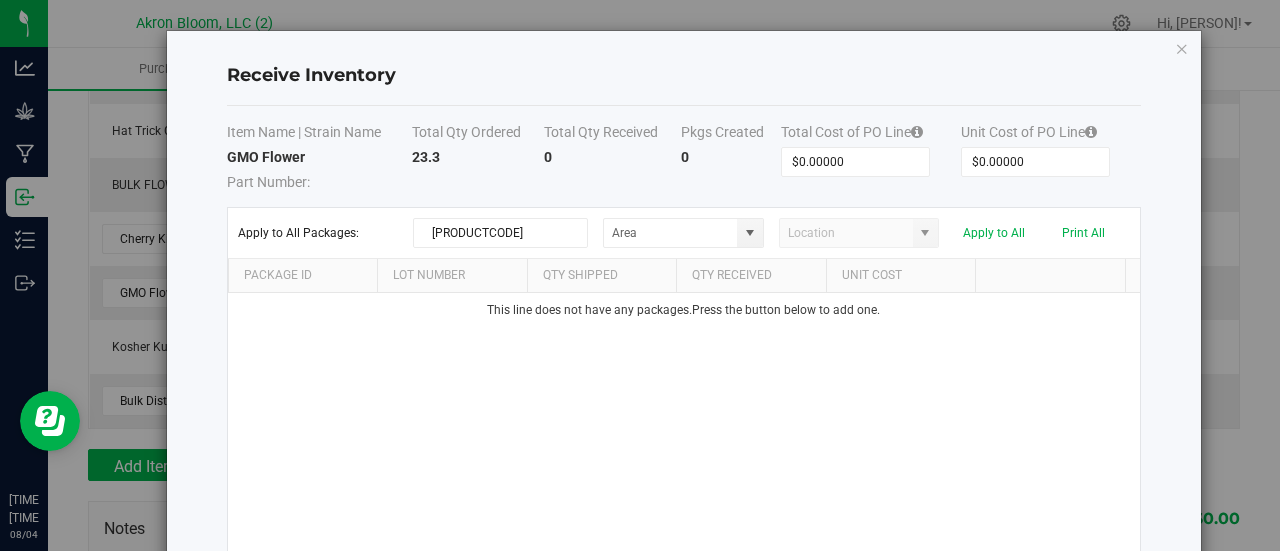 click on "This line does not have any packages.   Press the button below to add one." at bounding box center (684, 426) 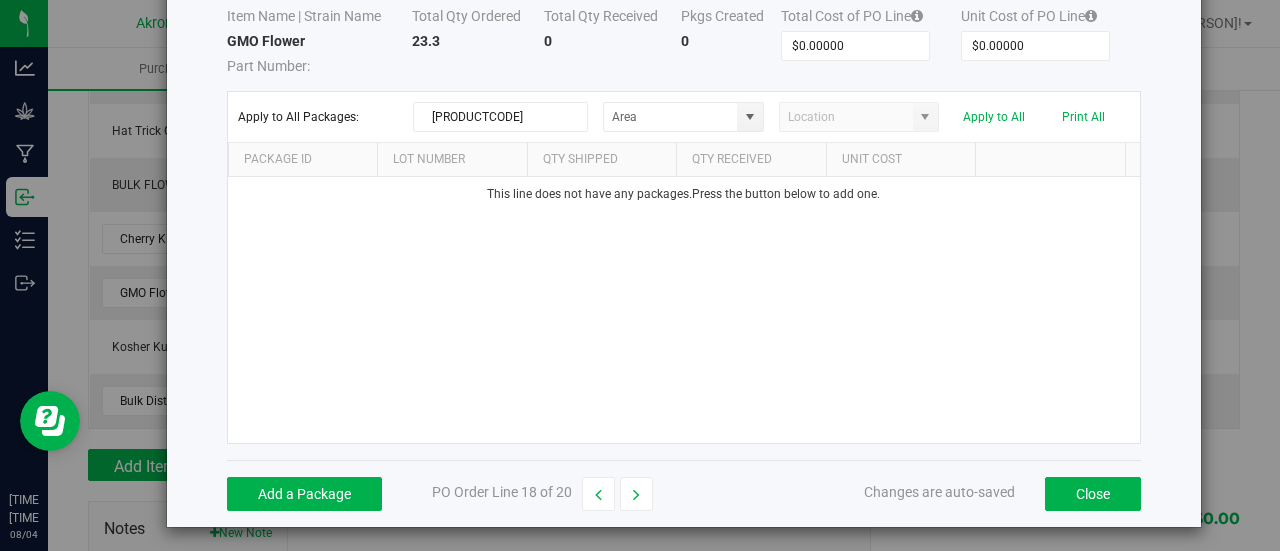 scroll, scrollTop: 119, scrollLeft: 0, axis: vertical 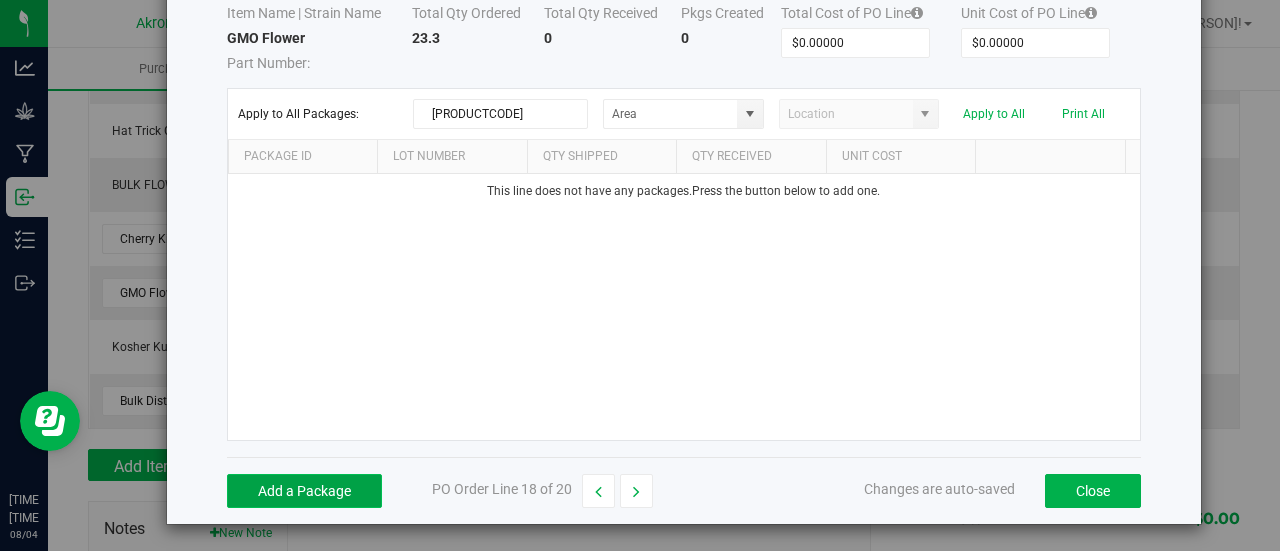click on "Add a Package" at bounding box center [304, 491] 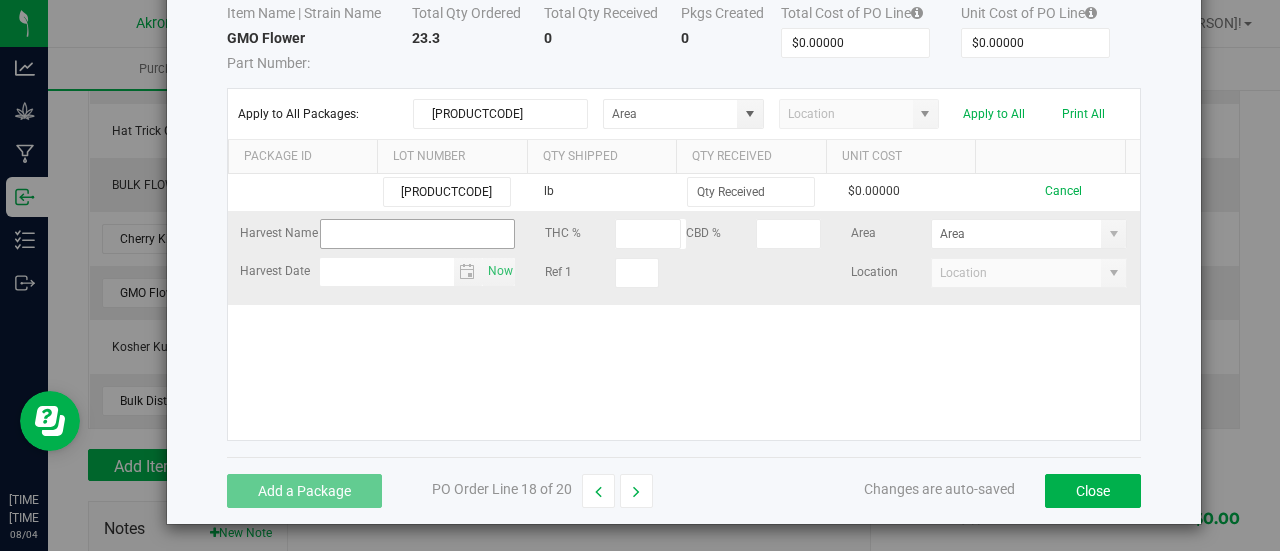type on "[PRODUCTCODE]" 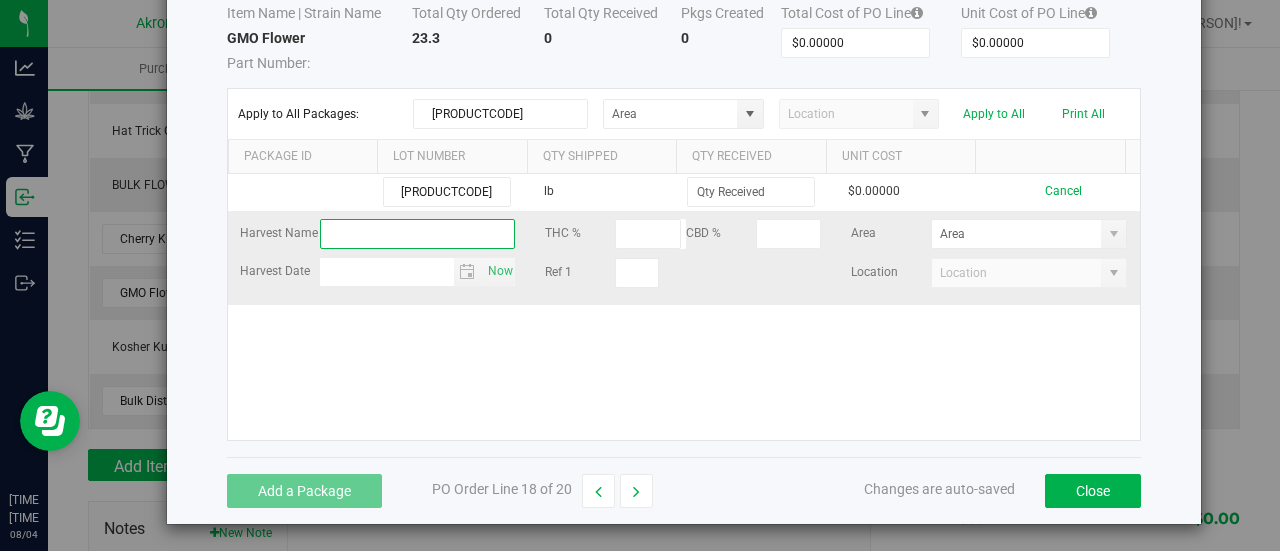 click at bounding box center [418, 234] 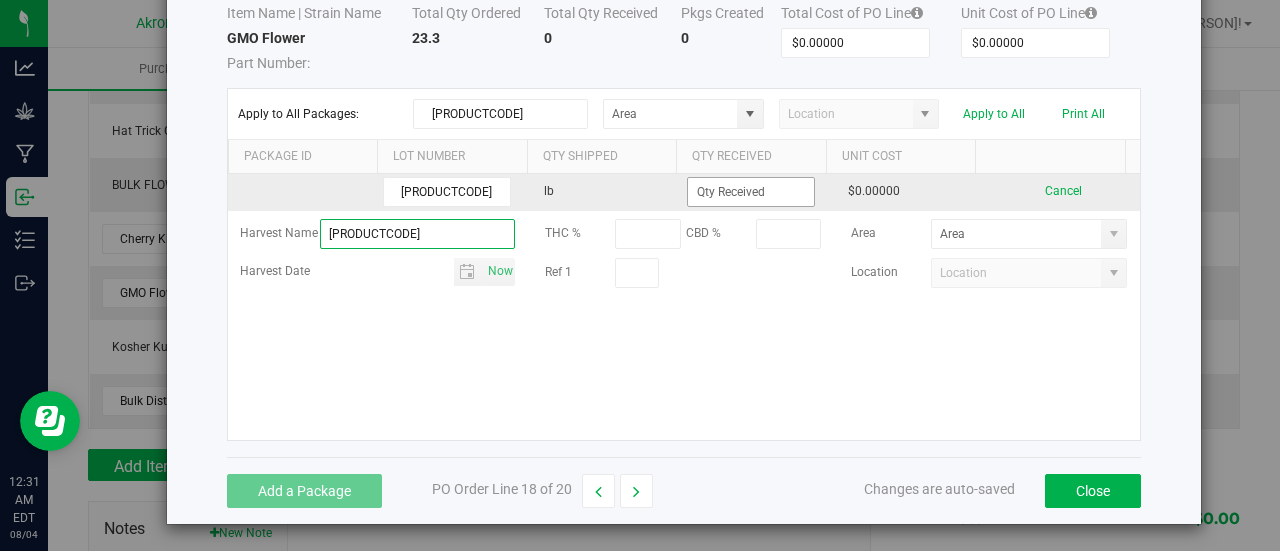 type on "[PRODUCTCODE]" 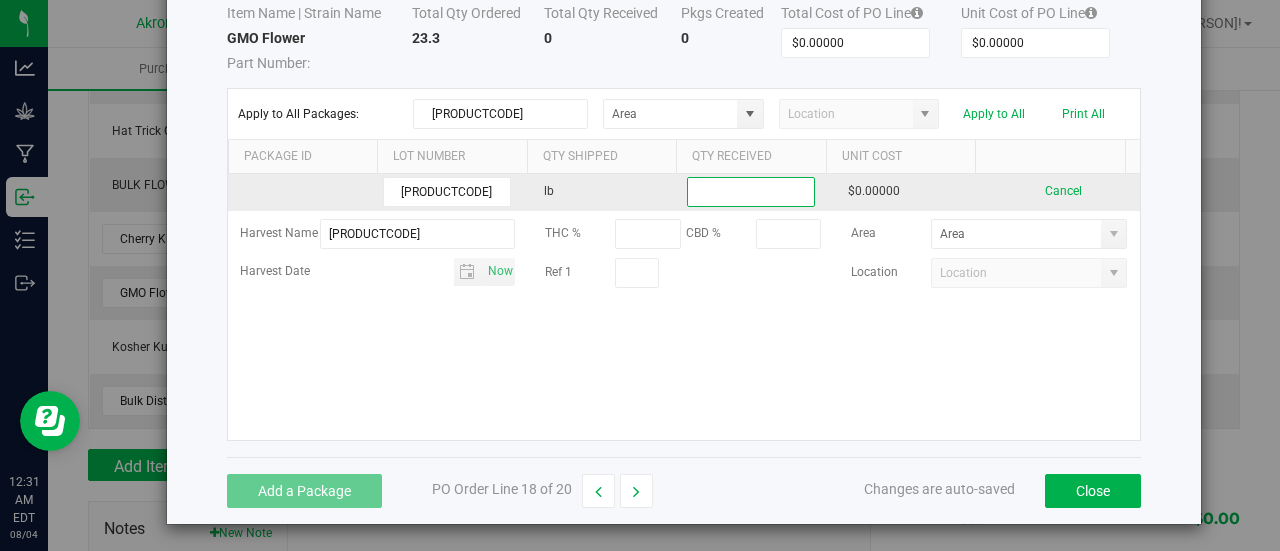 click at bounding box center (751, 192) 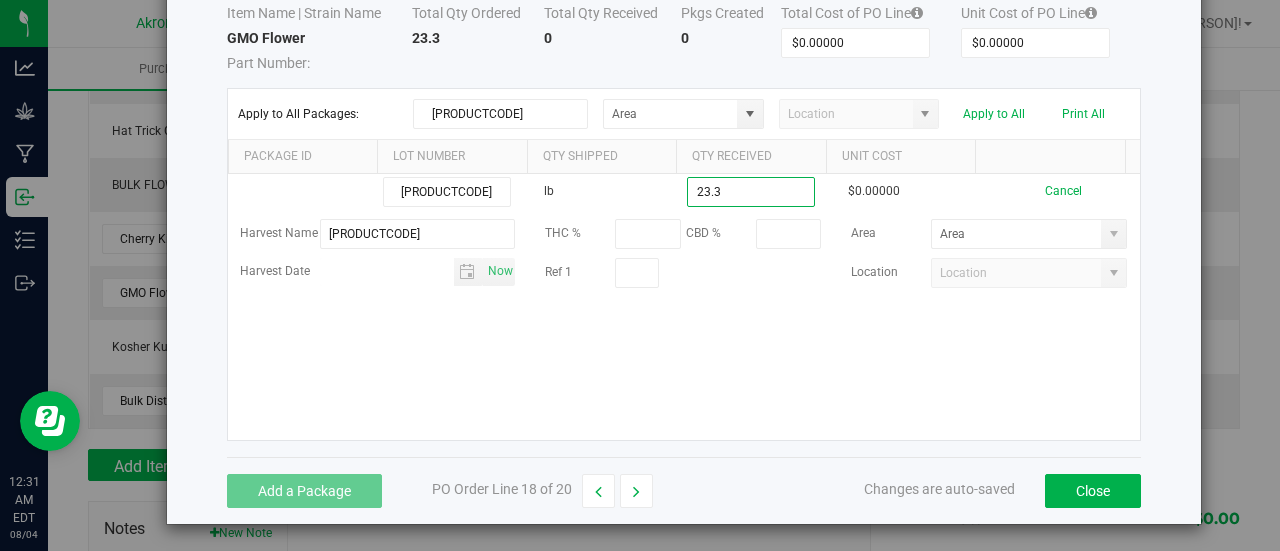 type on "23.3000 lb" 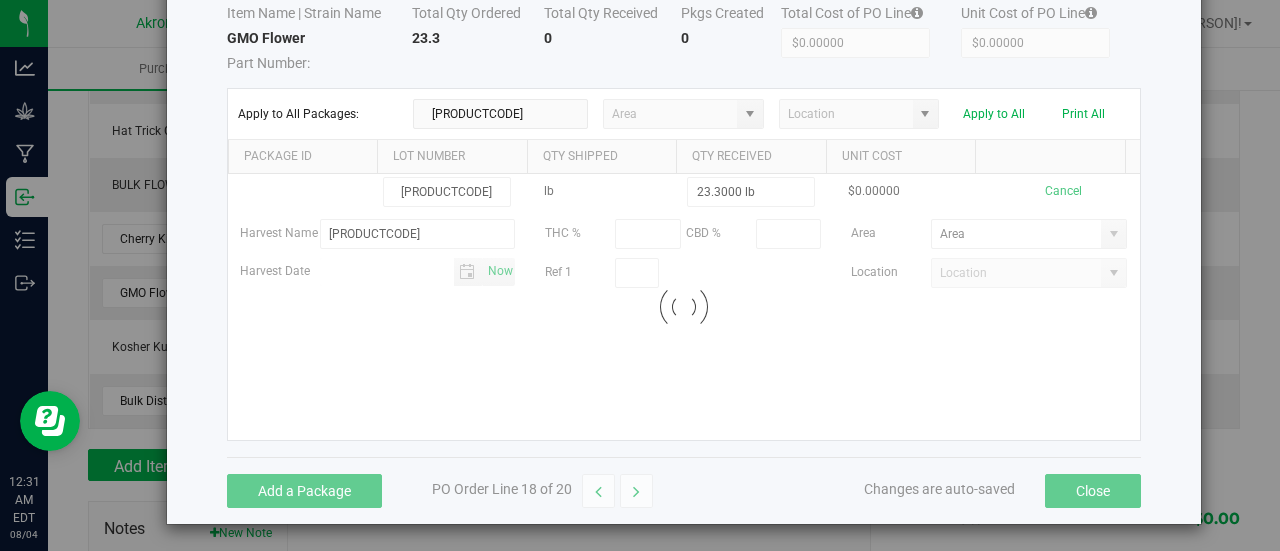click on "GMO2025WF2   lb  23.3000 lb  $0.00000   Cancel   Harvest Name  GMO2025WF2  THC %   CBD %   Area   Harvest Date
Now
Ref 1   Location  Loading" at bounding box center [684, 307] 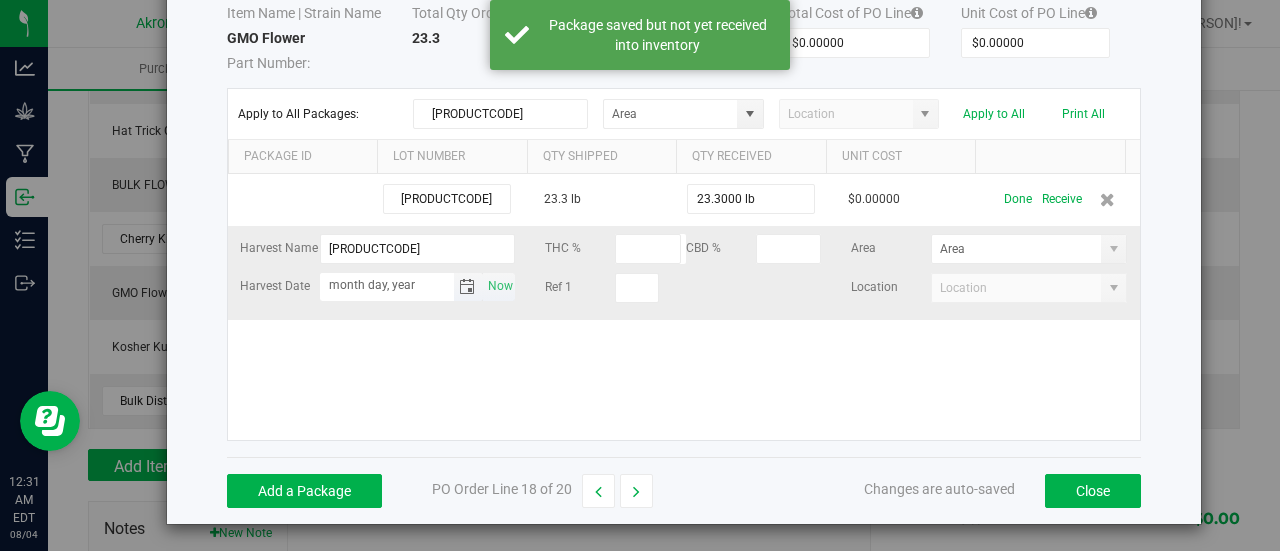 click on "month day, year" at bounding box center (387, 285) 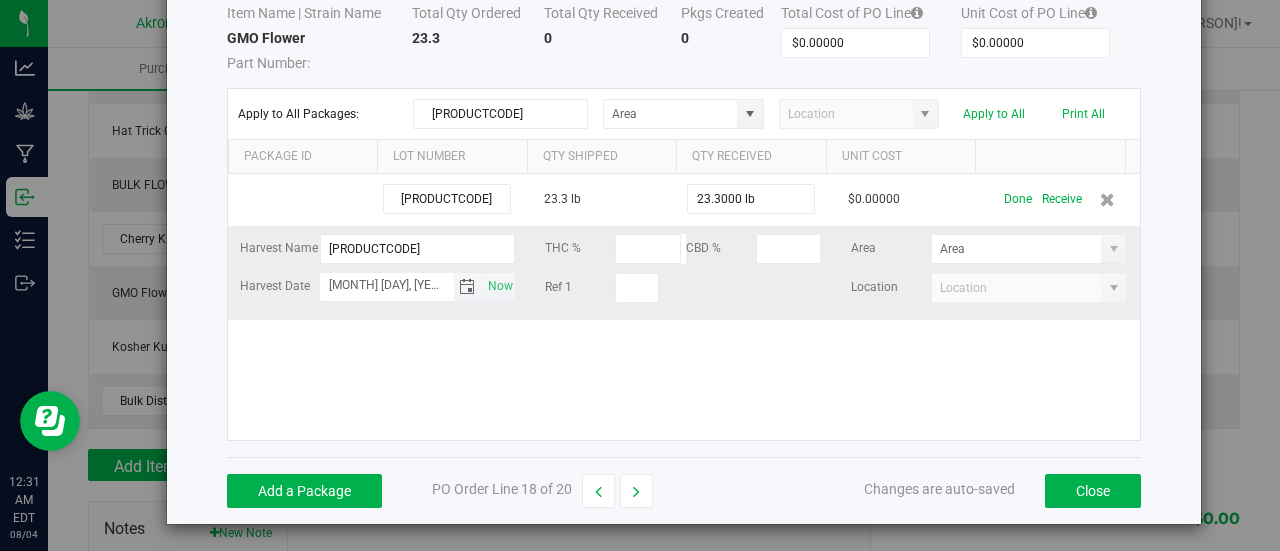 click on "[MONTH] [DAY], [YEAR]" at bounding box center (387, 285) 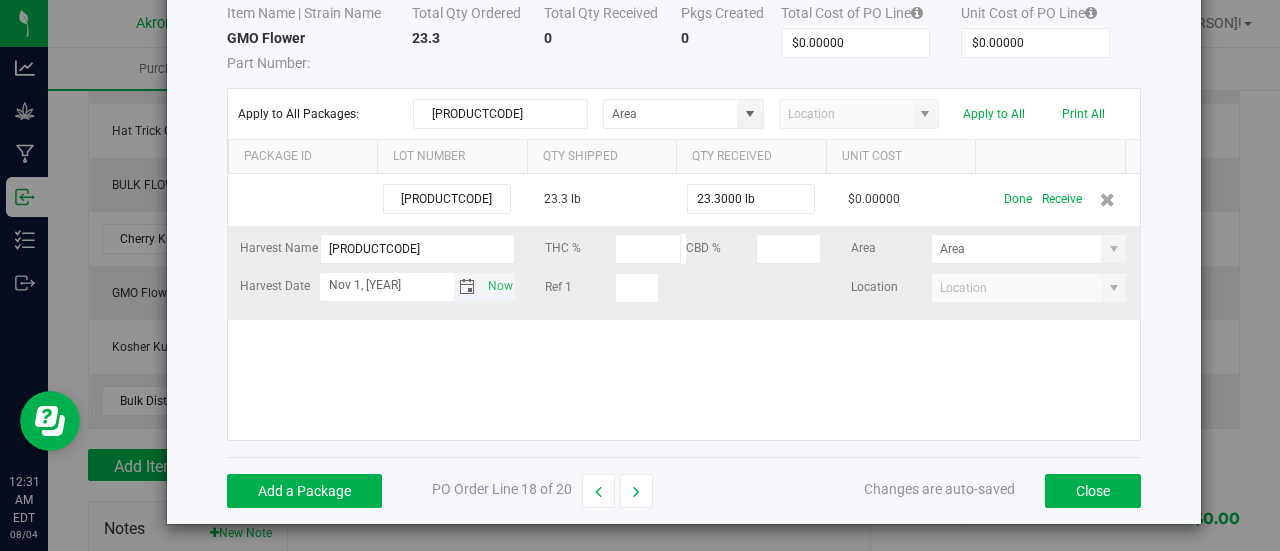 click on "Nov 1, [YEAR]" at bounding box center (387, 285) 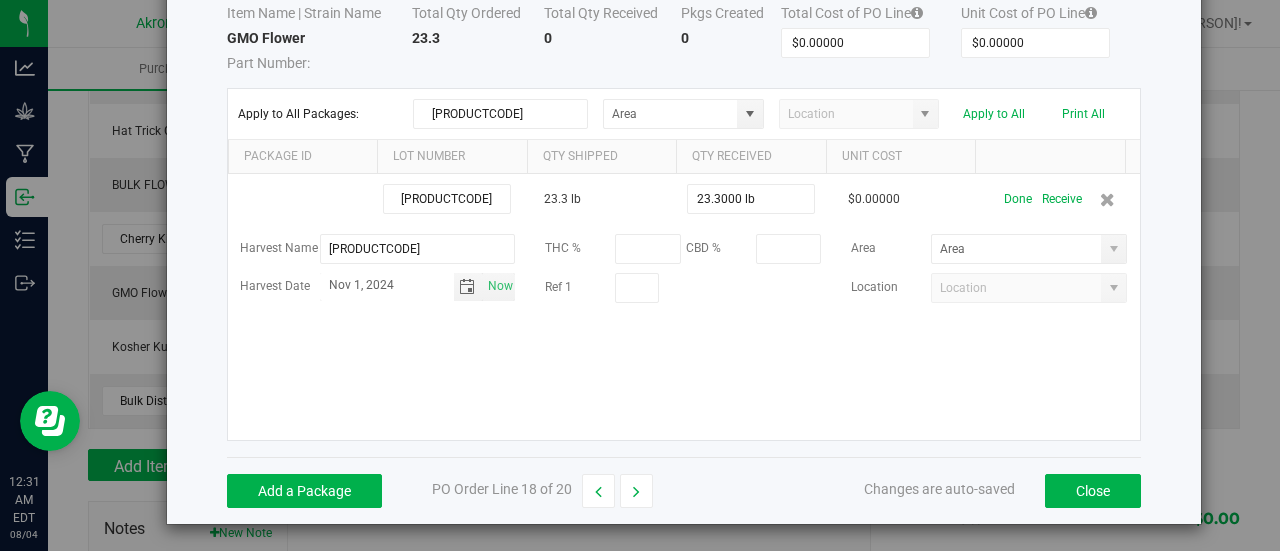 type on "Nov 1, 2024" 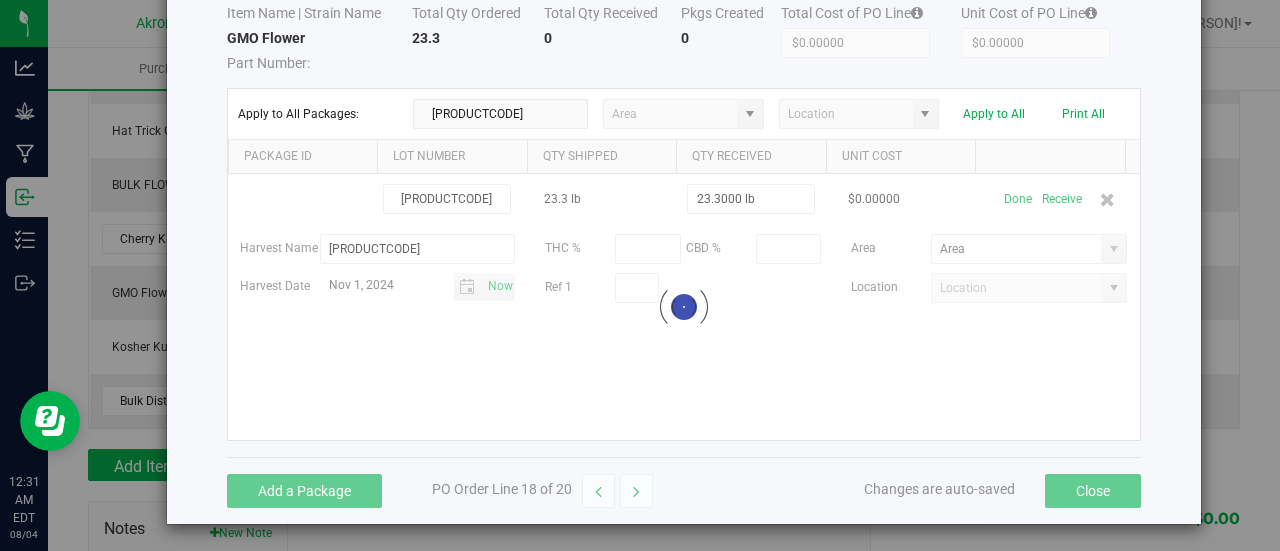 click on "GMO2025WF2  23.3 lb  23.3000 lb  $0.00000   Done   Receive   Harvest Name  GMO2025WF2  THC %   CBD %   Area   Harvest Date  Nov 1, [YEAR]
Now
Ref 1   Location" at bounding box center [684, 307] 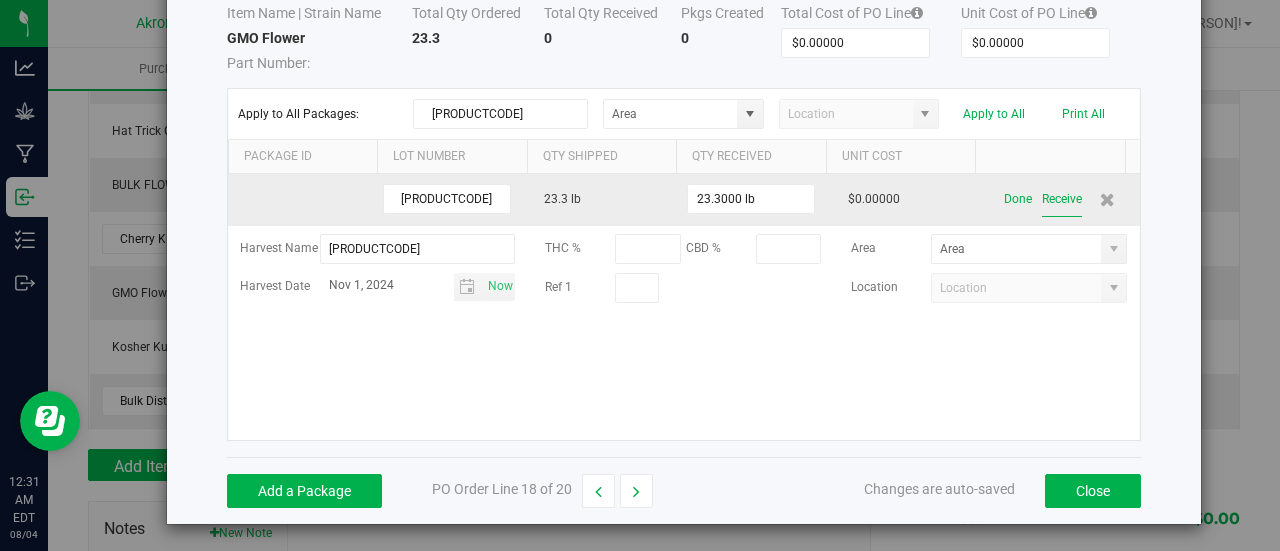 click on "Receive" at bounding box center [1062, 199] 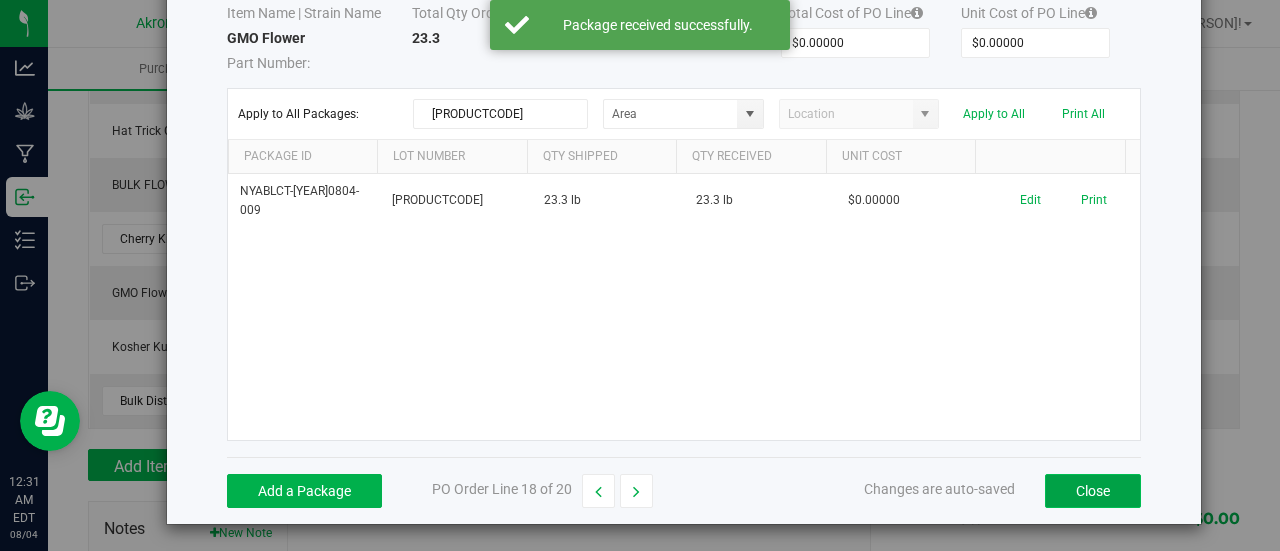 click on "Close" at bounding box center [1093, 491] 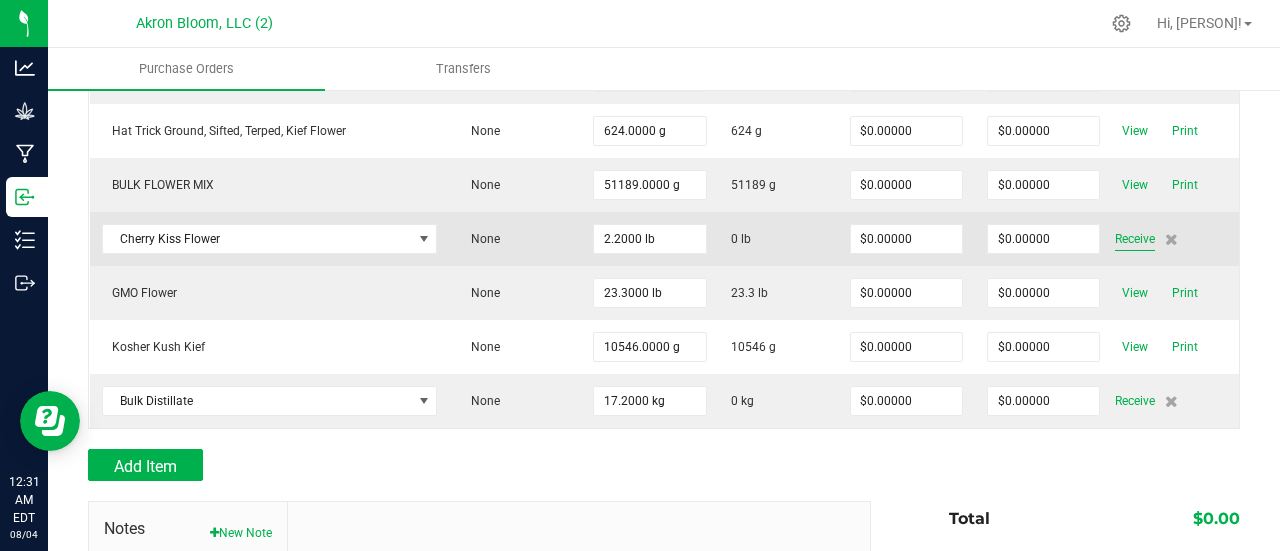 click on "Receive" at bounding box center [1135, 239] 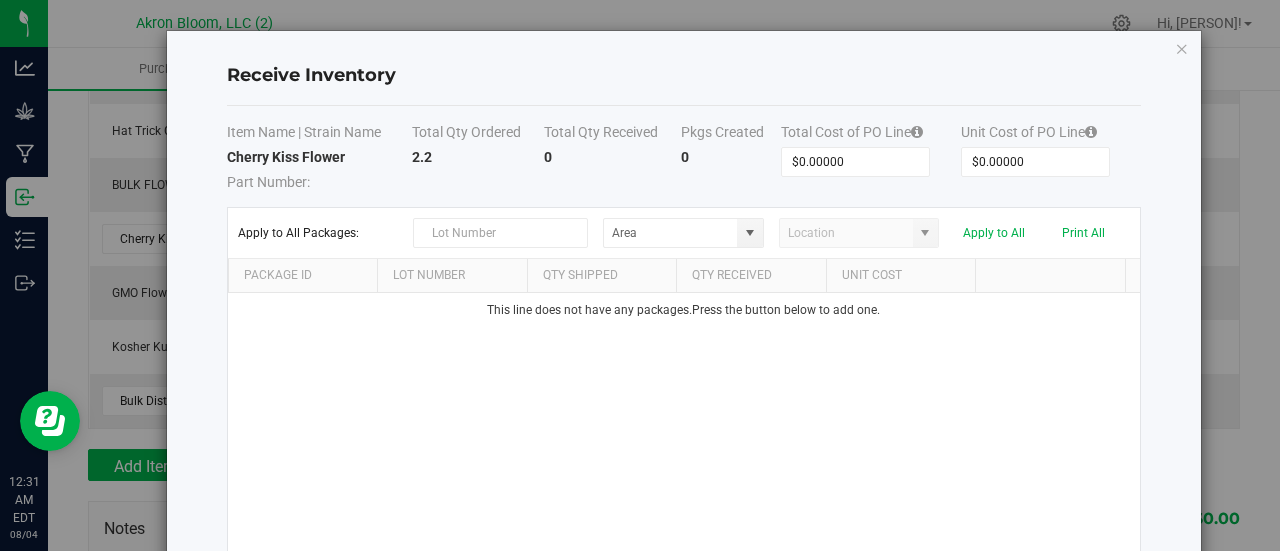 click on "This line does not have any packages.   Press the button below to add one." at bounding box center [684, 426] 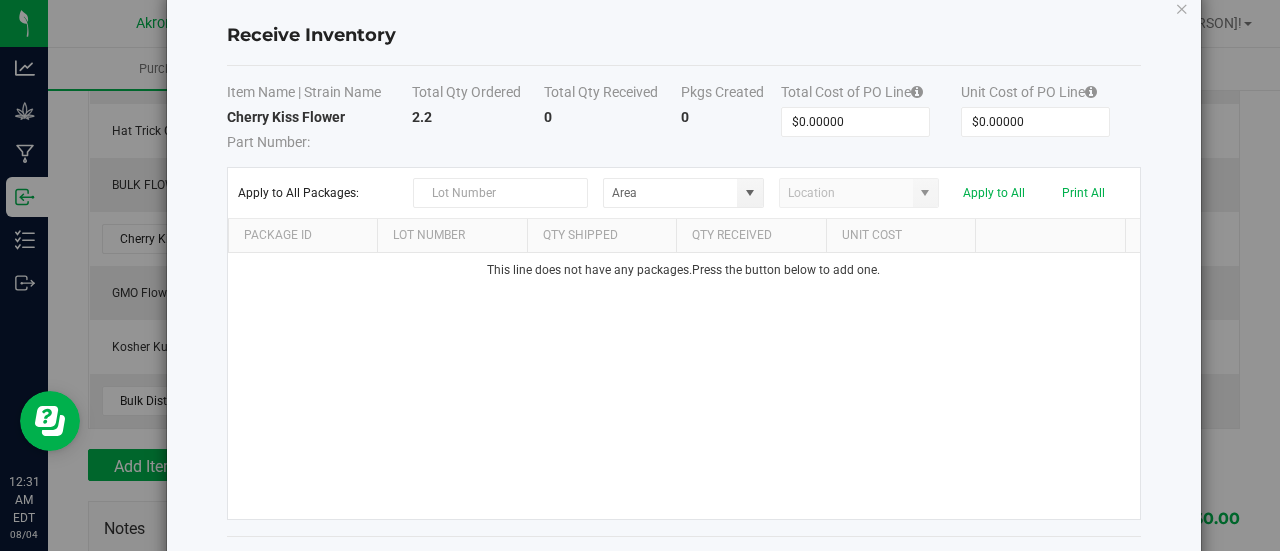 scroll, scrollTop: 80, scrollLeft: 0, axis: vertical 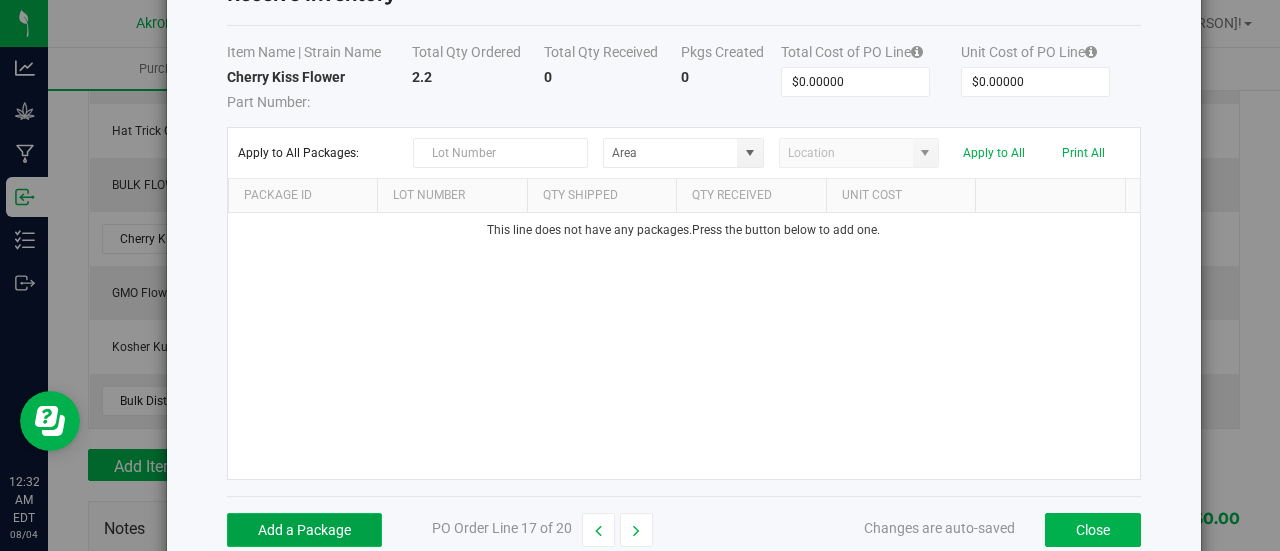 click on "Add a Package" at bounding box center (304, 530) 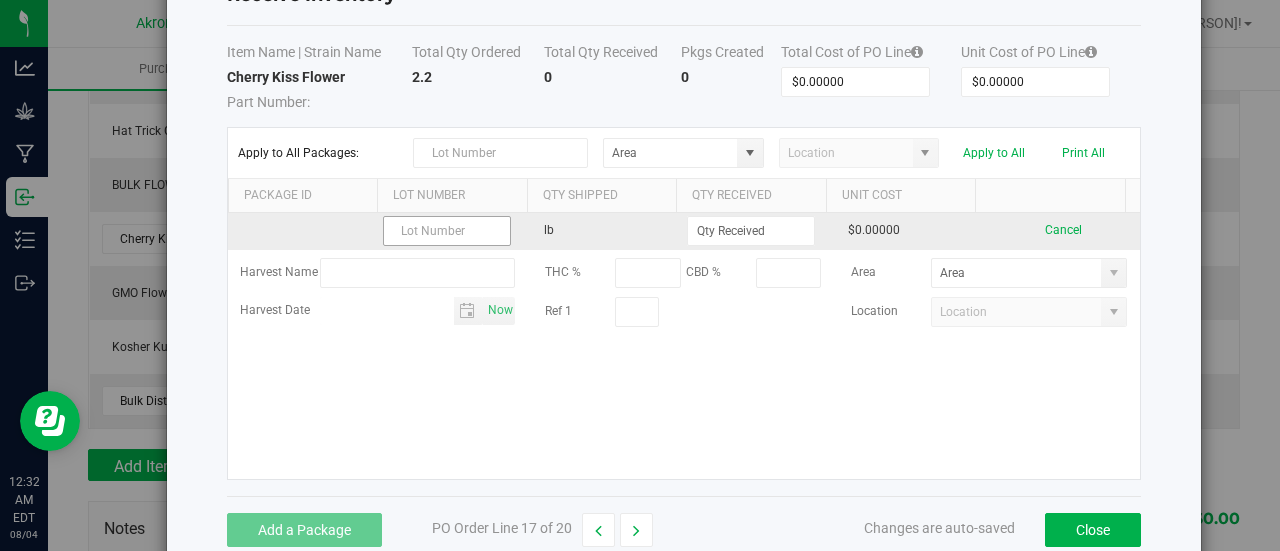click at bounding box center [447, 231] 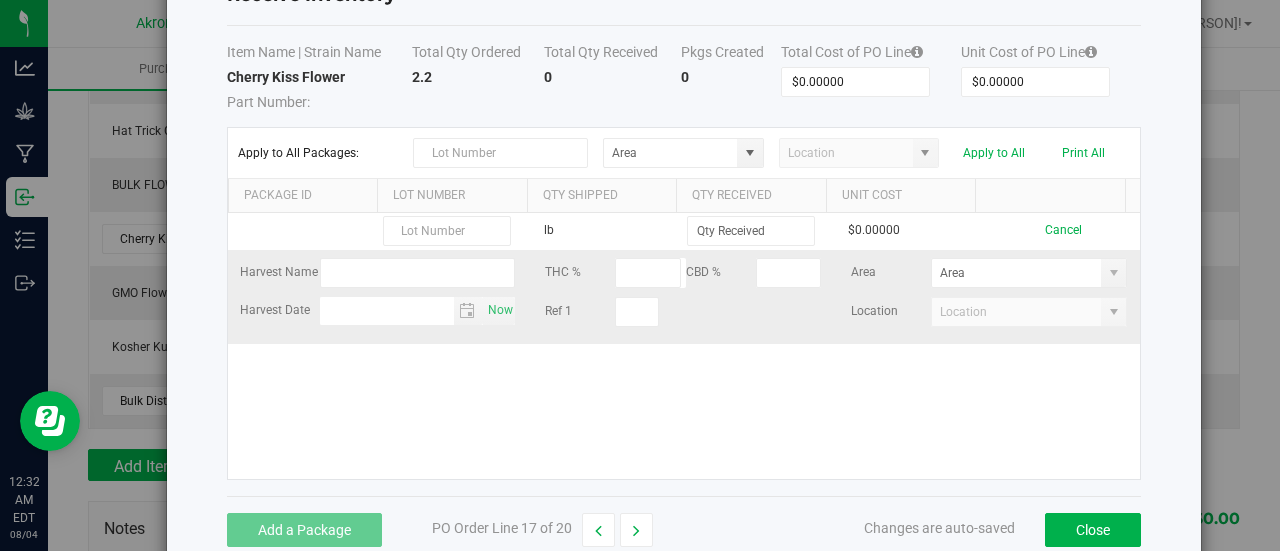 click on "Ref 1" at bounding box center (683, 312) 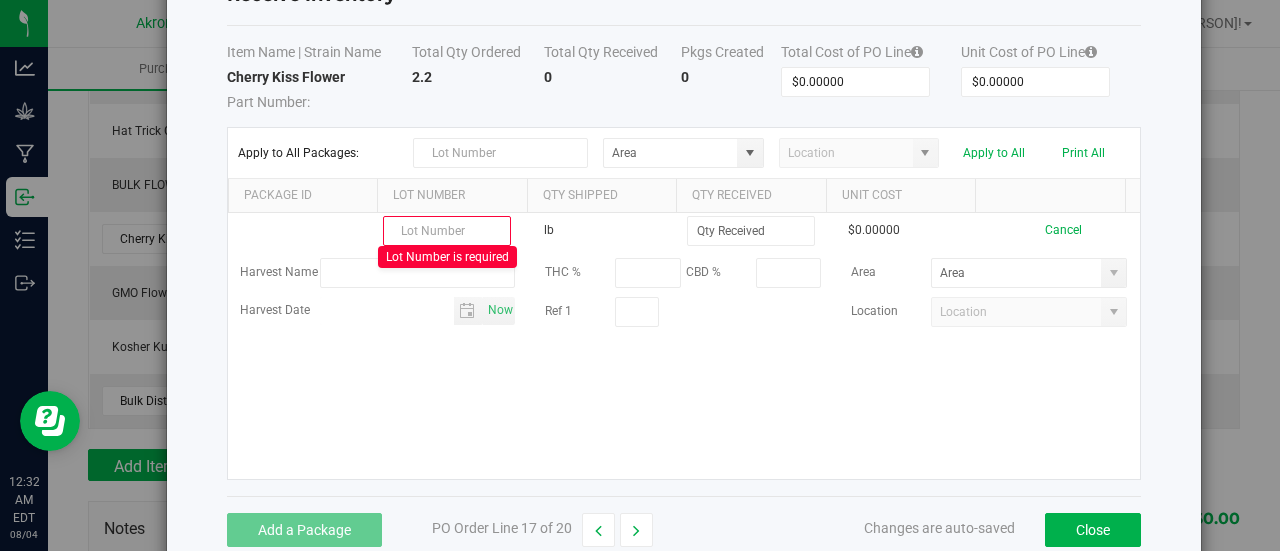 click on "Lot Number" at bounding box center [452, 196] 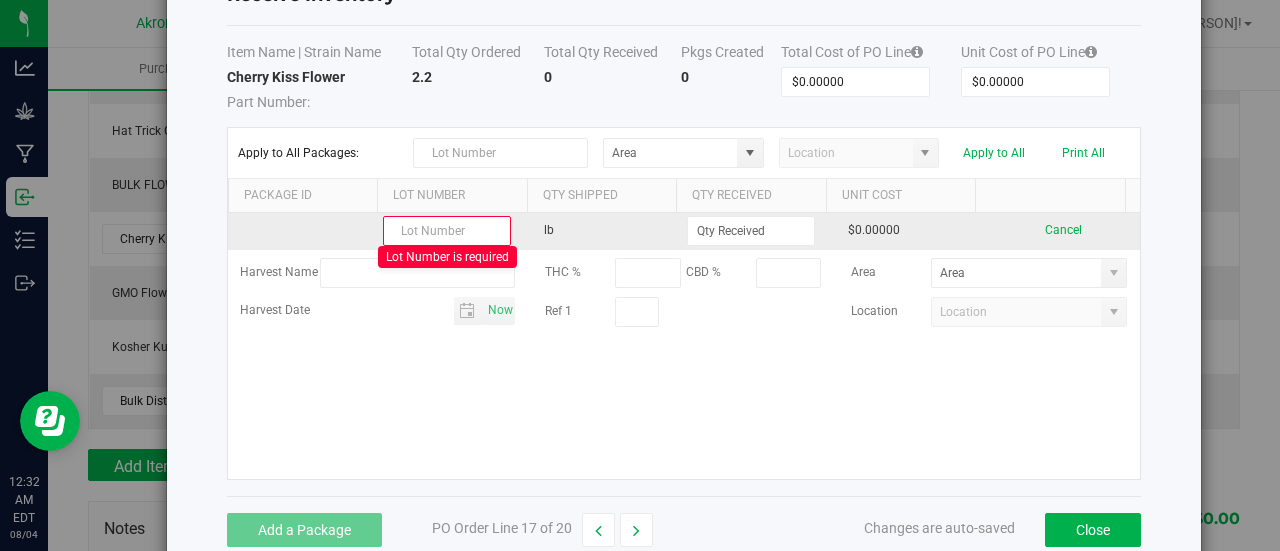 click at bounding box center [447, 231] 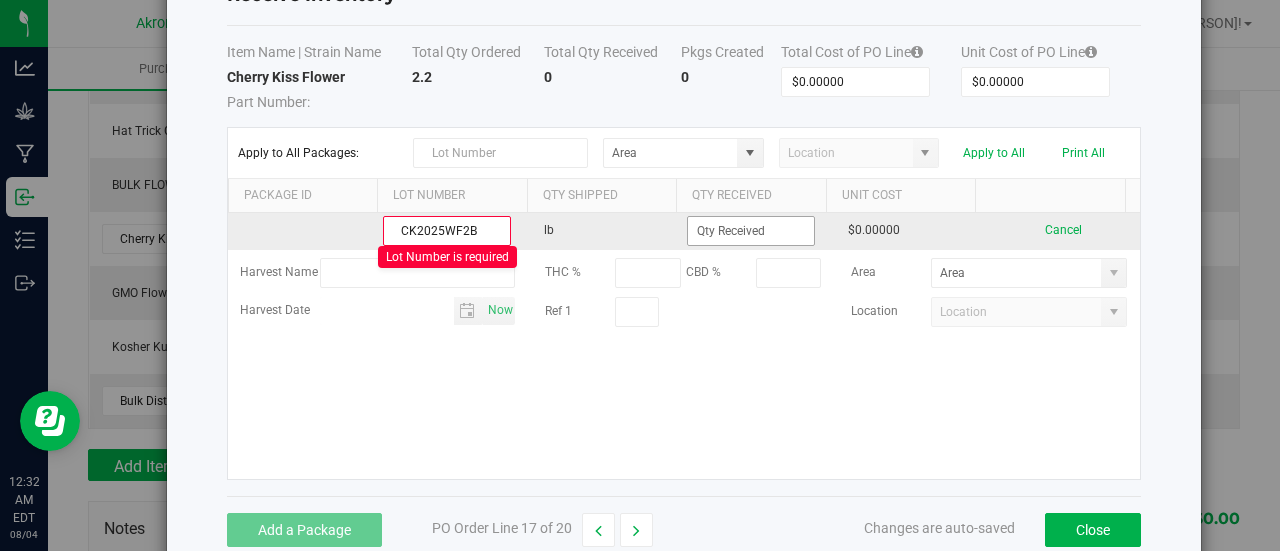 type on "CK2025WF2B" 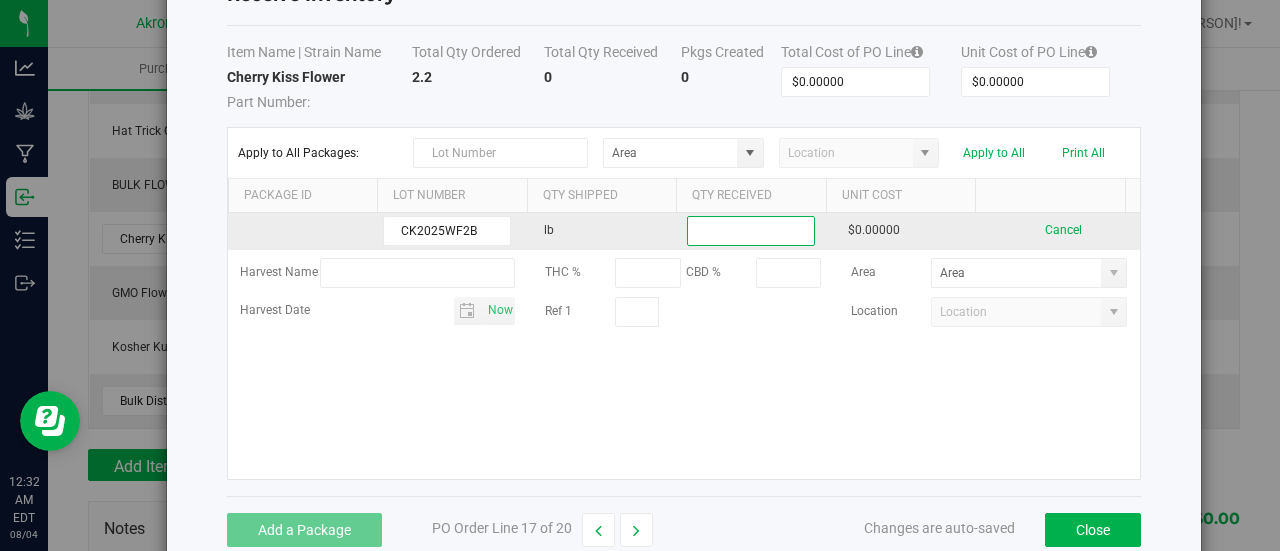 click at bounding box center (751, 231) 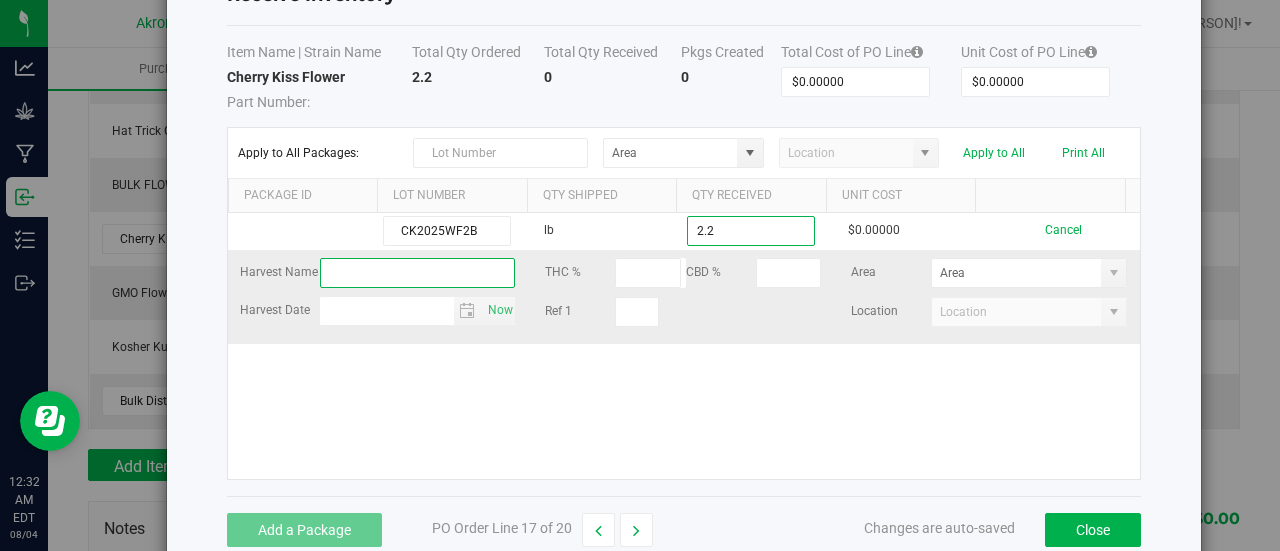 type on "2.2000 lb" 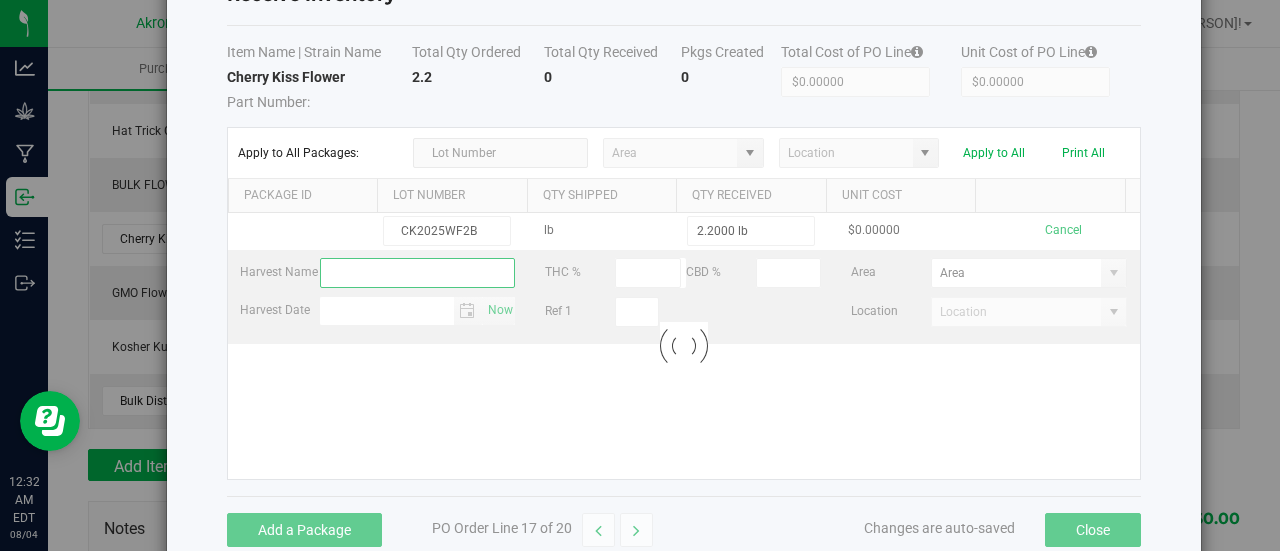 click on "[PRODUCTCODE]   lb  [NUMBER].0000 lb  $0.00000   Cancel   Harvest Name   THC %   CBD %   Area   Harvest Date
Now
Ref 1   Location  Loading" at bounding box center [684, 346] 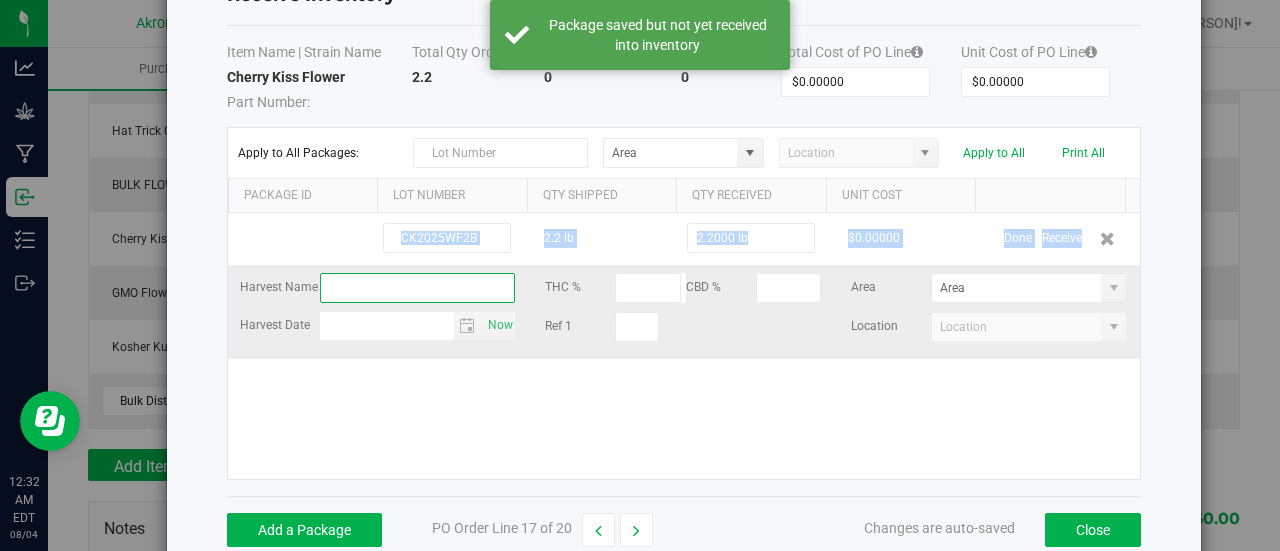 click at bounding box center (418, 288) 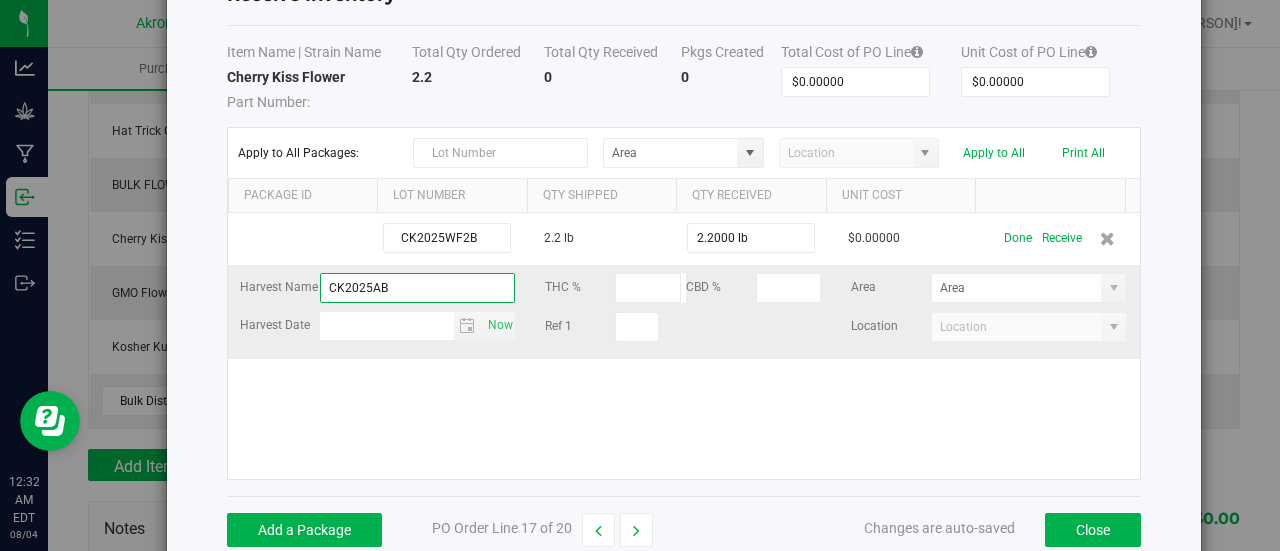 click on "CK2025AB" at bounding box center (418, 288) 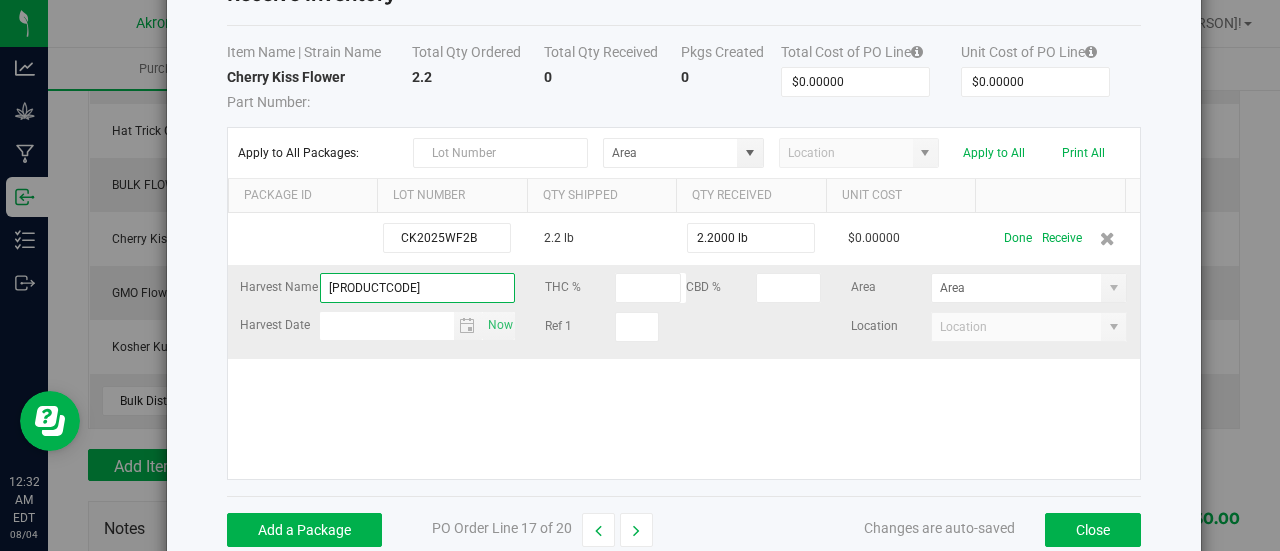 click on "[PRODUCTCODE]" at bounding box center (418, 288) 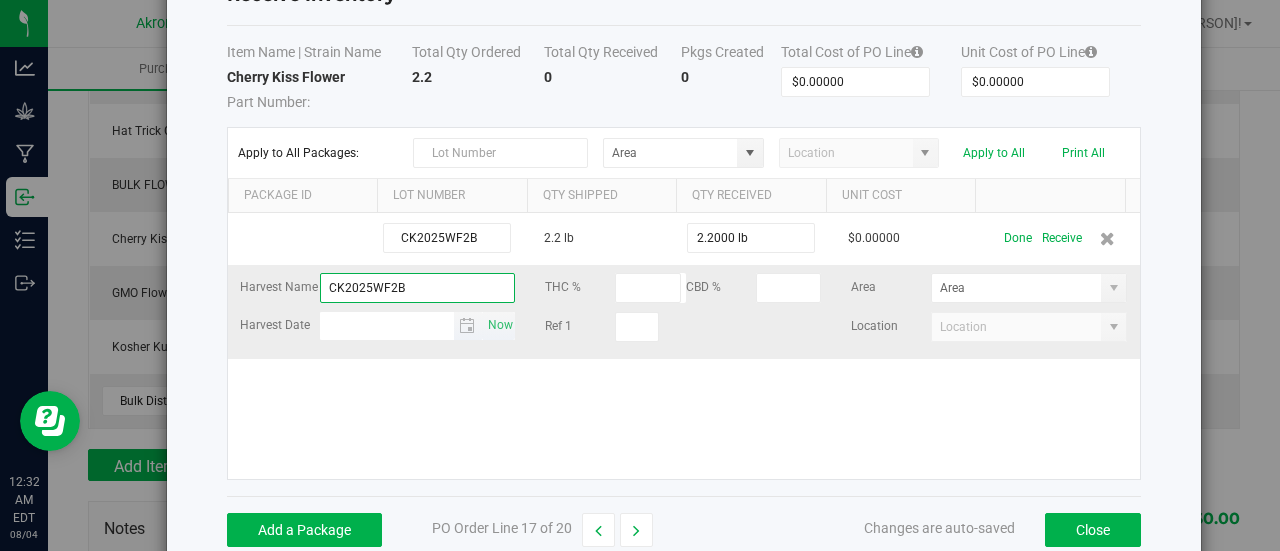 type on "CK2025WF2B" 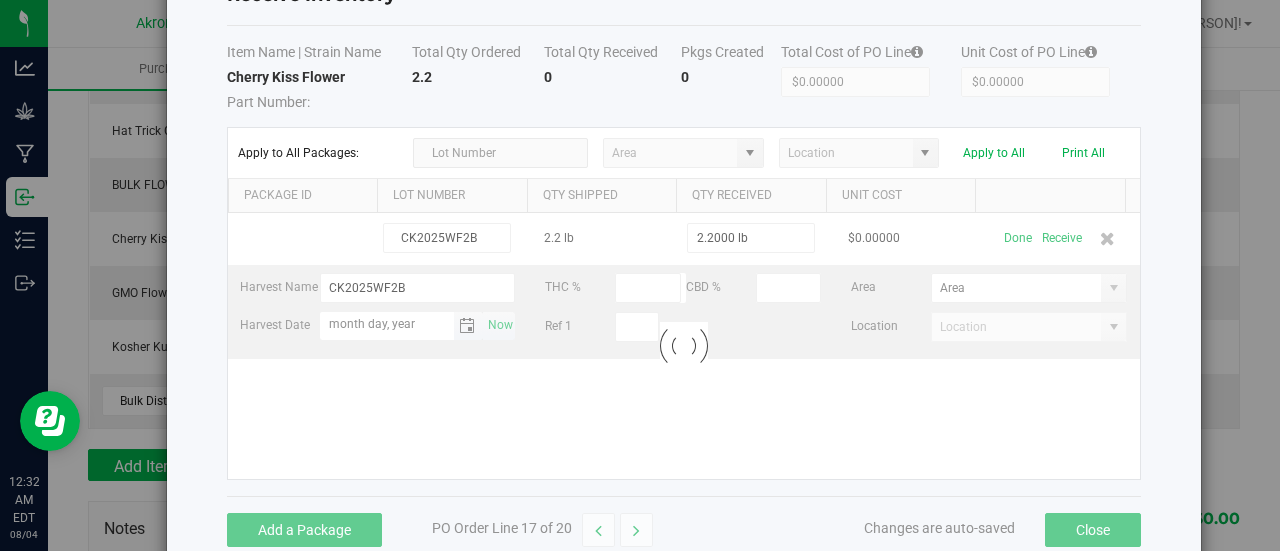 click on "month day, year" at bounding box center [387, 324] 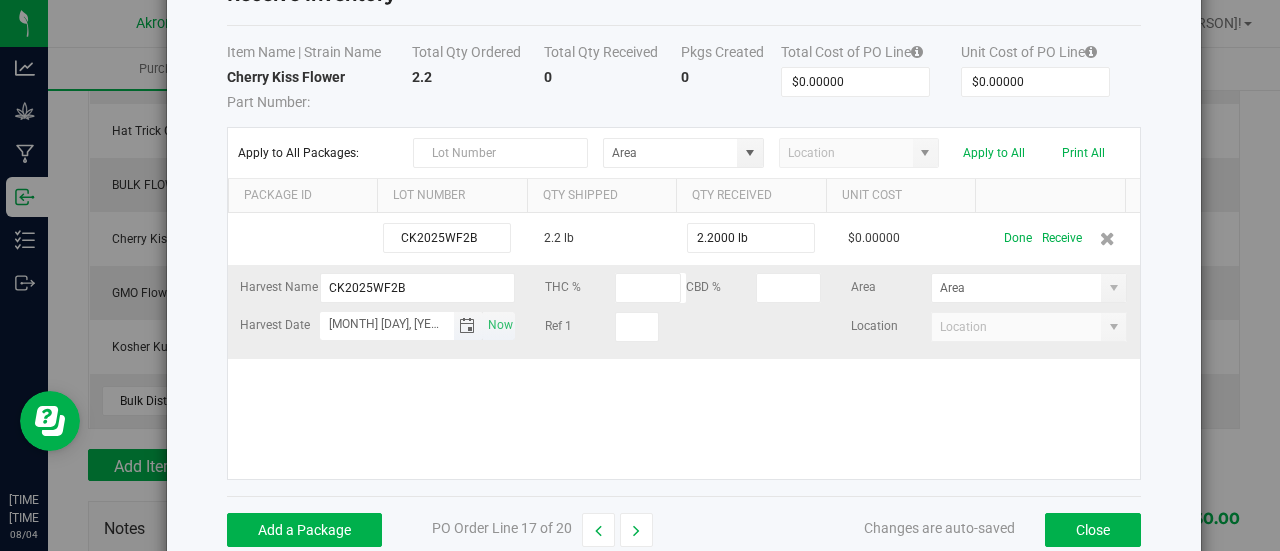 click on "[MONTH] [DAY], [YEAR]" at bounding box center (387, 324) 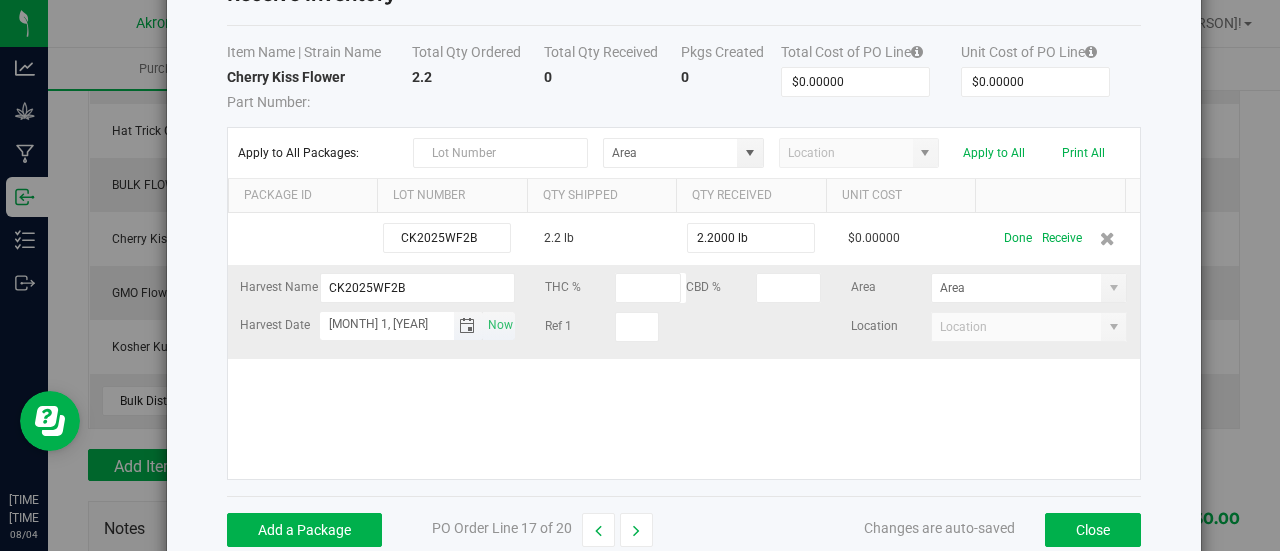 click on "[MONTH] 1, [YEAR]" at bounding box center (387, 324) 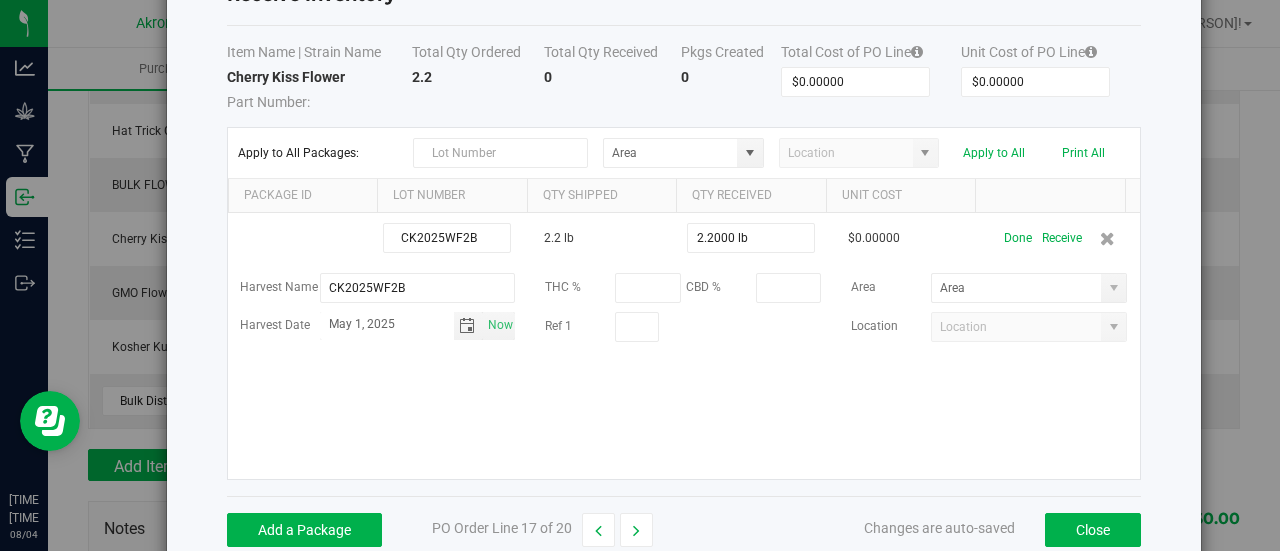 type on "May 1, 2025" 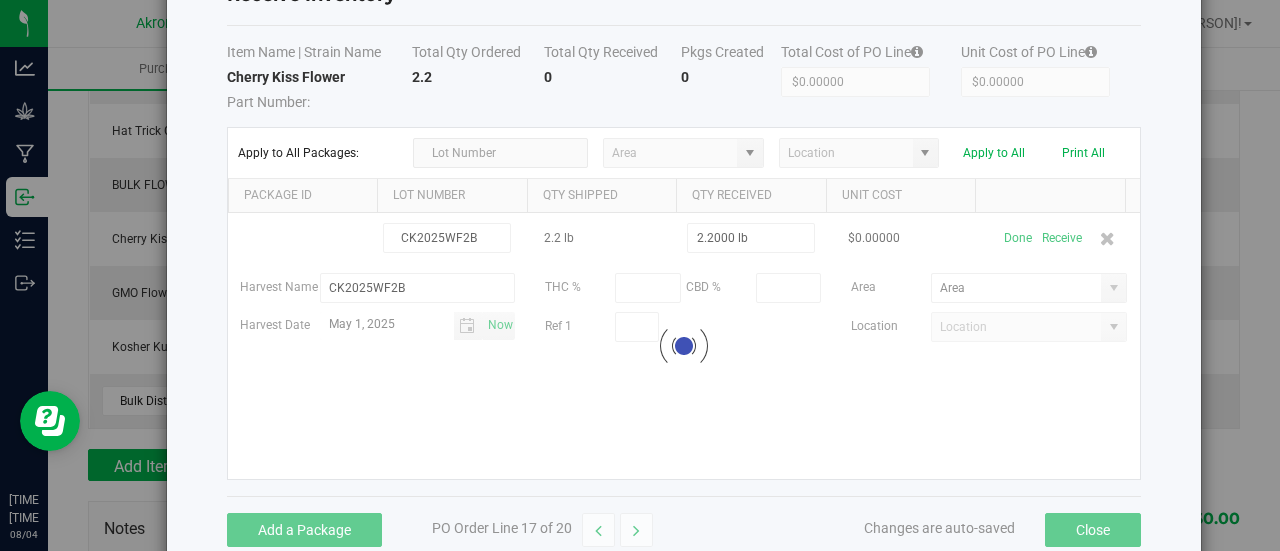 click on "CK2025WF2B  2.2 lb  2.2000 lb  $0.00000   Done   Receive   Harvest Name  CK2025WF2B  THC %   CBD %   Area   Harvest Date  May 1, [YEAR]
Now
Ref 1   Location" at bounding box center [684, 346] 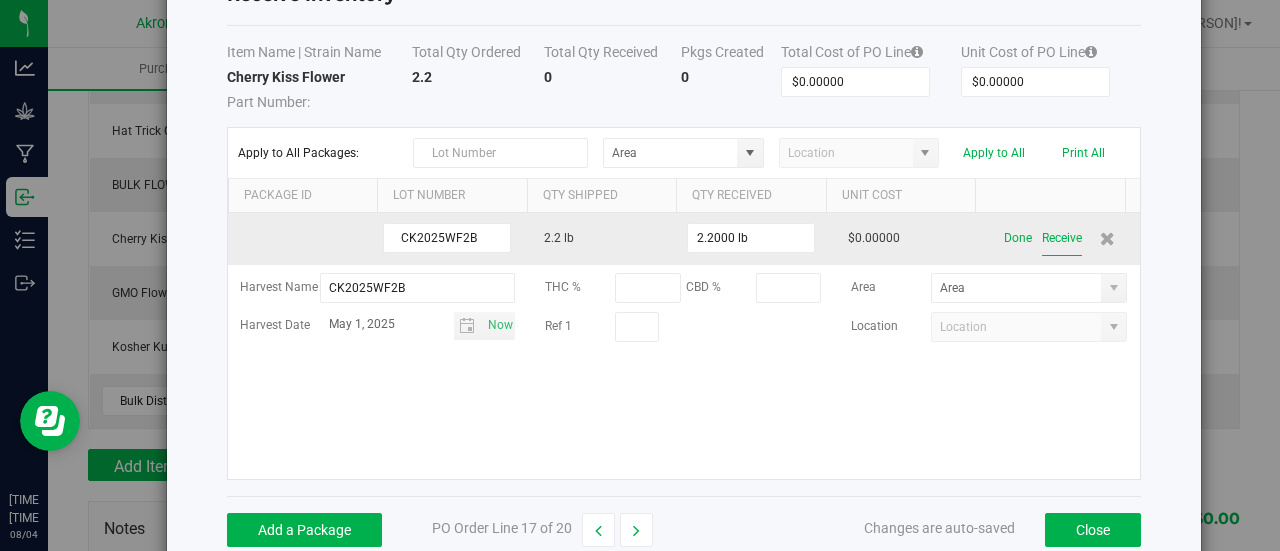 click on "Receive" at bounding box center [1062, 238] 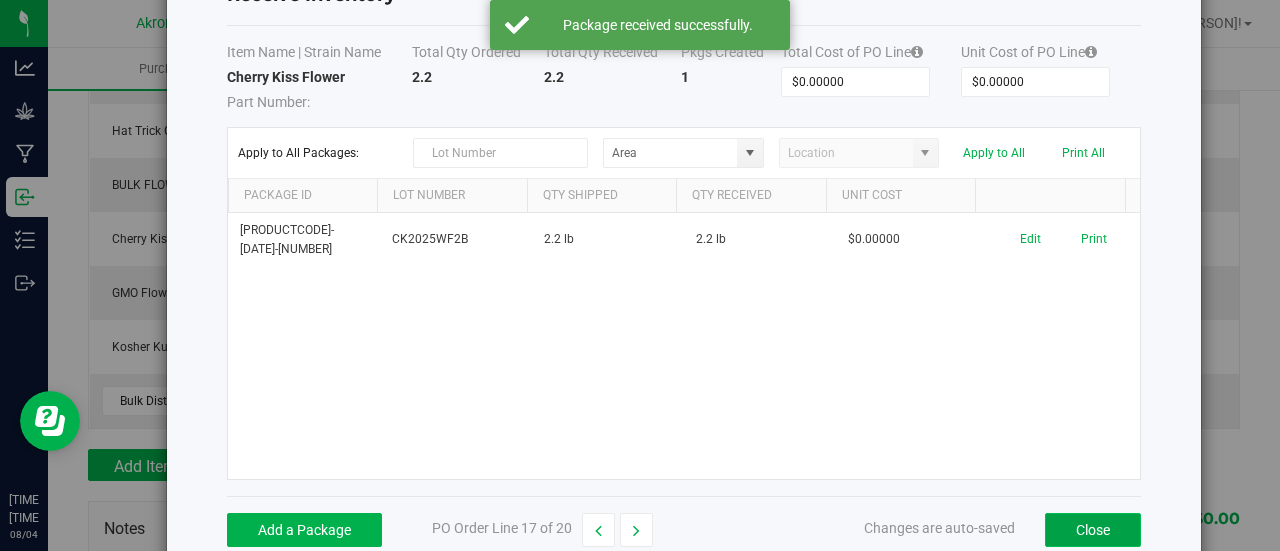 click on "Close" at bounding box center [1093, 530] 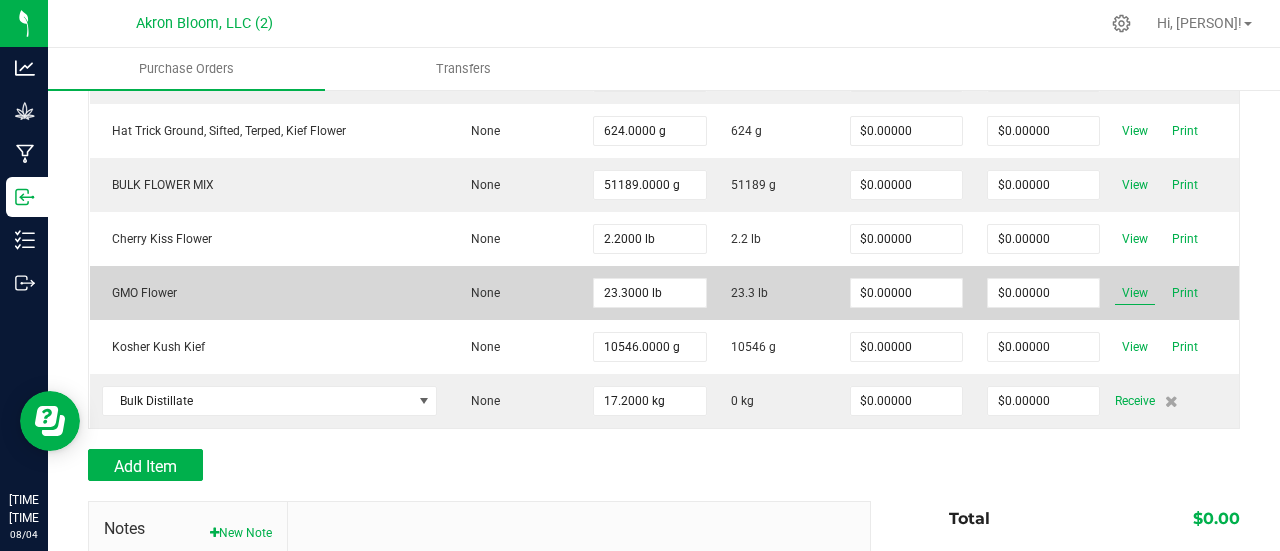 click on "View" at bounding box center (1135, 293) 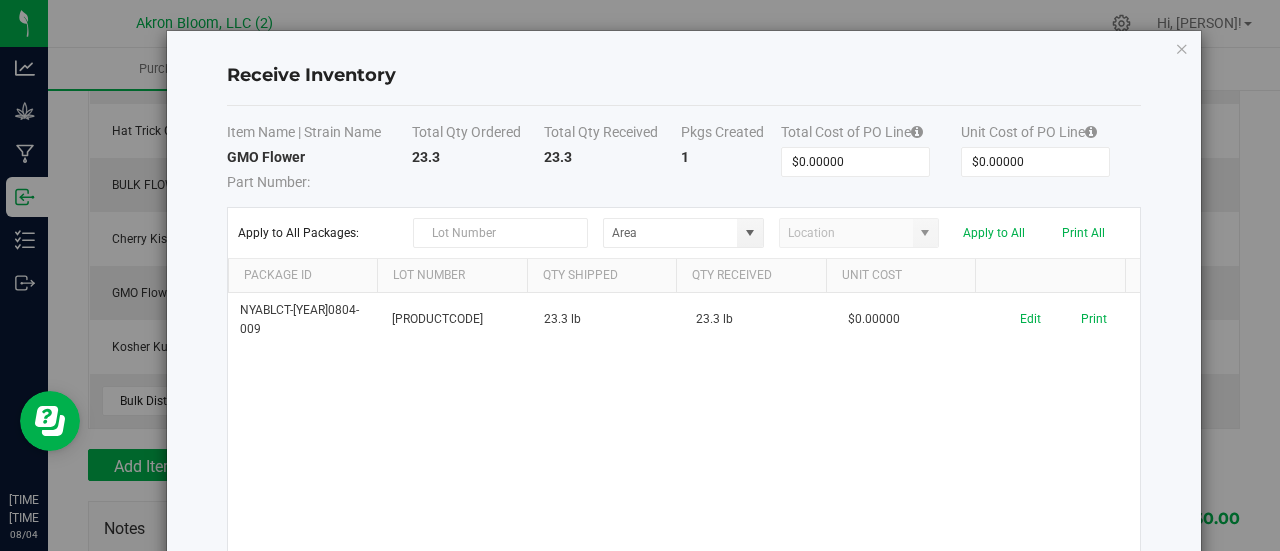 click on "NYABLCT-[YEAR]0804-009  GMO2025WF2  23.3 lb   23.3 lb   $0.00000   Edit   Print" at bounding box center [684, 426] 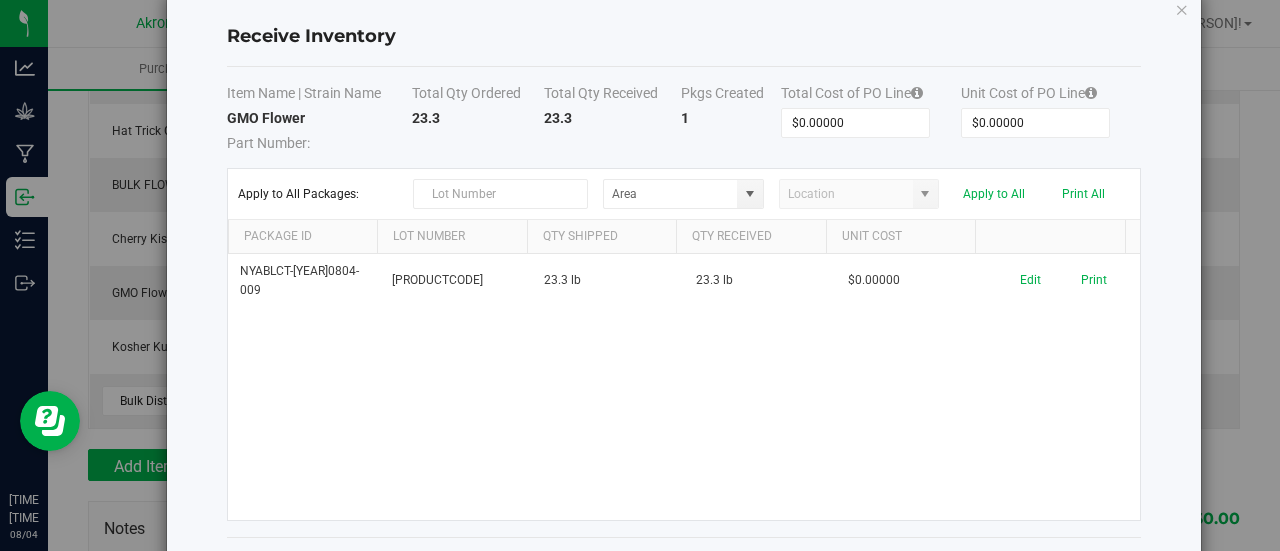 scroll, scrollTop: 0, scrollLeft: 0, axis: both 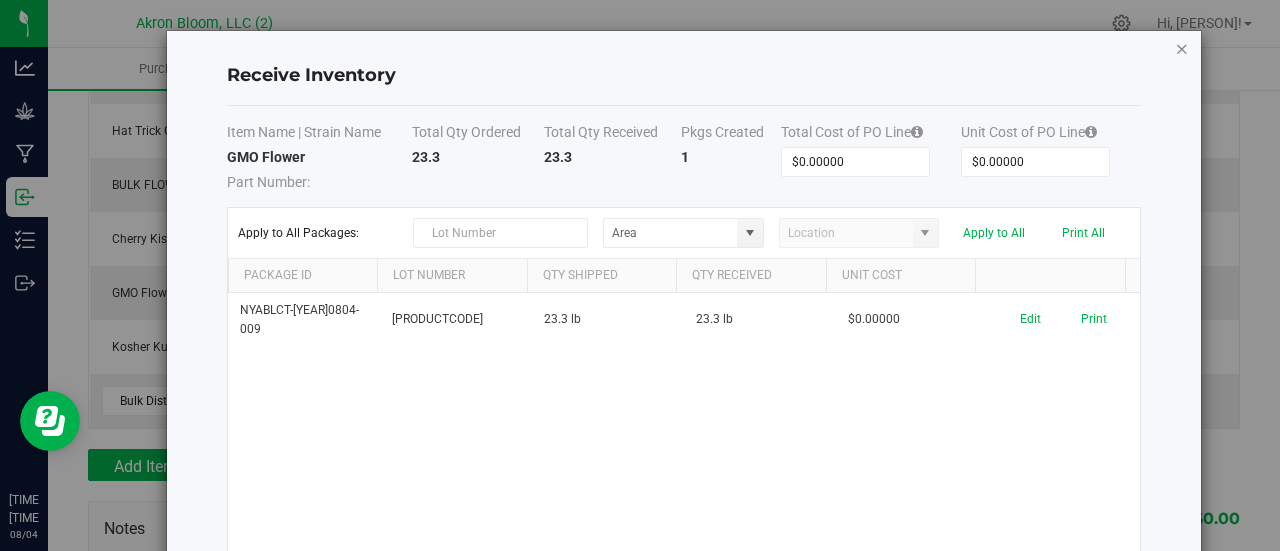 click at bounding box center (1182, 48) 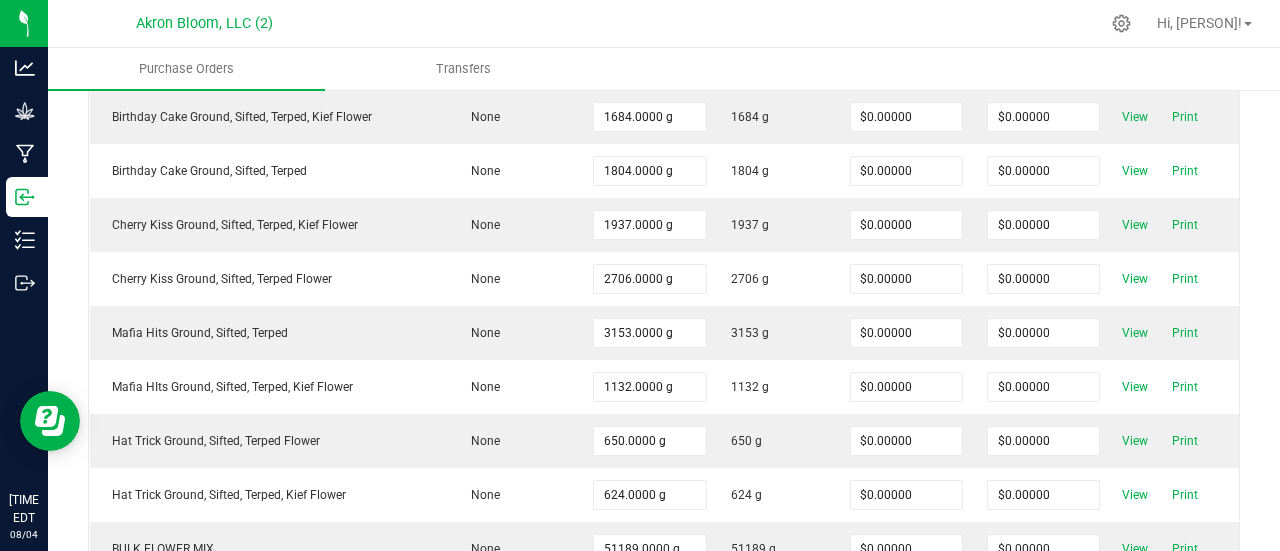 scroll, scrollTop: 0, scrollLeft: 0, axis: both 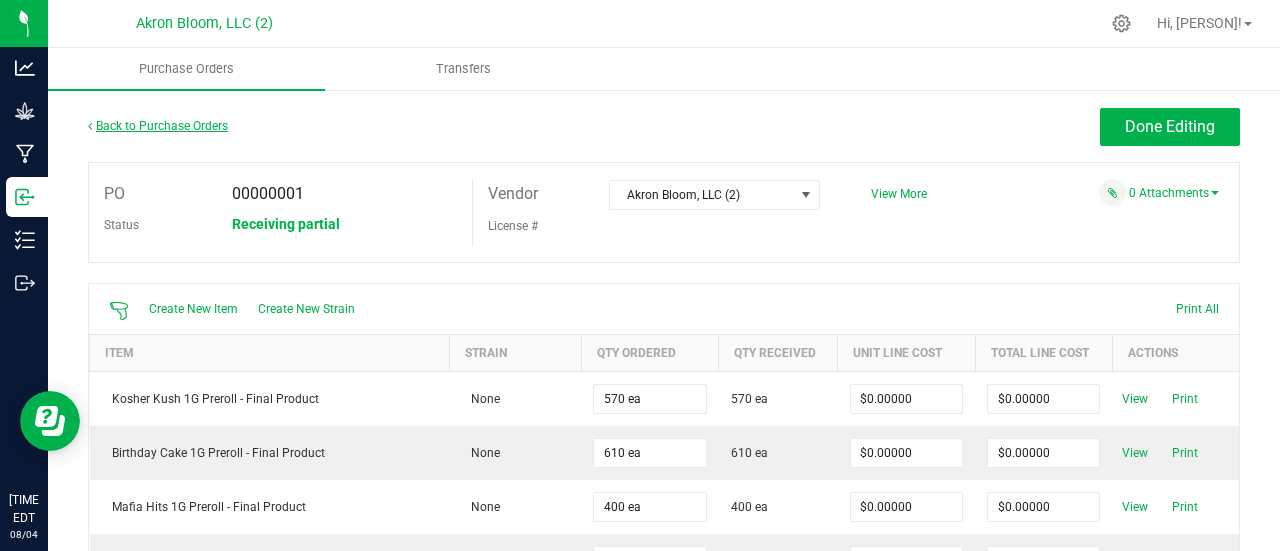 click on "Back to Purchase Orders" at bounding box center [158, 126] 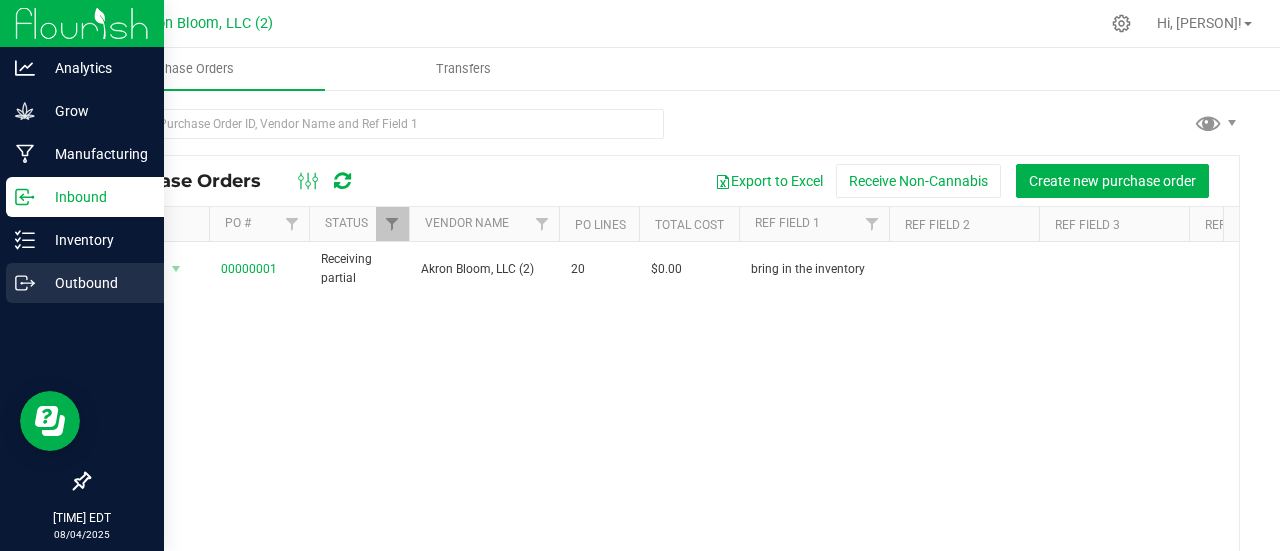 click on "Outbound" at bounding box center (95, 283) 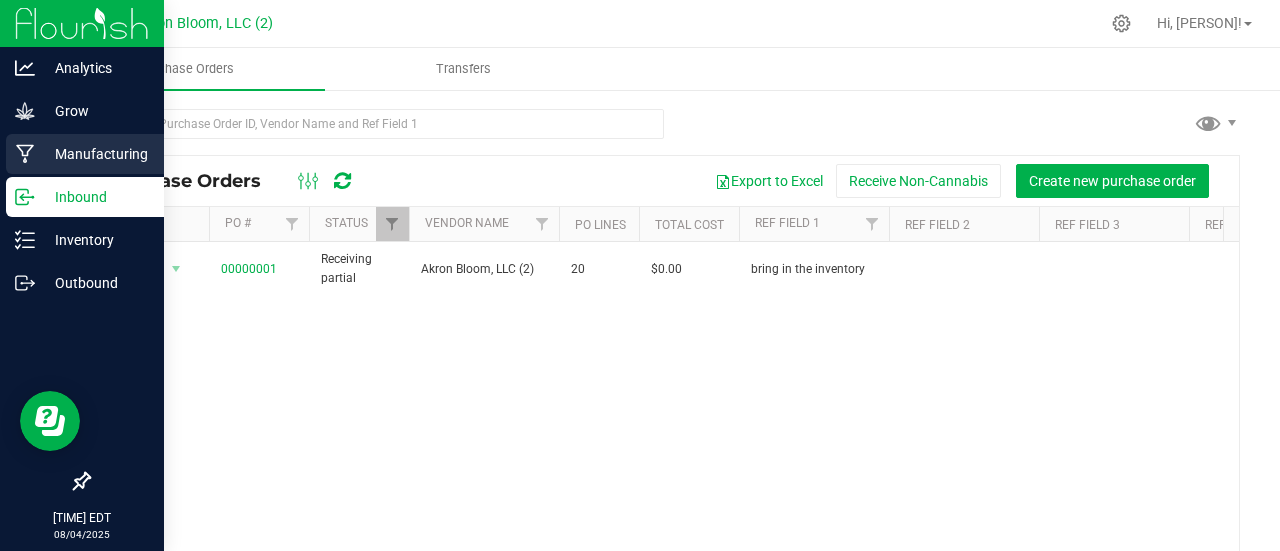 click on "Manufacturing" at bounding box center [85, 154] 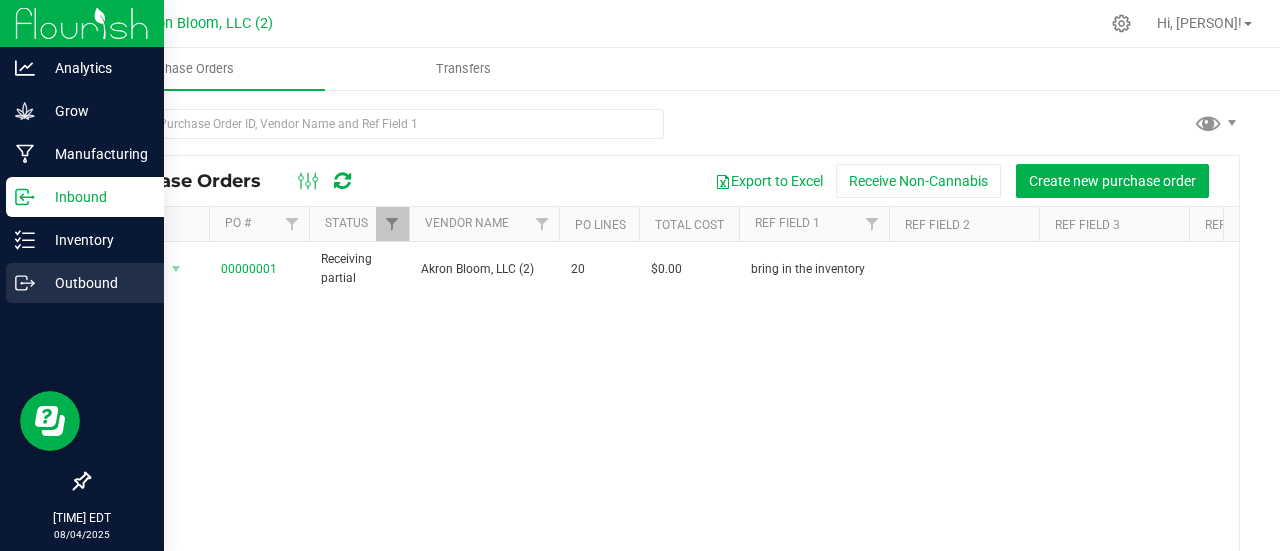 click on "Outbound" at bounding box center [95, 283] 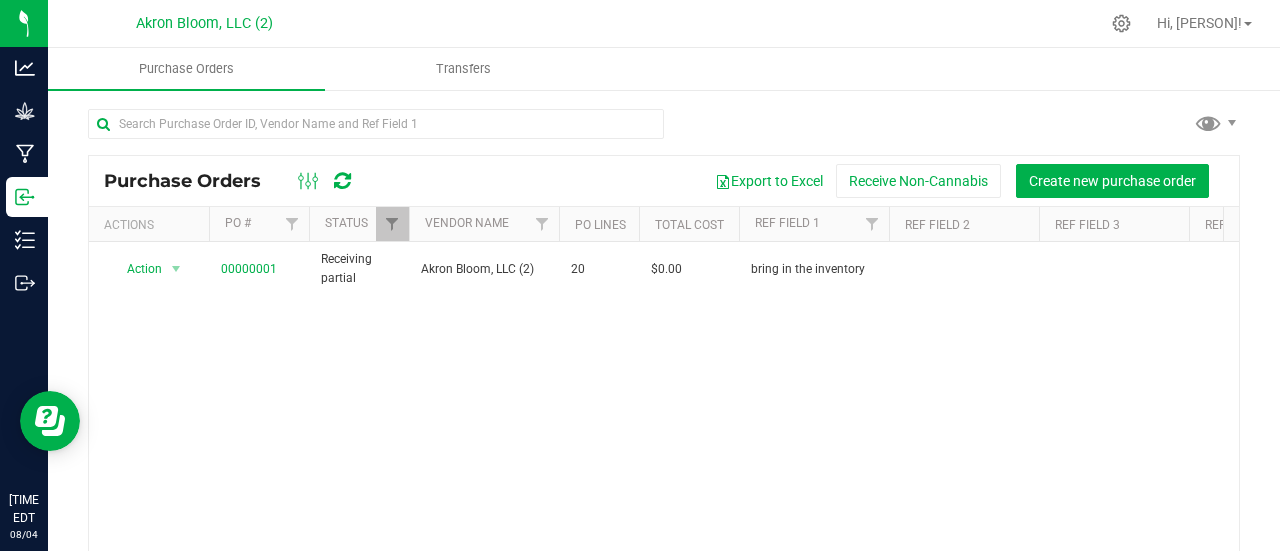 click on "Action Action Close purchase order Edit purchase order PO audit log Re-order View purchase order
00000001
Receiving partial
Akron Bloom, LLC (2)
20 $0.00 bring in the inventory Jul 31, [YEAR] Aug 4, [YEAR] akronbloom@gmail.com" at bounding box center [664, 415] 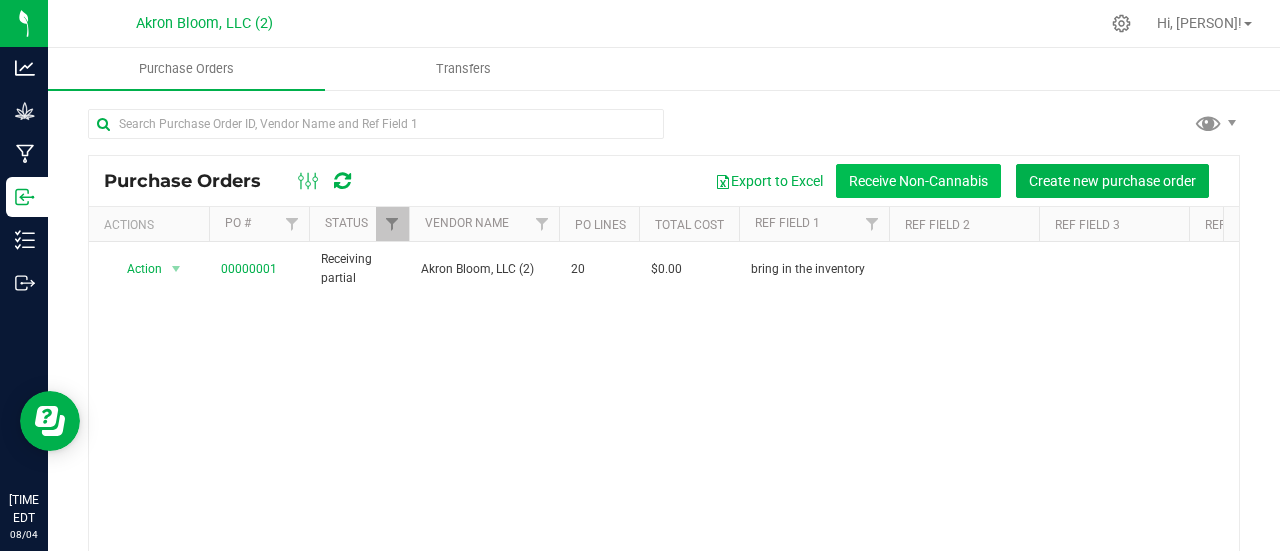 click on "Receive Non-Cannabis" at bounding box center [918, 181] 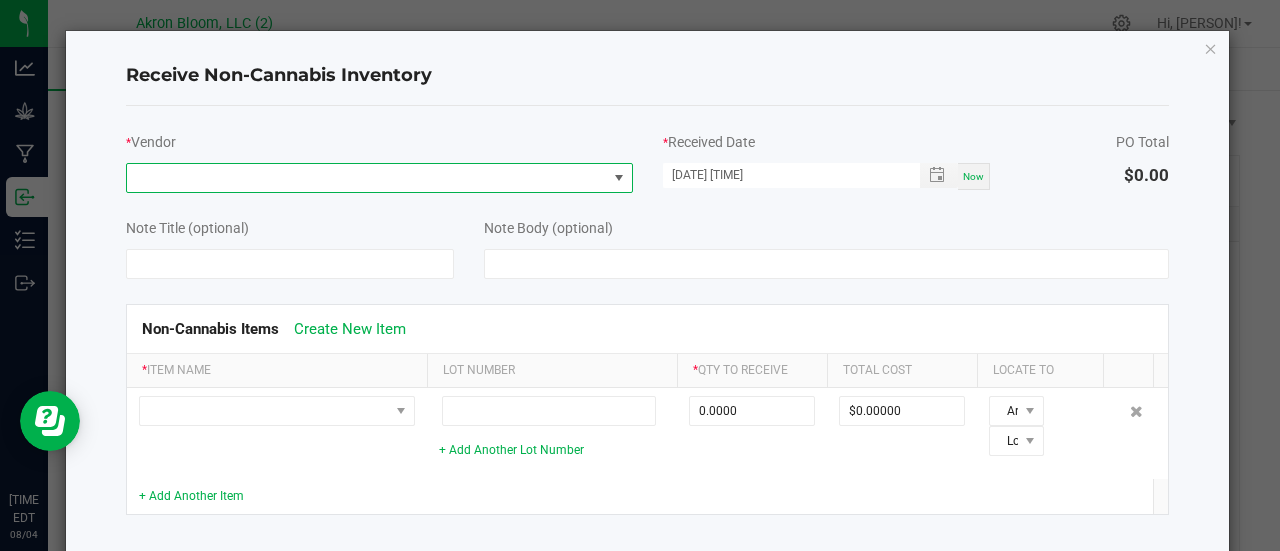 click at bounding box center (619, 178) 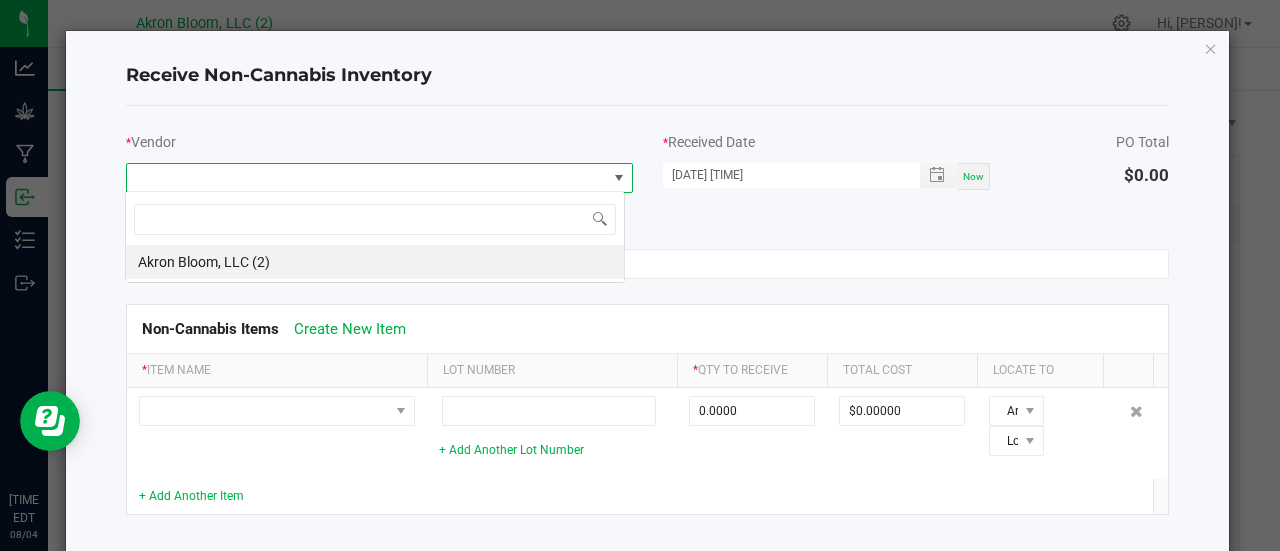 scroll, scrollTop: 99970, scrollLeft: 99500, axis: both 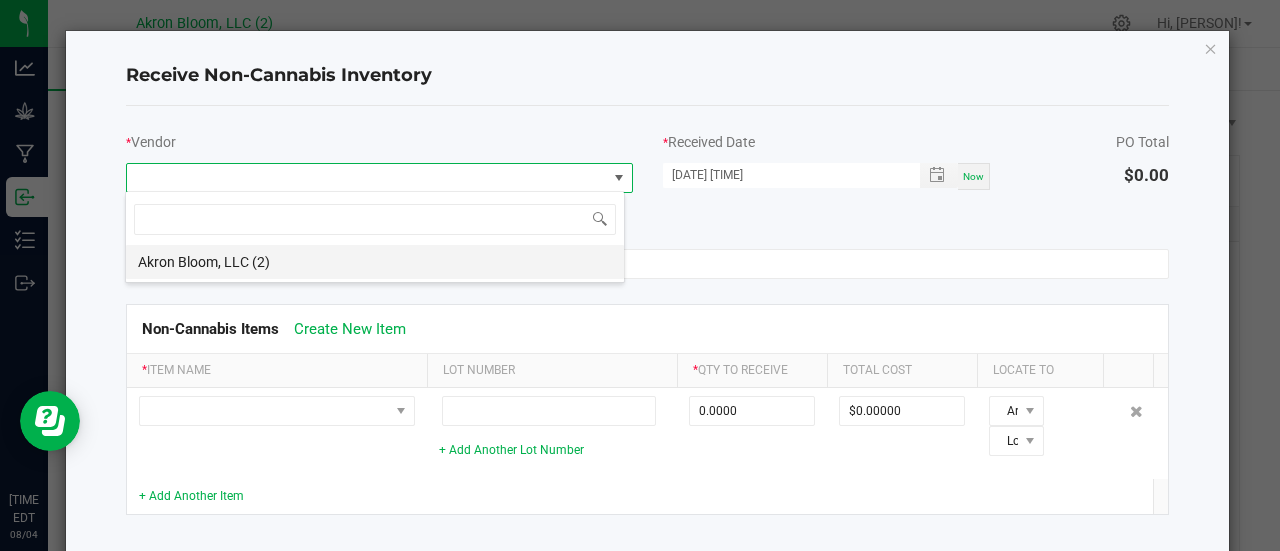 click on "Akron Bloom, LLC (2)" at bounding box center (375, 262) 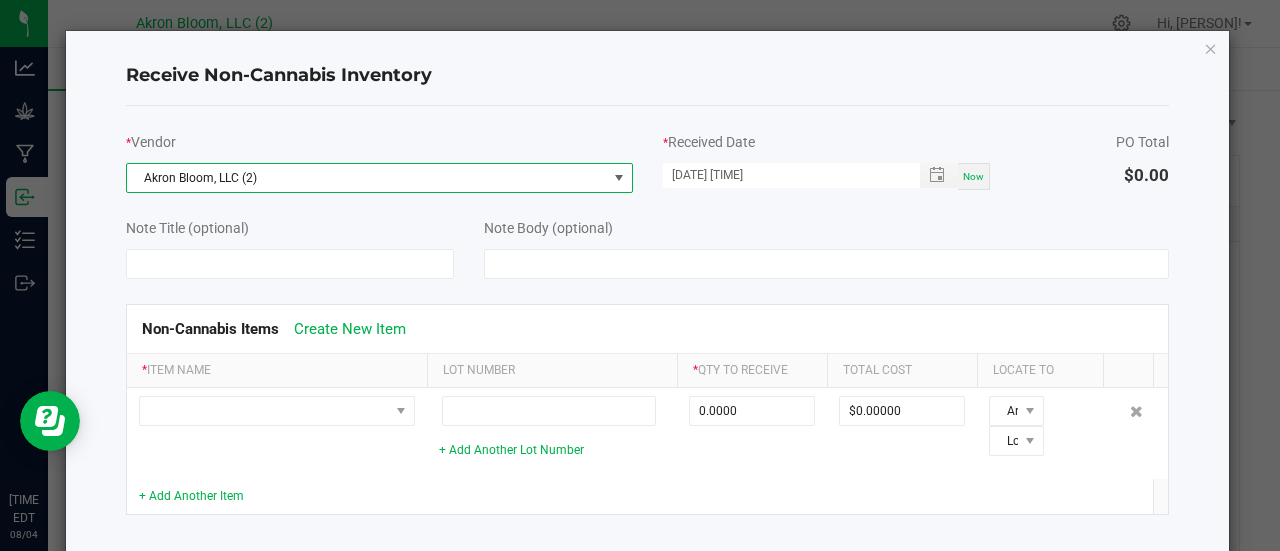 click on "Now" at bounding box center [974, 176] 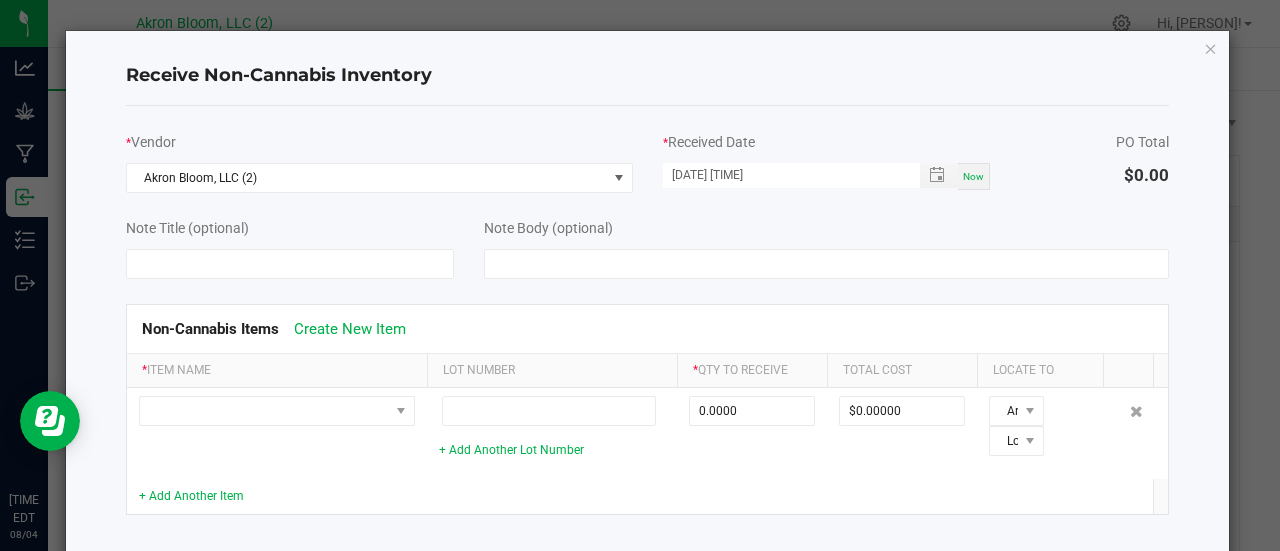 click on "Now" at bounding box center (973, 176) 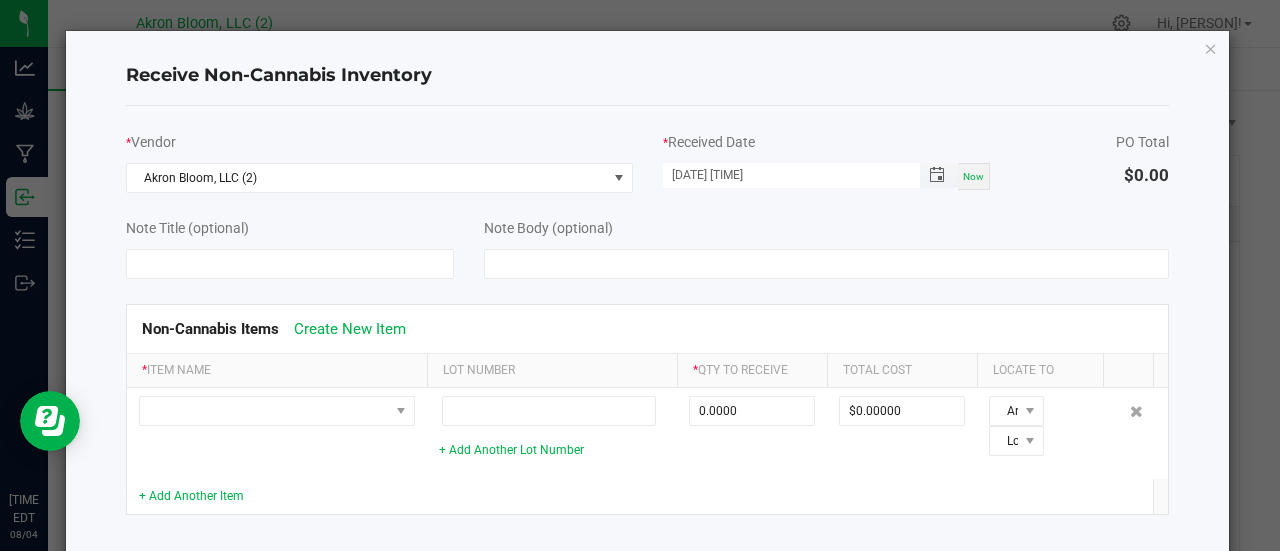 click at bounding box center [937, 175] 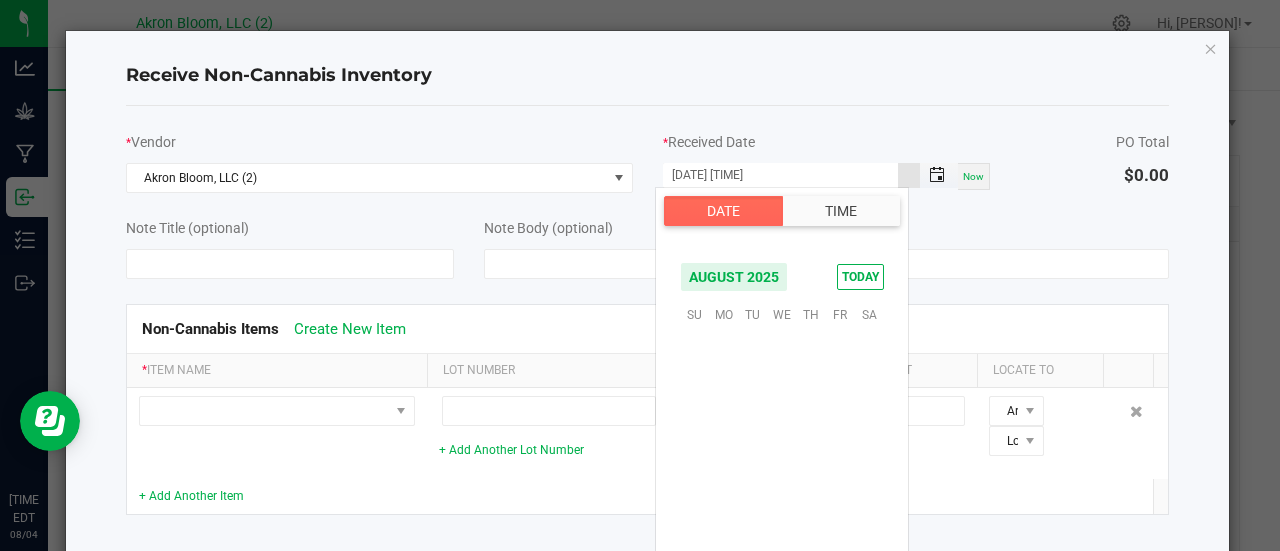 scroll, scrollTop: 324098, scrollLeft: 0, axis: vertical 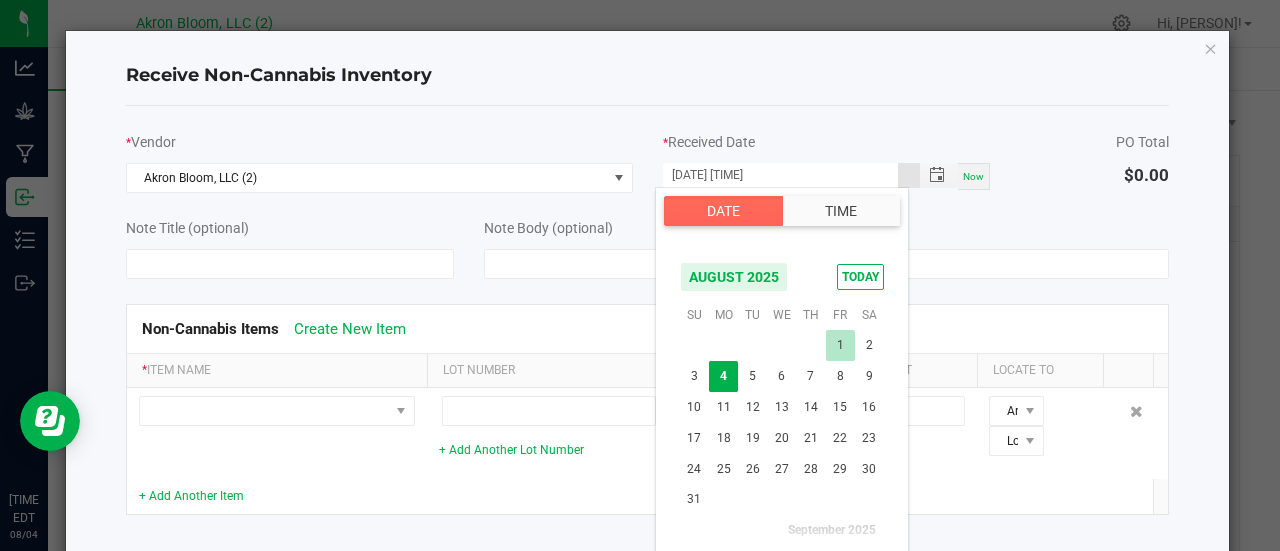 click on "1" at bounding box center [840, 345] 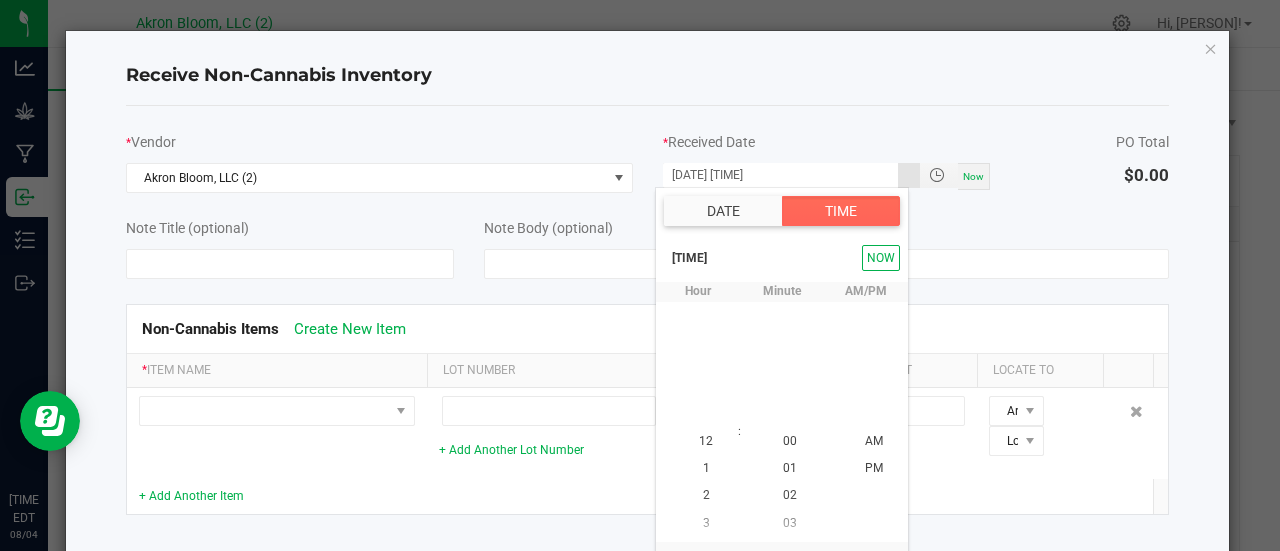scroll, scrollTop: 950, scrollLeft: 0, axis: vertical 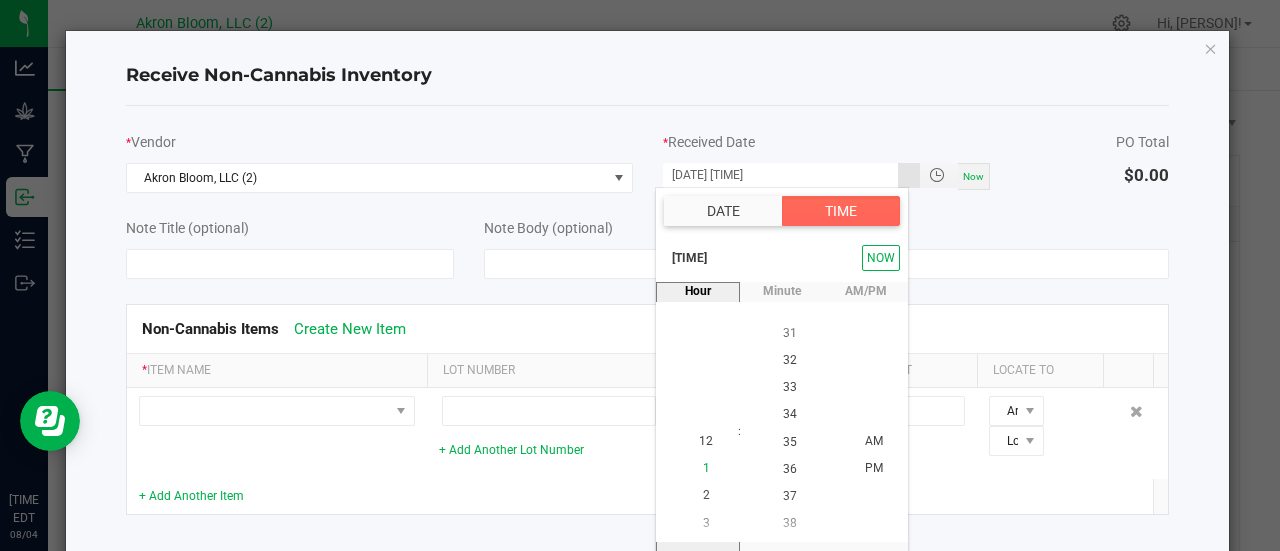 click on "1" 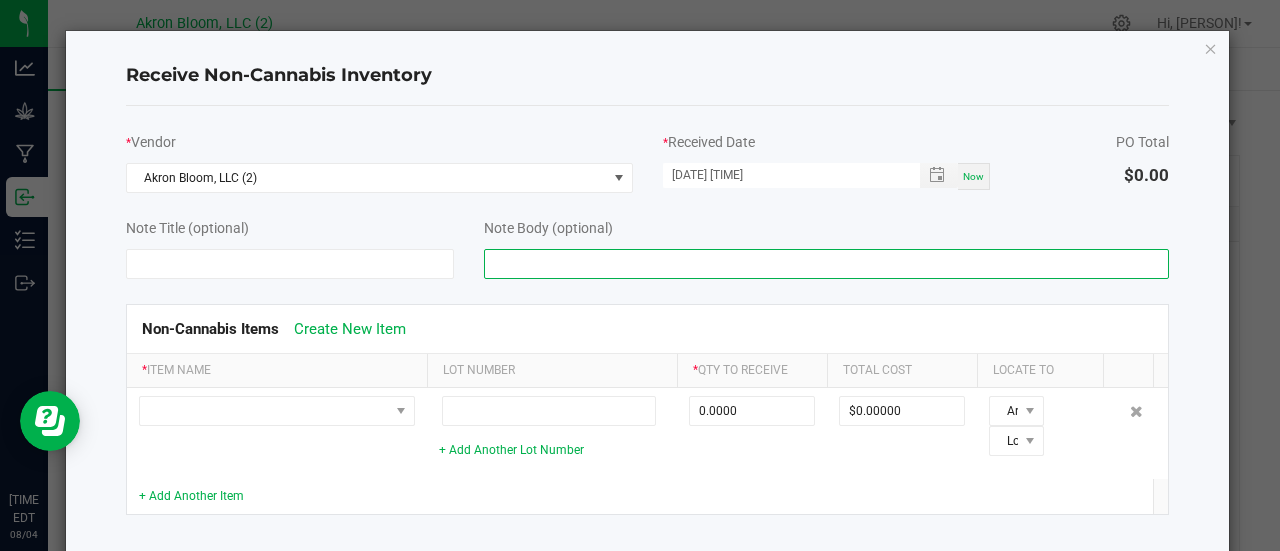 click at bounding box center [827, 264] 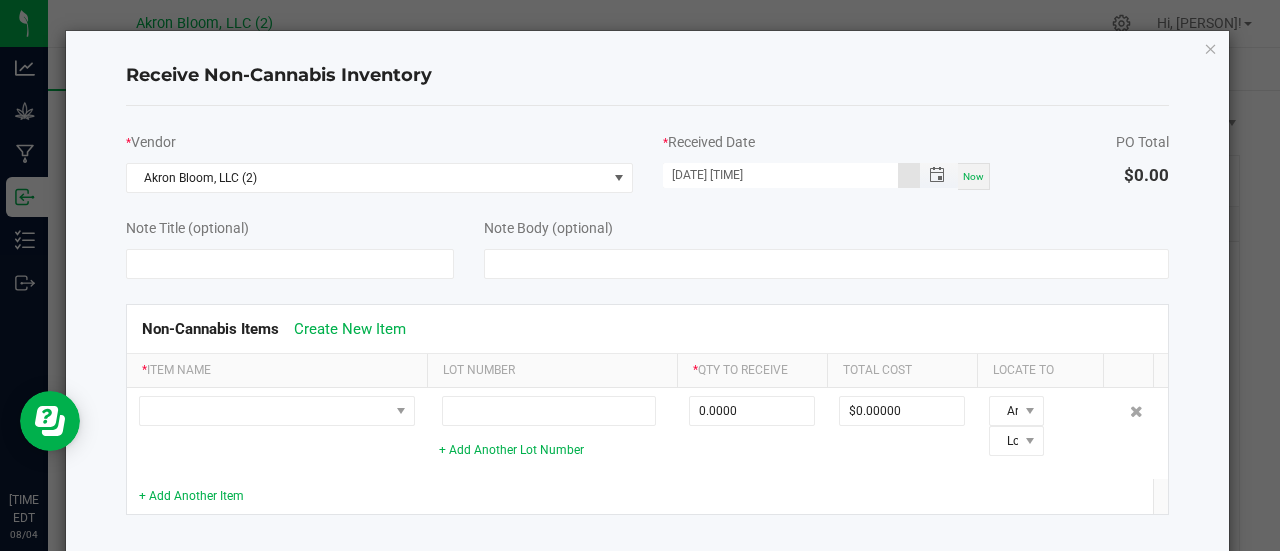 click on "[DATE] [TIME]" at bounding box center [781, 175] 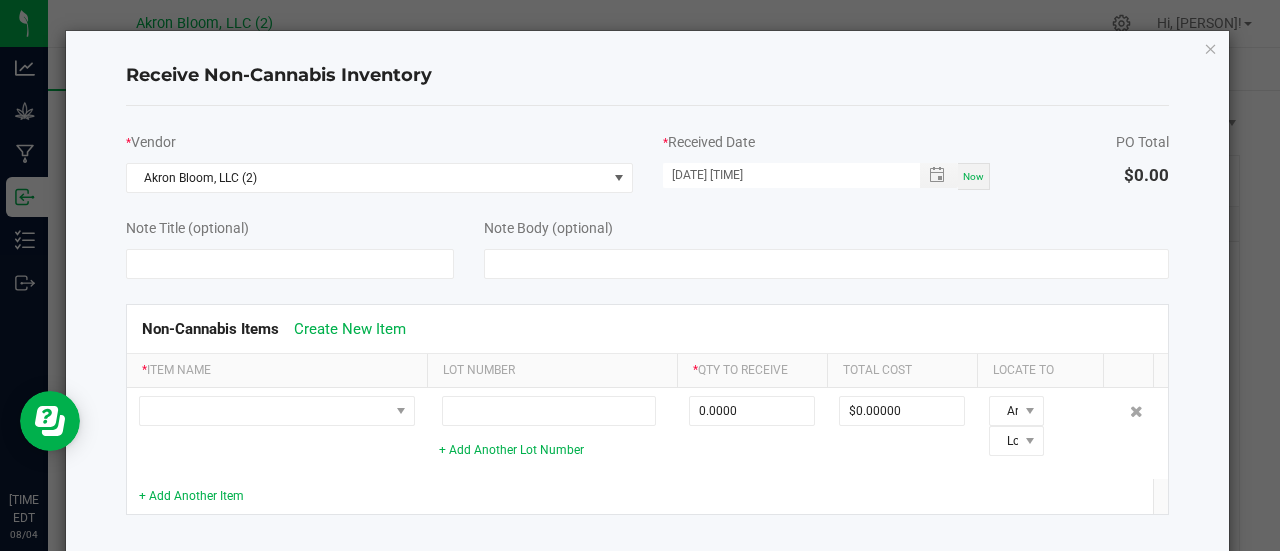 click on "Note Body (optional)" 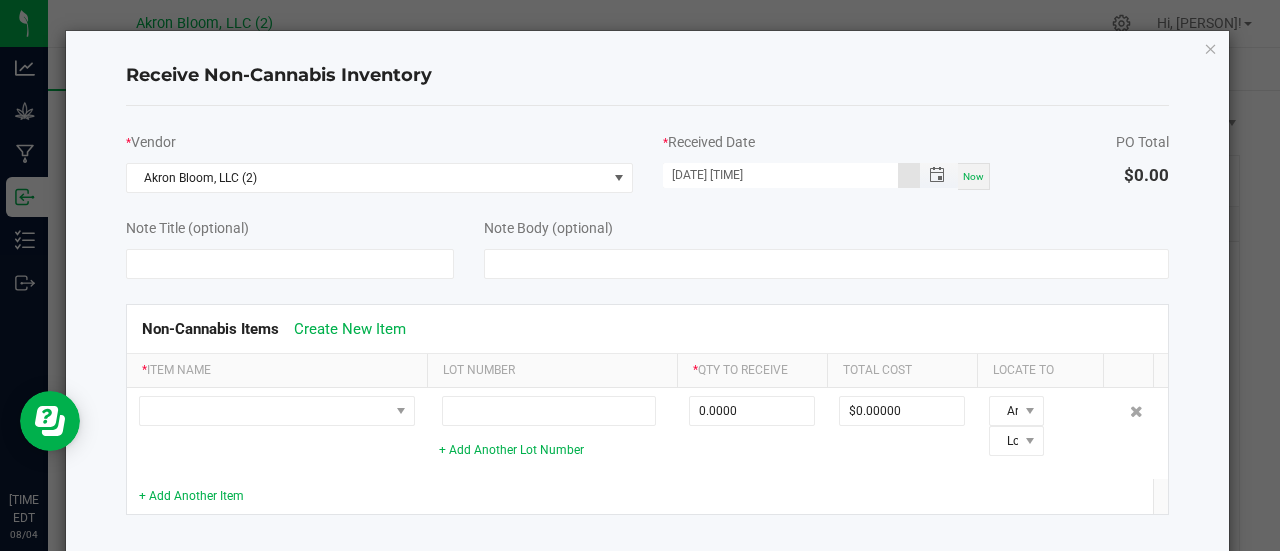 click on "[DATE] [TIME]" at bounding box center [781, 175] 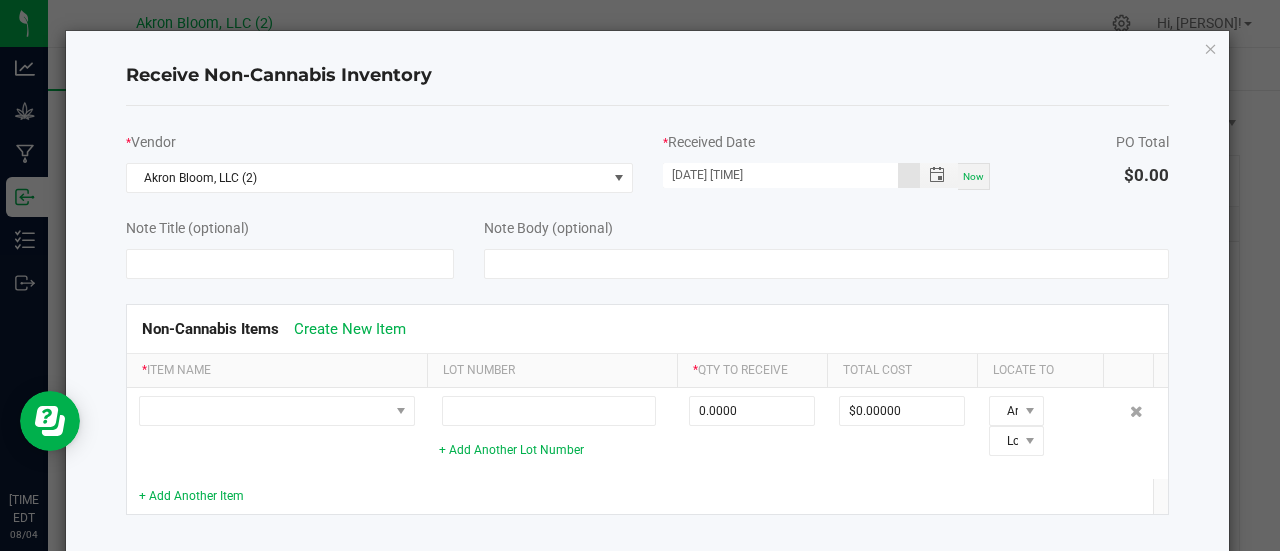 type on "[DATE] [TIME]" 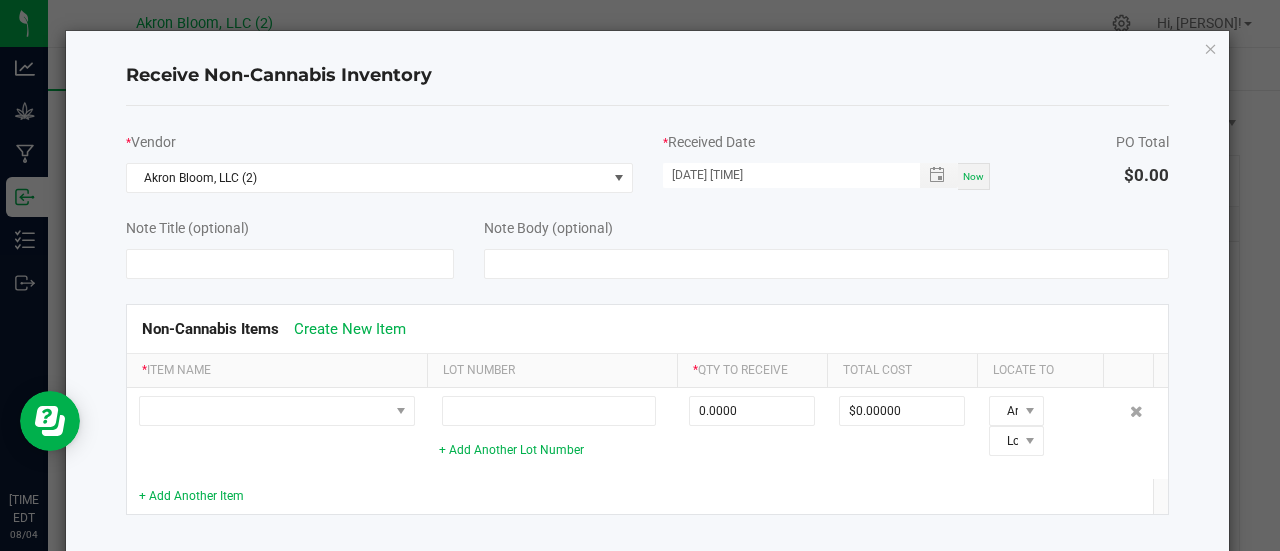 click on "Note Body (optional)" 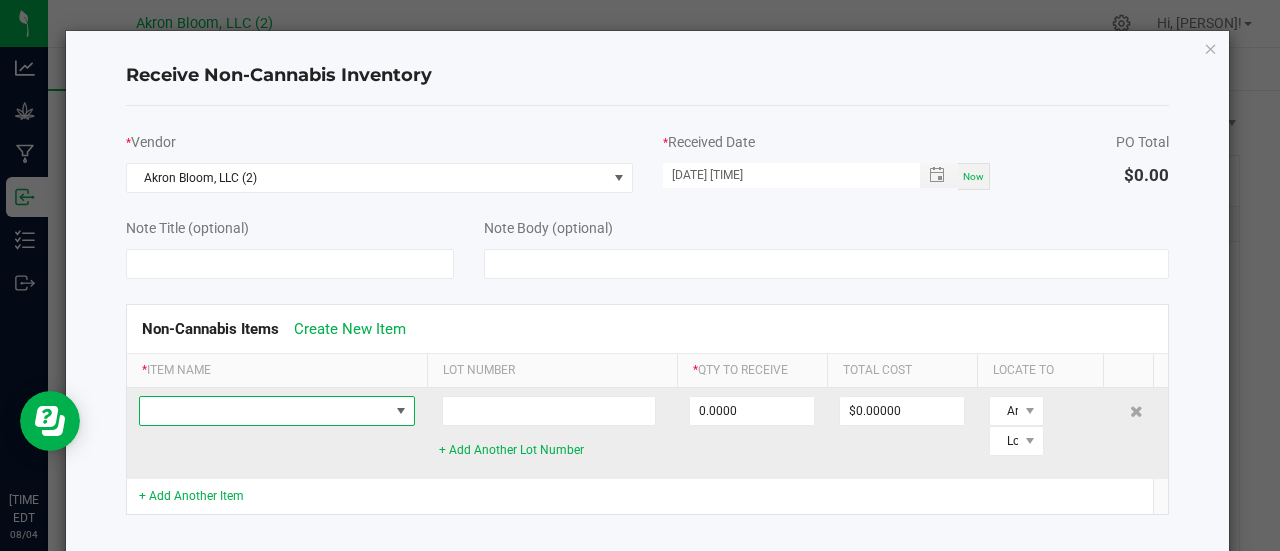 click at bounding box center (264, 411) 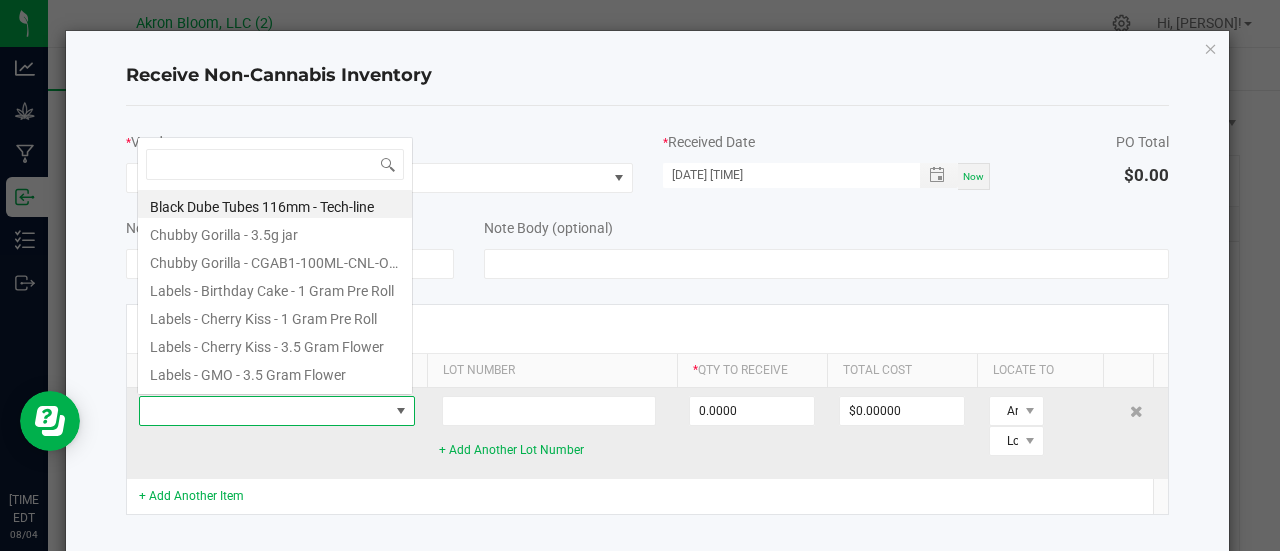 scroll, scrollTop: 0, scrollLeft: 0, axis: both 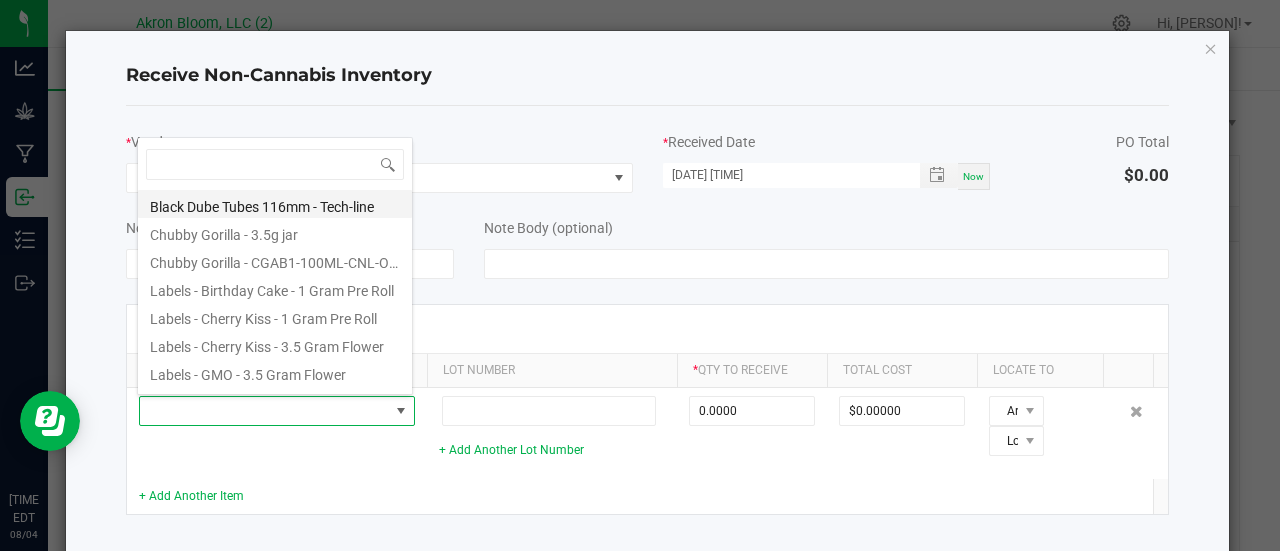 click on "Black Dube Tubes 116mm - Tech-line" at bounding box center [275, 204] 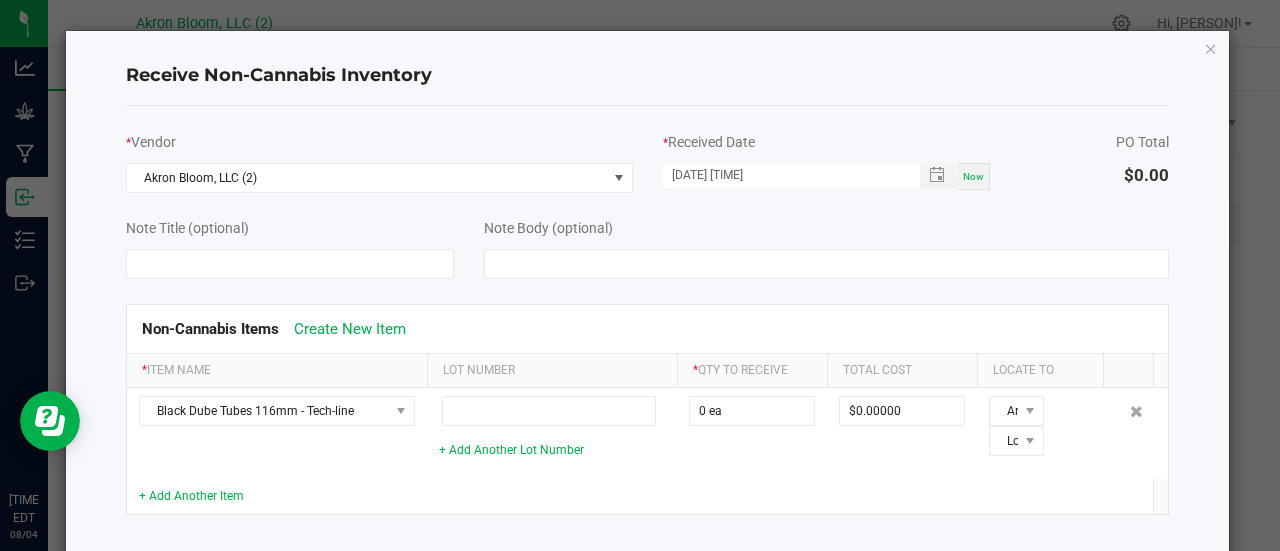 click 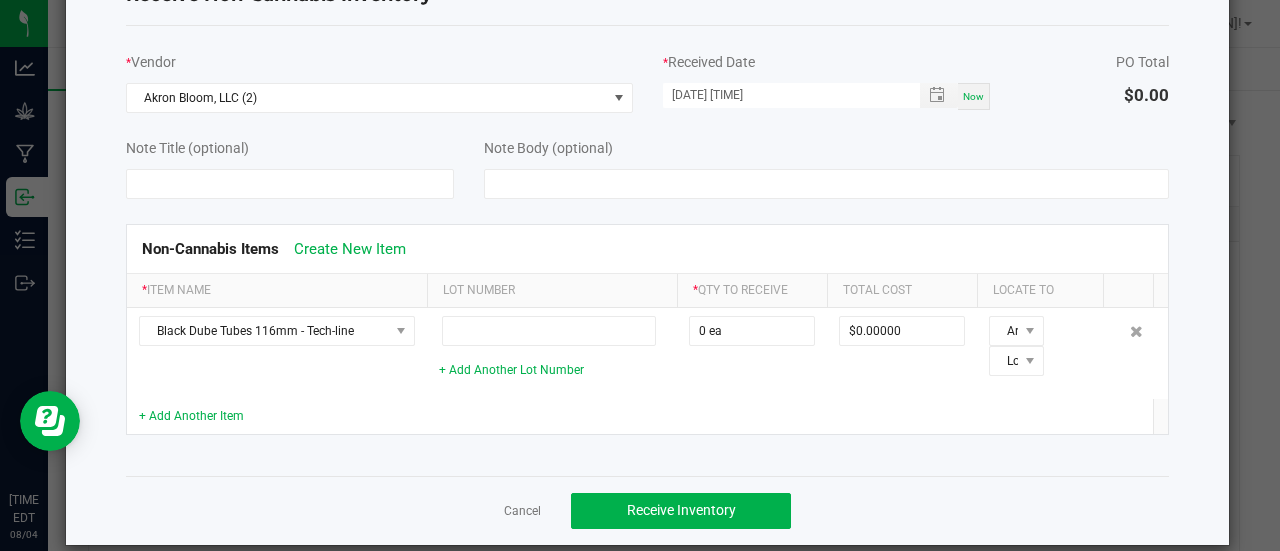 scroll, scrollTop: 100, scrollLeft: 0, axis: vertical 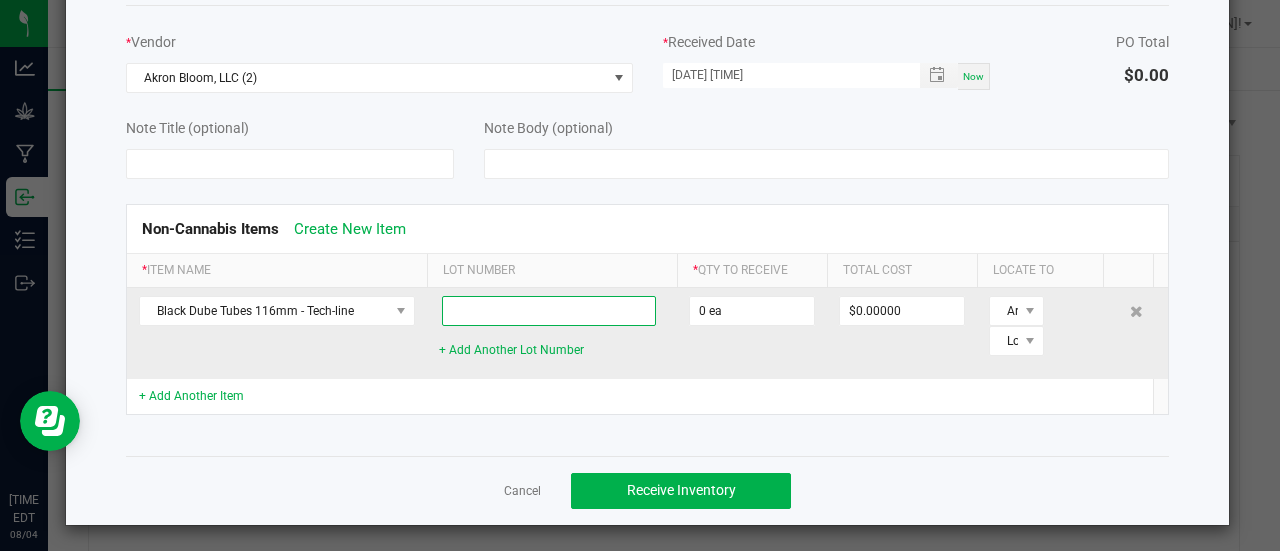 click 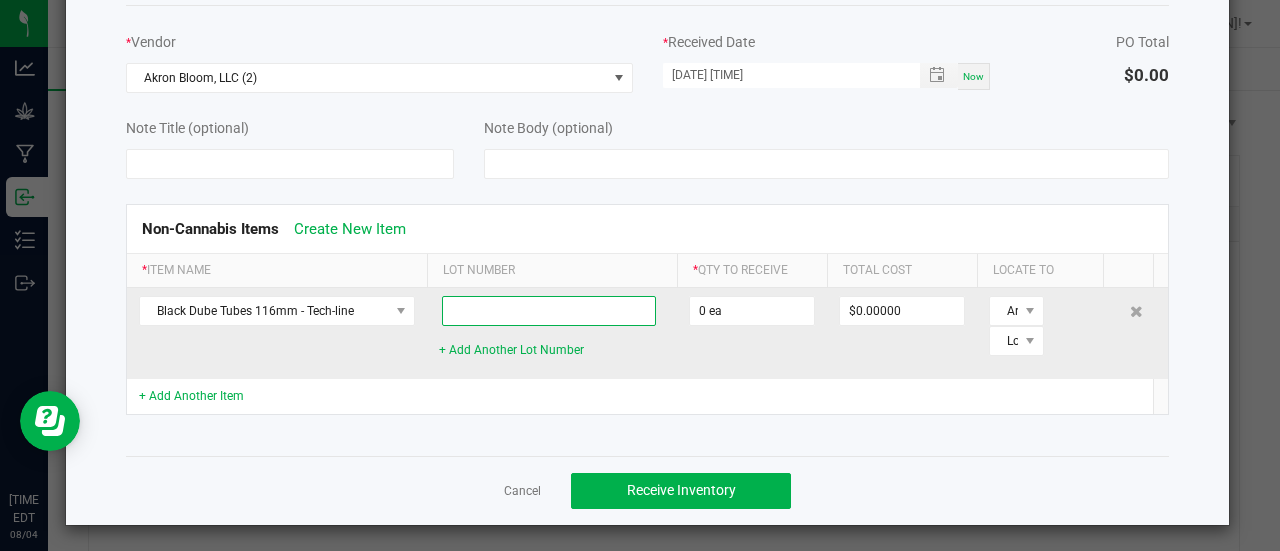 type on "D" 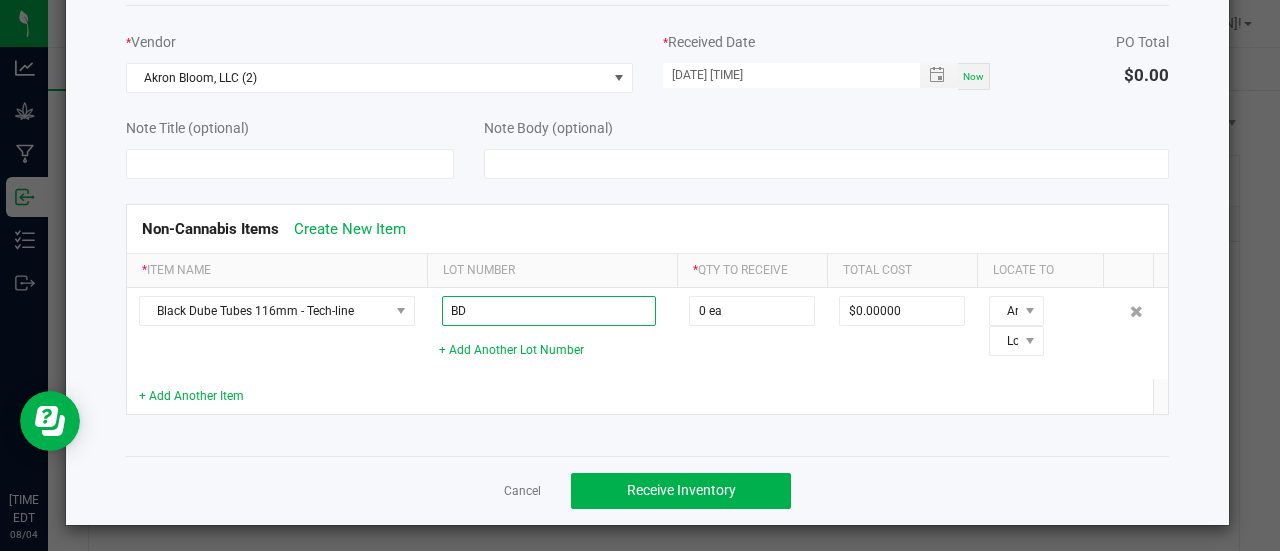 type on "B" 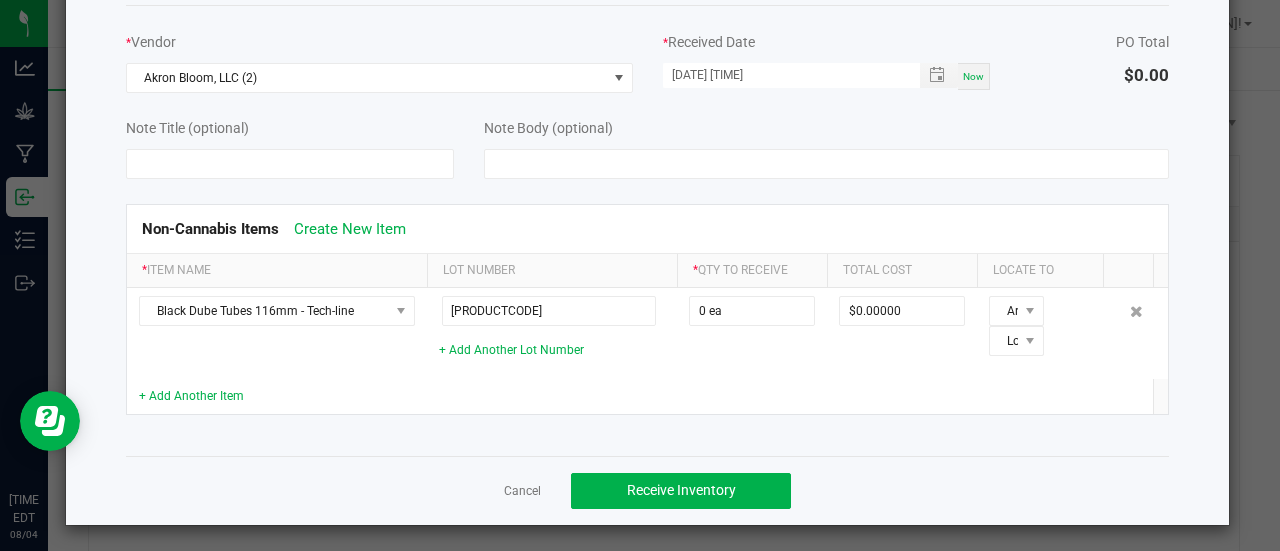click on "Note Body (optional)" 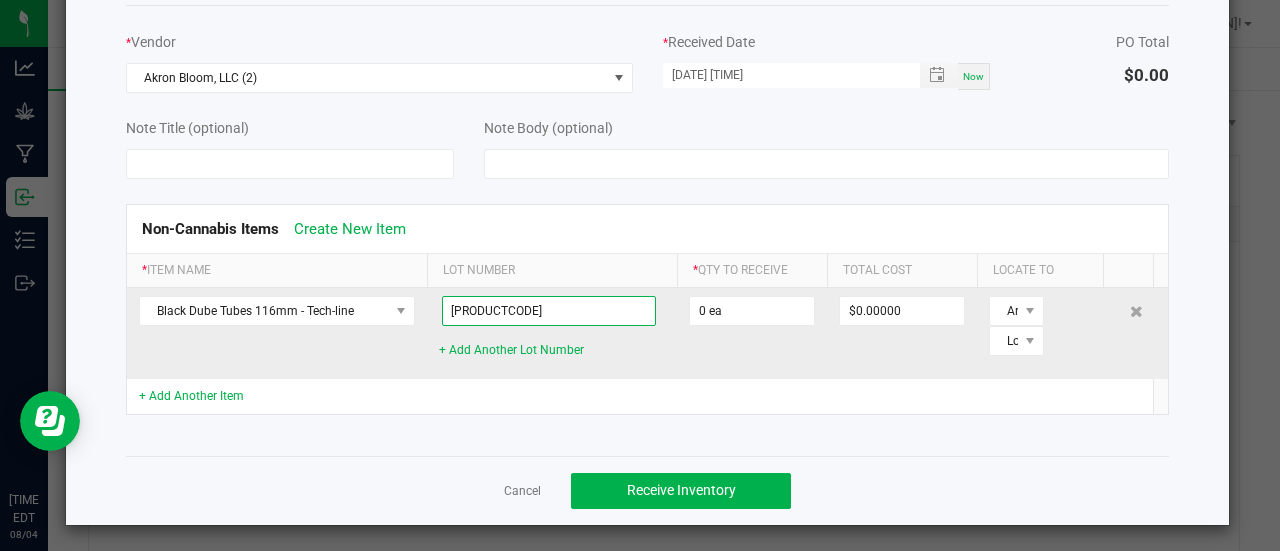 click on "[PRODUCTCODE]" 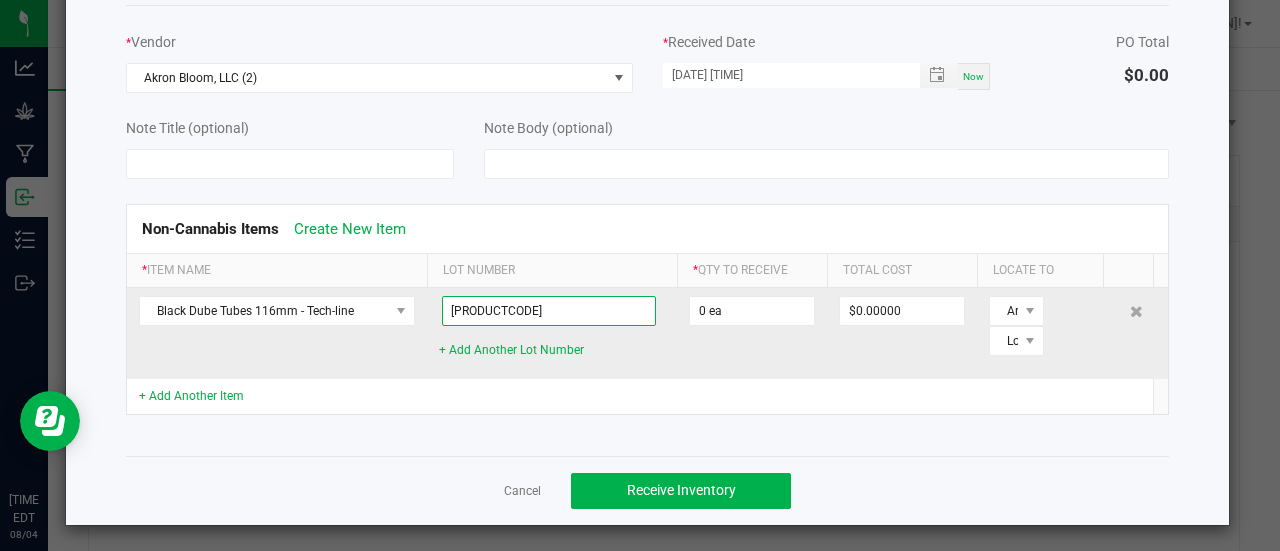 click on "[PRODUCTCODE]" 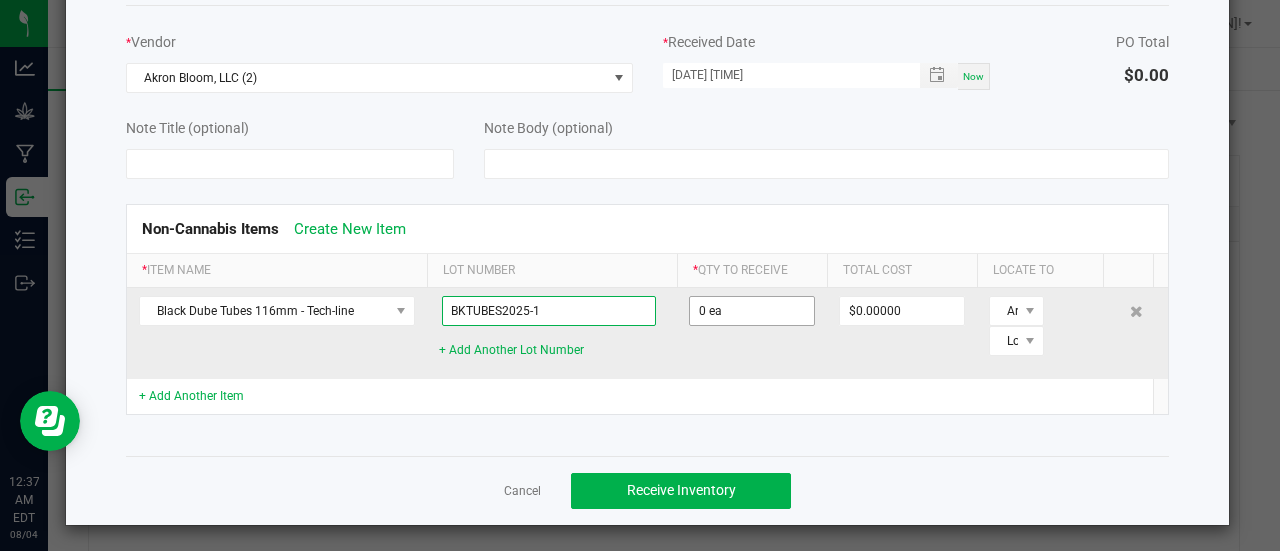 type on "BKTUBES2025-1" 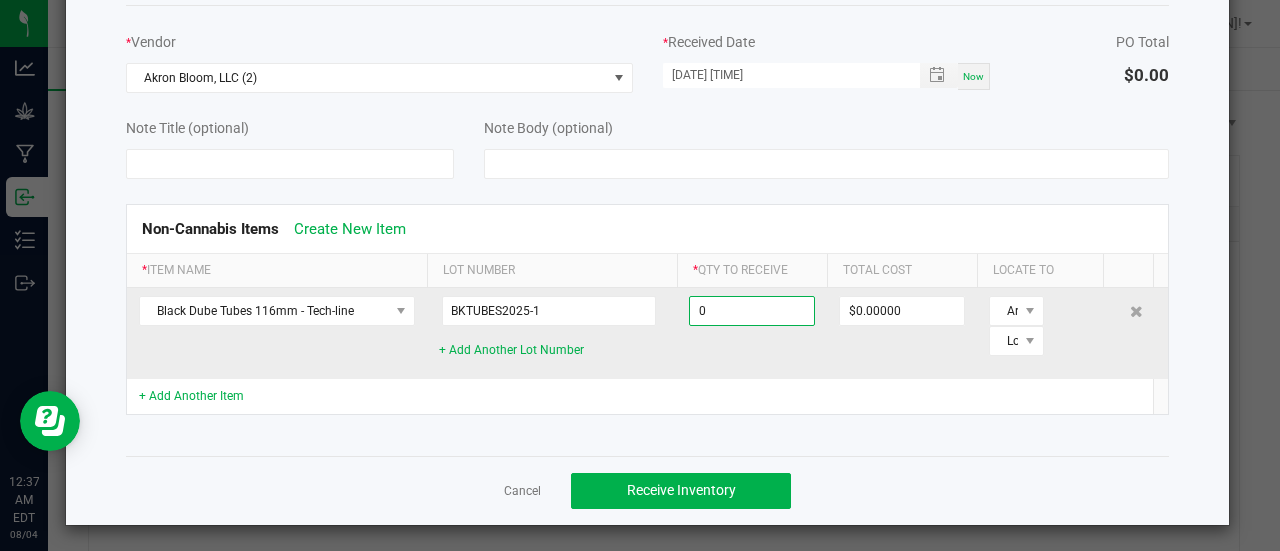 click on "0" at bounding box center [752, 311] 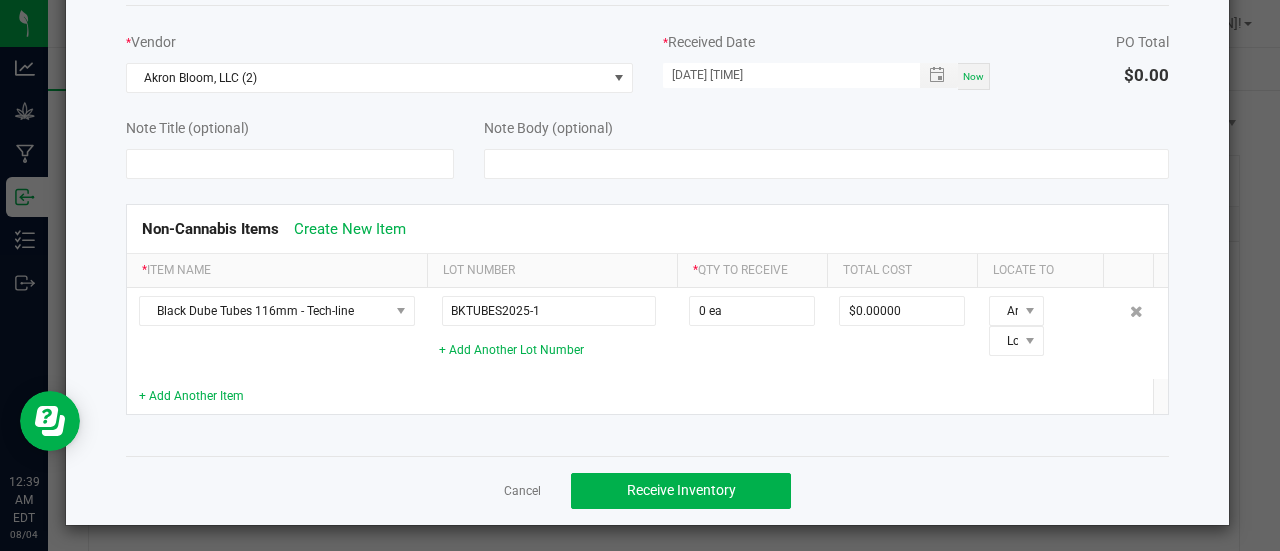 click on "Non-Cannabis Items   Create New Item  *  Item Name  Lot Number *  Qty to Receive  Total Cost Locate To Black Dube Tubes 116mm - Tech-line    BKTUBES[YEAR]-[NUMBER]  + Add Another Lot Number  0 ea $0.00000 Area Location  + Add Another Item" 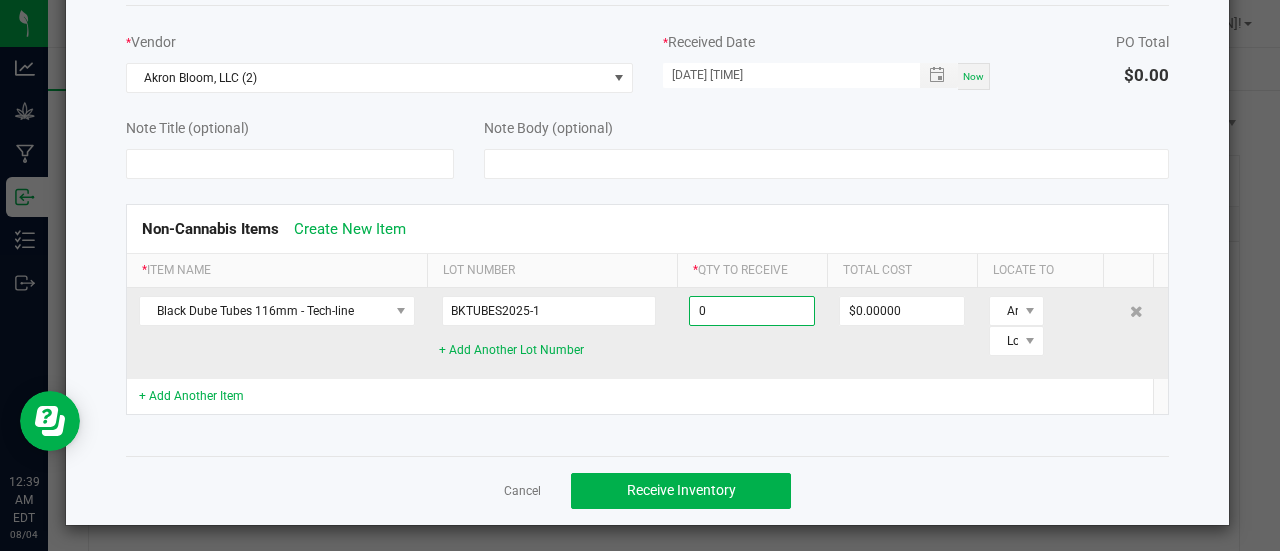 click on "0" at bounding box center (752, 311) 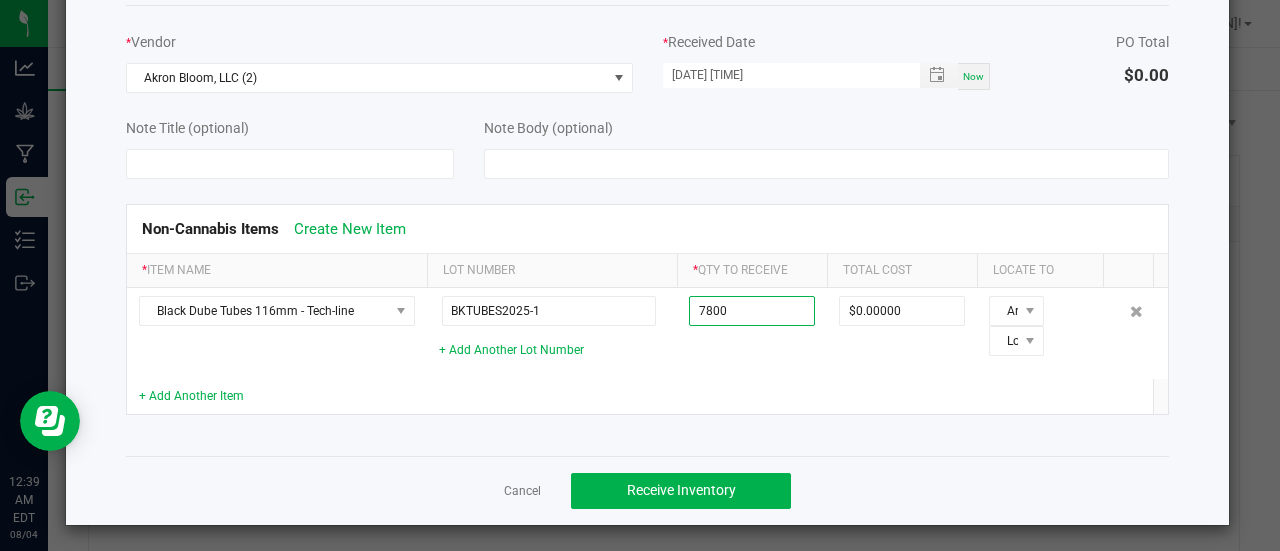 type on "7800 ea" 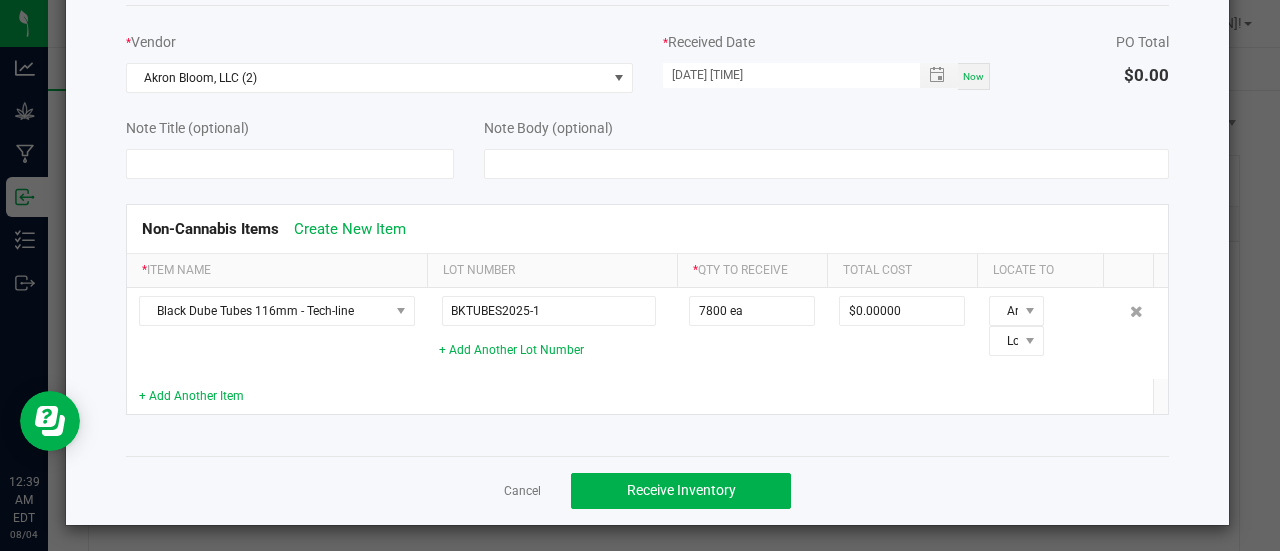 click 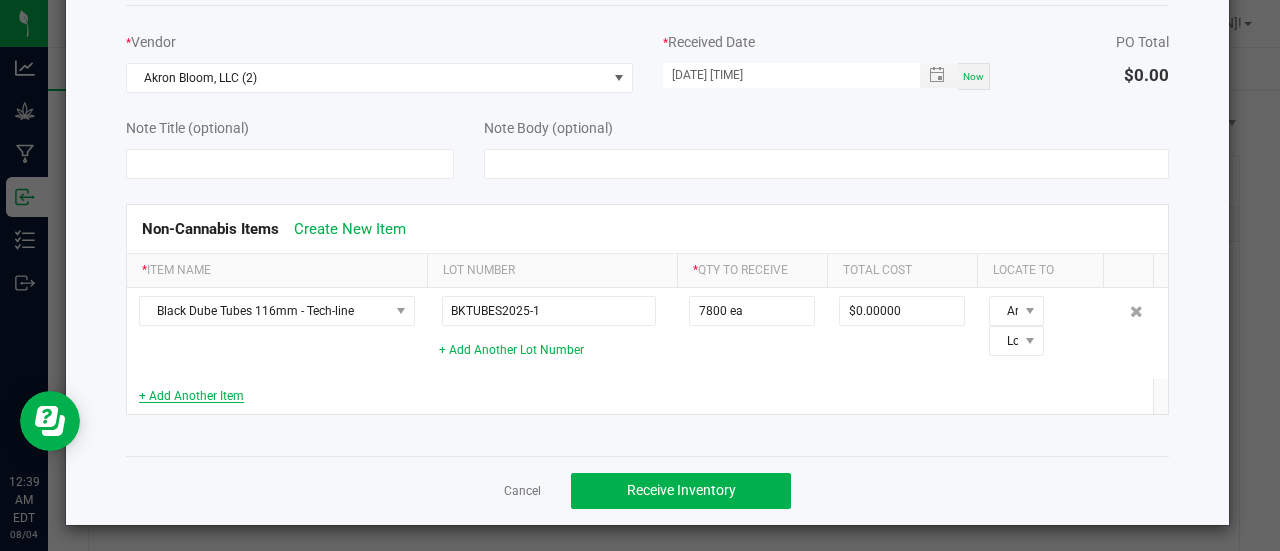 click on "+ Add Another Item" 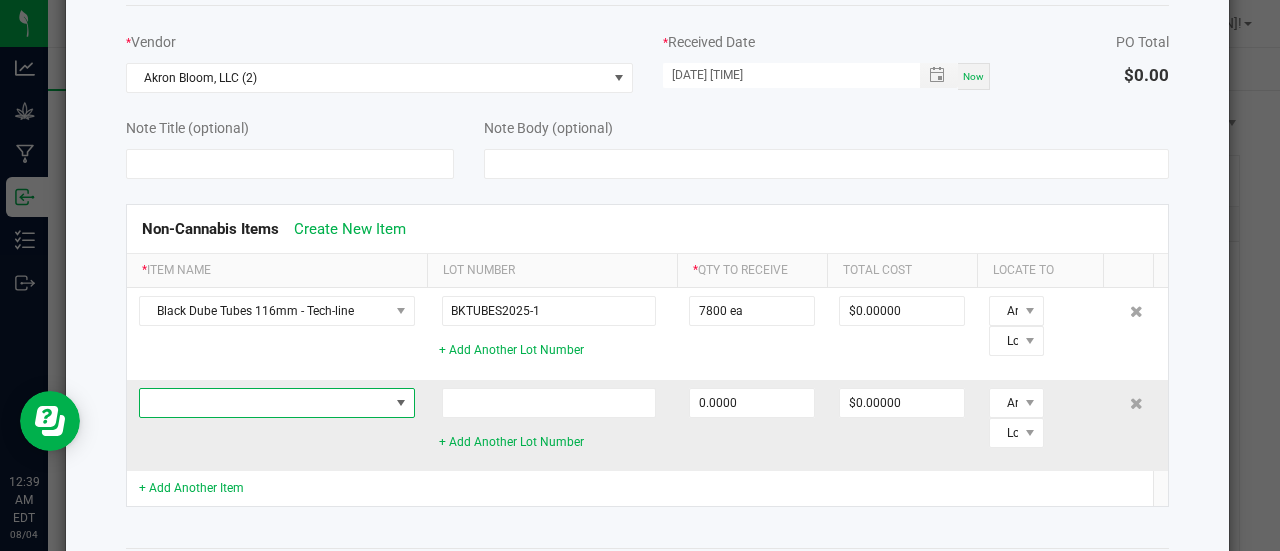 click at bounding box center [264, 403] 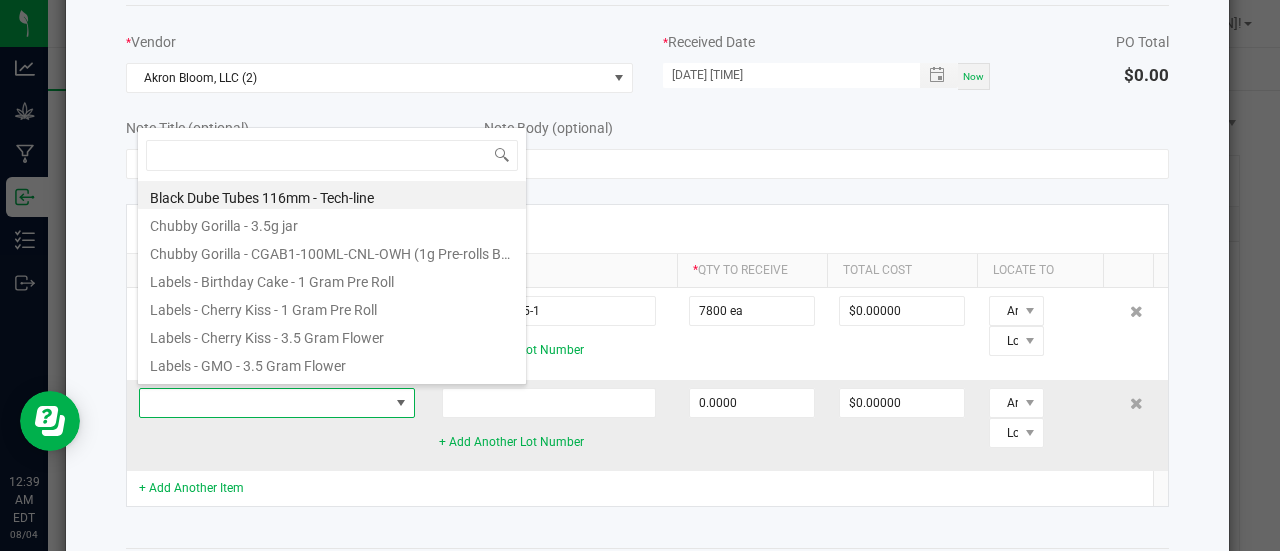 scroll, scrollTop: 99970, scrollLeft: 99724, axis: both 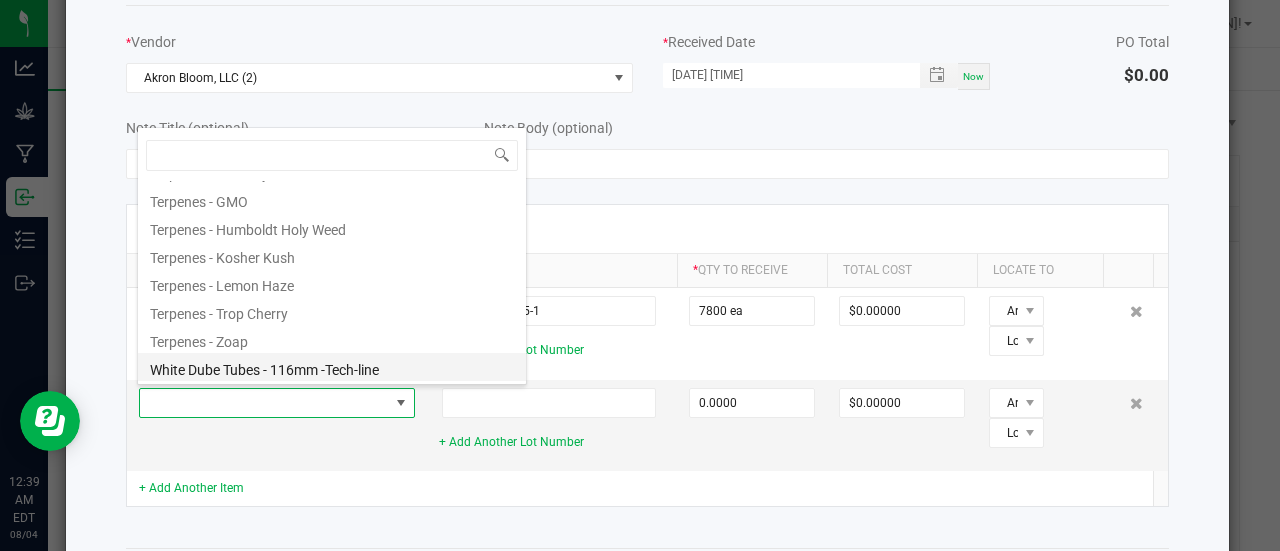 click on "White Dube Tubes - 116mm -Tech-line" at bounding box center (332, 367) 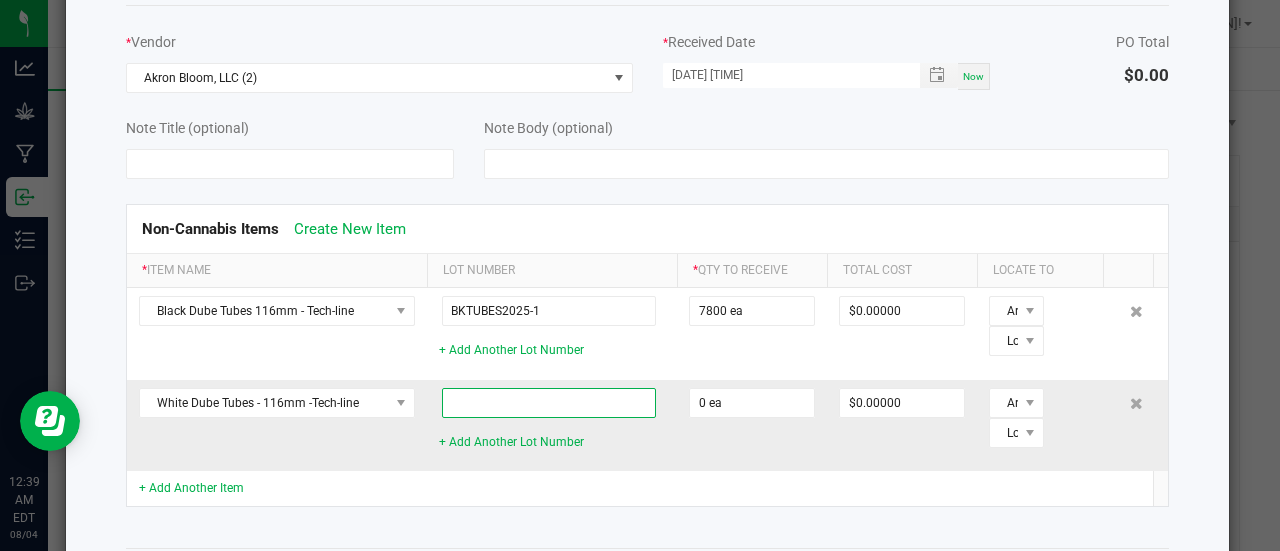 click 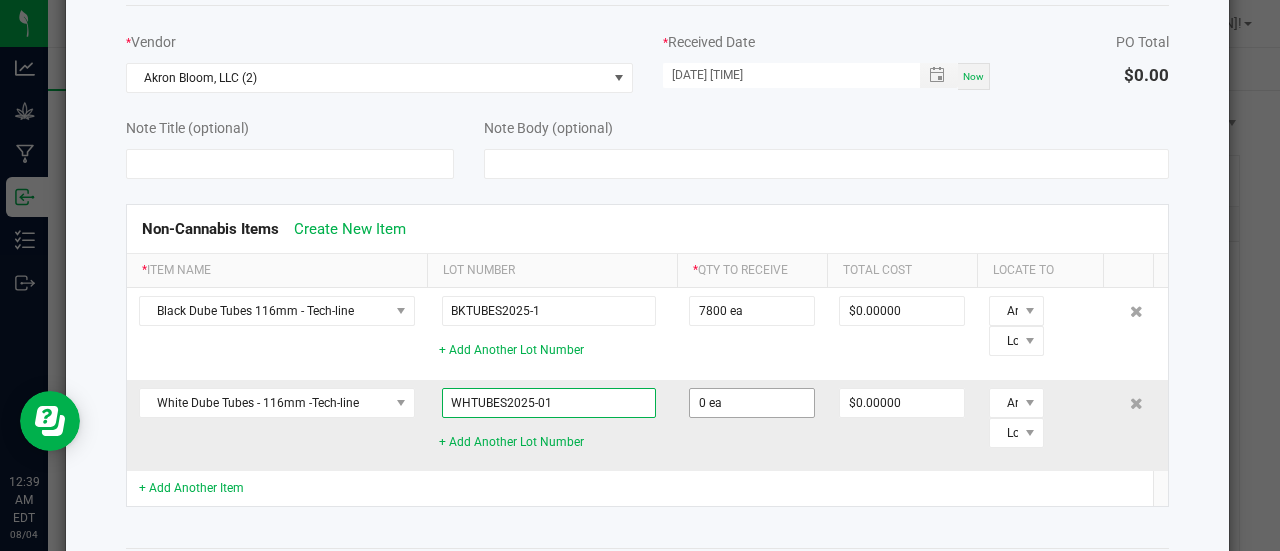 type on "WHTUBES2025-01" 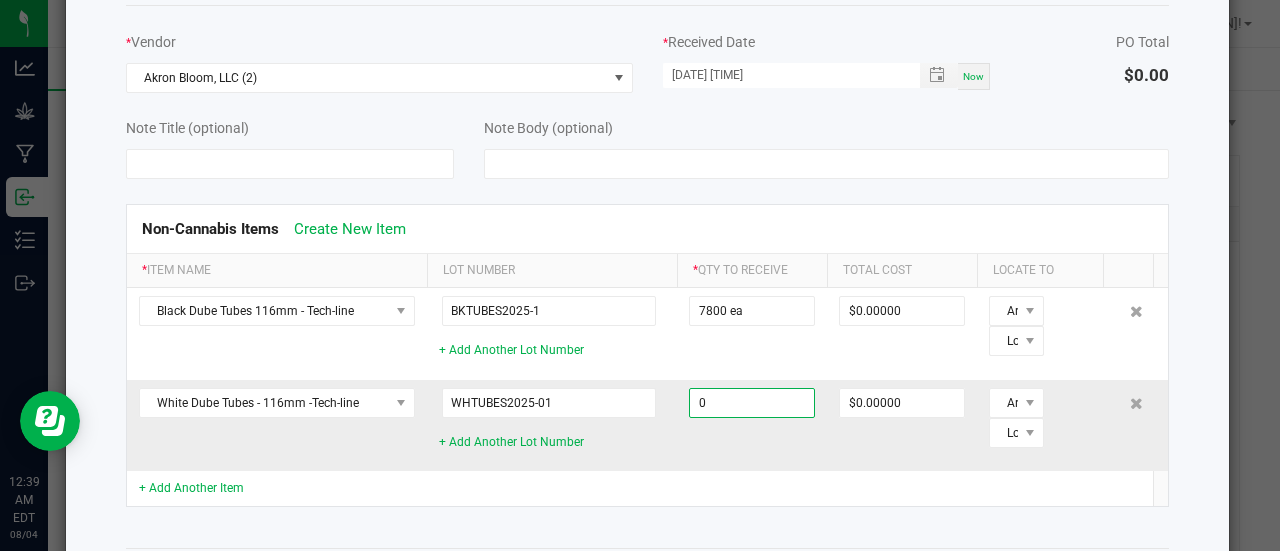 click on "0" at bounding box center [752, 403] 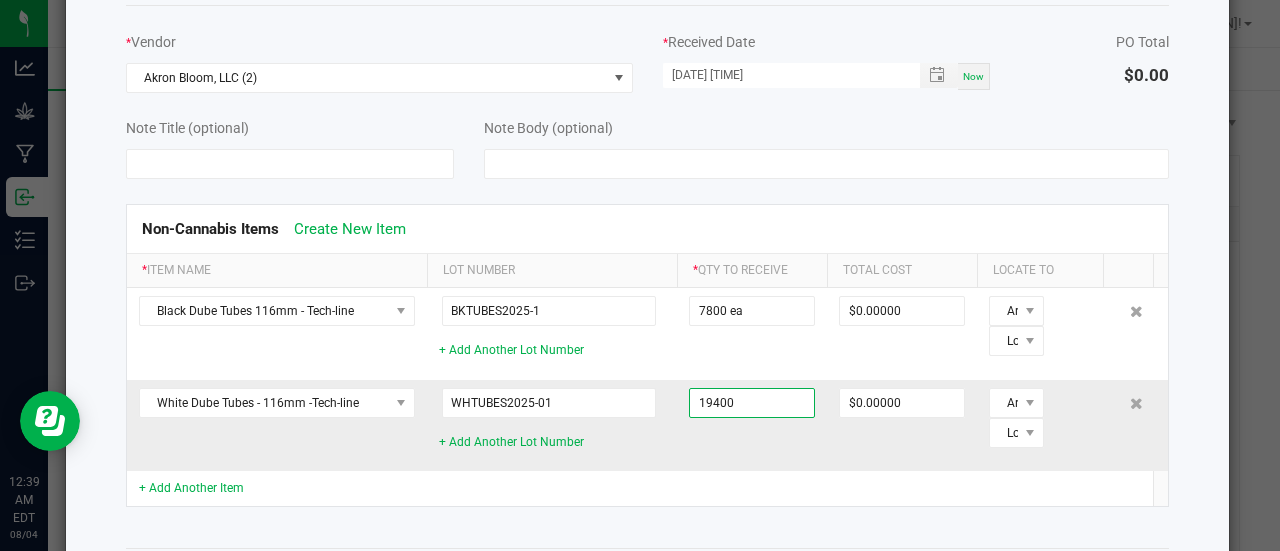 type on "19400 ea" 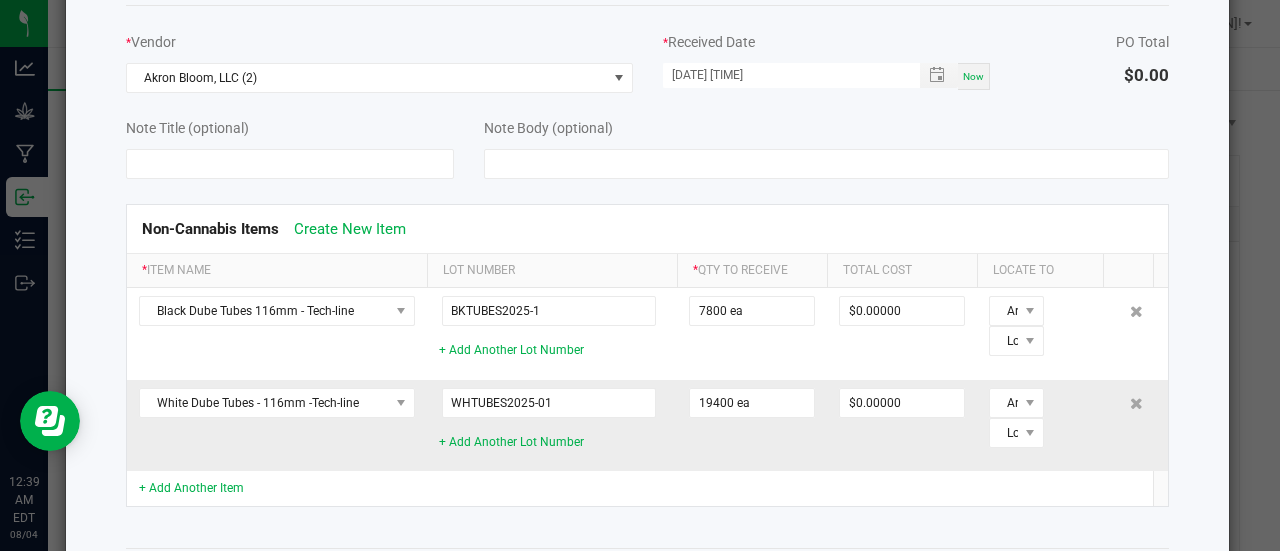 click on "$0.00000" 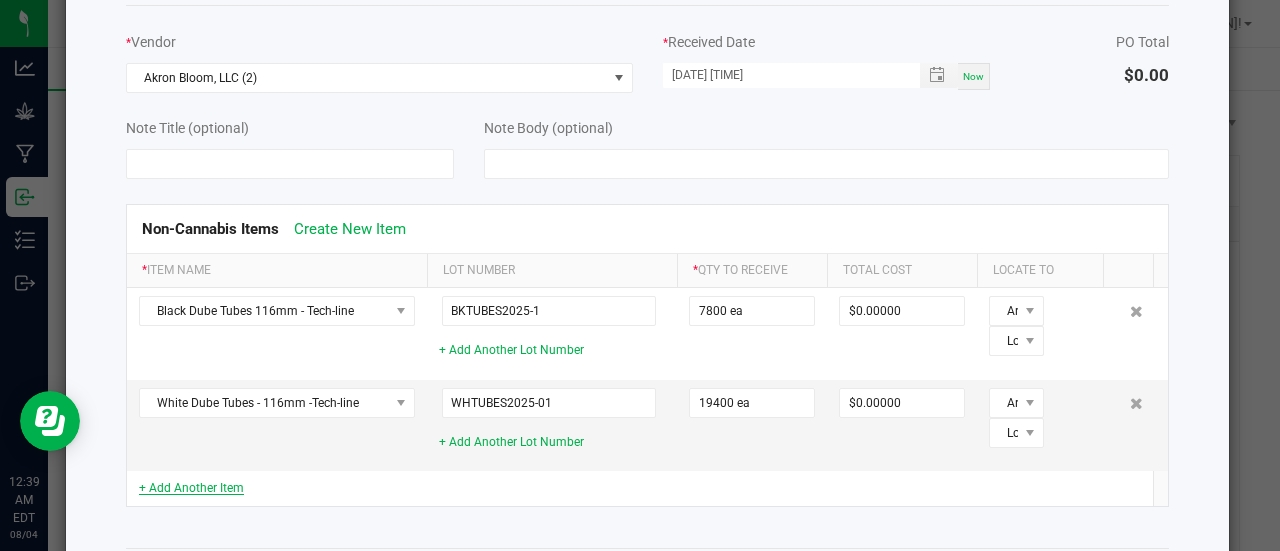 click on "+ Add Another Item" 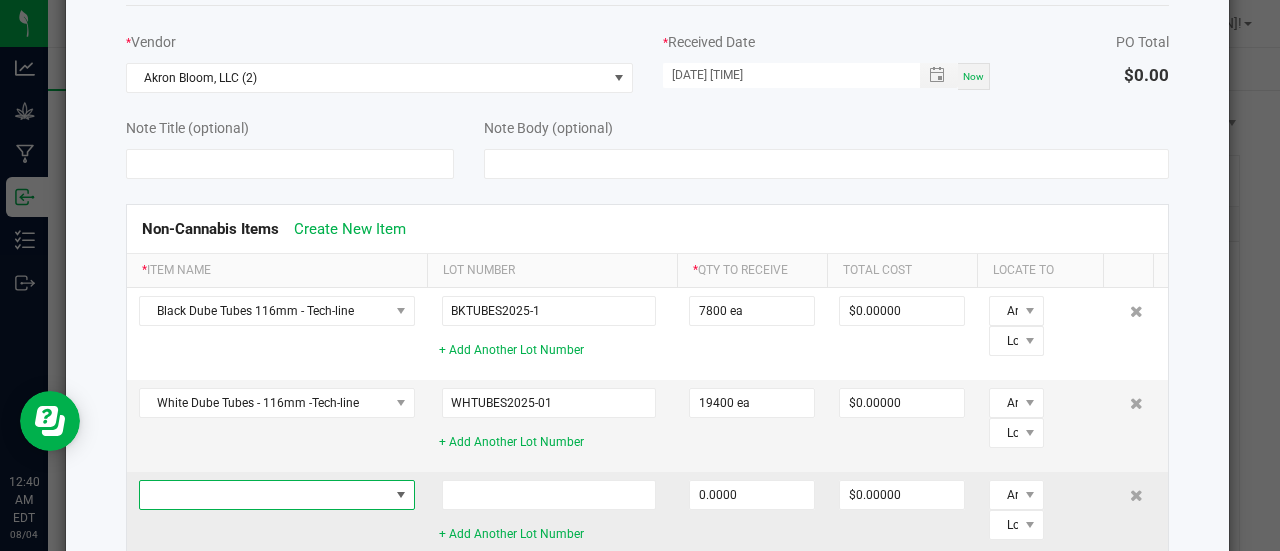 click at bounding box center (401, 495) 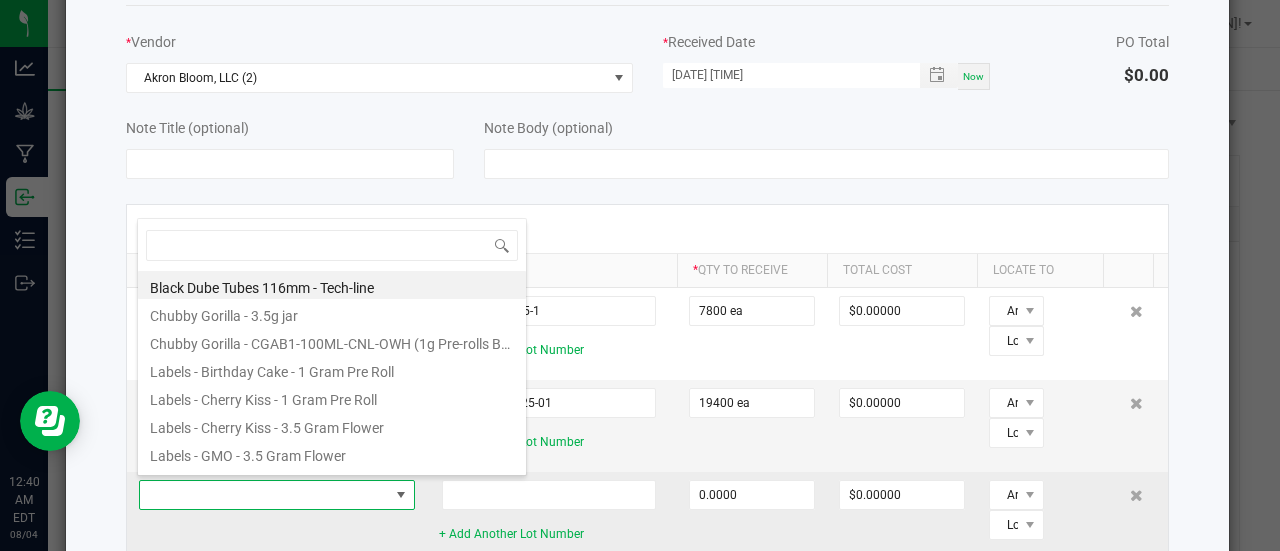 scroll, scrollTop: 99970, scrollLeft: 99724, axis: both 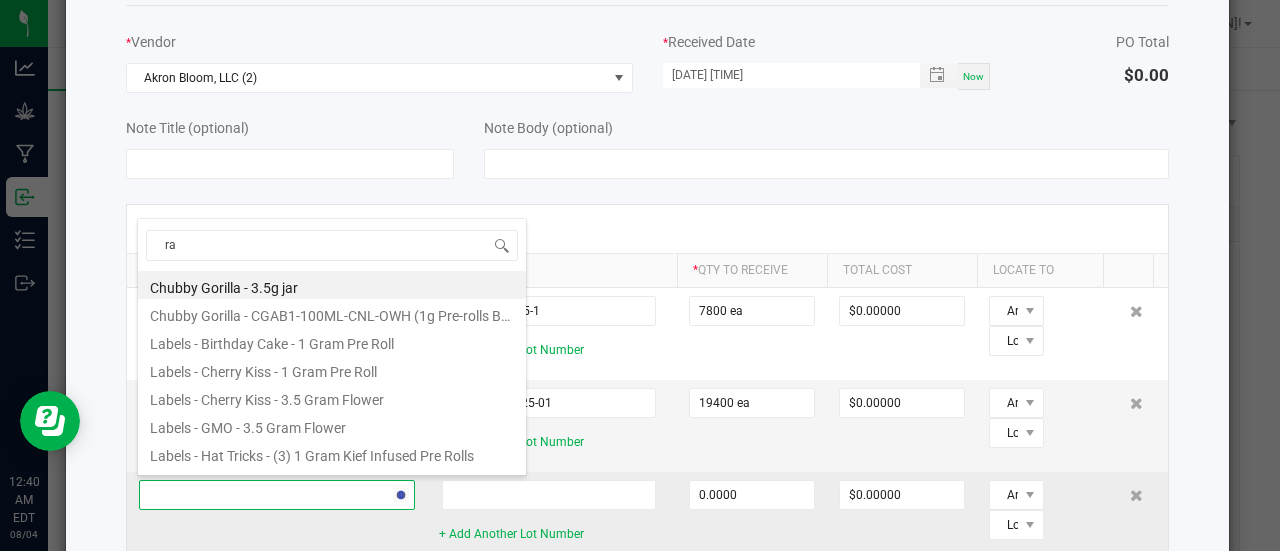 type on "raw" 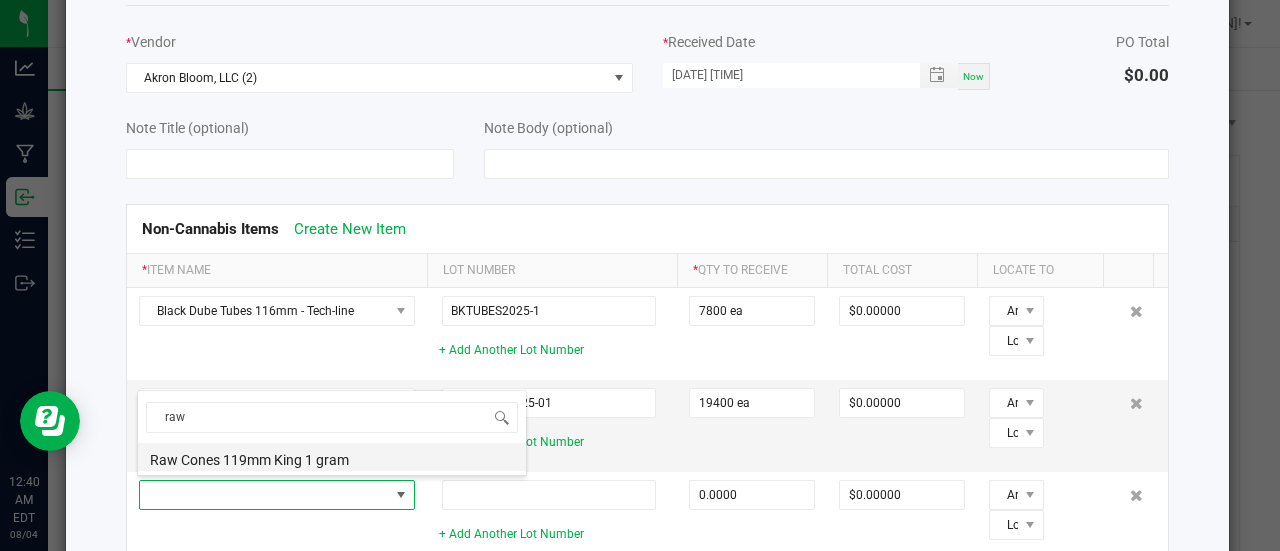 click on "Raw Cones 119mm King 1 gram" at bounding box center [332, 457] 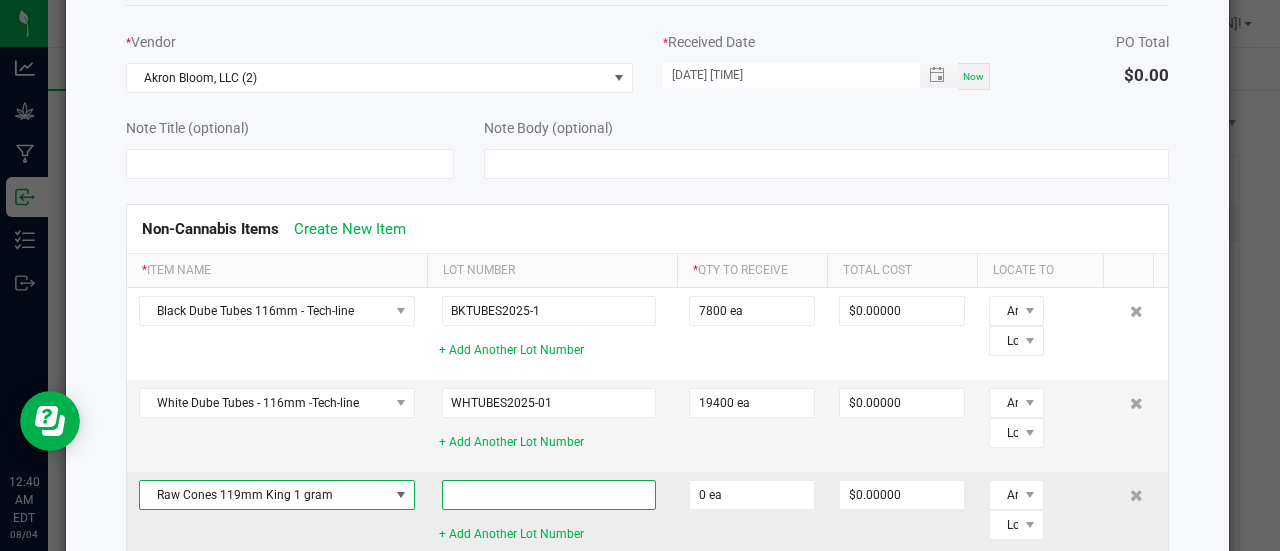 click 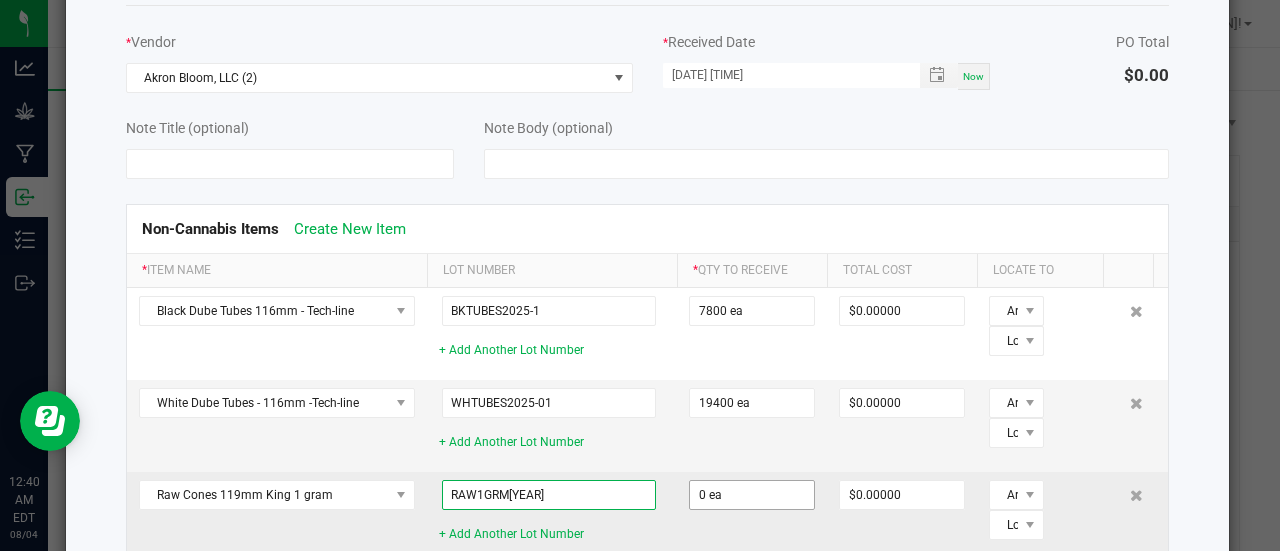 type on "RAW1GRM[YEAR]" 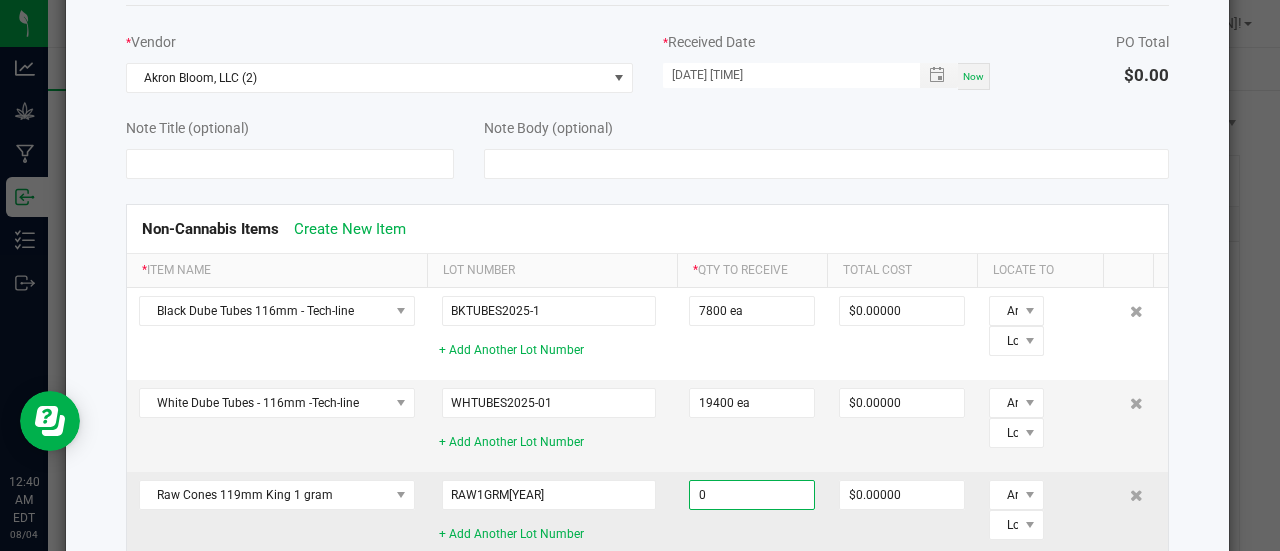 click on "0" at bounding box center [752, 495] 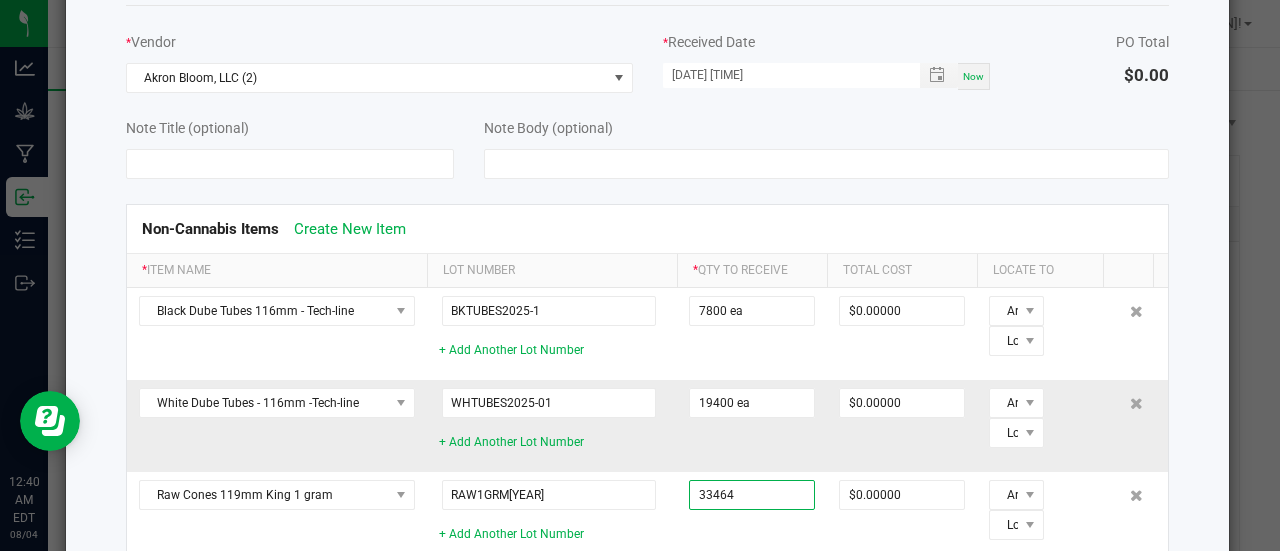 type on "33464 ea" 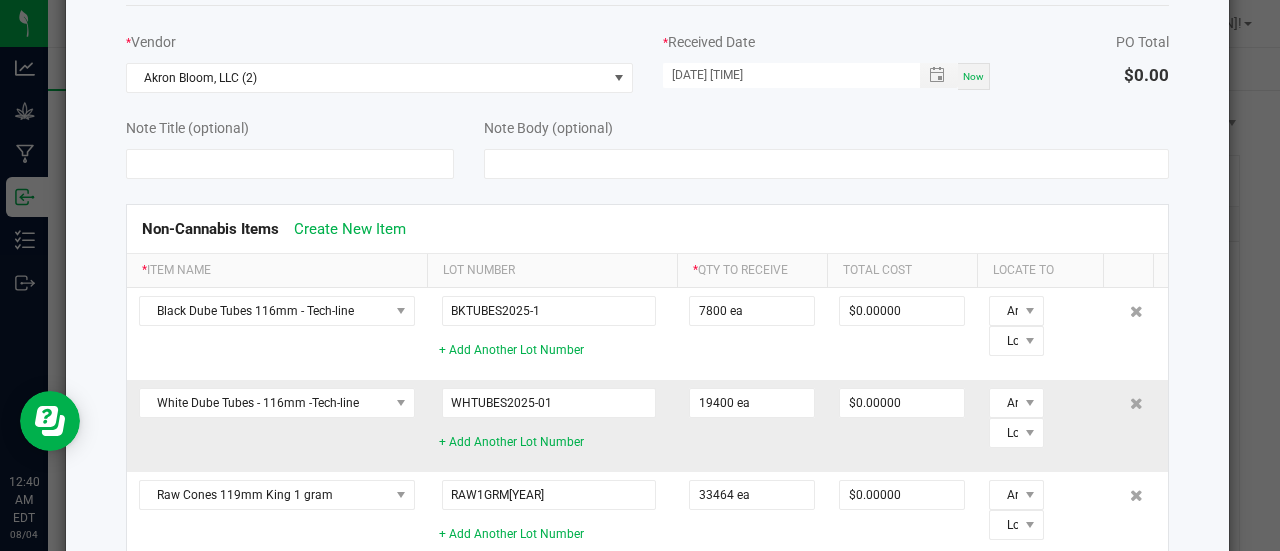 click on "WHTUBES[YEAR]-01  + Add Another Lot Number" 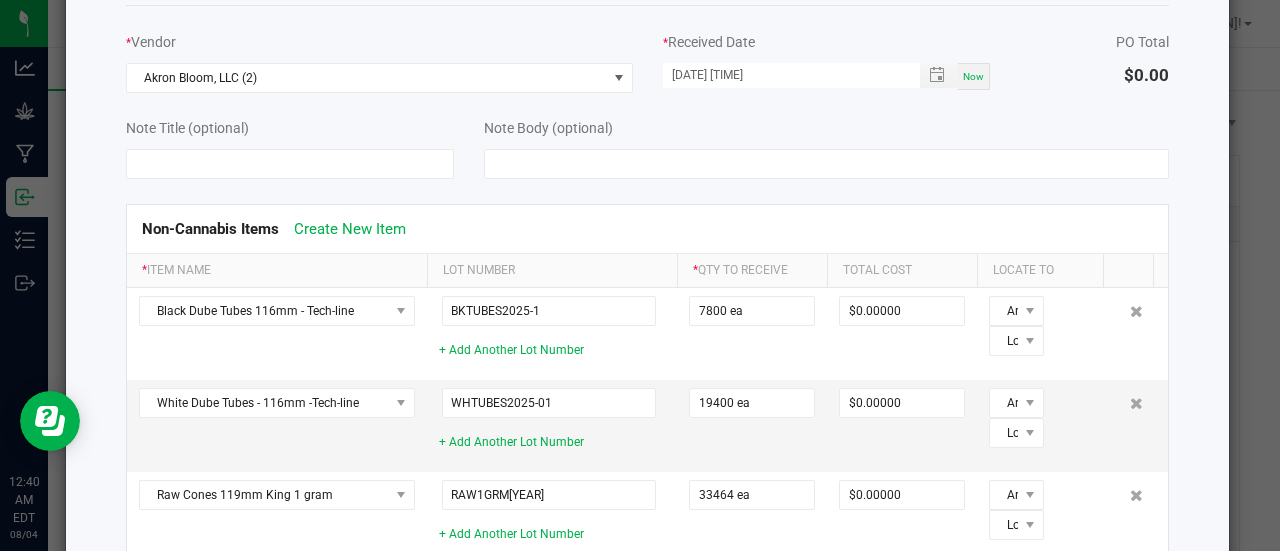 click on "Receive Non-Cannabis Inventory  *  Vendor  Akron Bloom, LLC (2) *  Received Date  [DATE] [TIME] Now  PO Total   $0.00   Note Title (optional)   Note Body (optional)   Non-Cannabis Items   Create New Item  *  Item Name  Lot Number *  Qty to Receive  Total Cost Locate To Black Dube Tubes 116mm - Tech-line    BKTUBES[YEAR]-[NUMBER]  + Add Another Lot Number  7800 ea $0.00000 Area Location White Dube Tubes - 116mm -Tech-line    WHTUBES[YEAR]-01  + Add Another Lot Number  19400 ea $0.00000 Area Location Raw Cones 119mm King 1 gram    RAW1GRM[YEAR]  + Add Another Lot Number  33464 ea $0.00000 Area Location  + Add Another Item   Cancel   Receive Inventory" 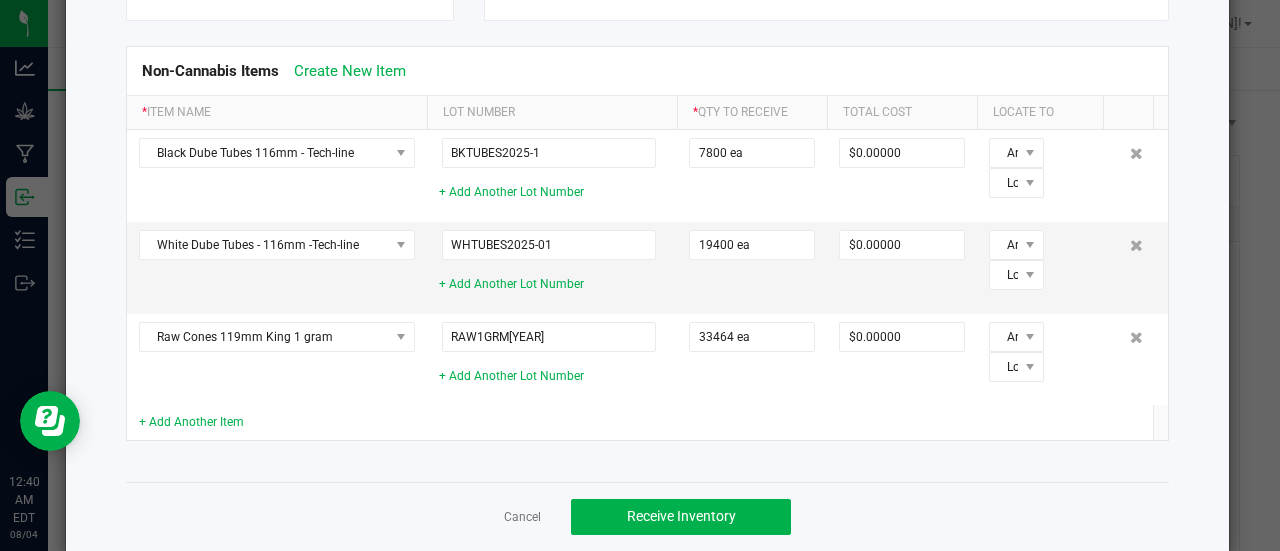scroll, scrollTop: 260, scrollLeft: 0, axis: vertical 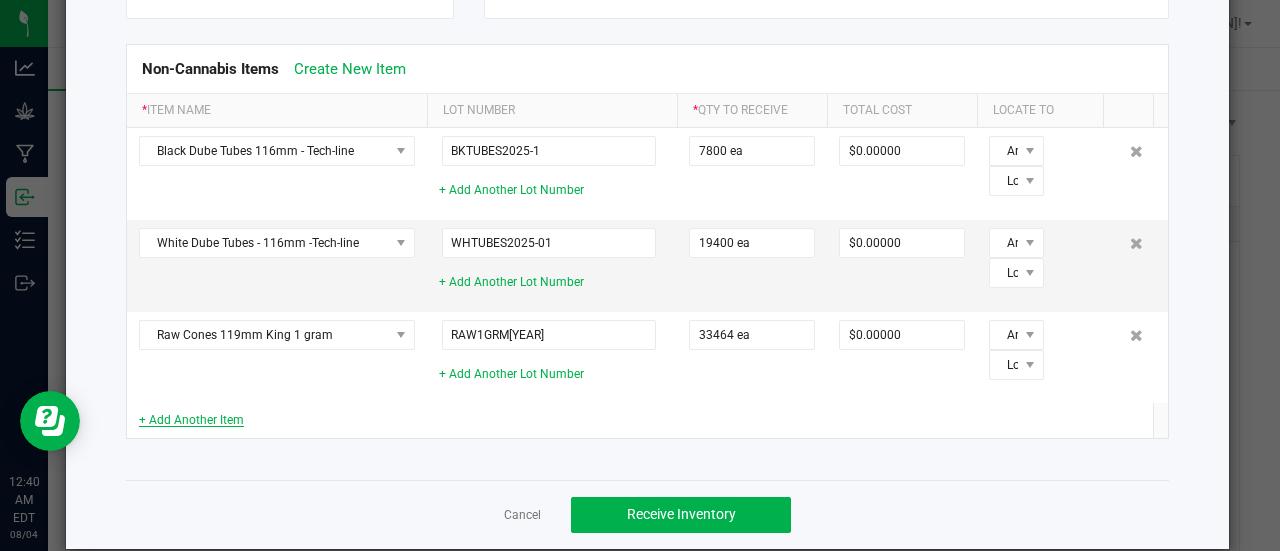 click on "+ Add Another Item" 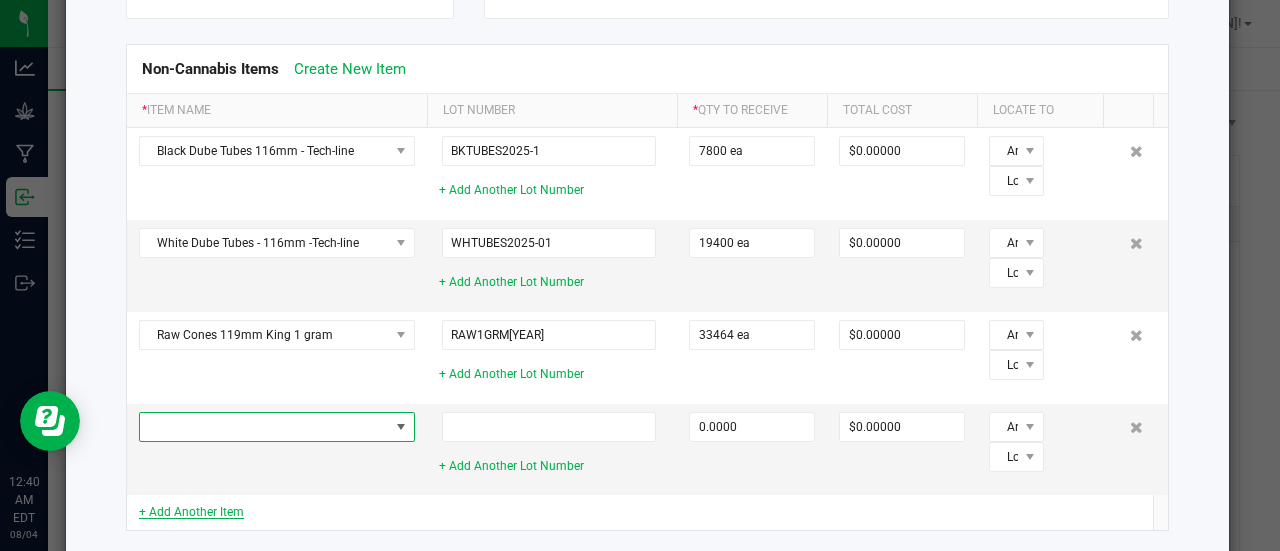click at bounding box center [264, 427] 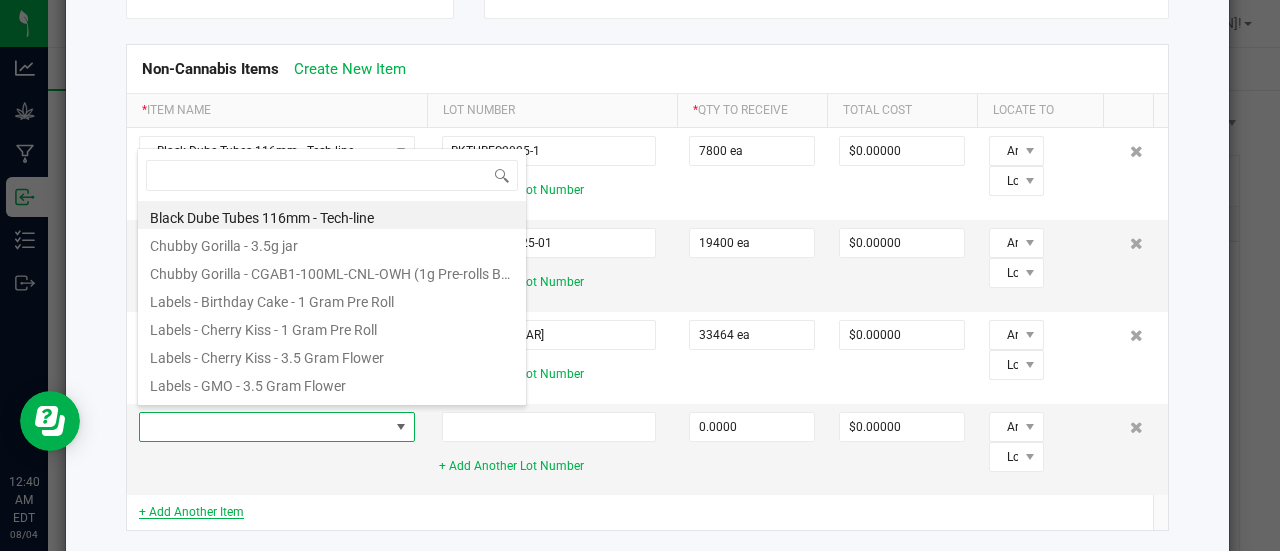 scroll, scrollTop: 99970, scrollLeft: 99724, axis: both 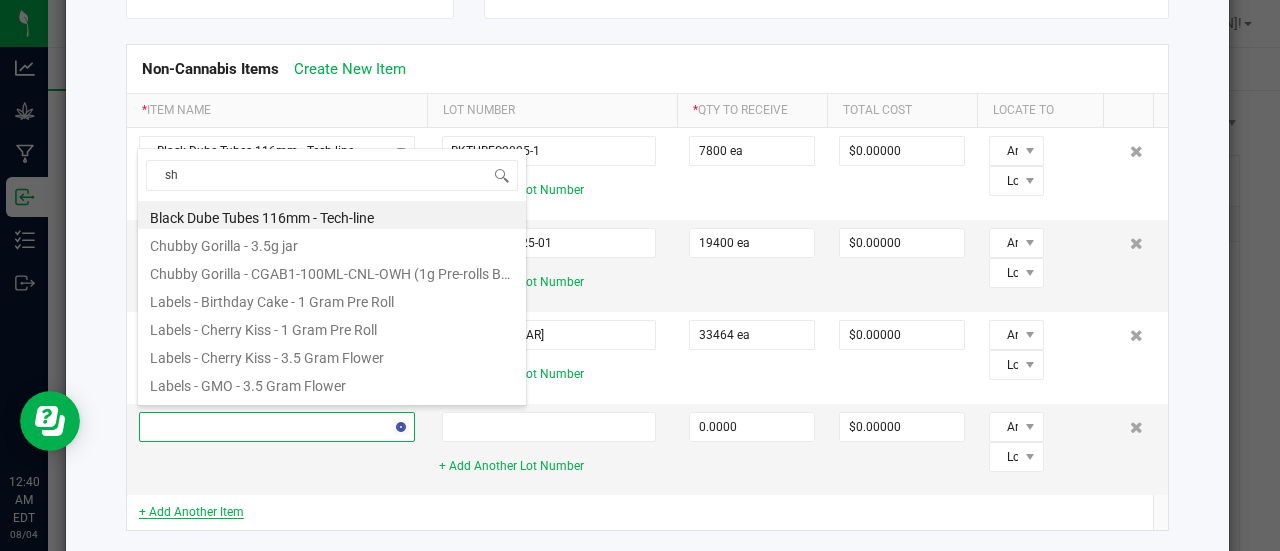 type on "shr" 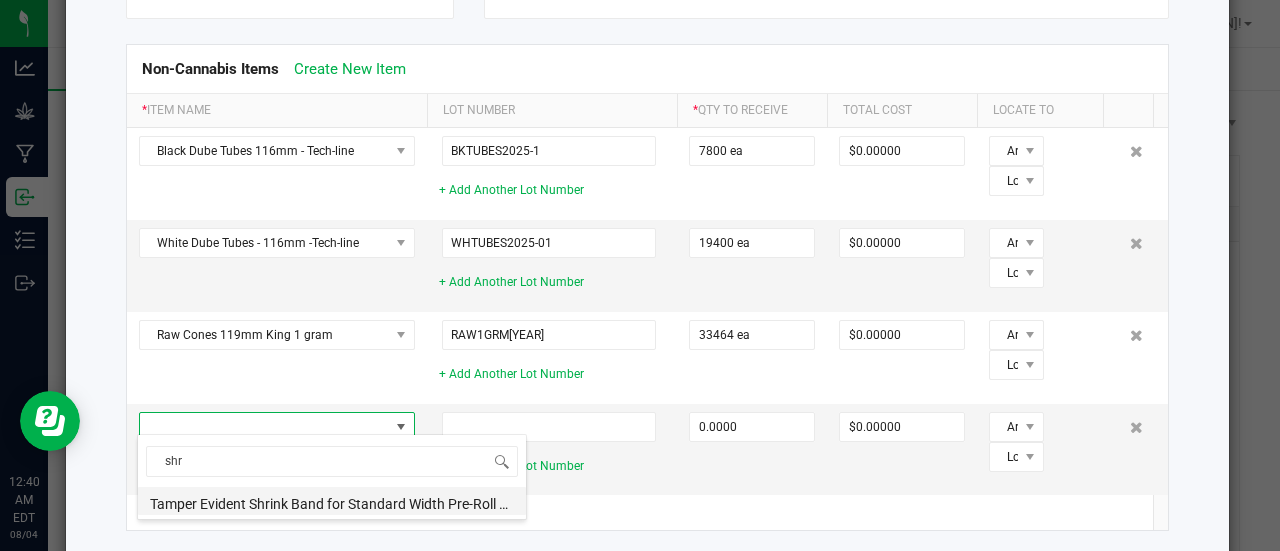click on "Tamper Evident Shrink Band for Standard Width Pre-Roll Tubes" at bounding box center [332, 501] 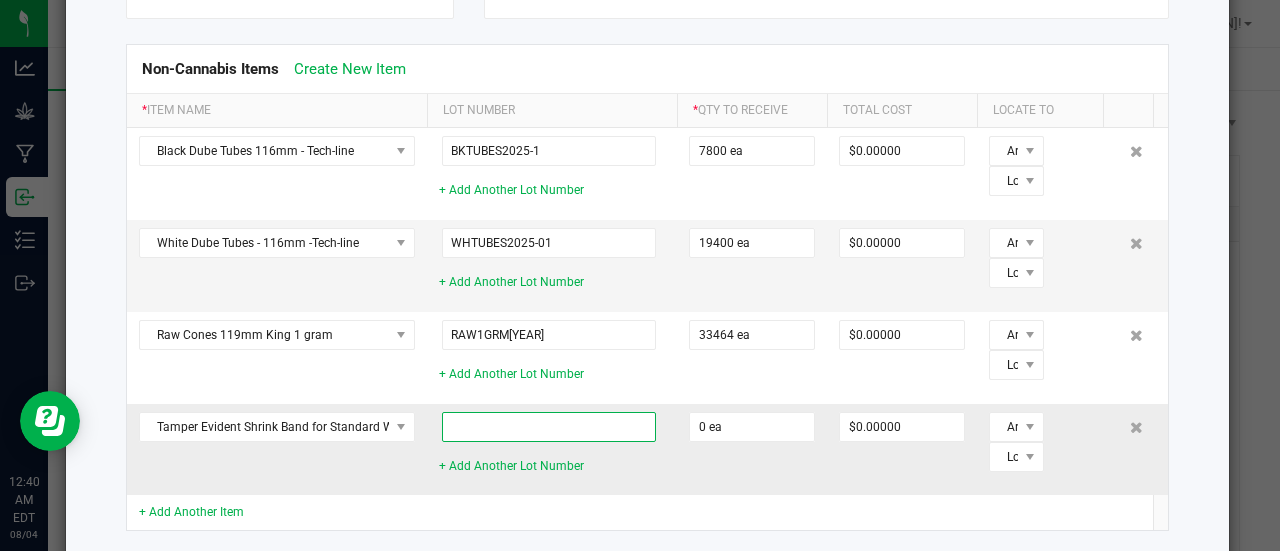 click 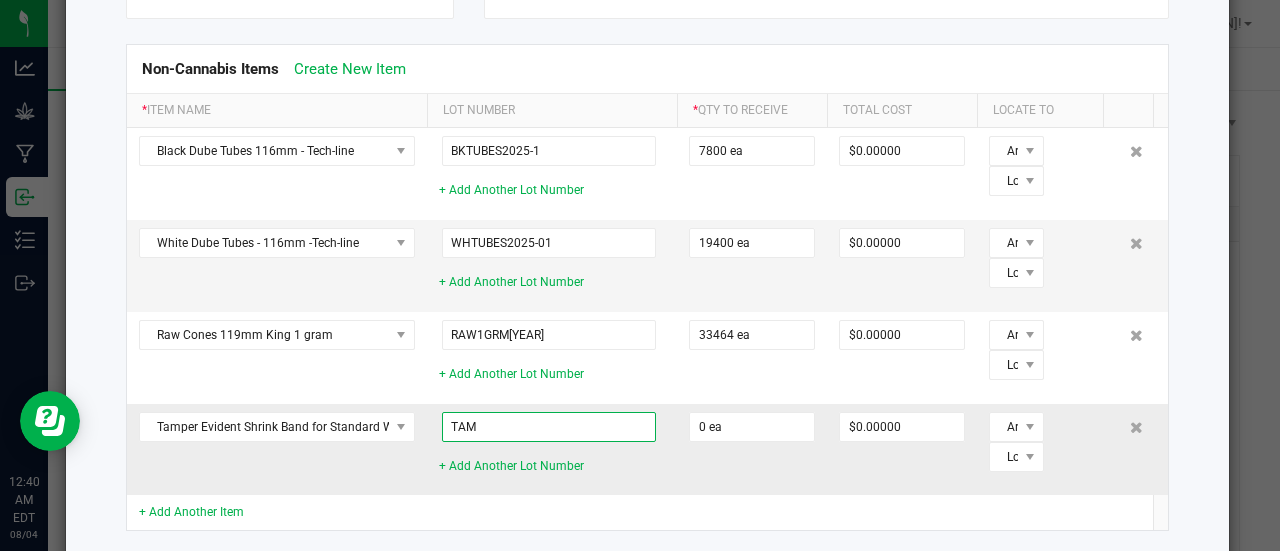 click on "TAM" 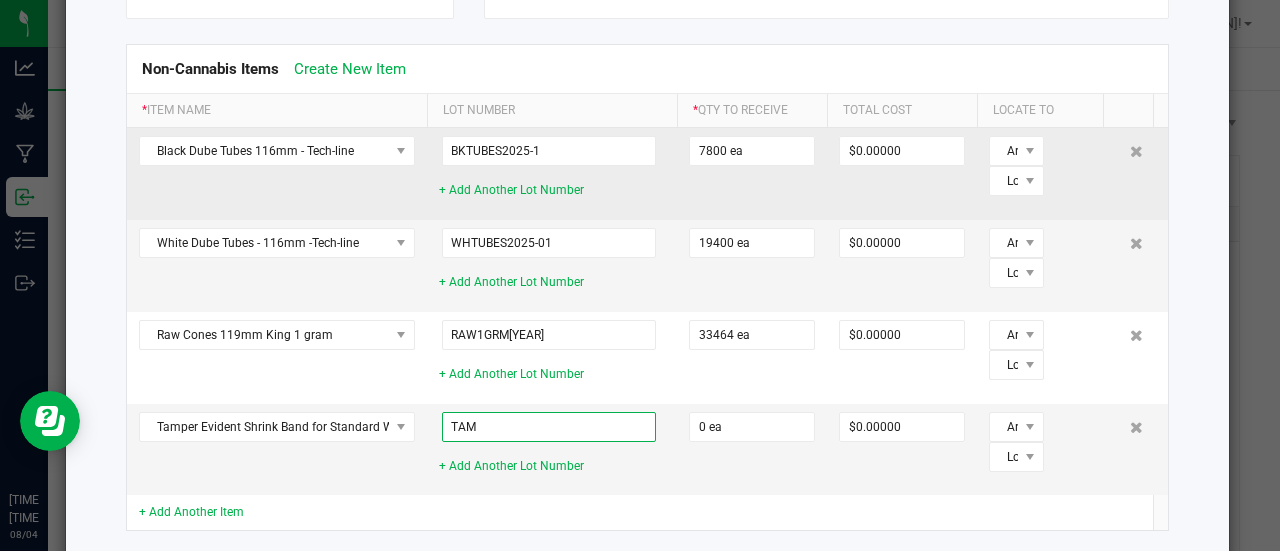type on "P" 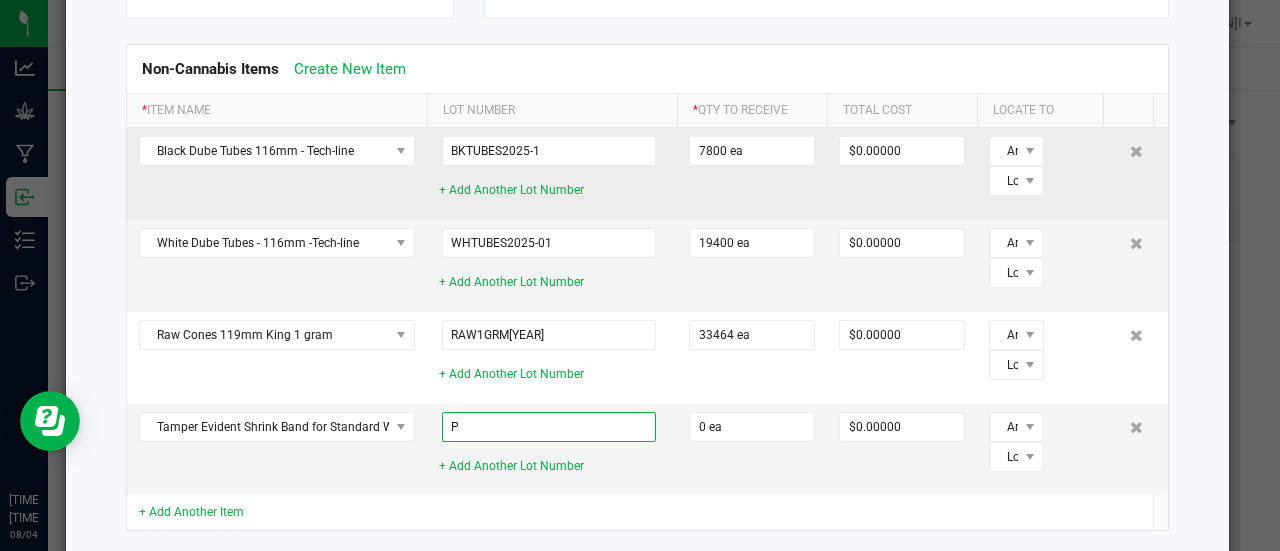 click on "$0.00000" 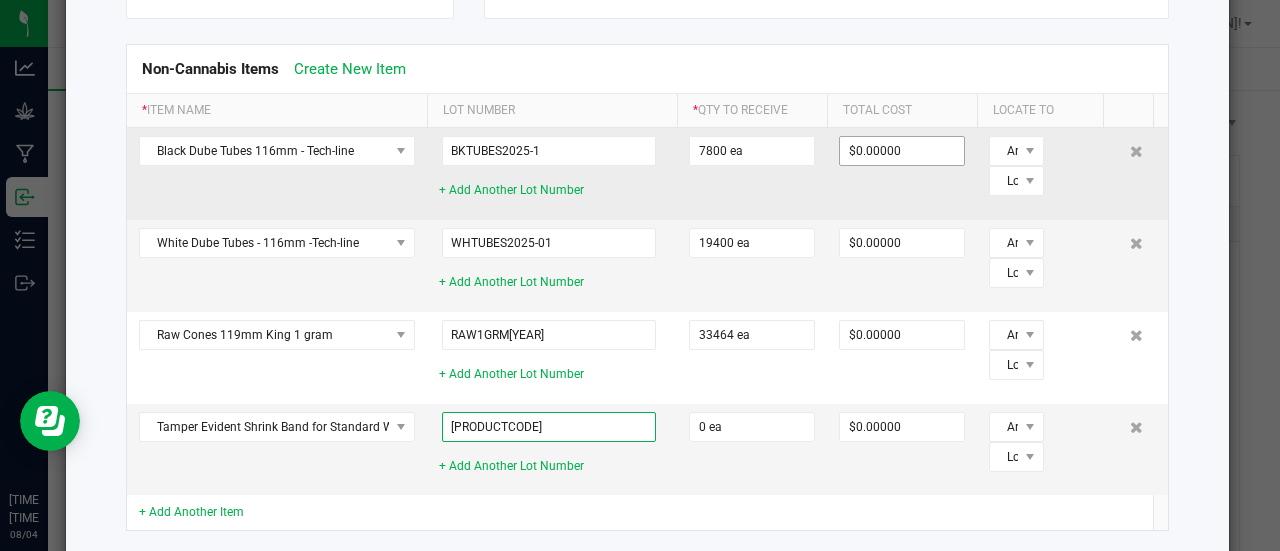 type on "[PRODUCTCODE]" 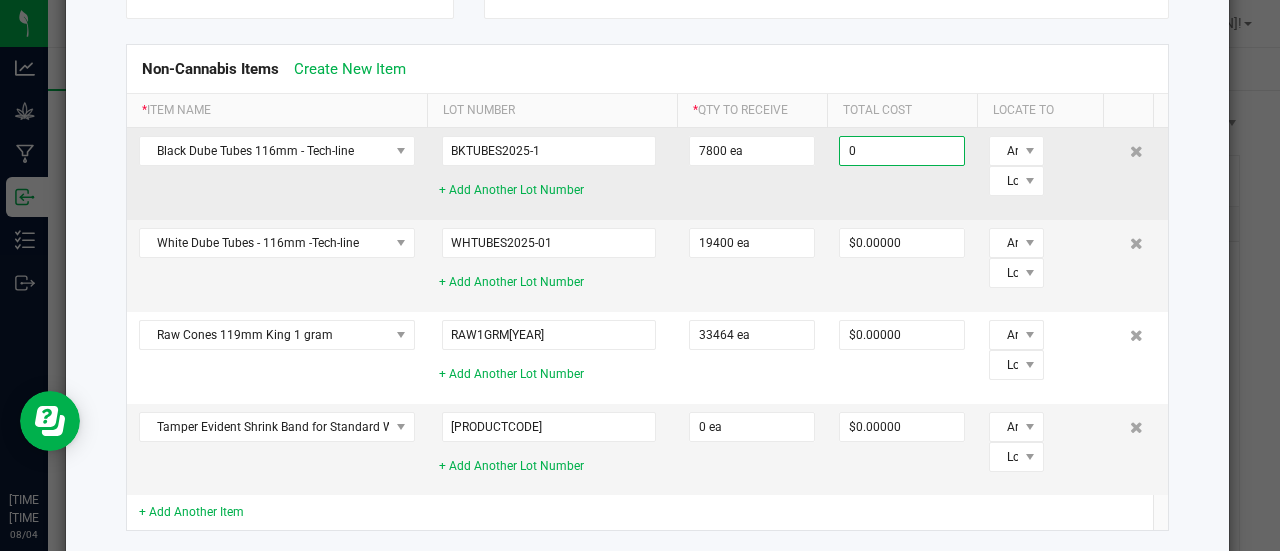 click on "0" at bounding box center [902, 151] 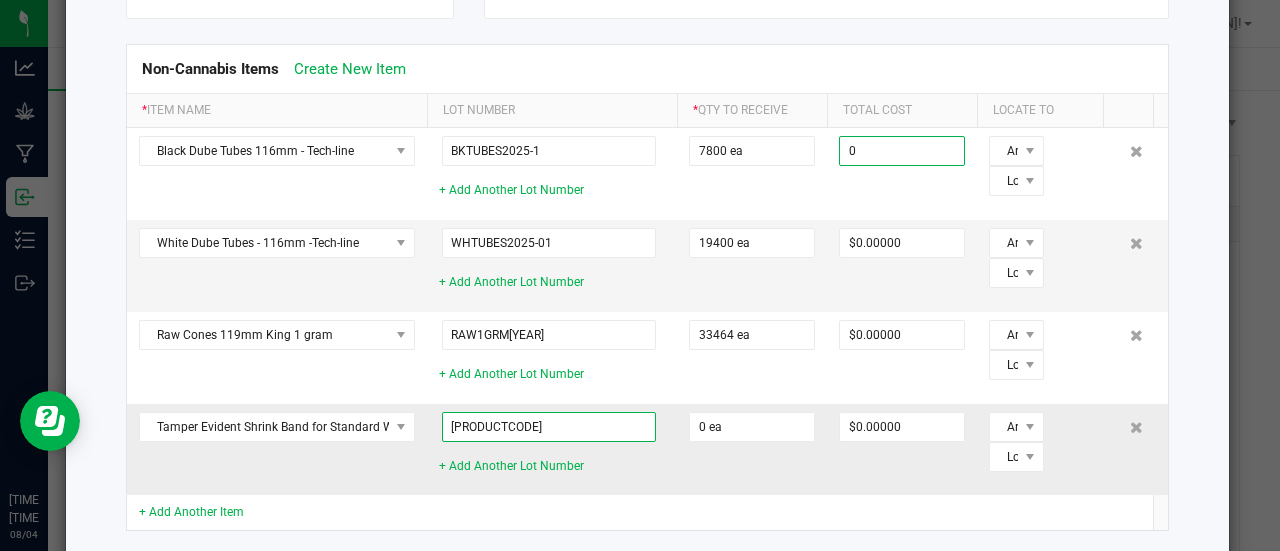 type on "$0.00000" 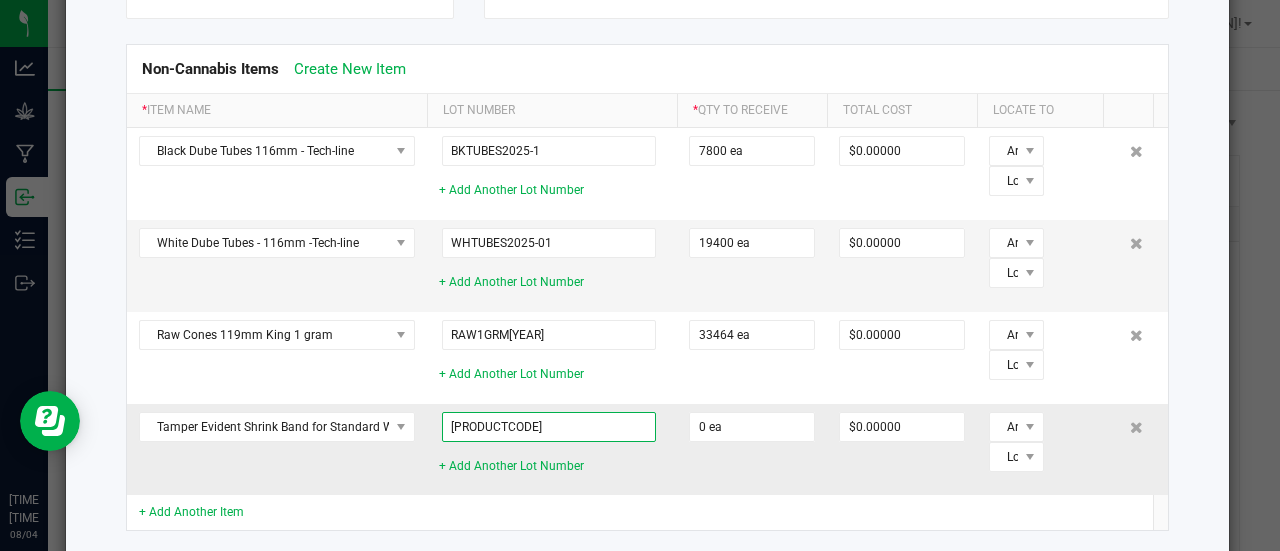 click on "[PRODUCTCODE]" 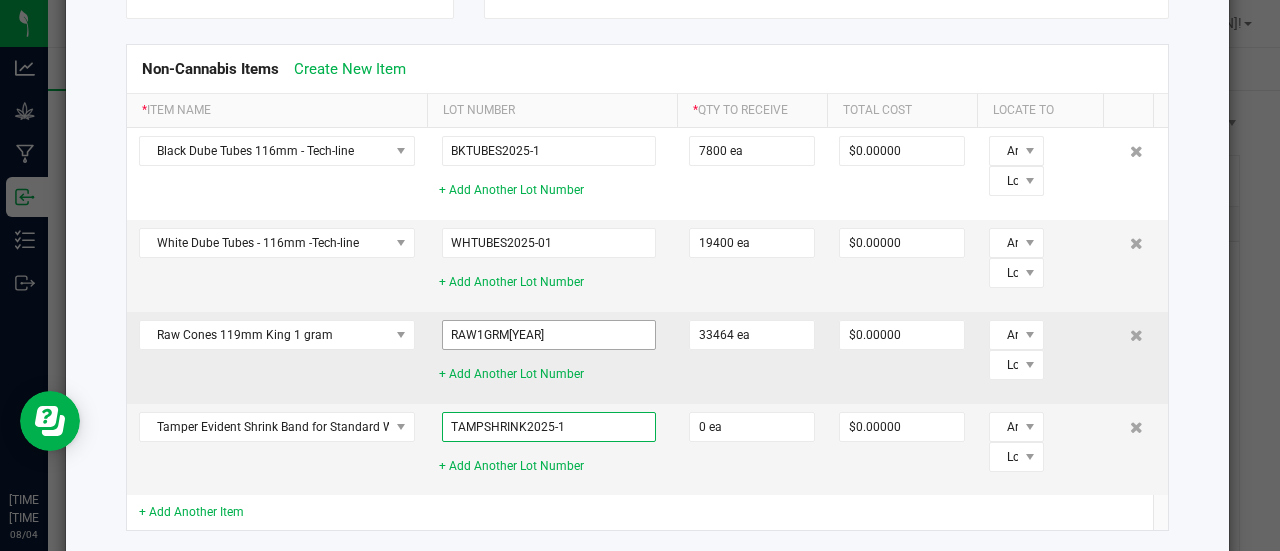 type on "TAMPSHRINK2025-1" 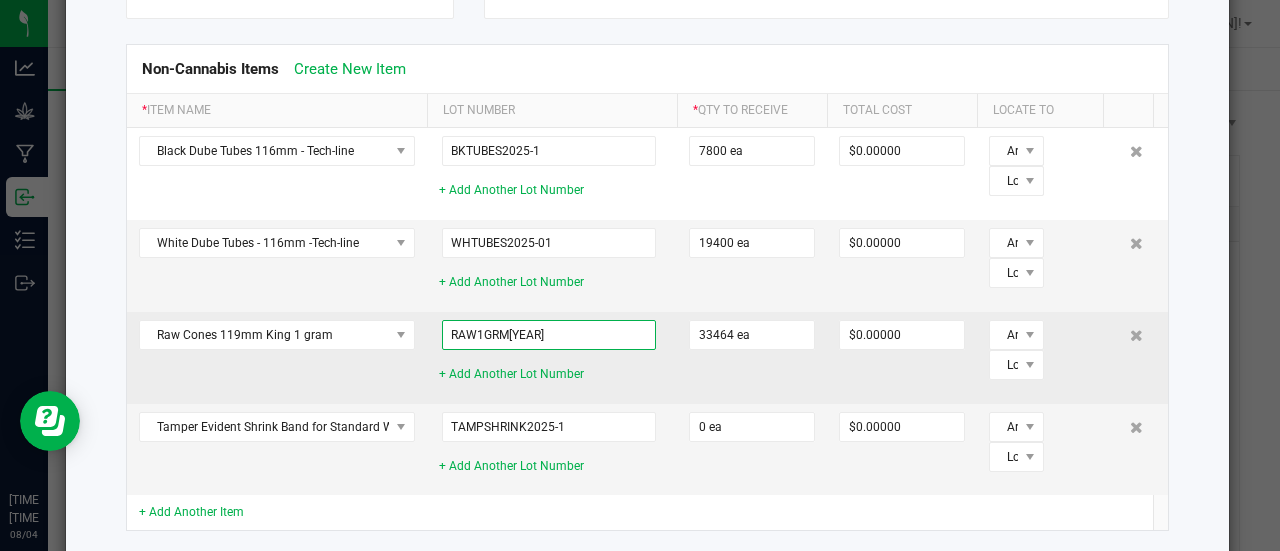 click on "RAW1GRM[YEAR]" 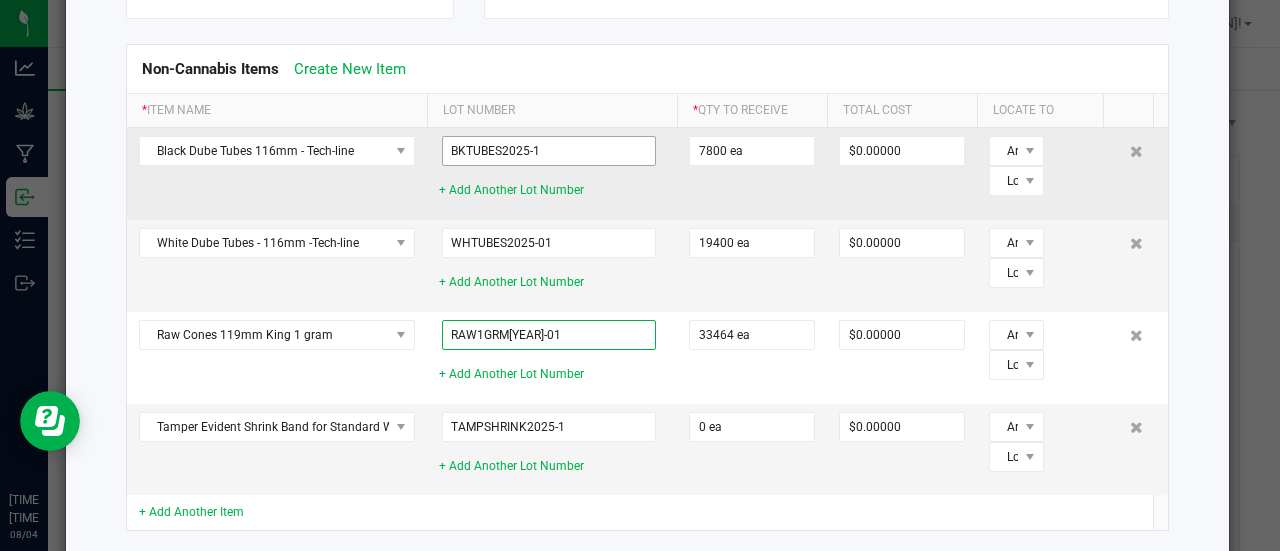 type on "RAW1GRM[YEAR]-01" 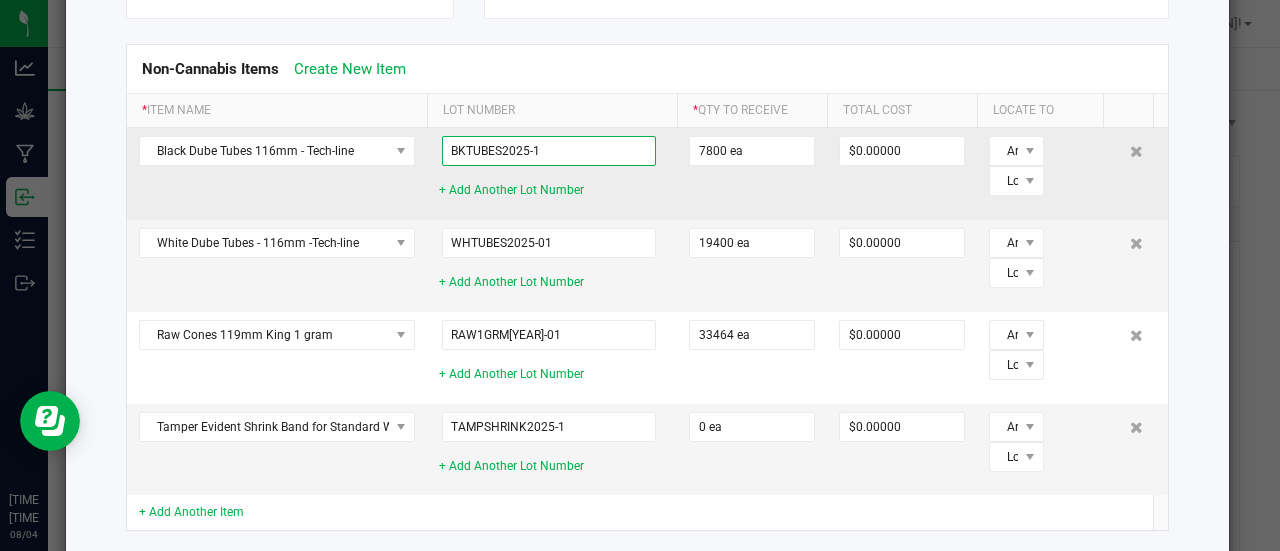 click on "BKTUBES2025-1" 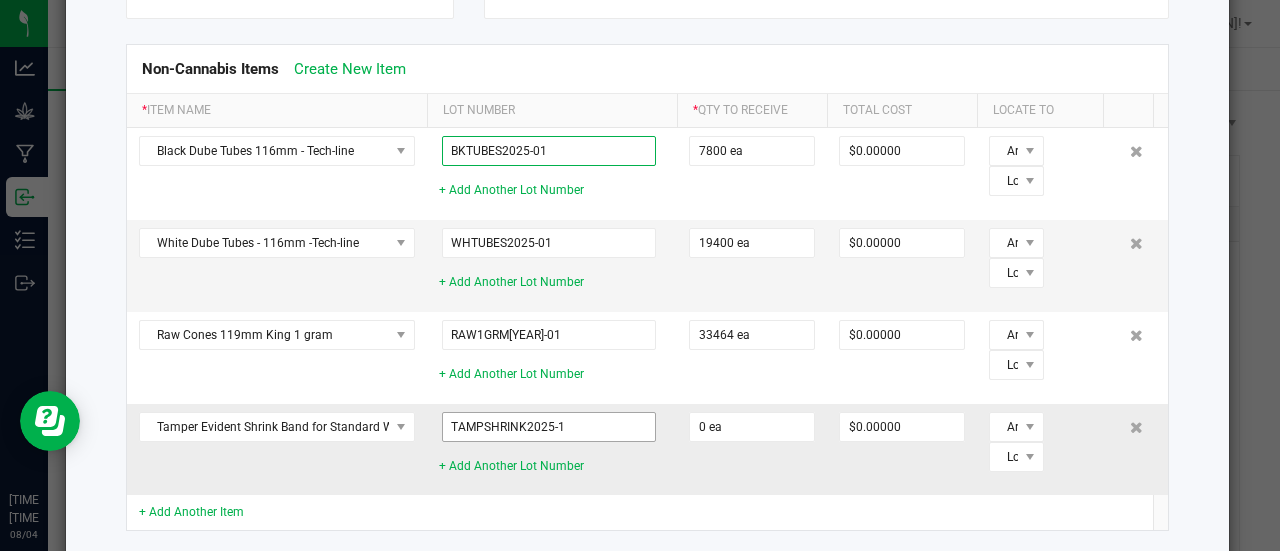 type on "BKTUBES2025-01" 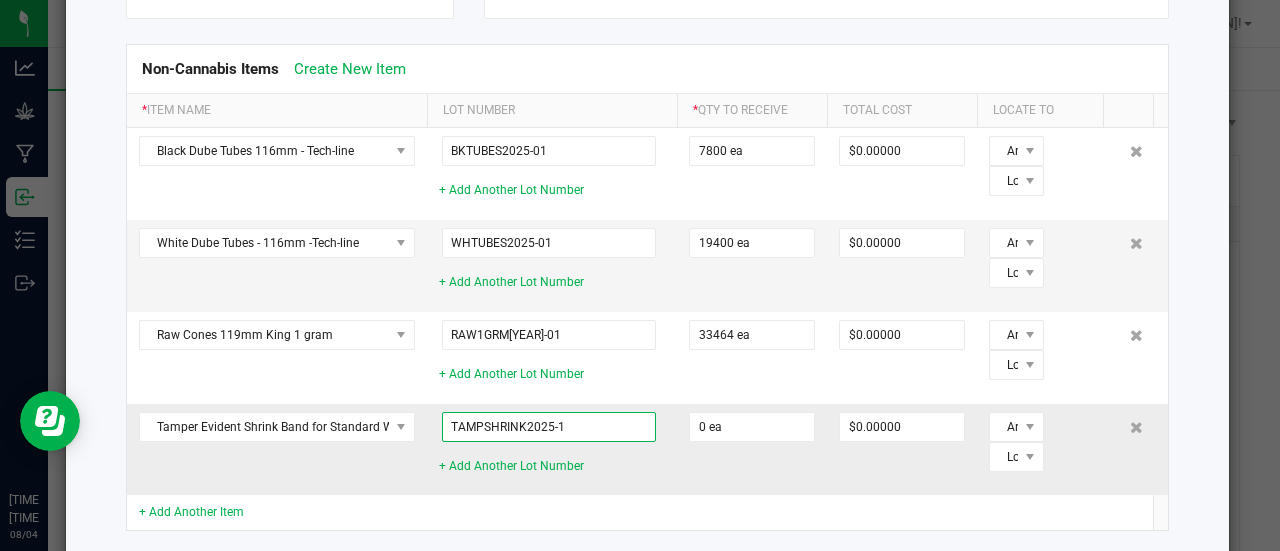 click on "TAMPSHRINK2025-1" 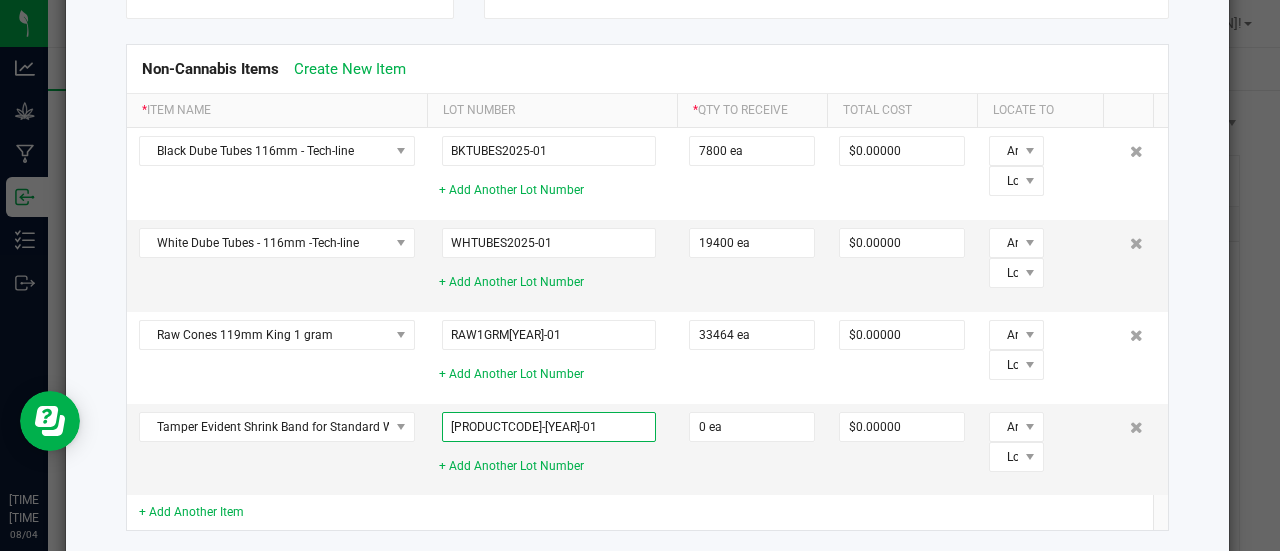 type on "[PRODUCTCODE]-[YEAR]-01" 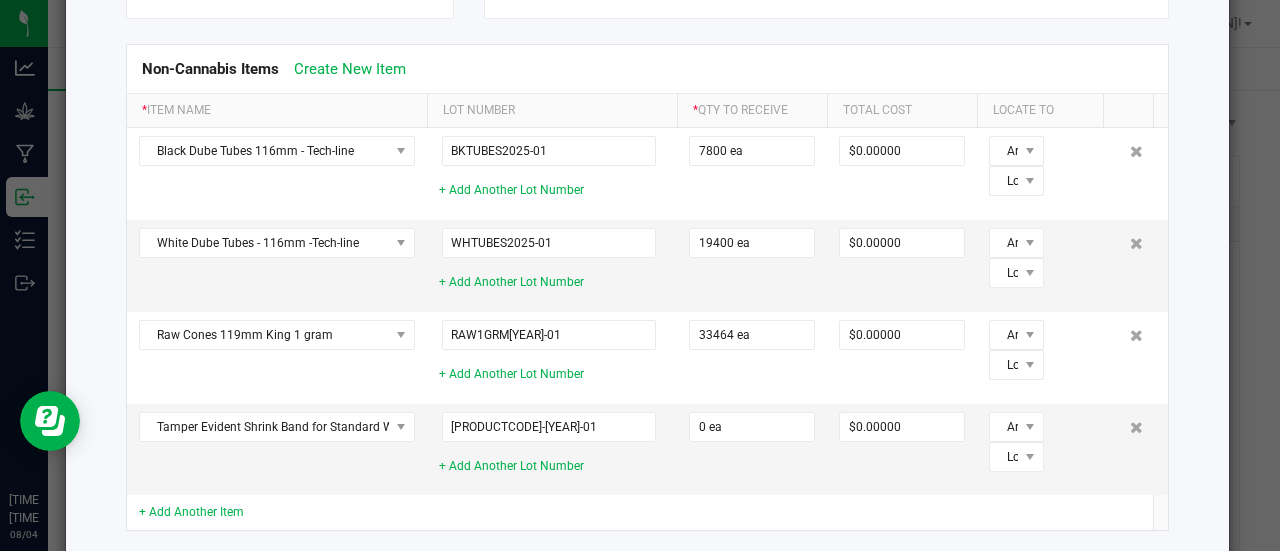 click on "Non-Cannabis Items   Create New Item  *  Item Name  Lot Number *  Qty to Receive  Total Cost Locate To Black Dube Tubes 116mm - Tech-line    BKTUBES[YEAR]-01  + Add Another Lot Number  7800 ea $0.00000 Area Location White Dube Tubes - 116mm -Tech-line    WHTUBES[YEAR]-01  + Add Another Lot Number  19400 ea $0.00000 Area Location Raw Cones 119mm King 1 gram    RAW1GRM[YEAR]-01  + Add Another Lot Number  33464 ea $0.00000 Area Location Tamper Evident Shrink Band for Standard Width Pre-Roll Tubes    TAMPSHRINK[YEAR]-01  + Add Another Lot Number  0 ea $0.00000 Area Location  + Add Another Item" 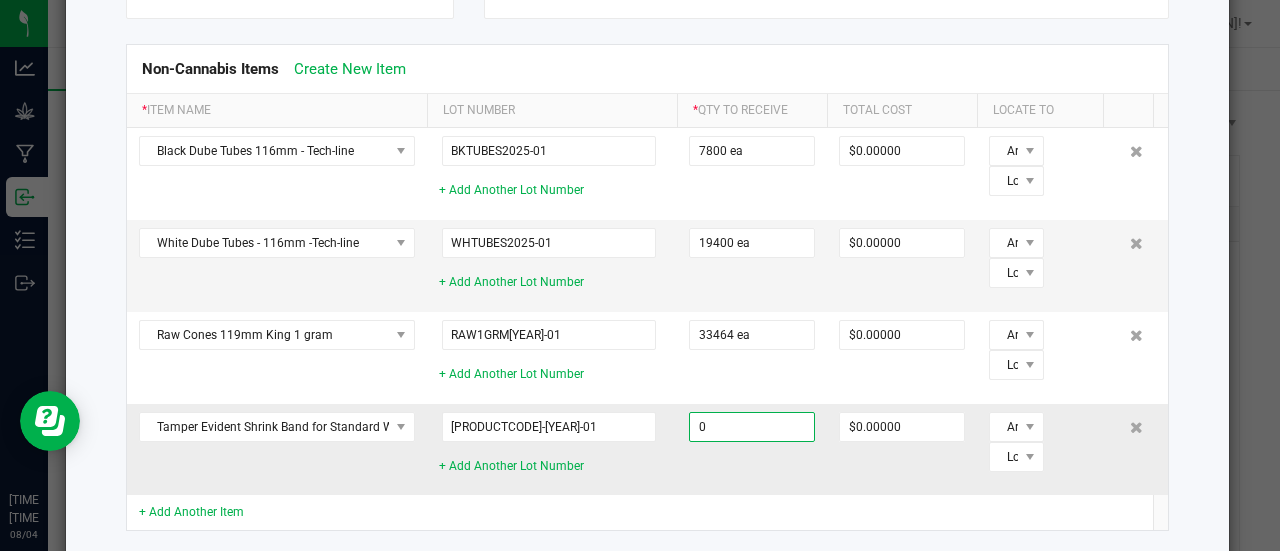 click on "0" at bounding box center (752, 427) 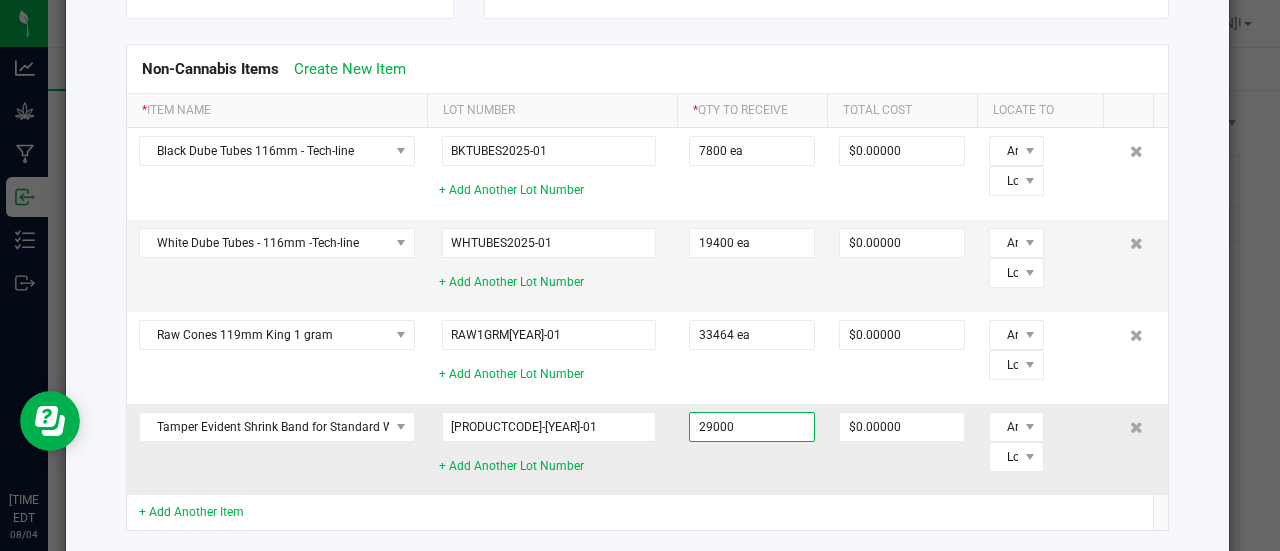 type on "[NUMBER] ea" 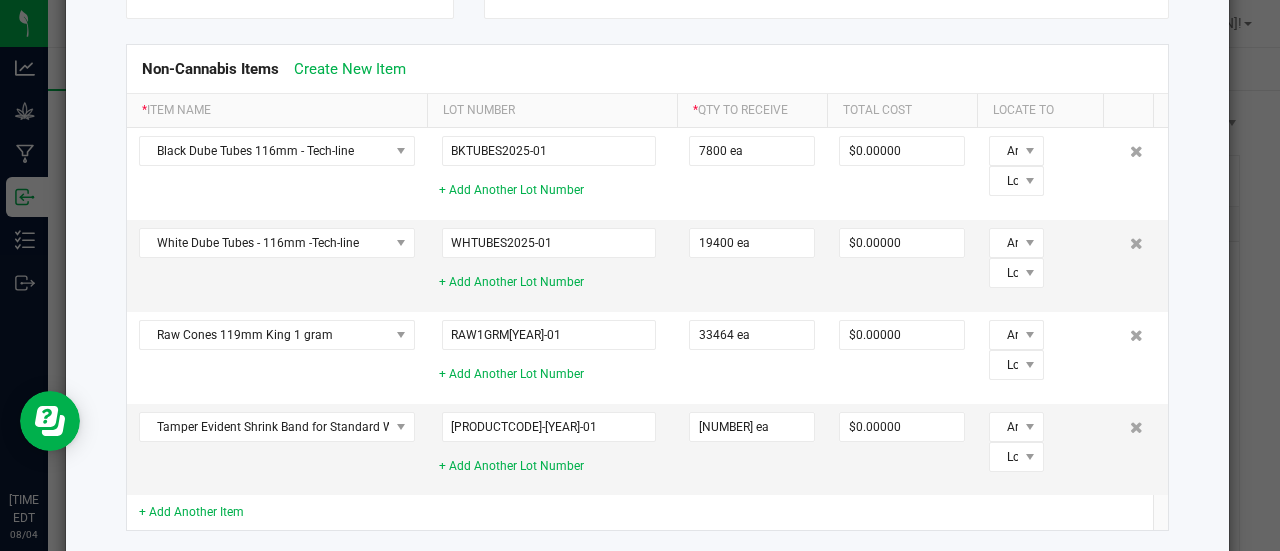 click 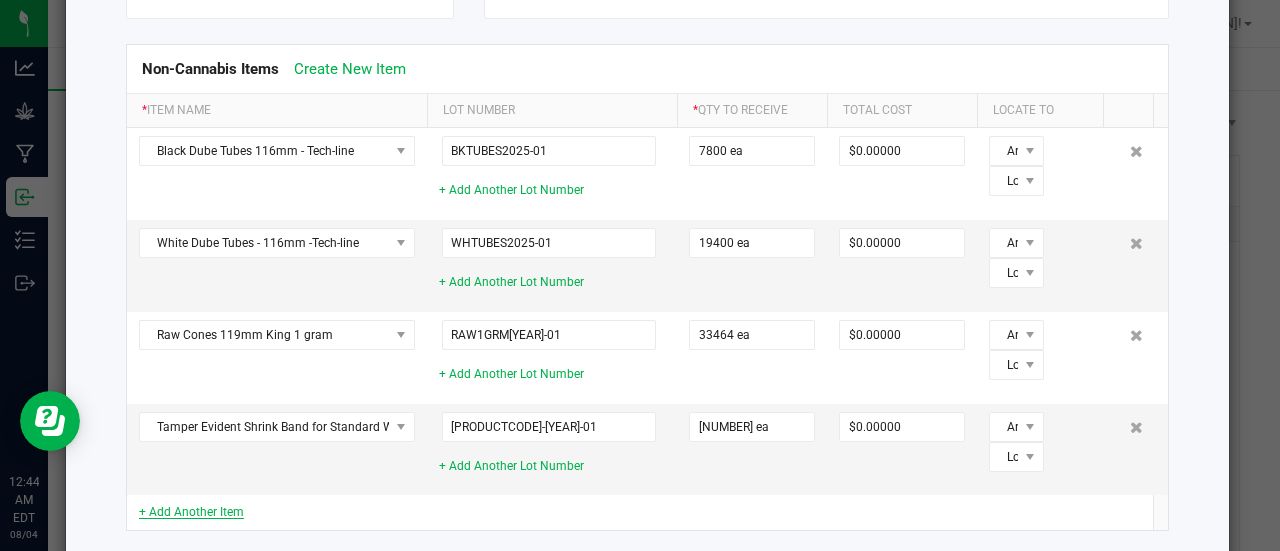 click on "+ Add Another Item" 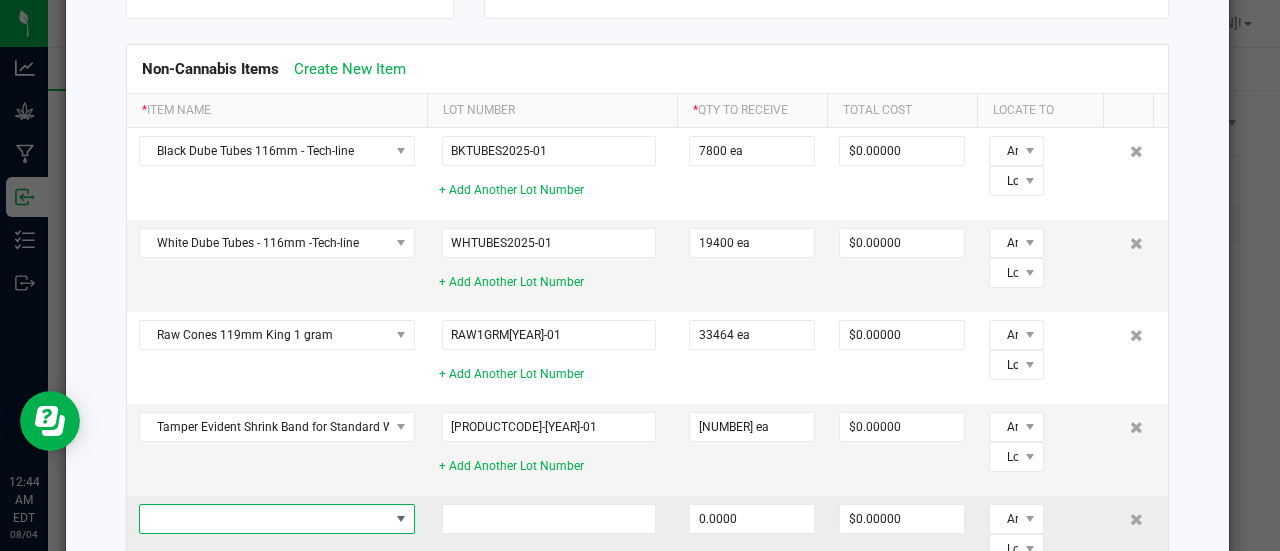 click at bounding box center [264, 519] 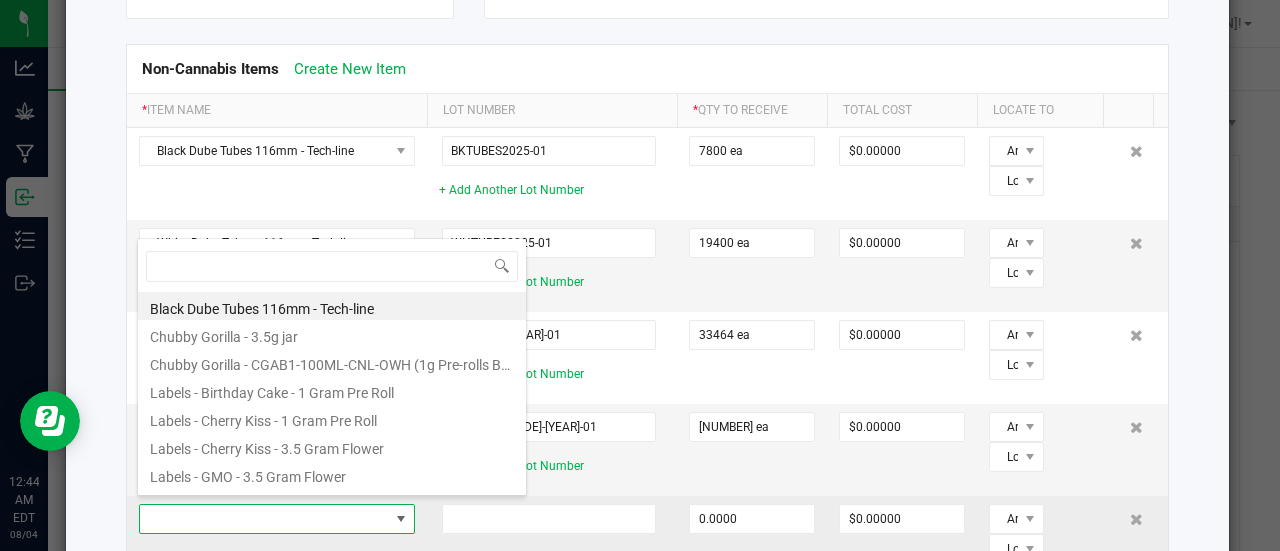 scroll, scrollTop: 99970, scrollLeft: 99724, axis: both 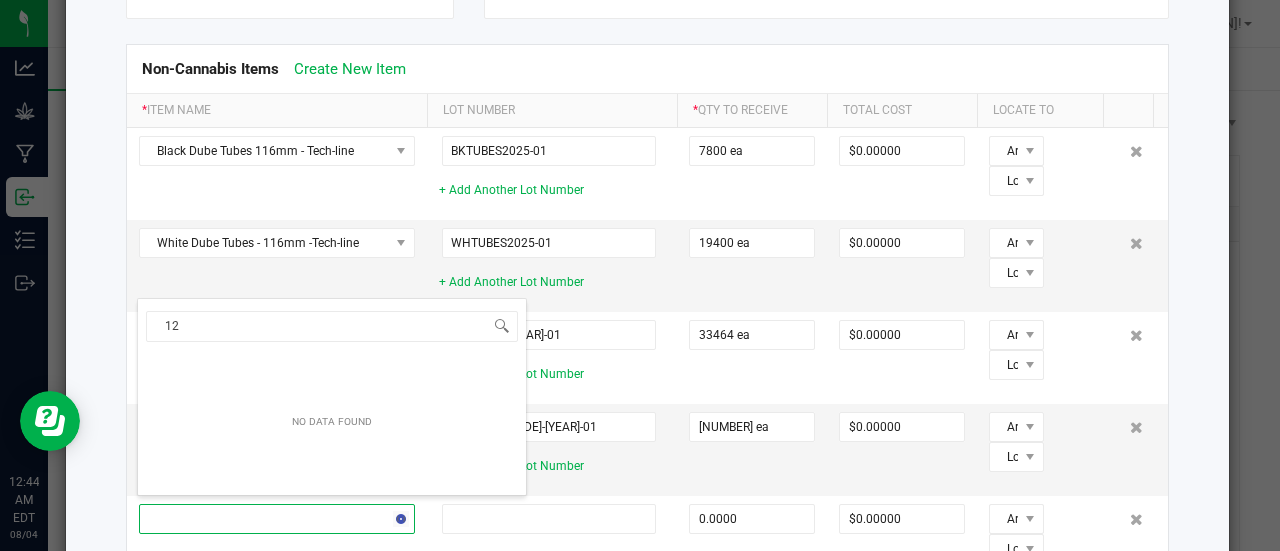 type on "1" 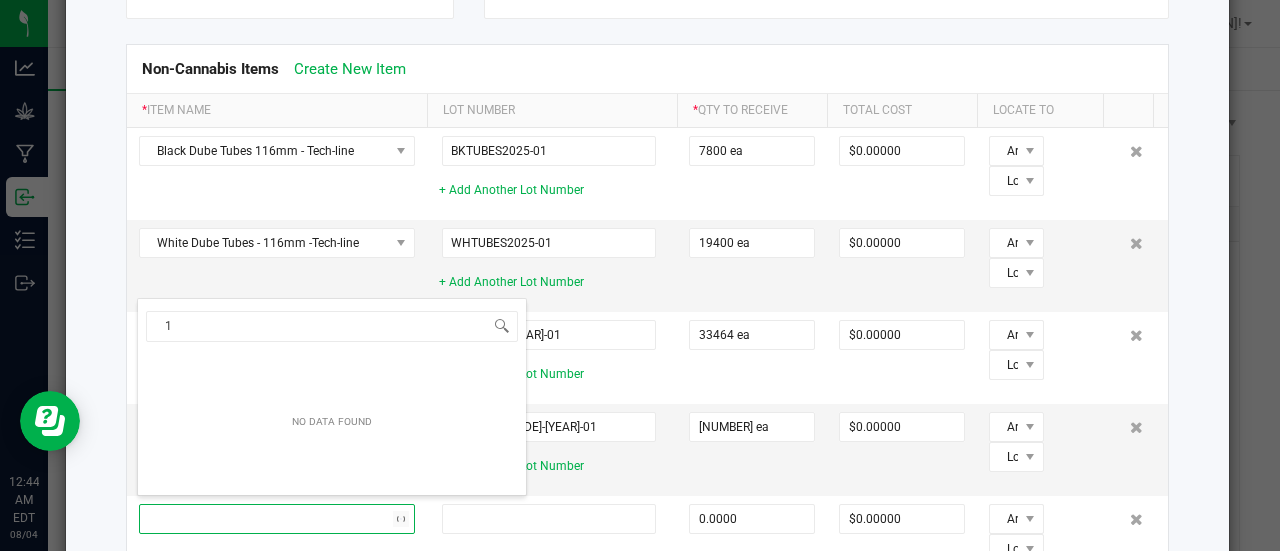 type 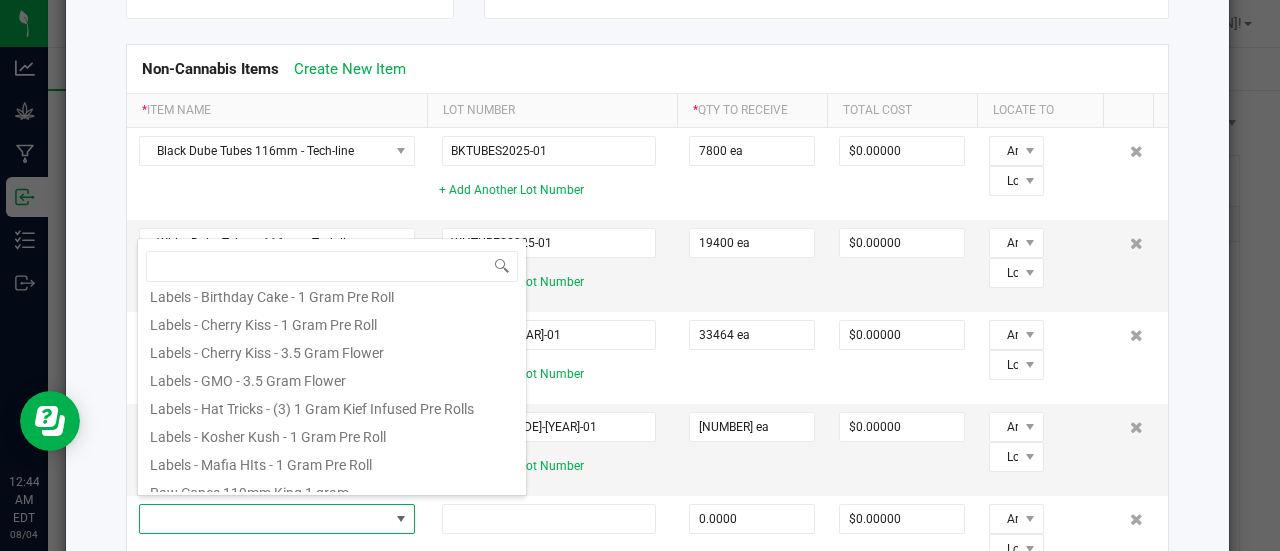 scroll, scrollTop: 0, scrollLeft: 0, axis: both 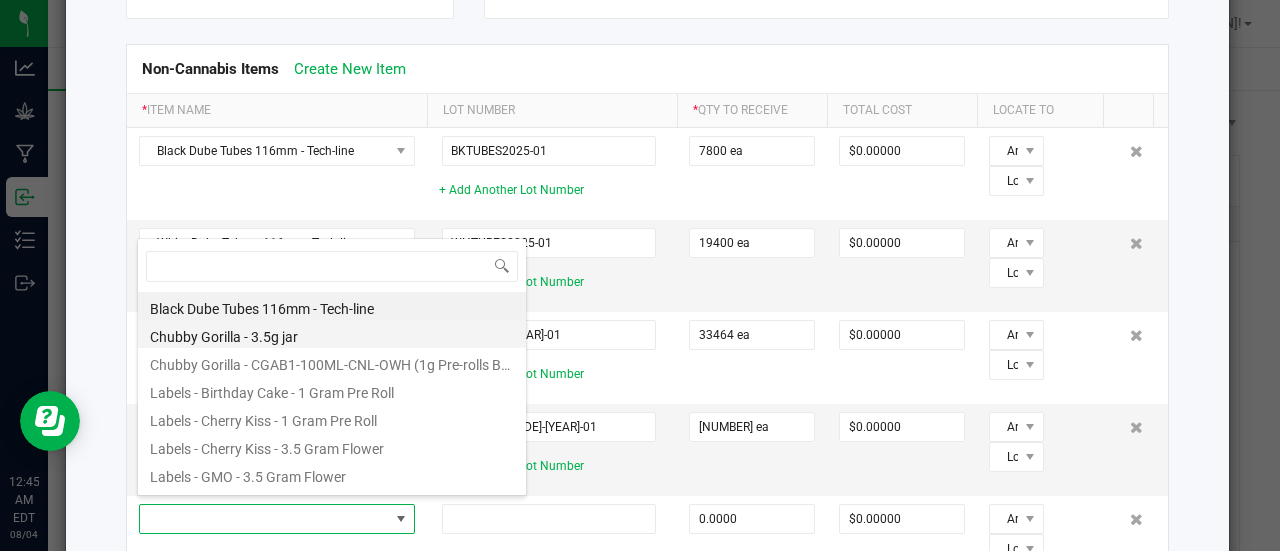 click on "Chubby Gorilla - 3.5g jar" at bounding box center (332, 334) 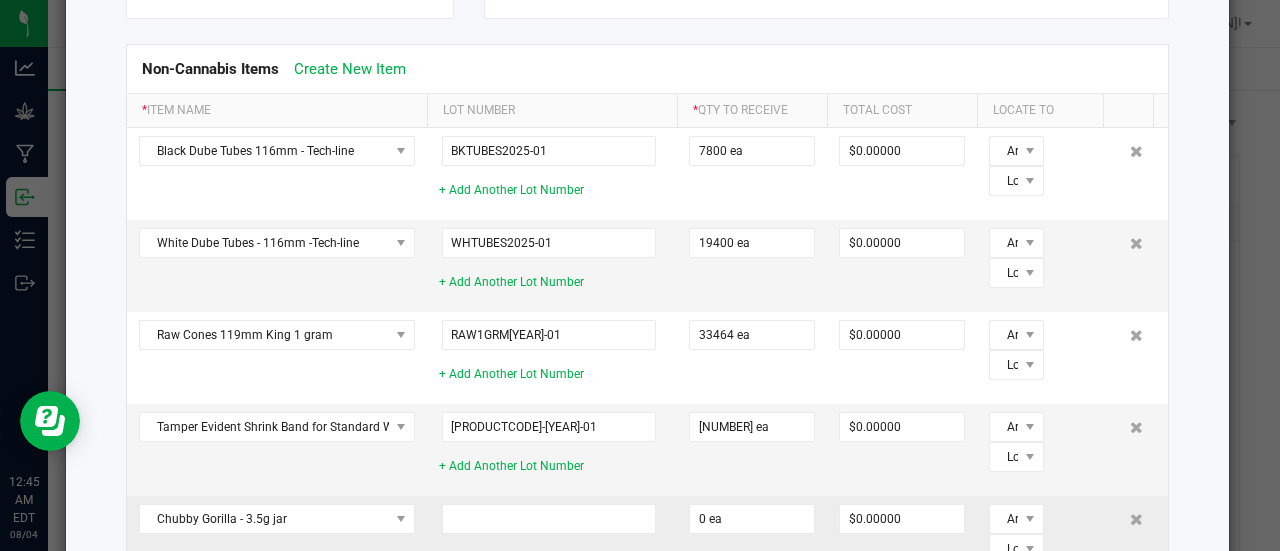 click on "+ Add Another Lot Number" 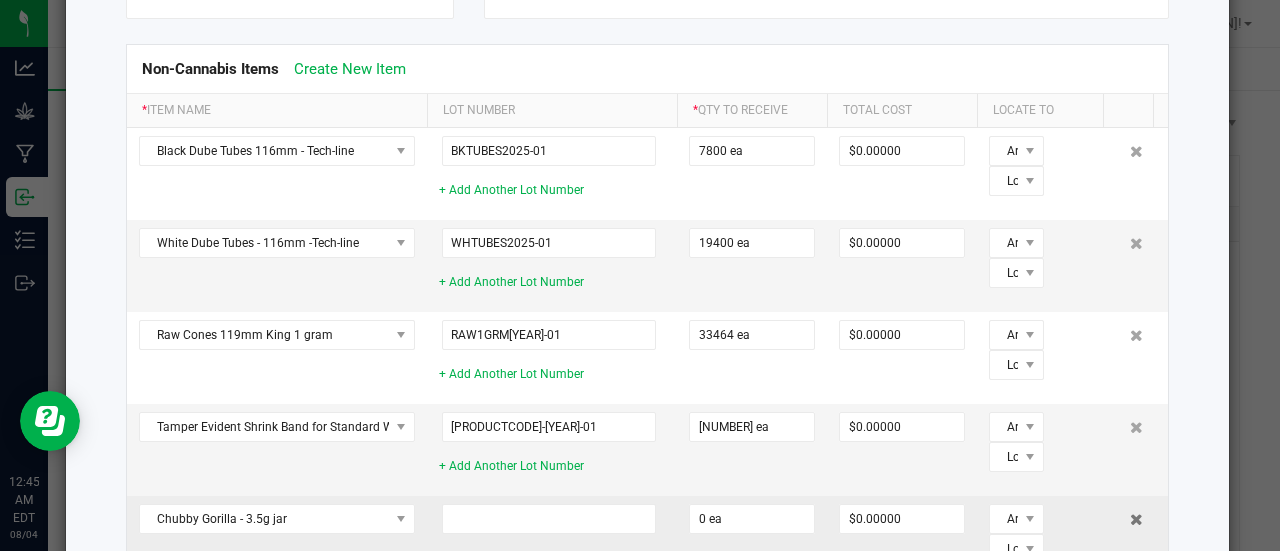 click 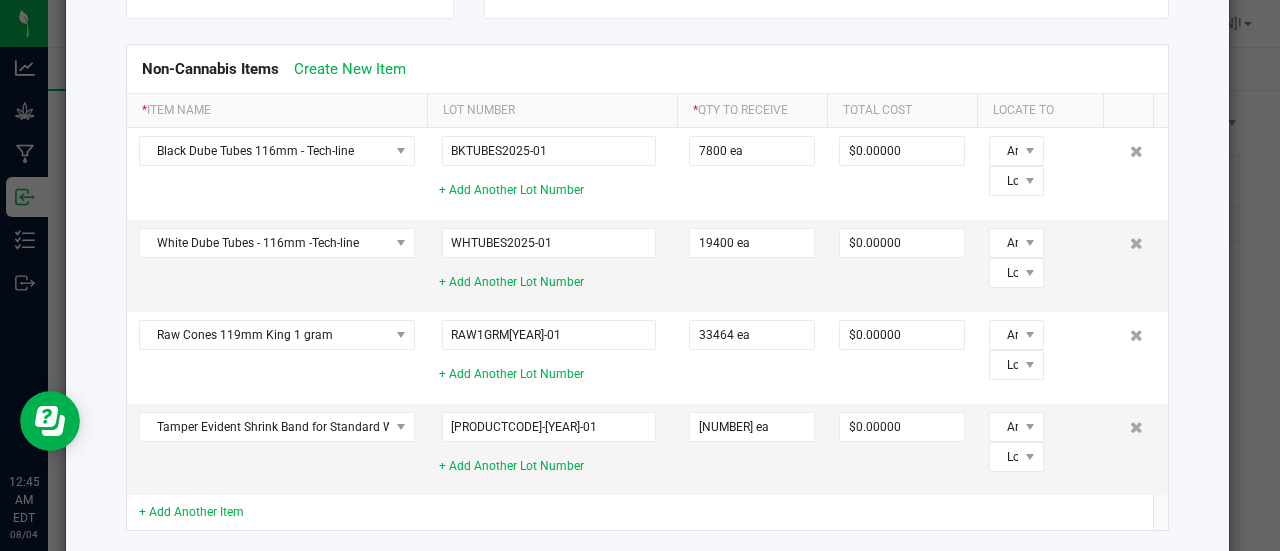 drag, startPoint x: 1269, startPoint y: 411, endPoint x: 1253, endPoint y: 230, distance: 181.70581 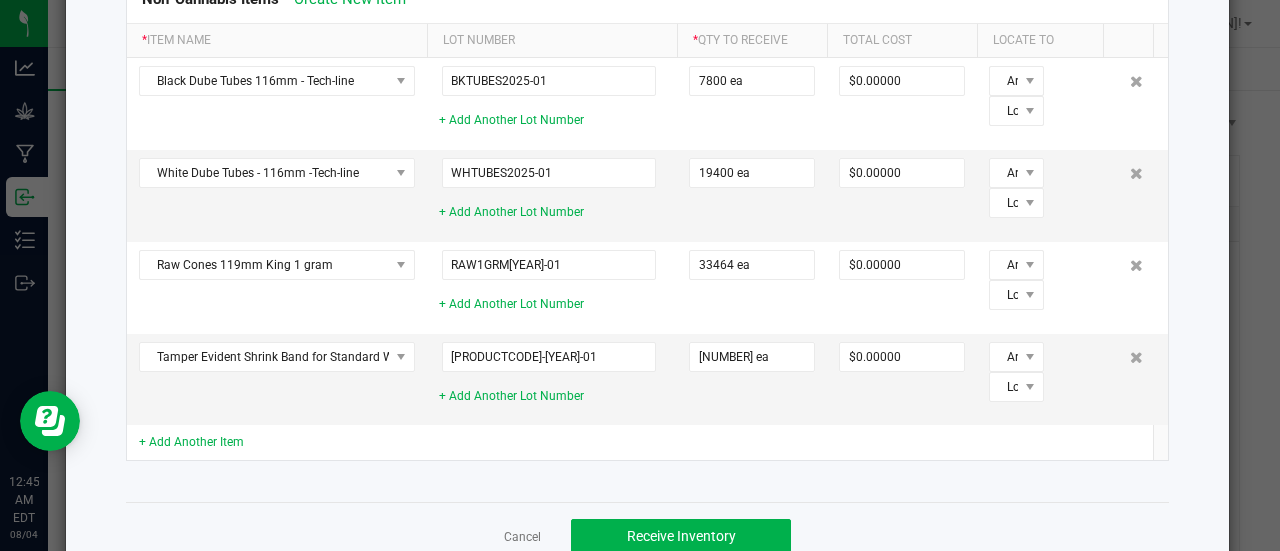 scroll, scrollTop: 331, scrollLeft: 0, axis: vertical 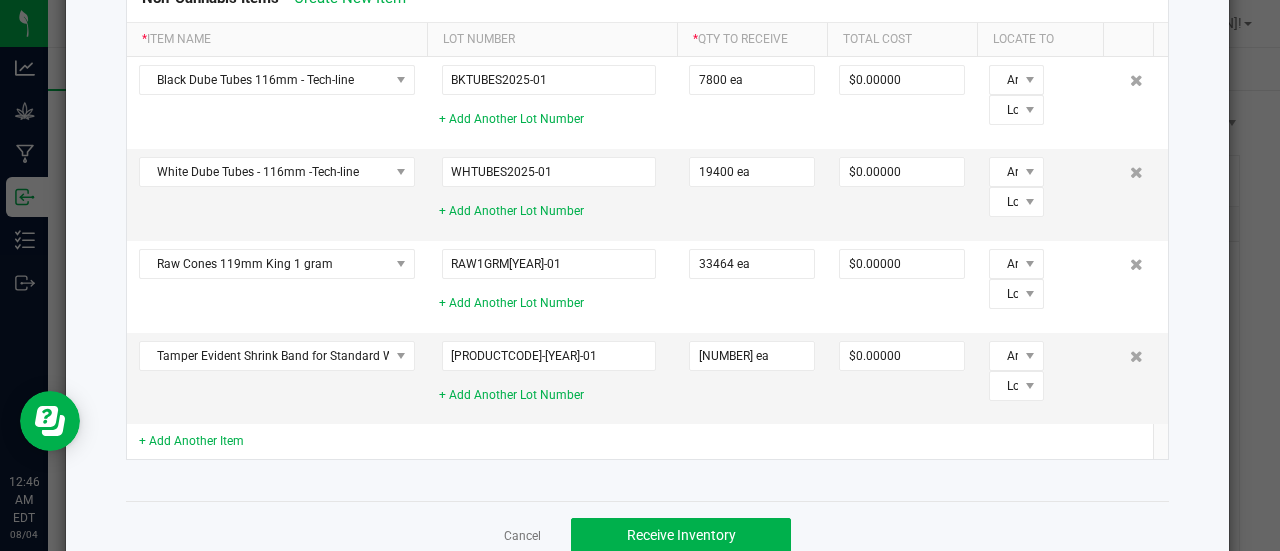 click on "+ Add Another Item" 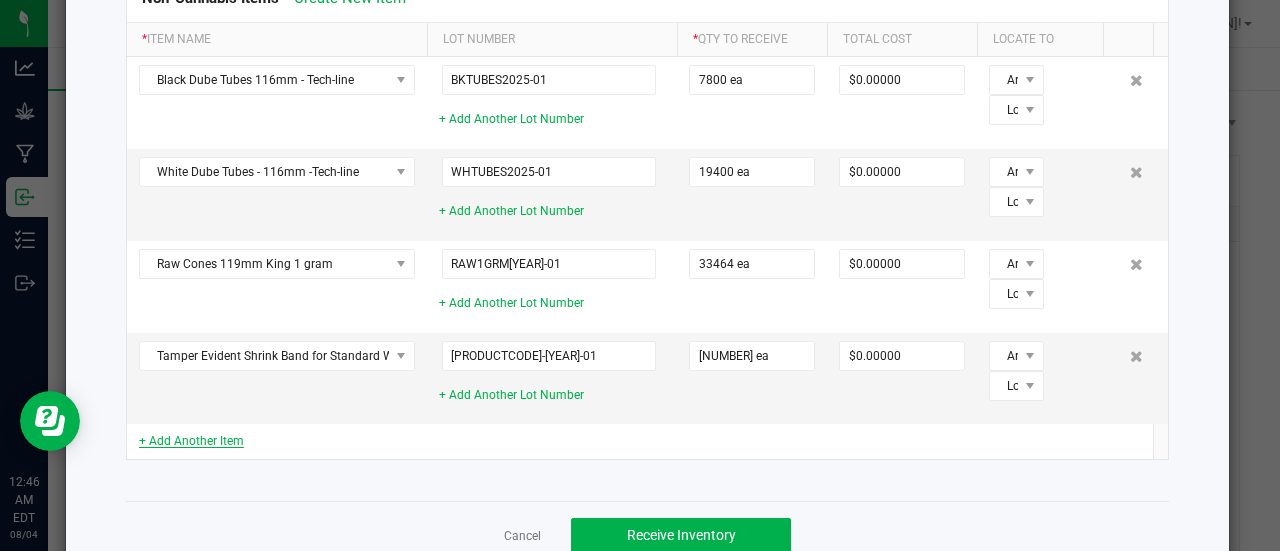 click on "+ Add Another Item" 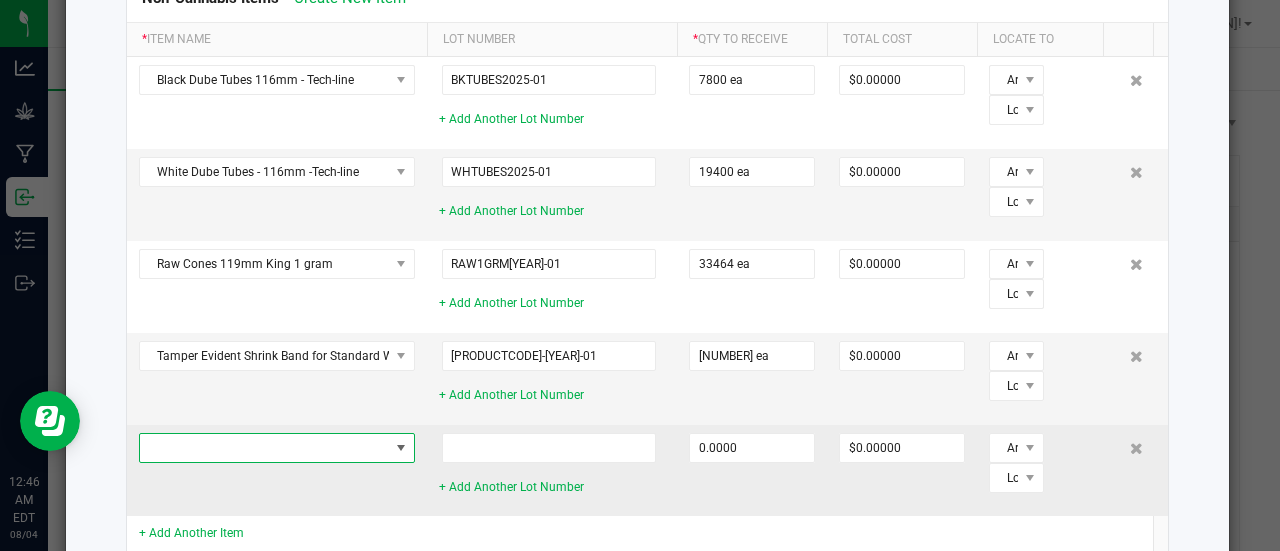 click at bounding box center (264, 448) 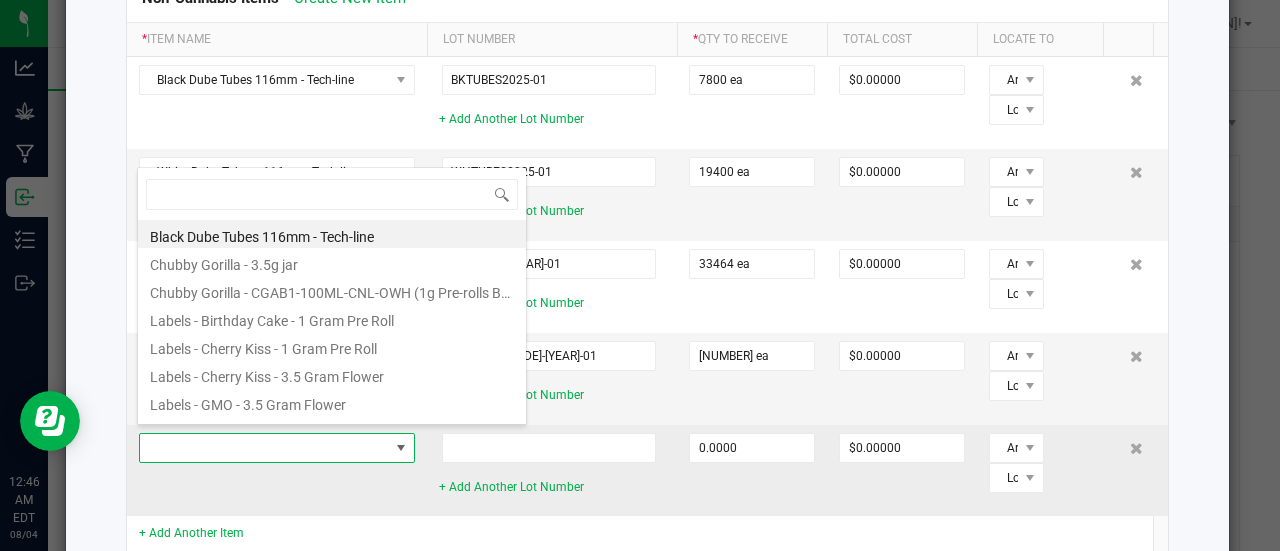 scroll, scrollTop: 99970, scrollLeft: 99724, axis: both 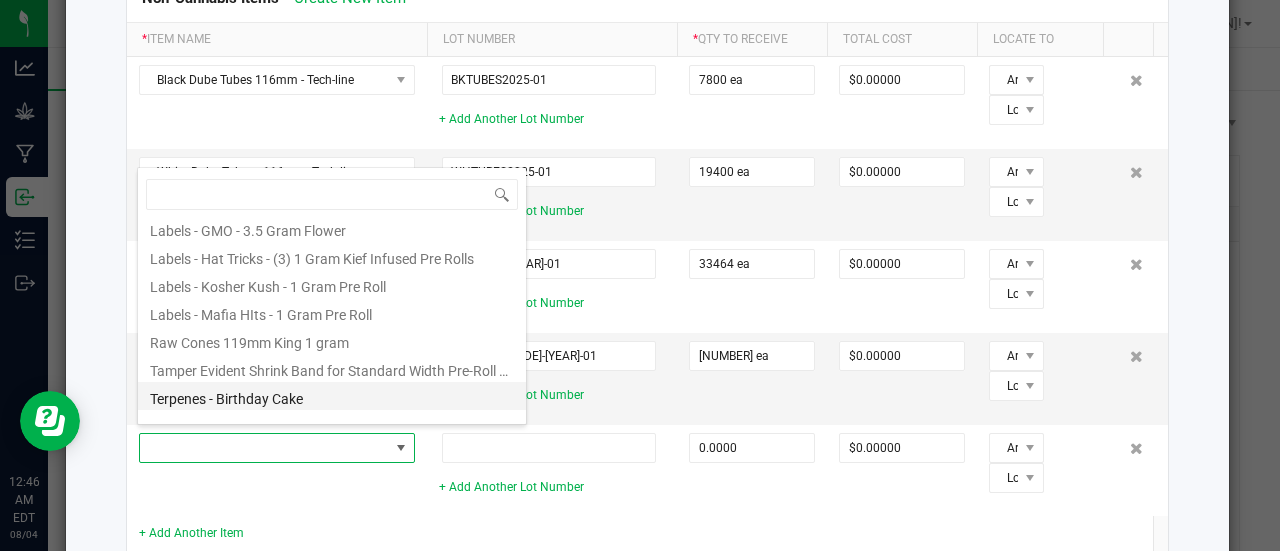 click on "Terpenes - Birthday Cake" at bounding box center (332, 396) 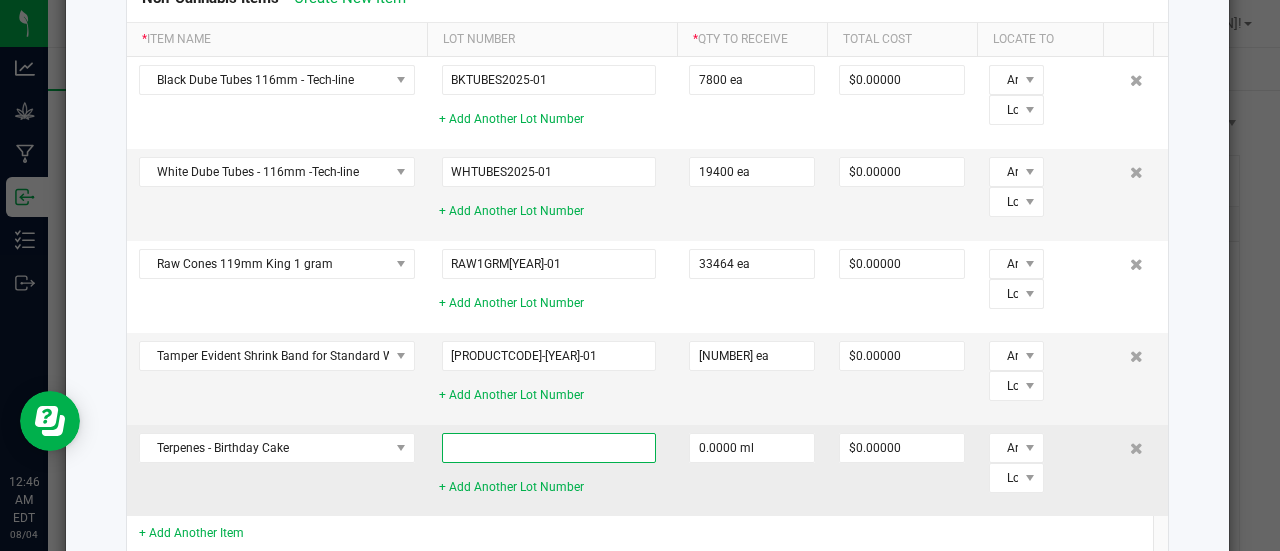 click 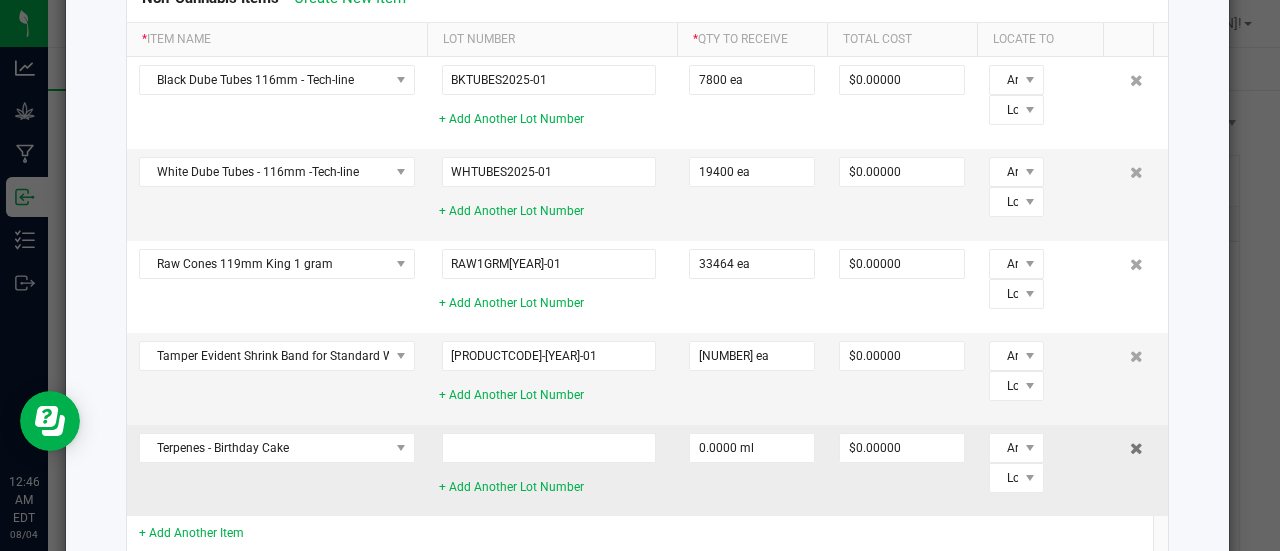 click 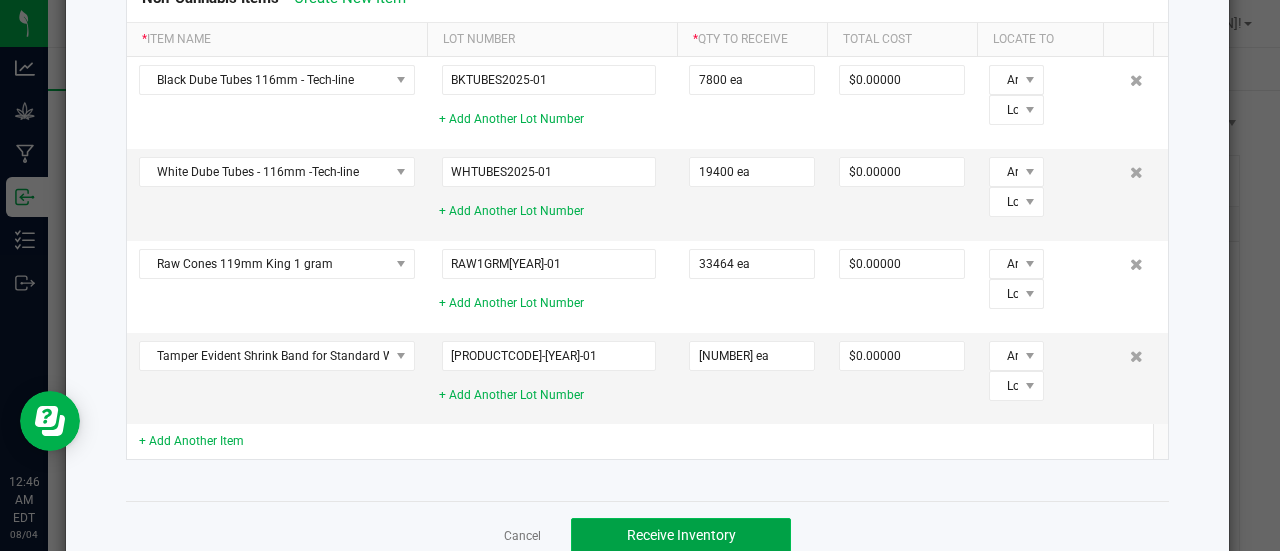 click on "Receive Inventory" 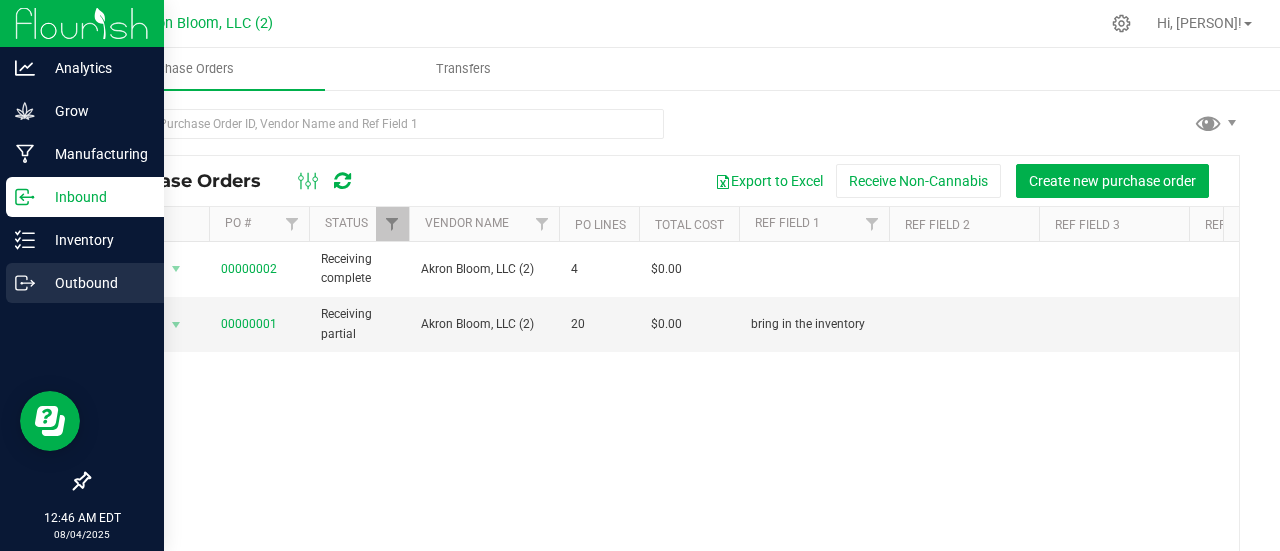 click 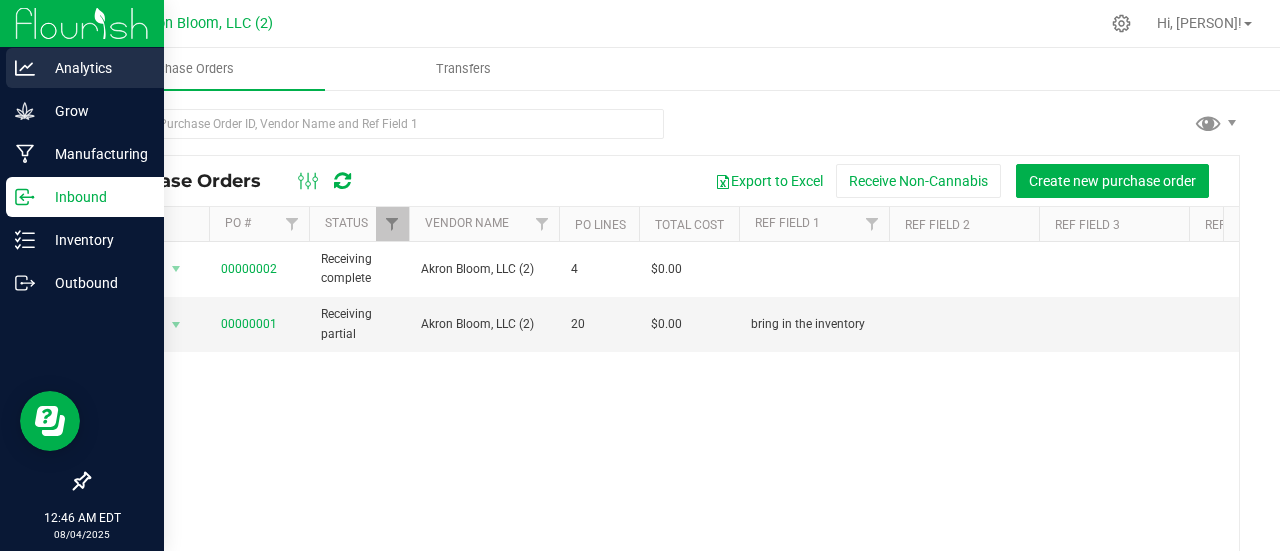 click on "Analytics" at bounding box center [95, 68] 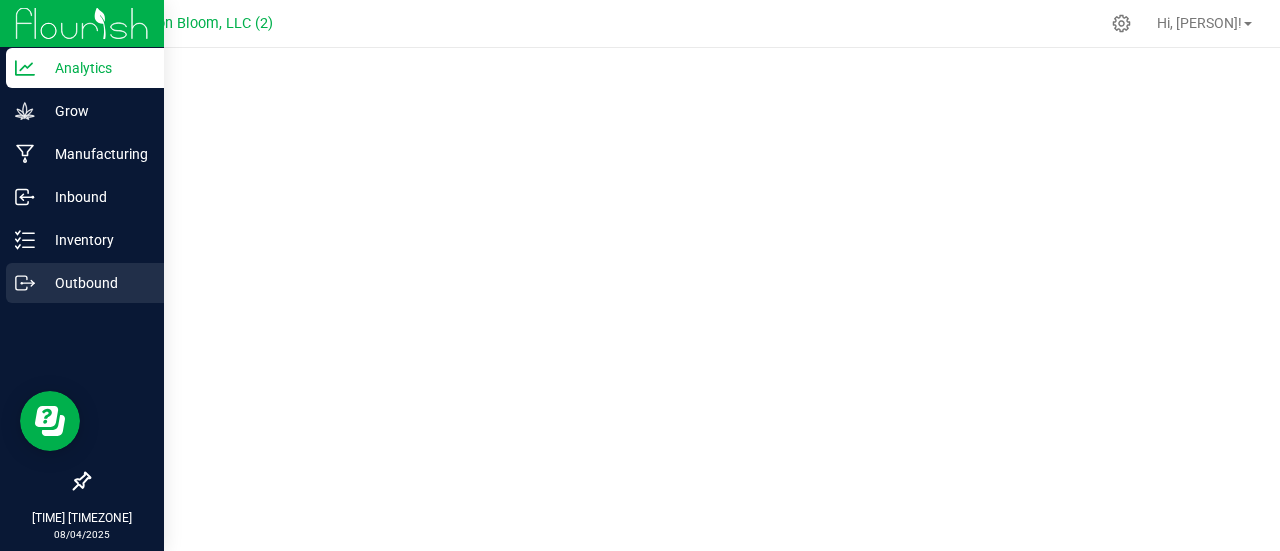 click 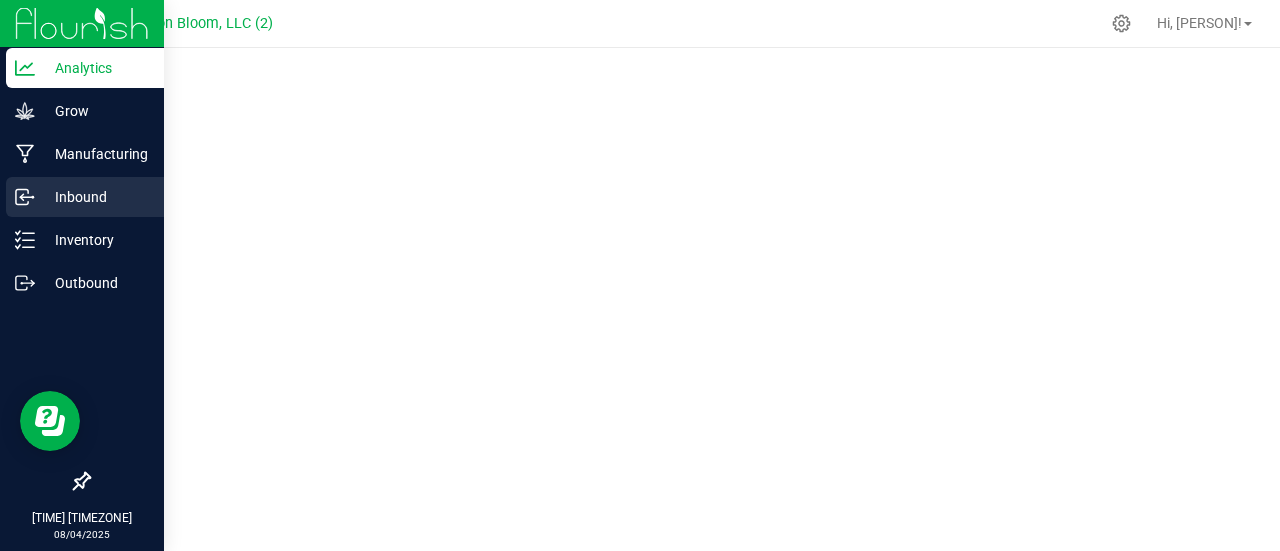 click on "Inbound" at bounding box center (95, 197) 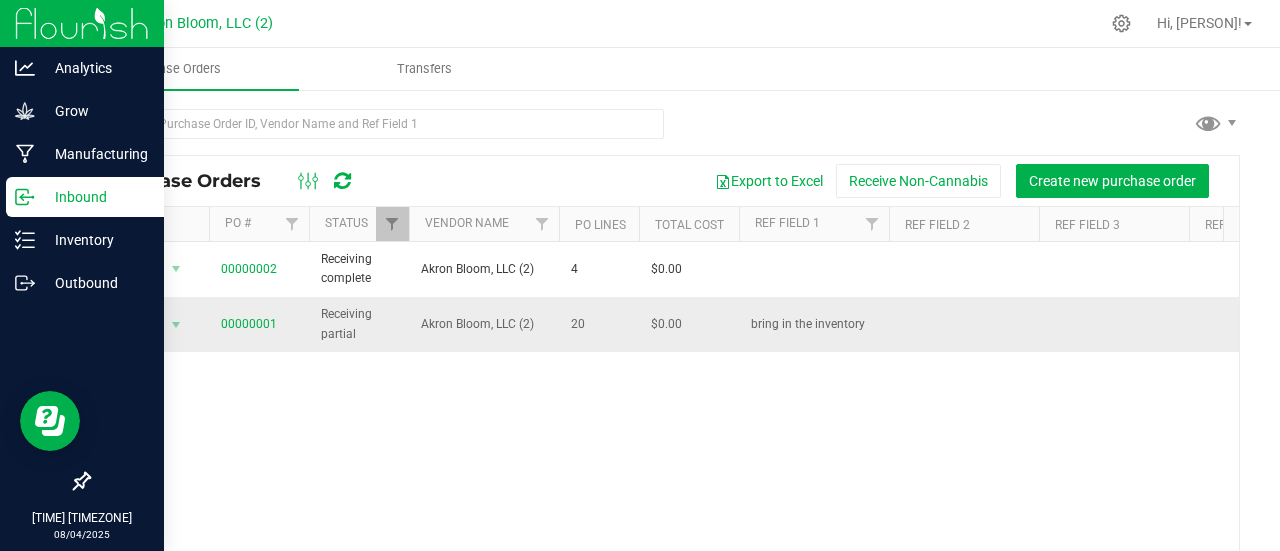 click on "Akron Bloom, LLC (2)" at bounding box center [484, 324] 